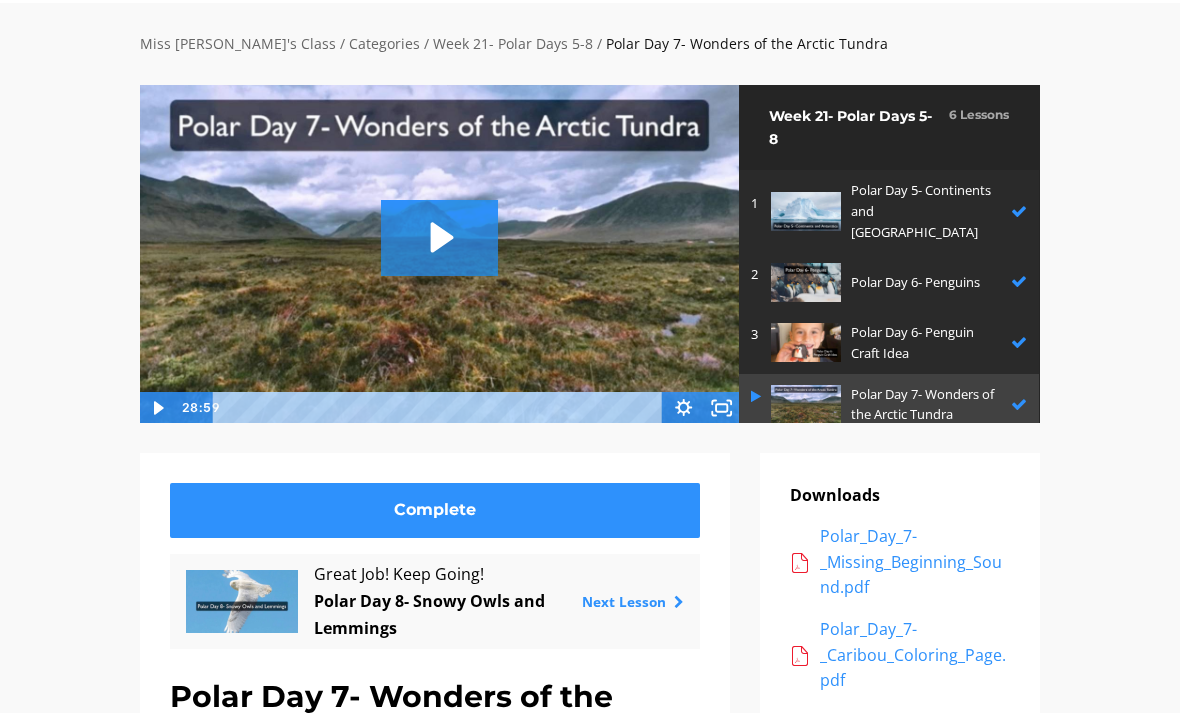 scroll, scrollTop: 107, scrollLeft: 0, axis: vertical 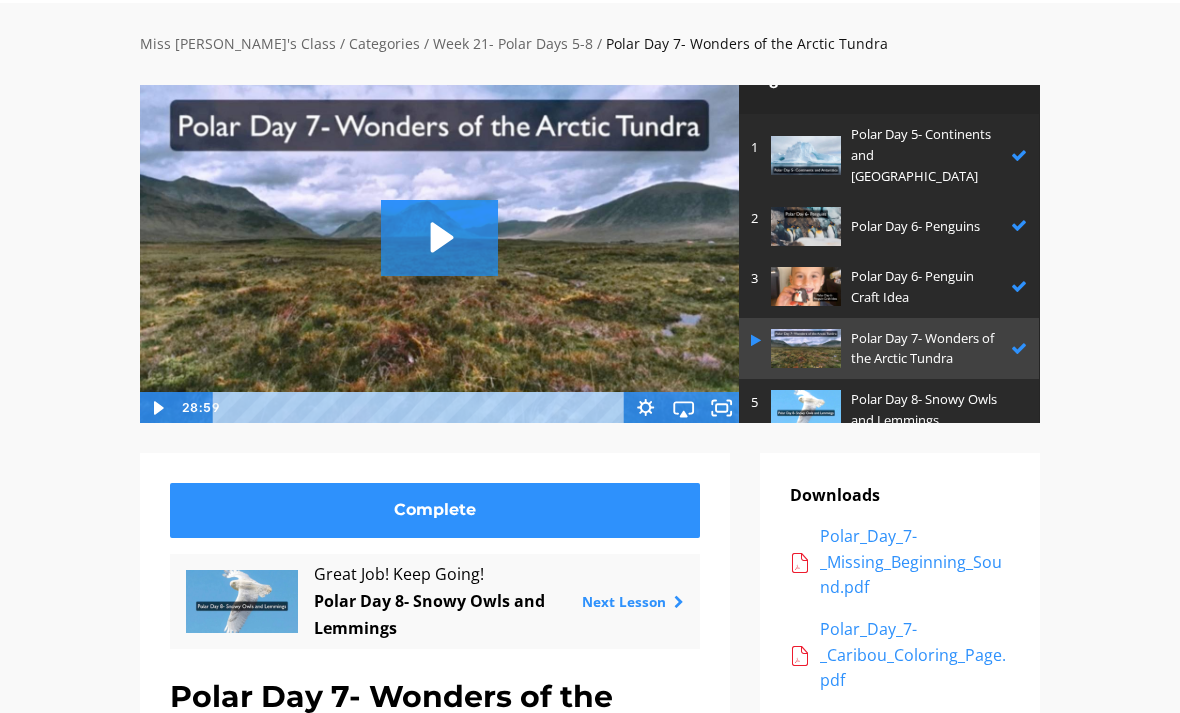 click at bounding box center [806, 409] 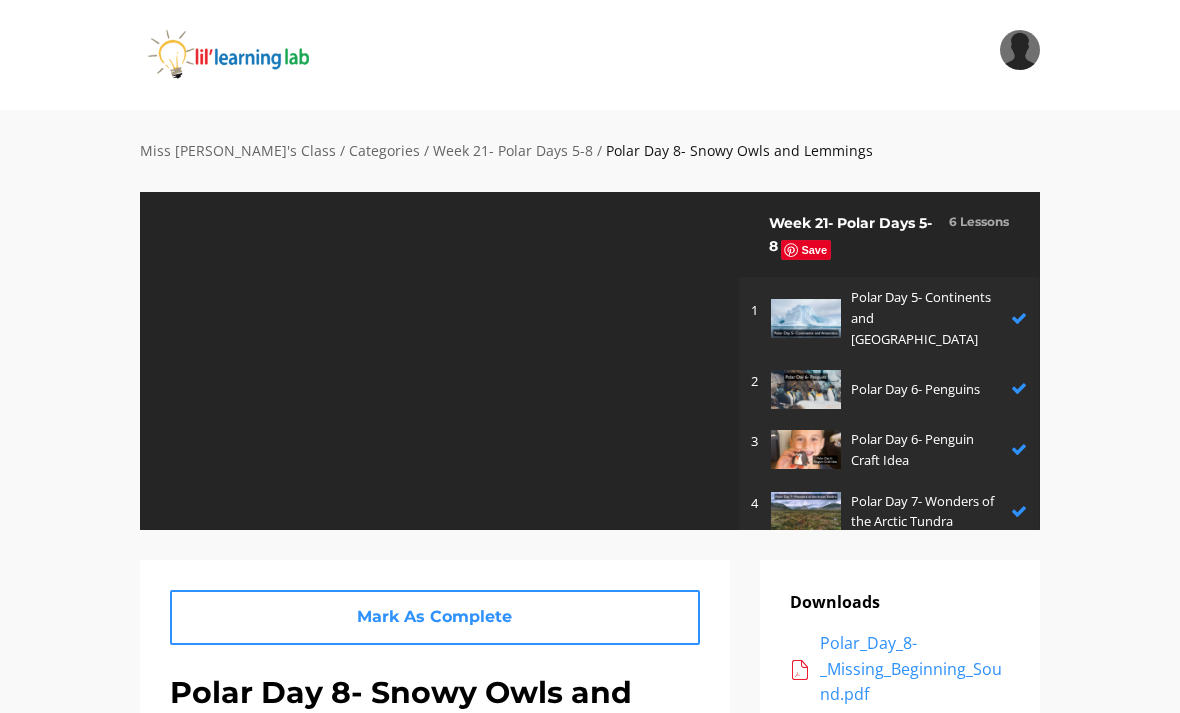 scroll, scrollTop: 0, scrollLeft: 0, axis: both 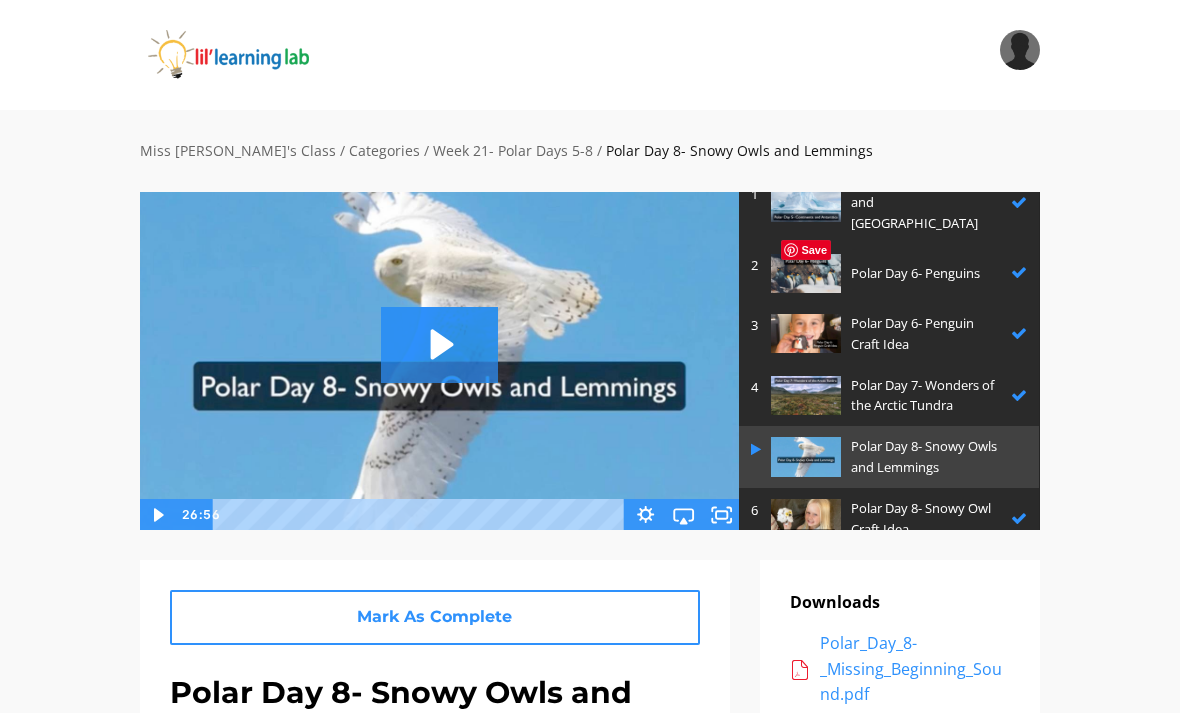click on "Downloads
Polar_Day_8-_Missing_Beginning_Sound.pdf
Polar_Day_8-_Arctic_Tundra_Bingo.pdf
Polar_Day_8-_Snowy_Owl_and_Lemming_Colorig_Page.pdf" at bounding box center [900, 750] 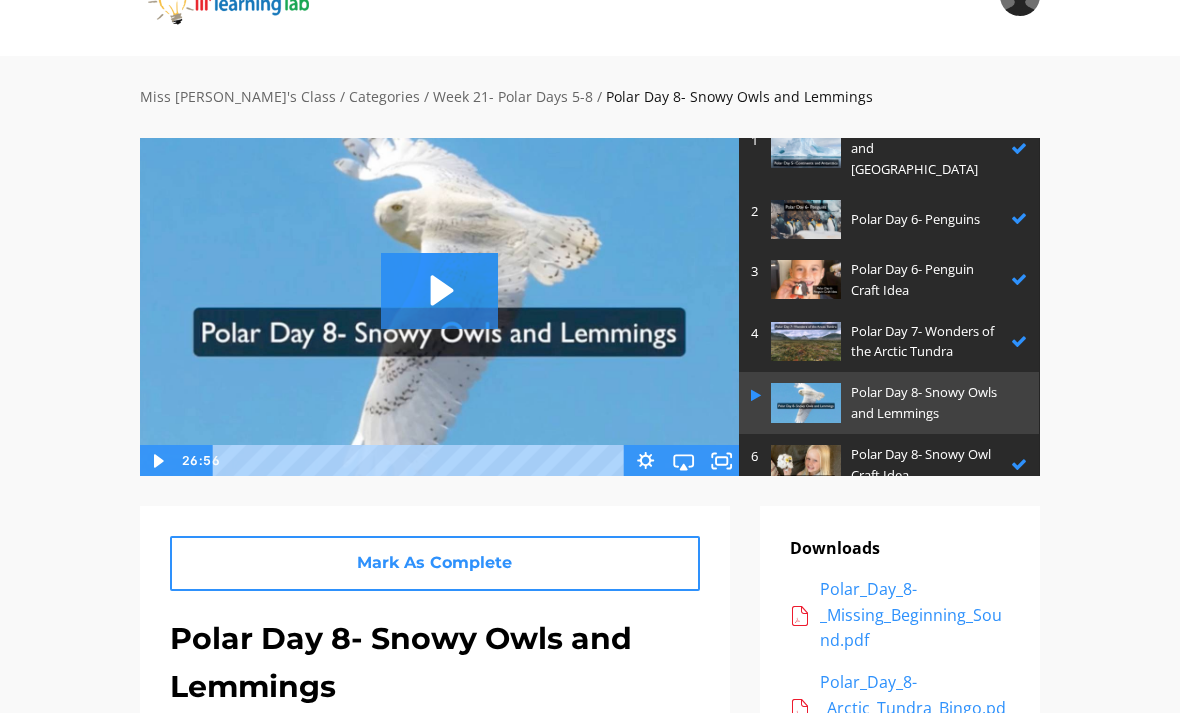 scroll, scrollTop: 0, scrollLeft: 0, axis: both 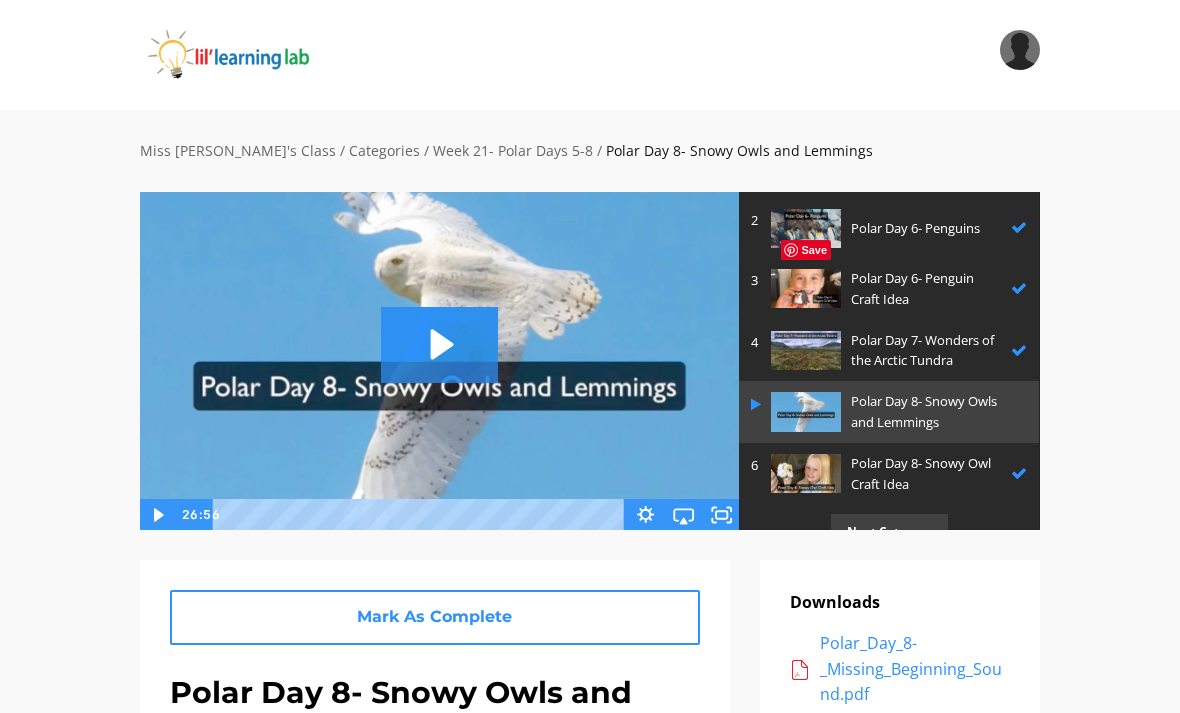 click 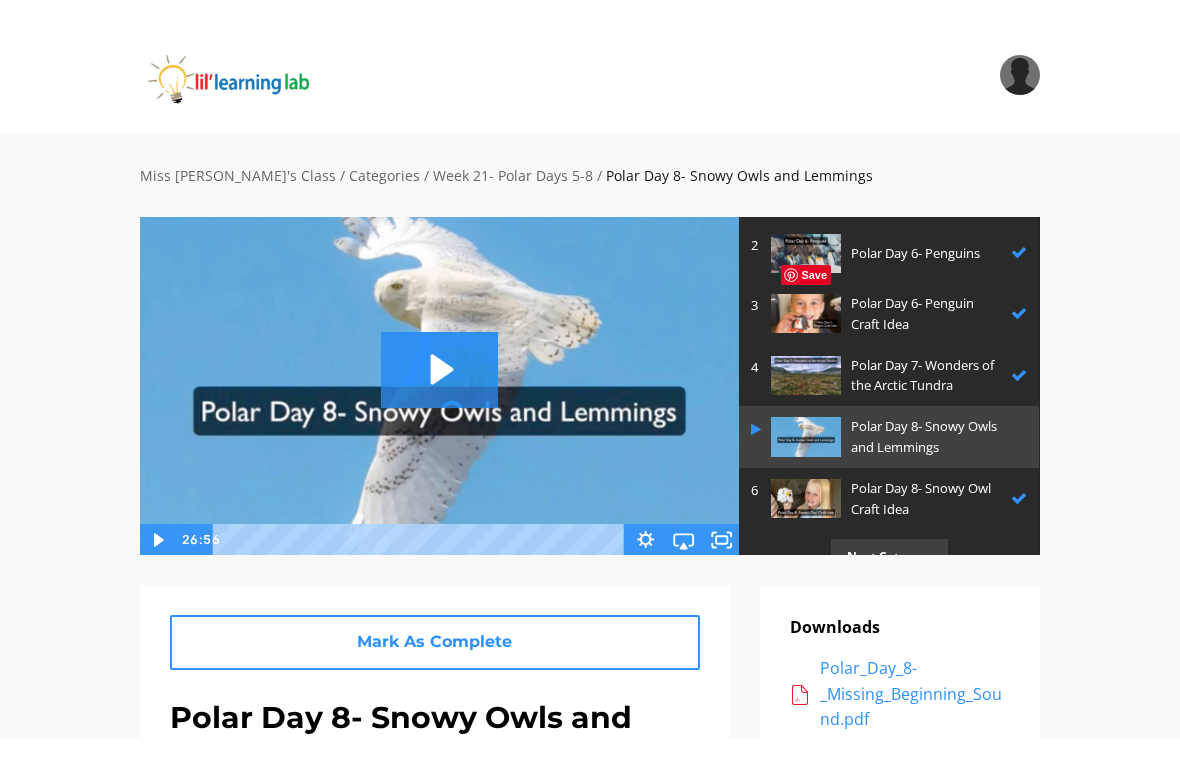 scroll, scrollTop: 24, scrollLeft: 0, axis: vertical 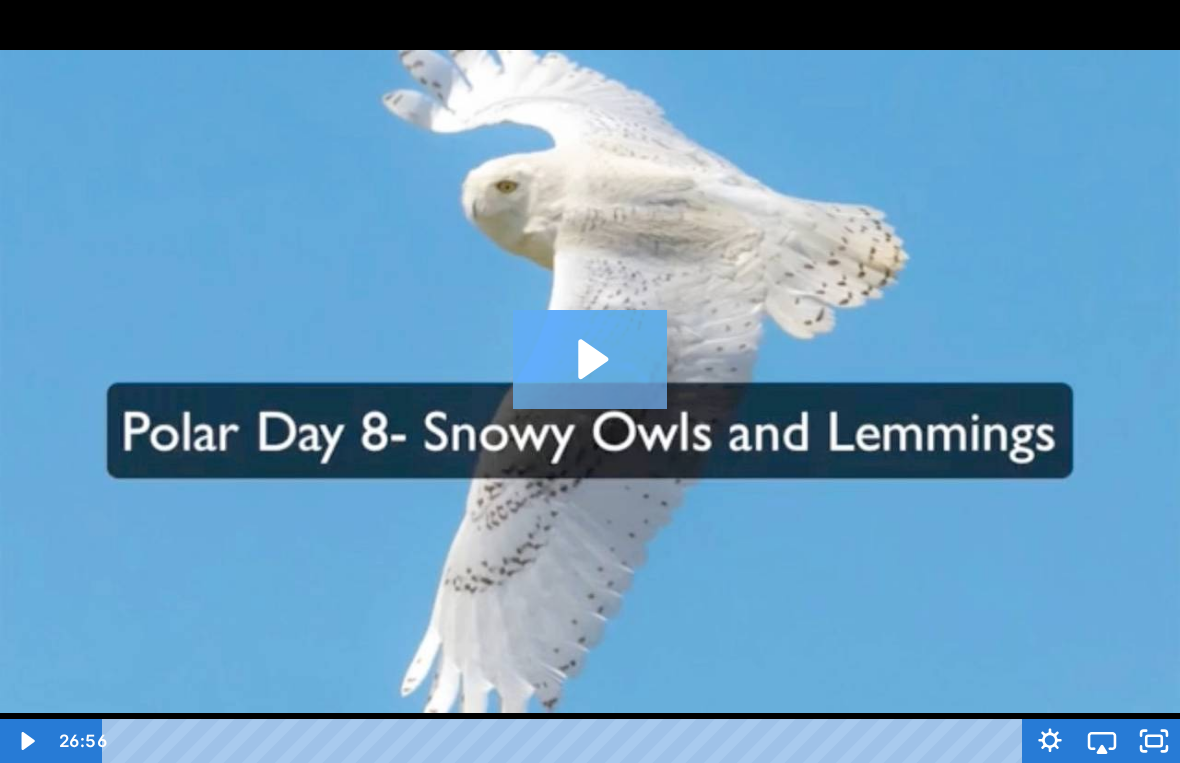 click 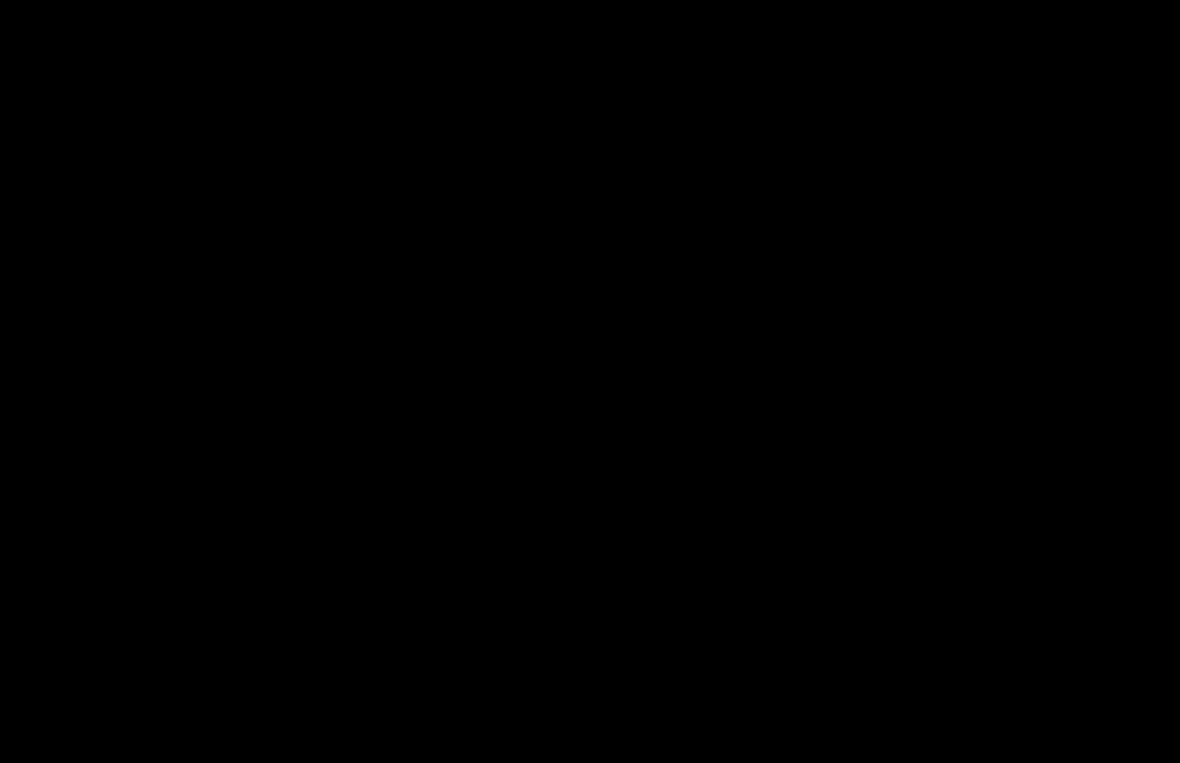 click at bounding box center [590, 381] 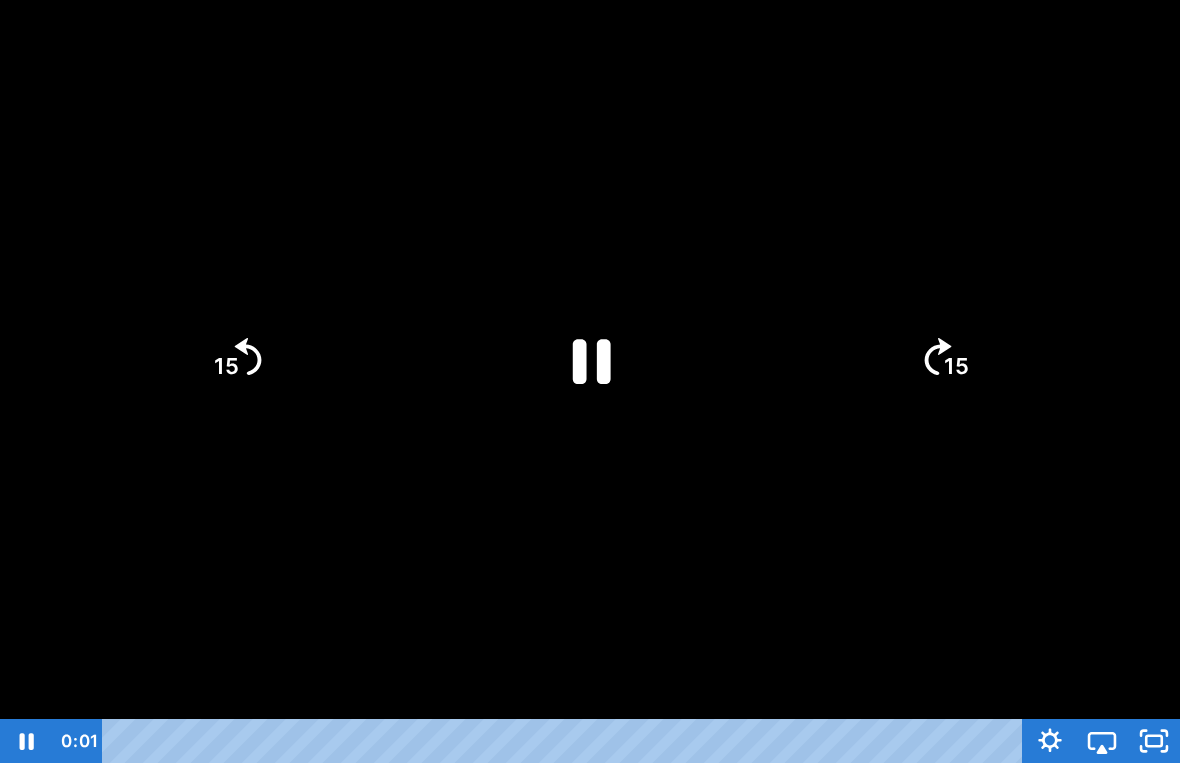 click at bounding box center (590, 381) 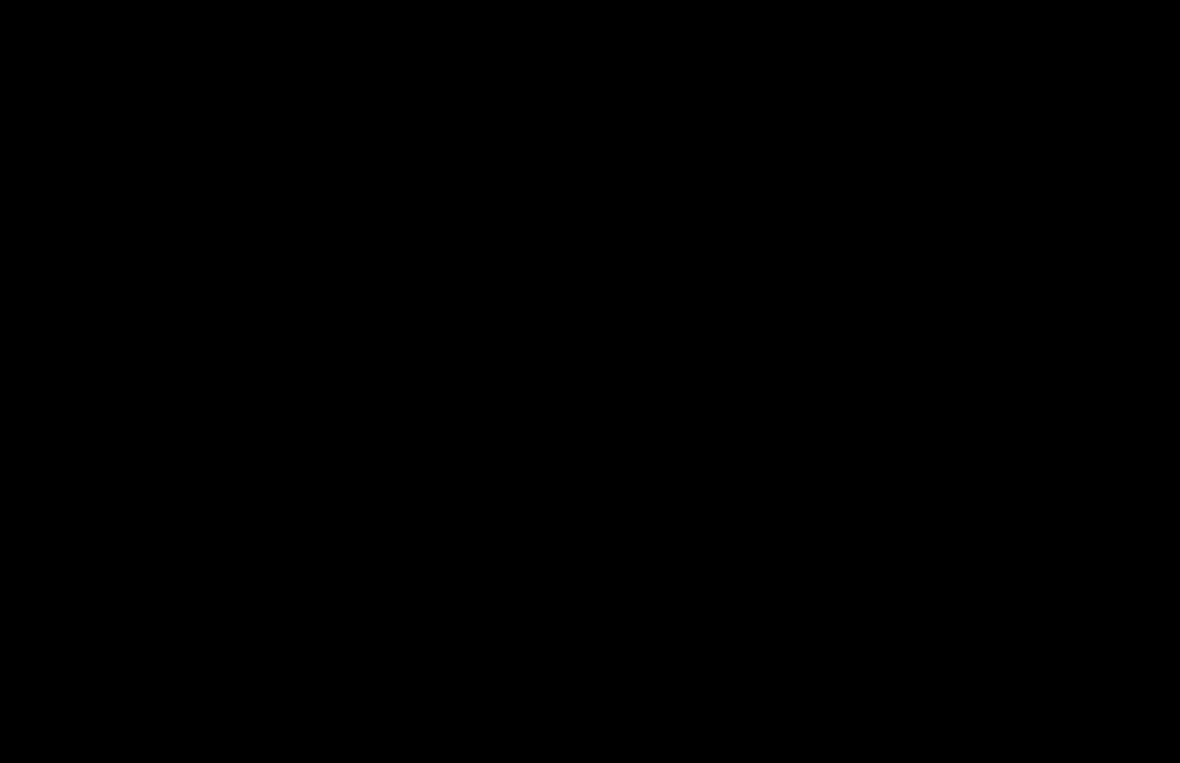 click at bounding box center [590, 381] 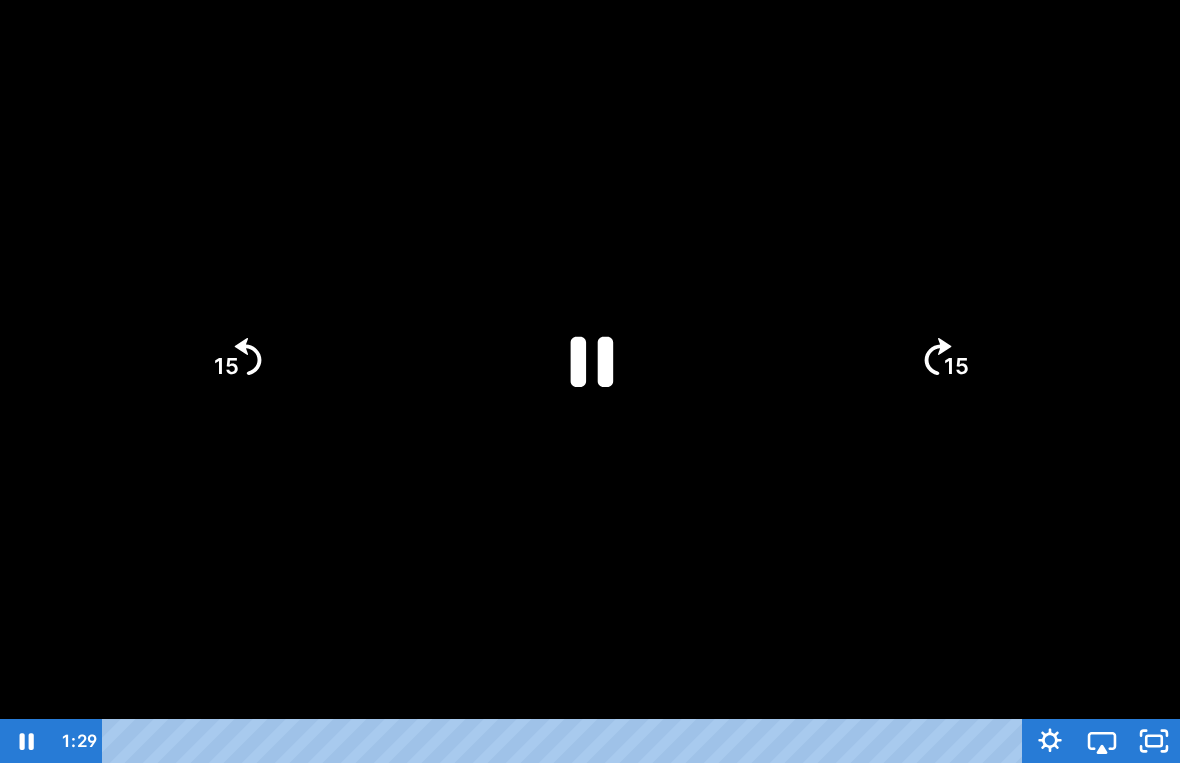 click 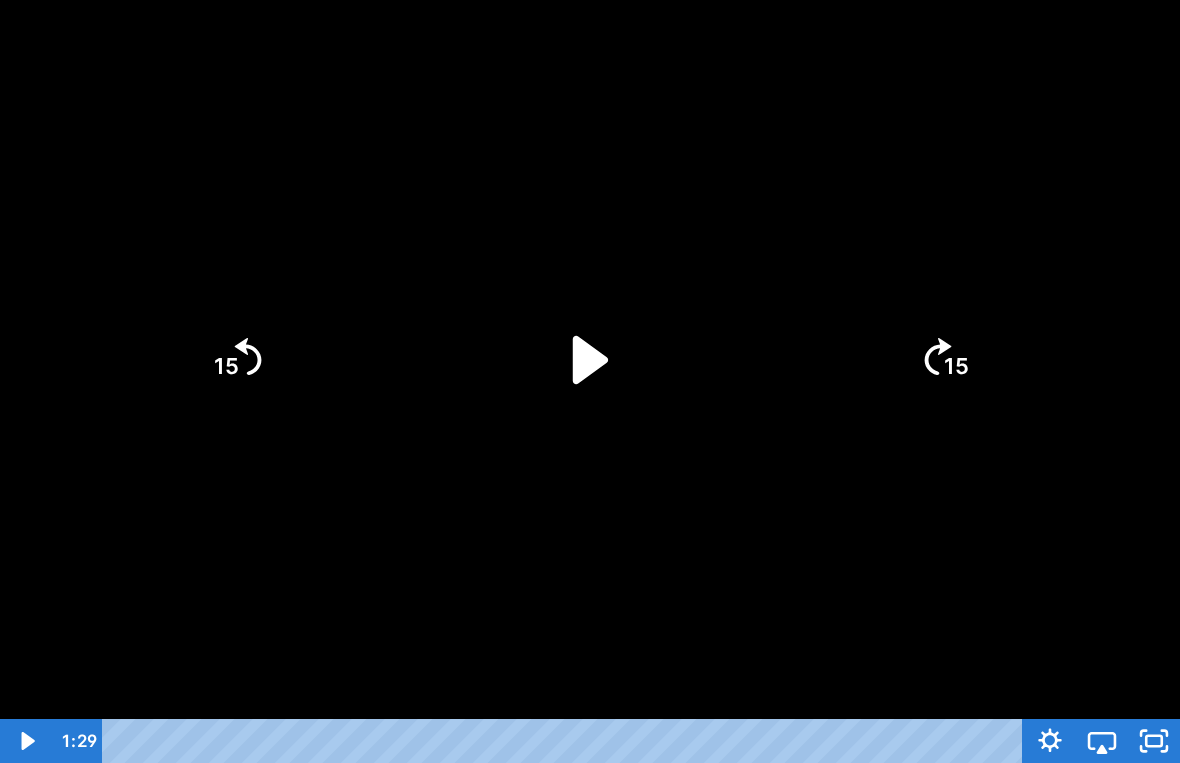 click 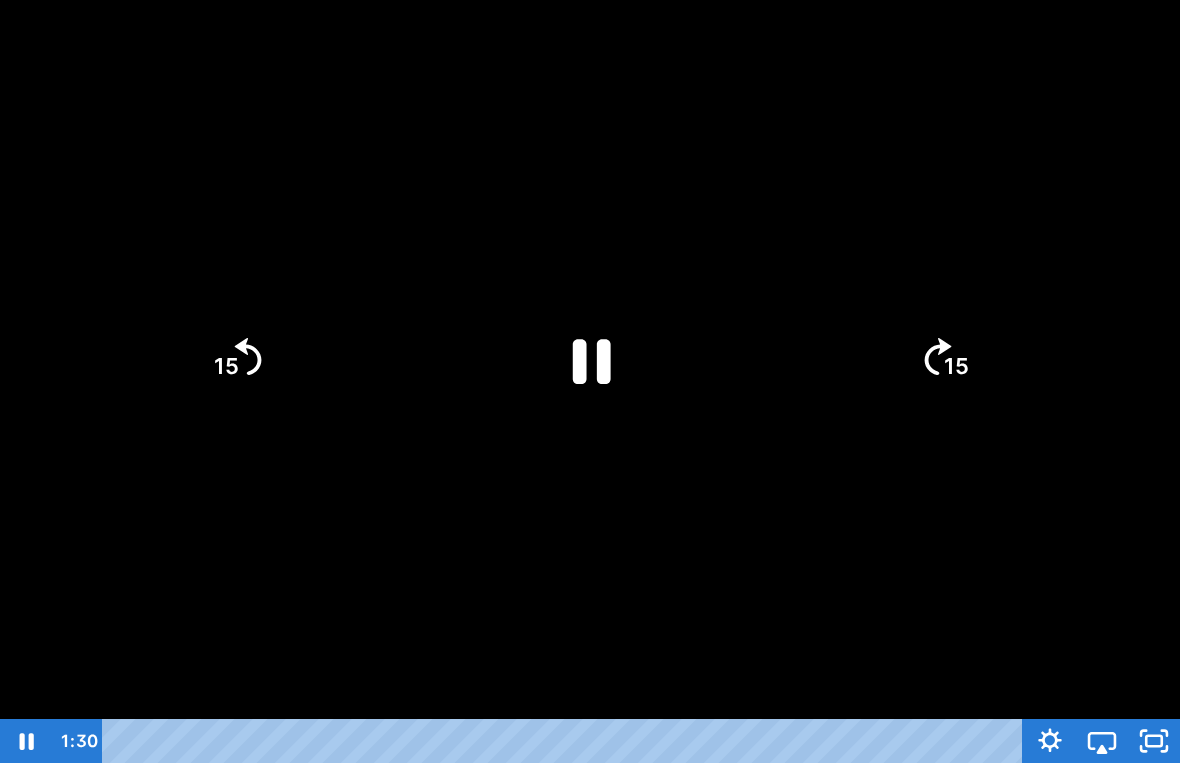 click at bounding box center [590, 381] 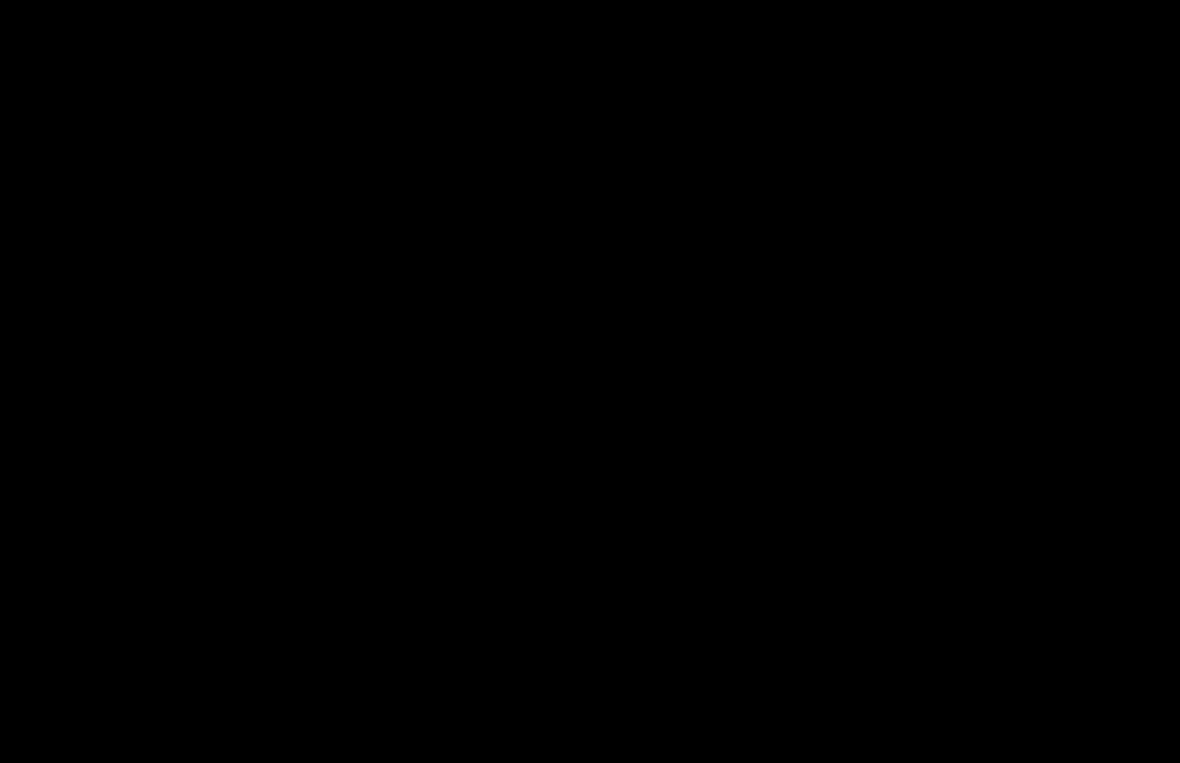 click at bounding box center (590, 381) 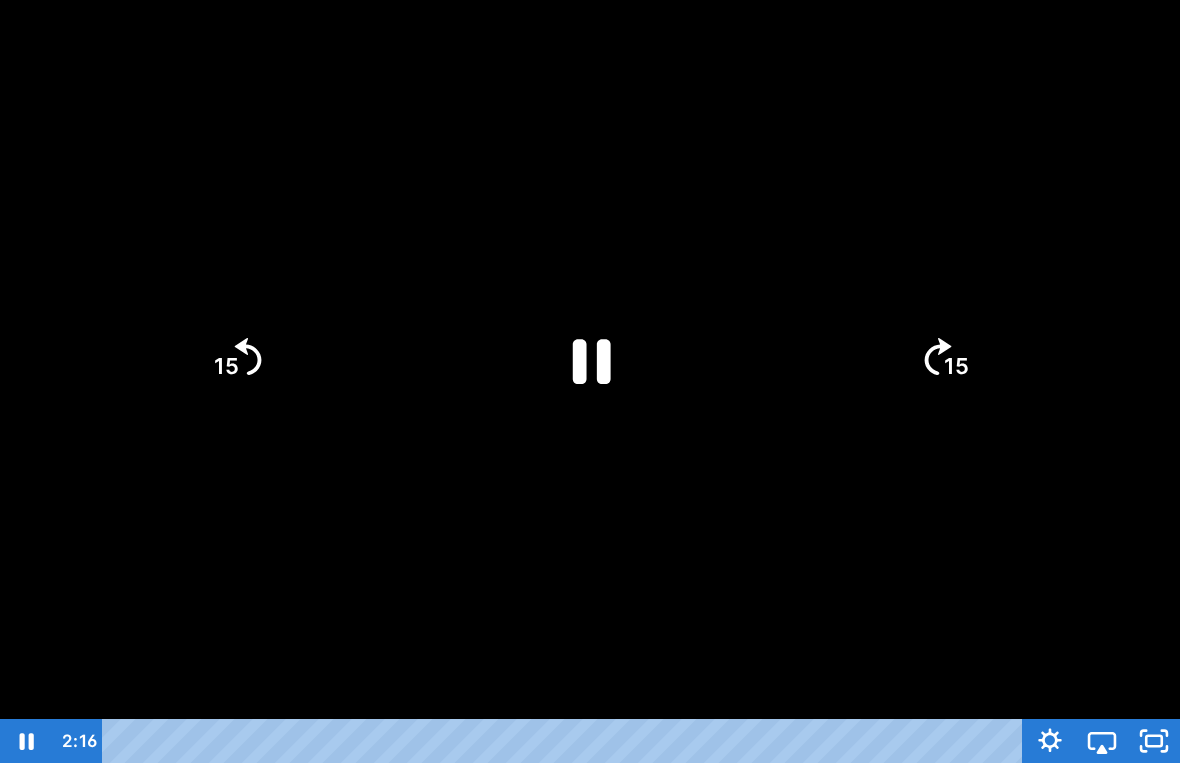 click on "15" 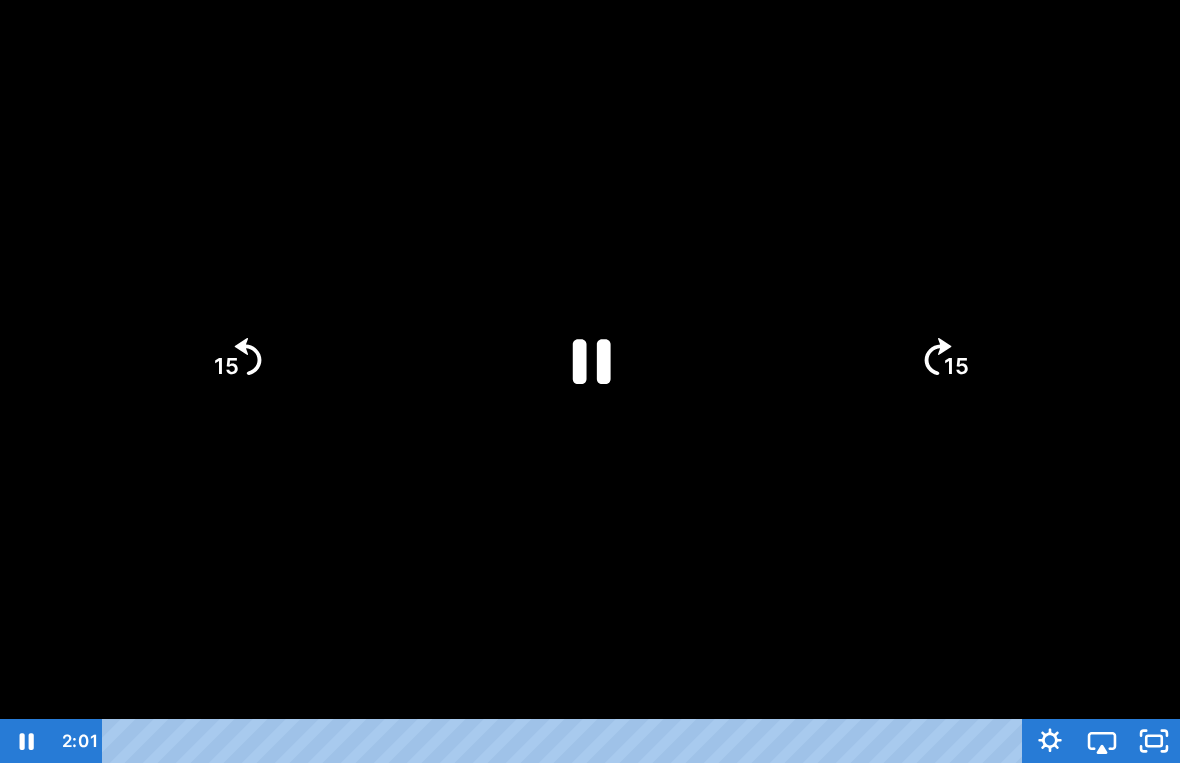 click at bounding box center (590, 381) 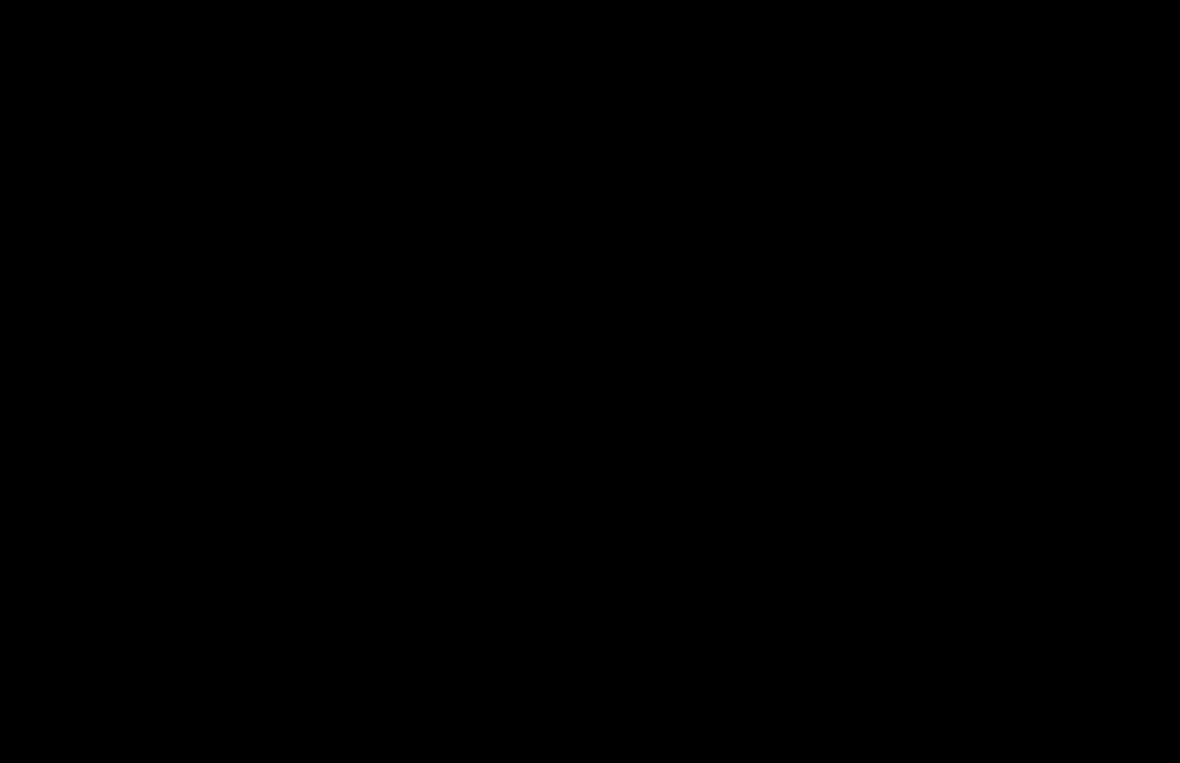 click at bounding box center (590, 381) 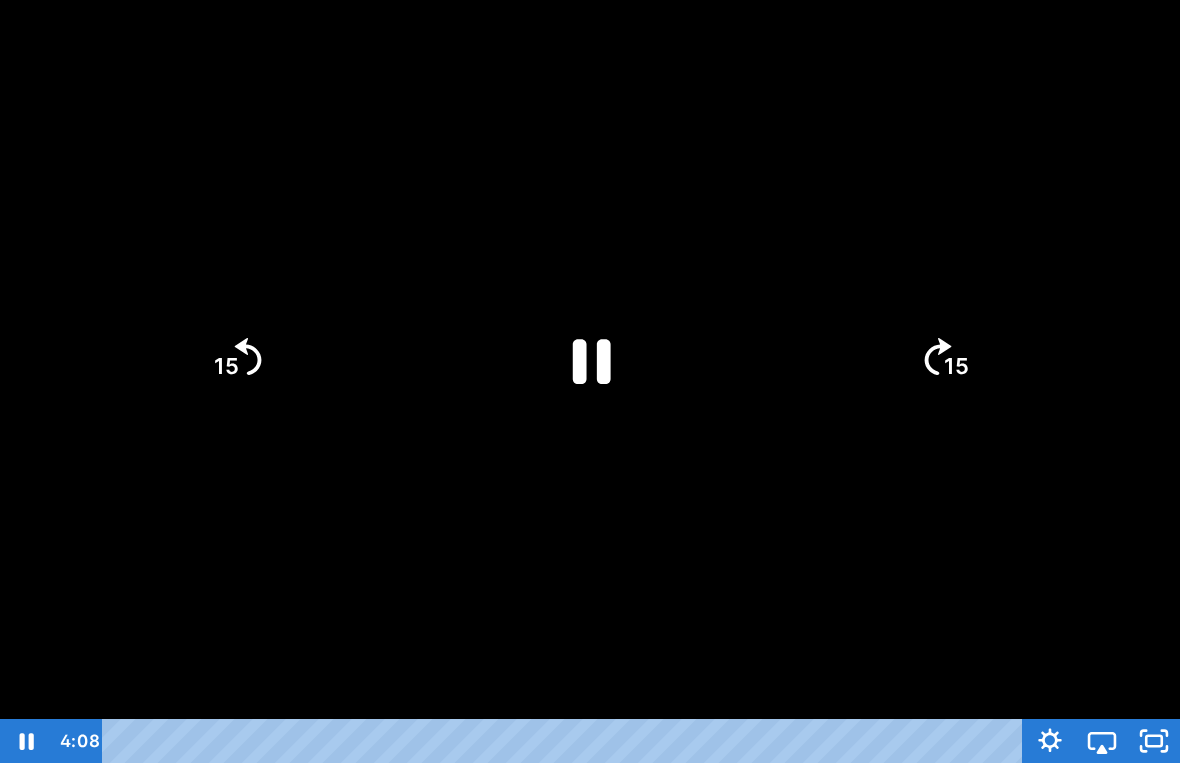 click 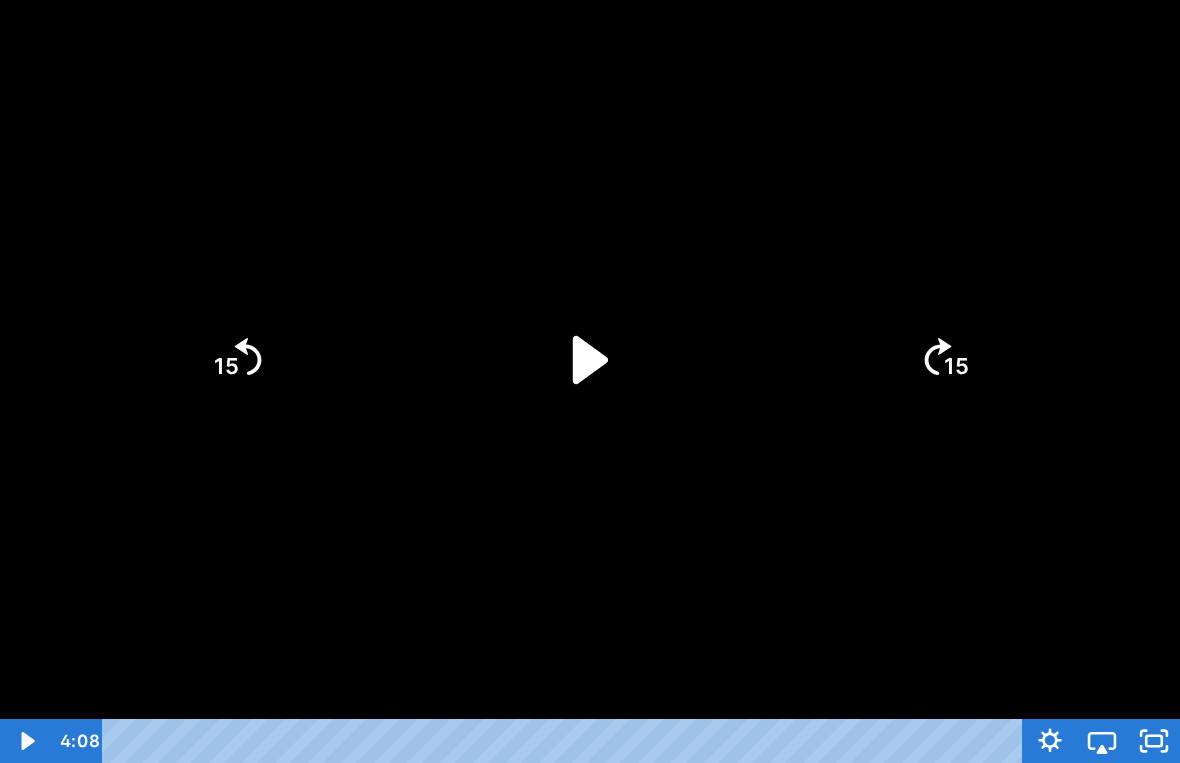 click at bounding box center [590, 381] 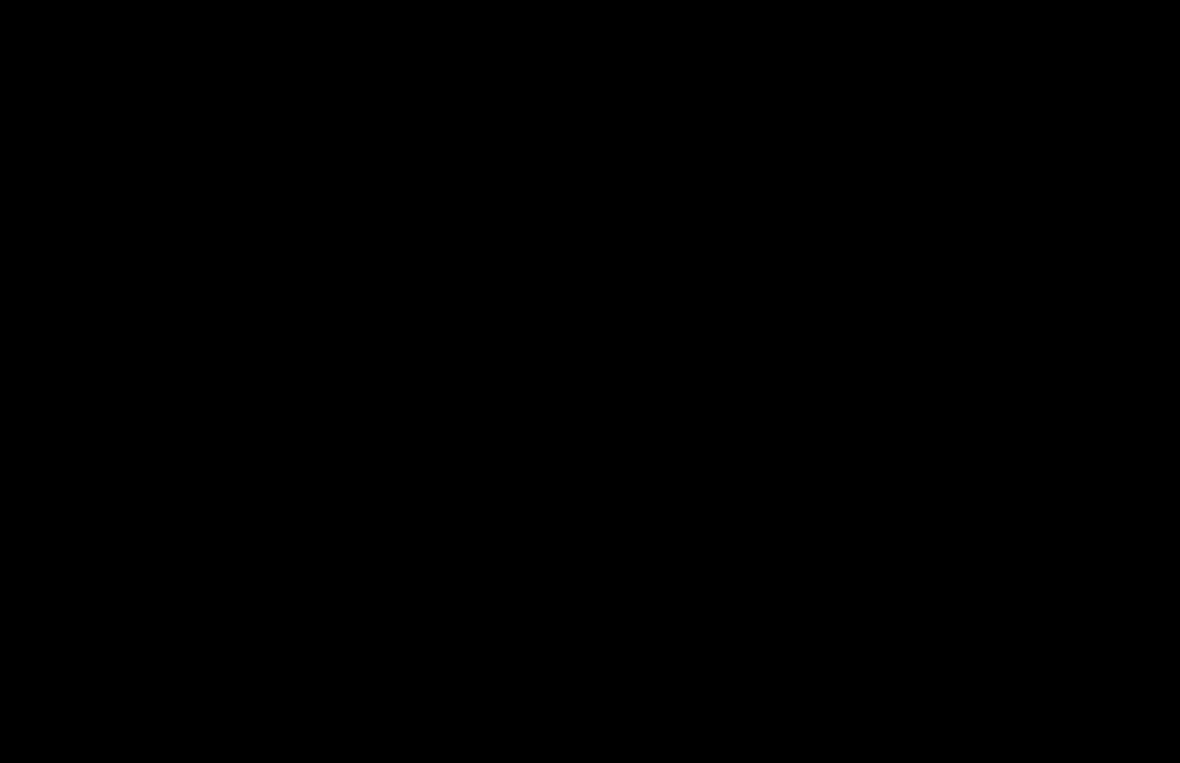 click at bounding box center [590, 381] 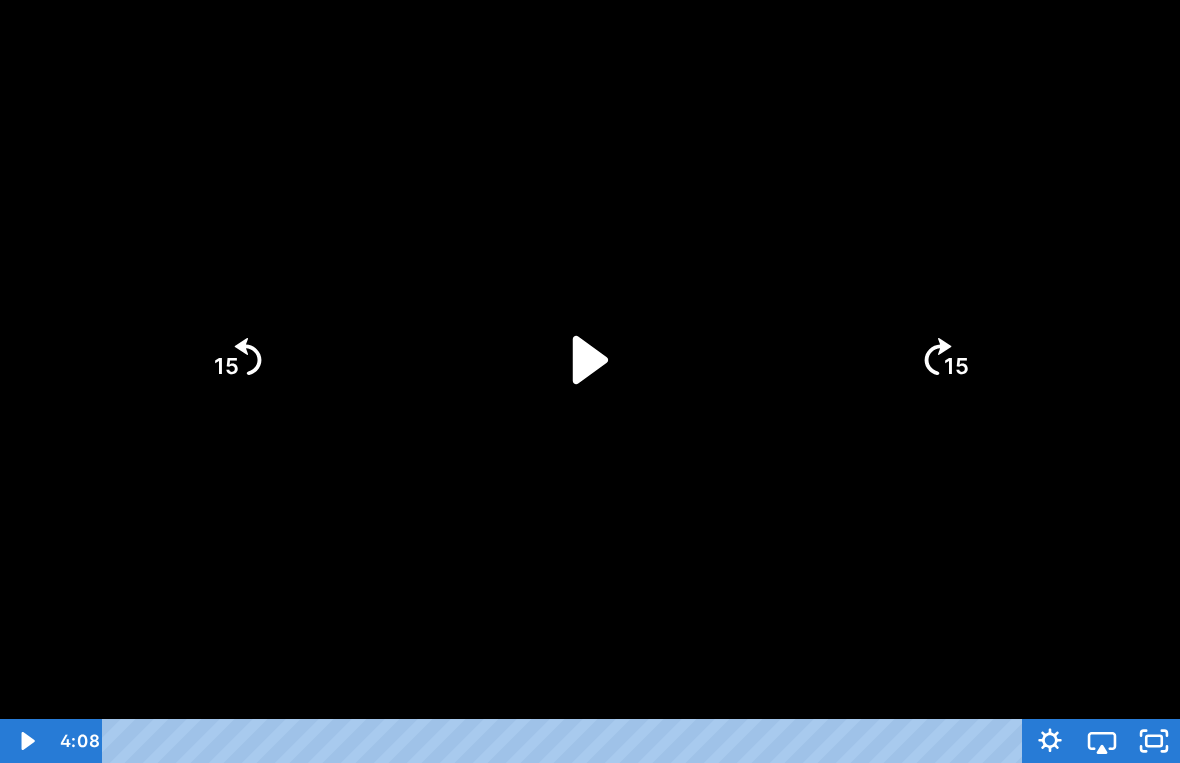 click 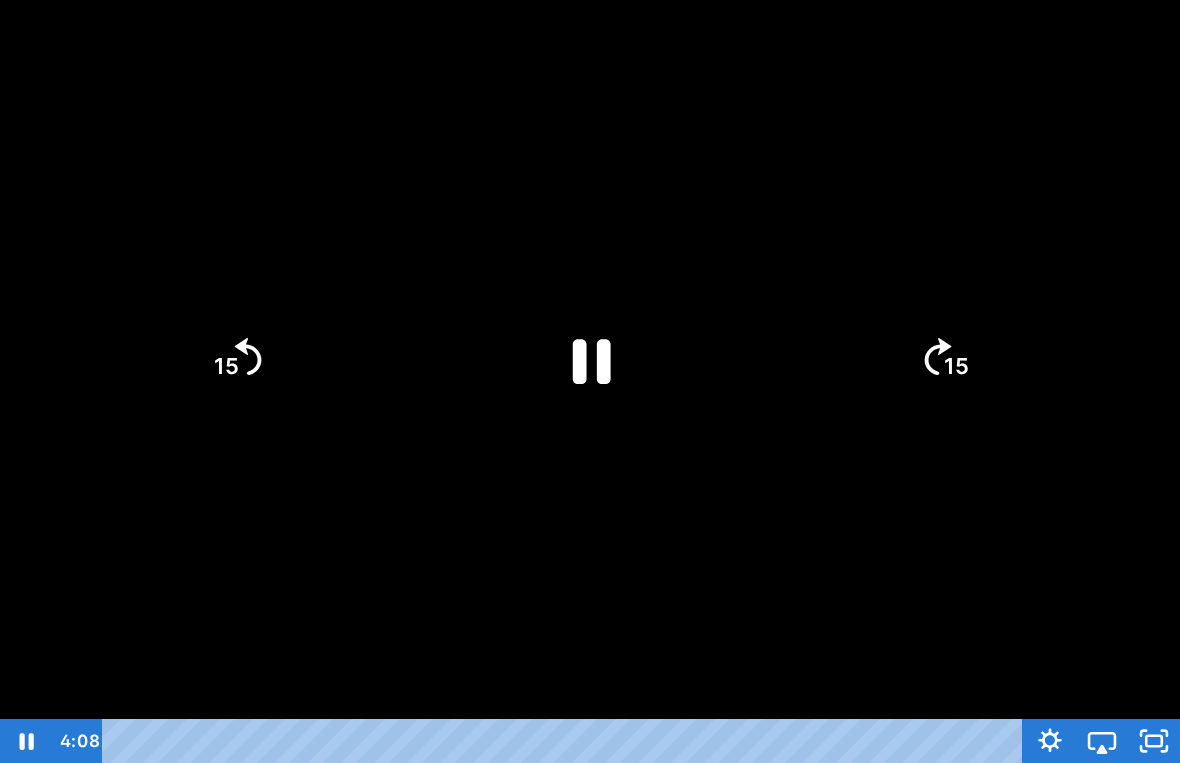 click at bounding box center (590, 381) 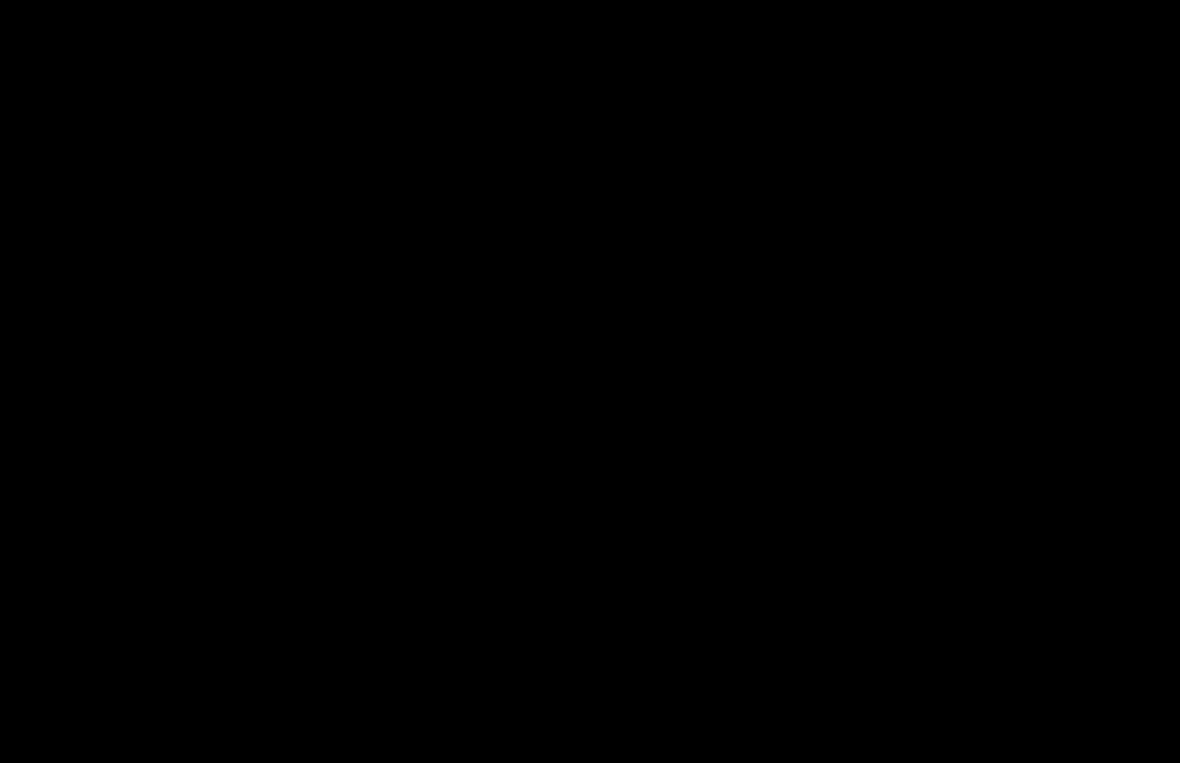 click at bounding box center [590, 381] 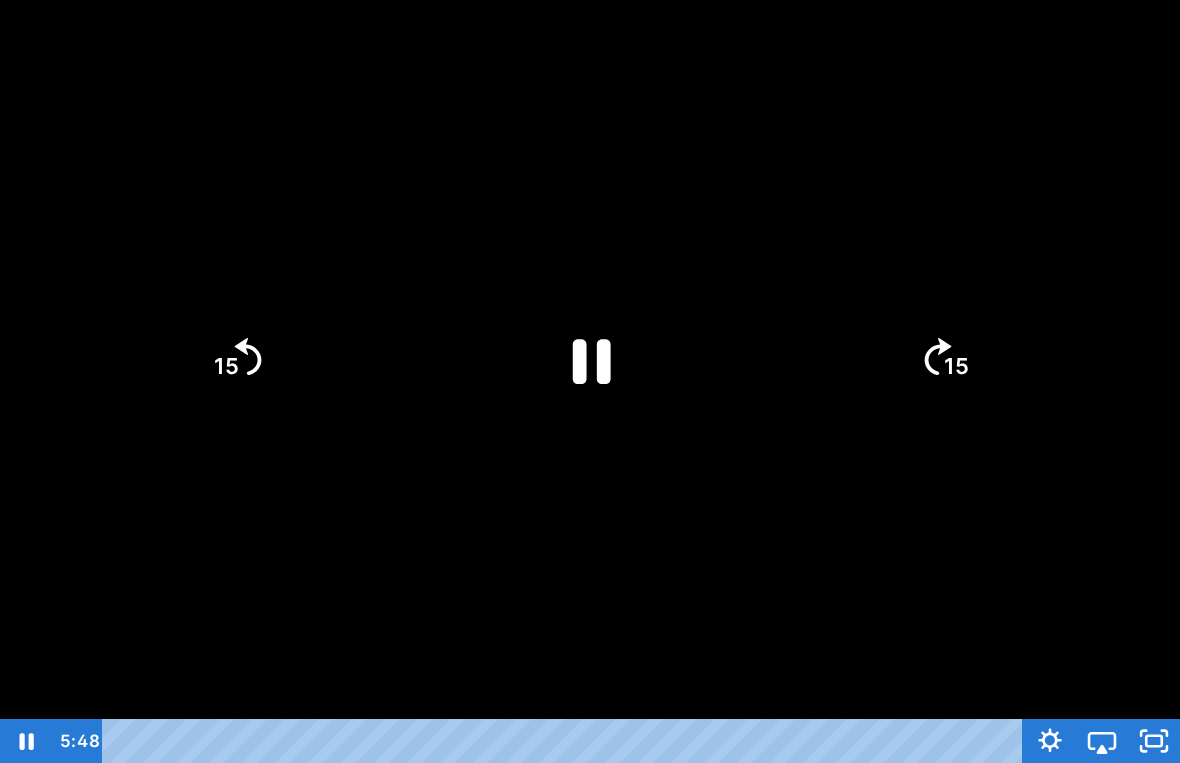 click 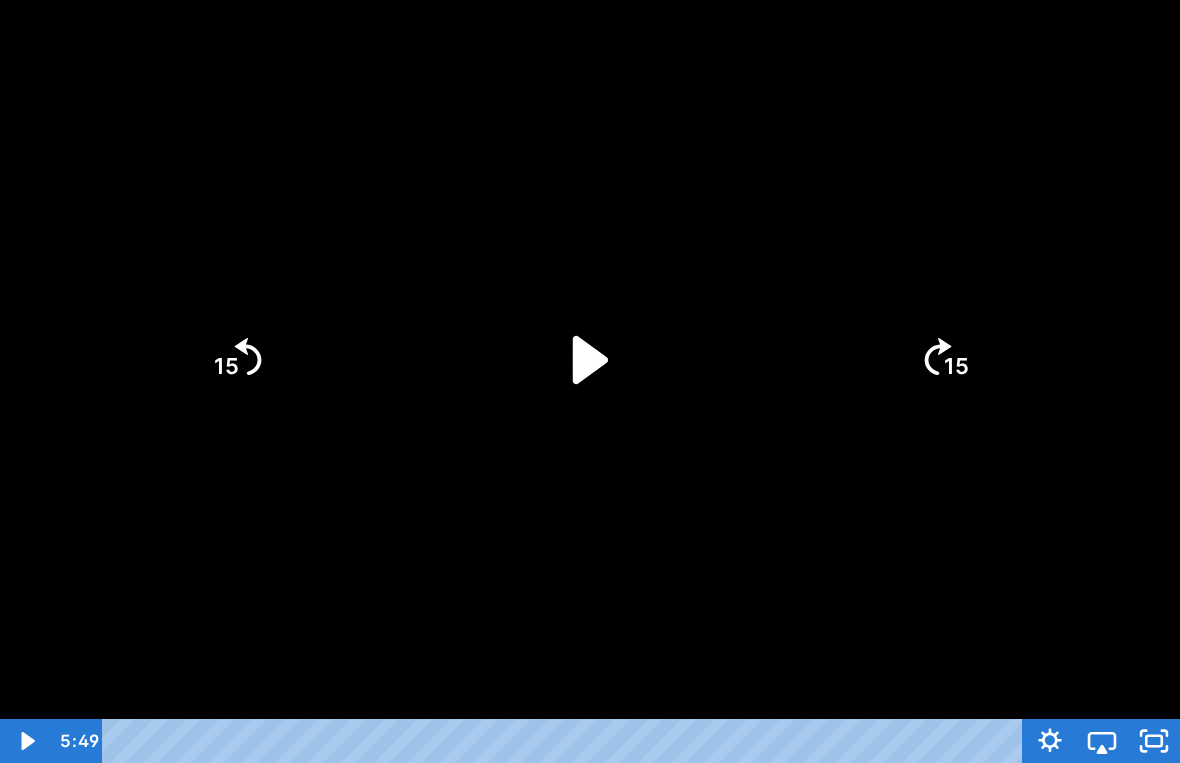 click at bounding box center (590, 381) 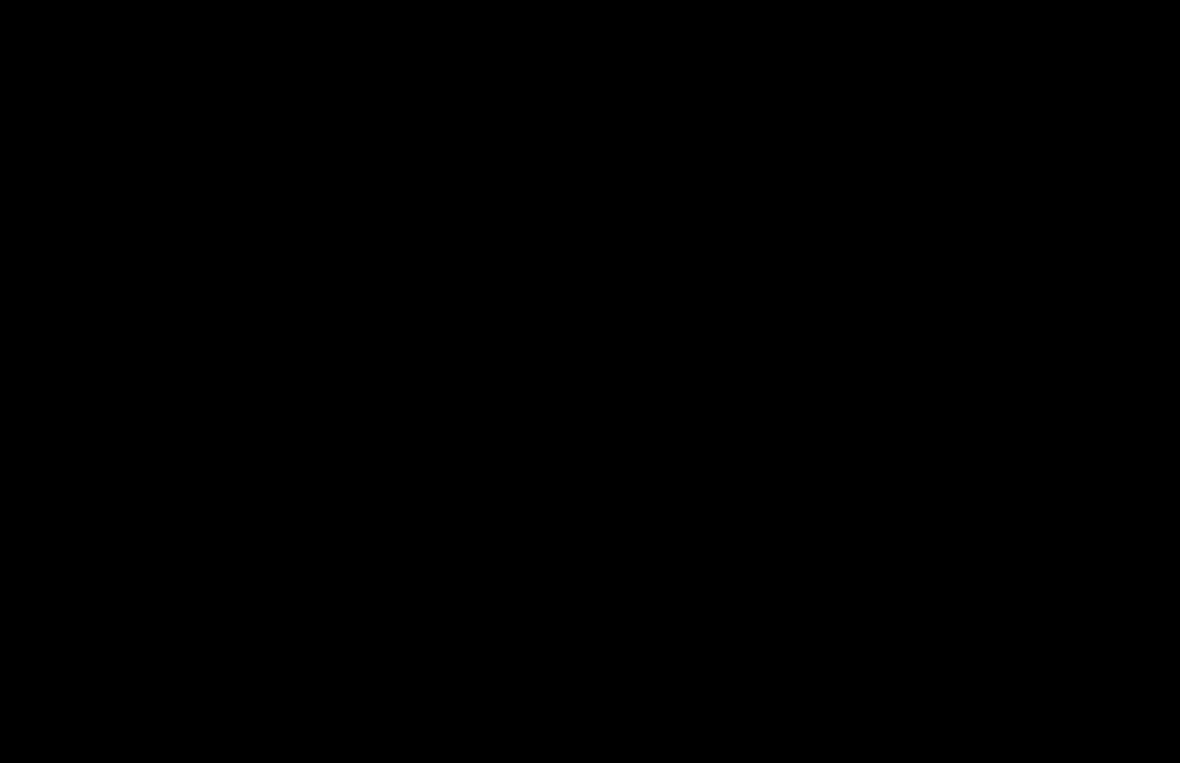 click at bounding box center [590, 381] 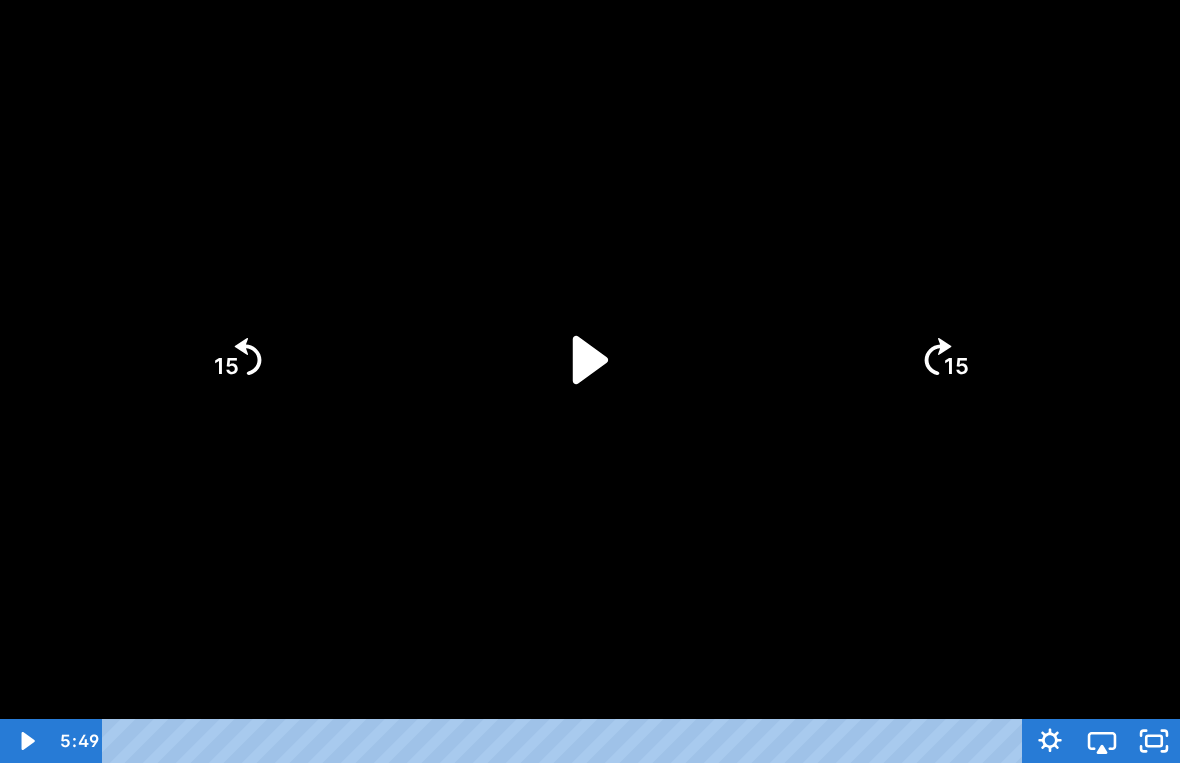 click at bounding box center [590, 381] 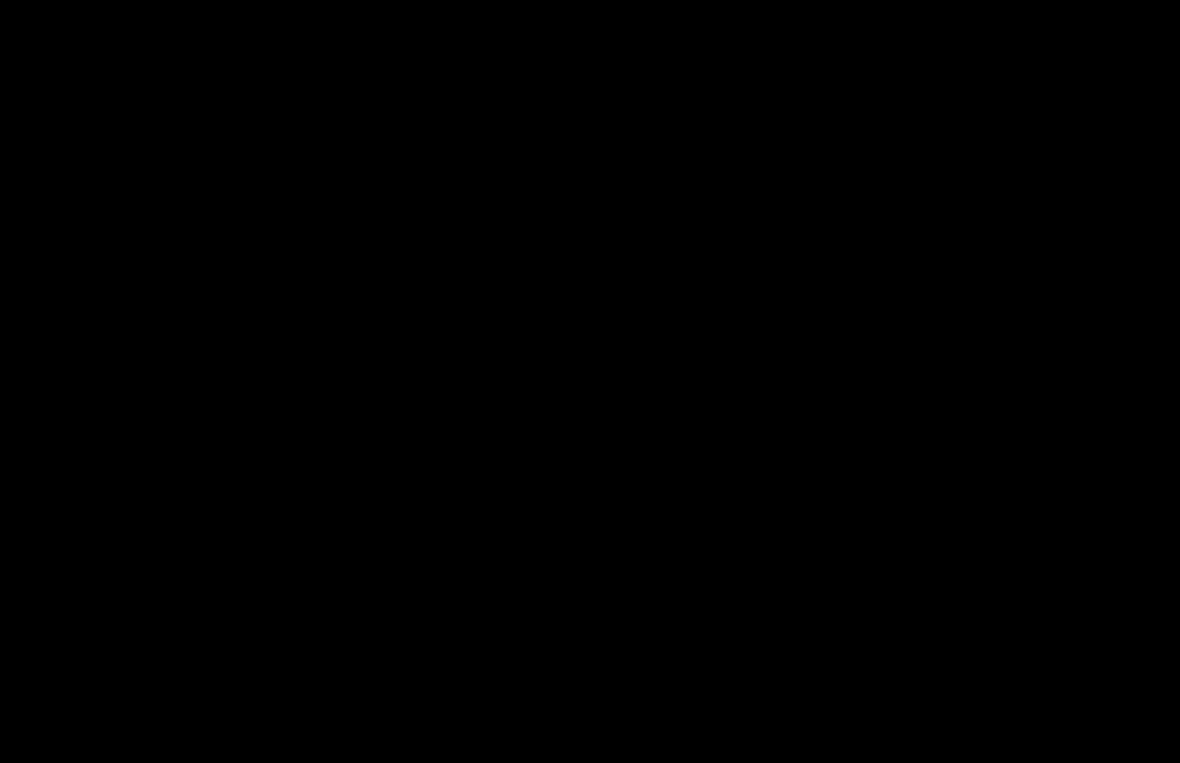 click at bounding box center [590, 381] 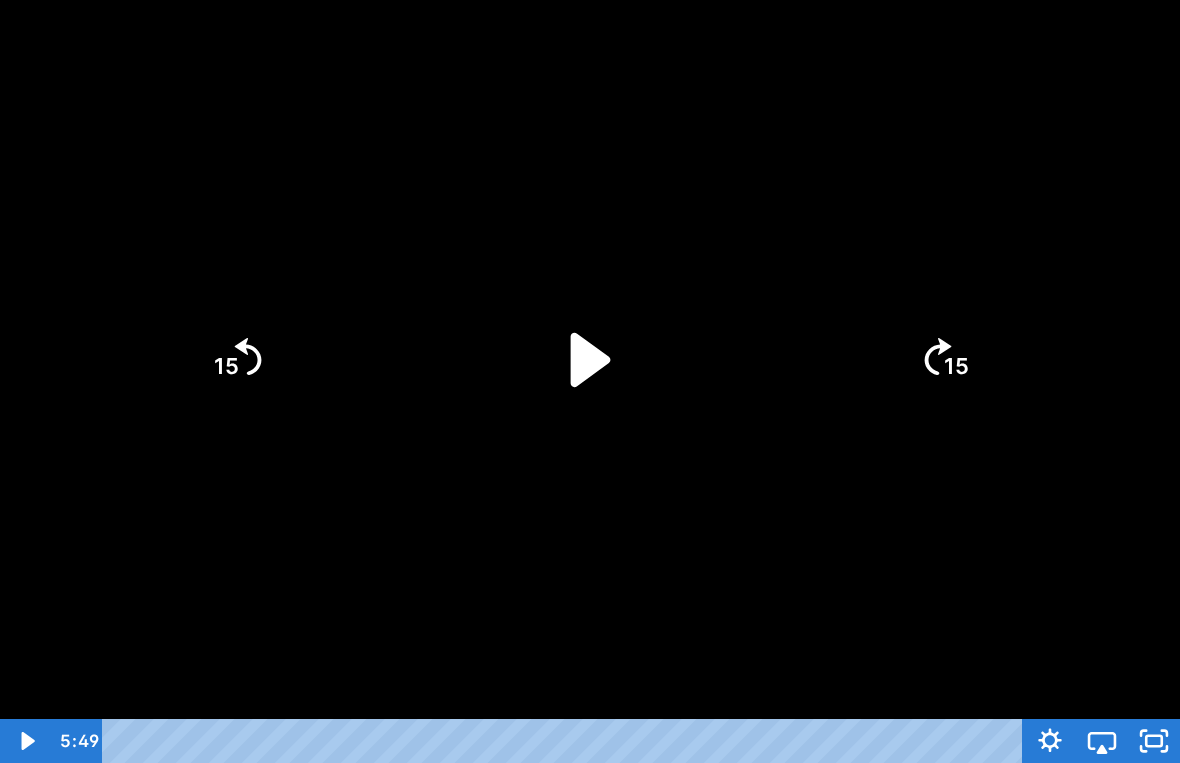 click 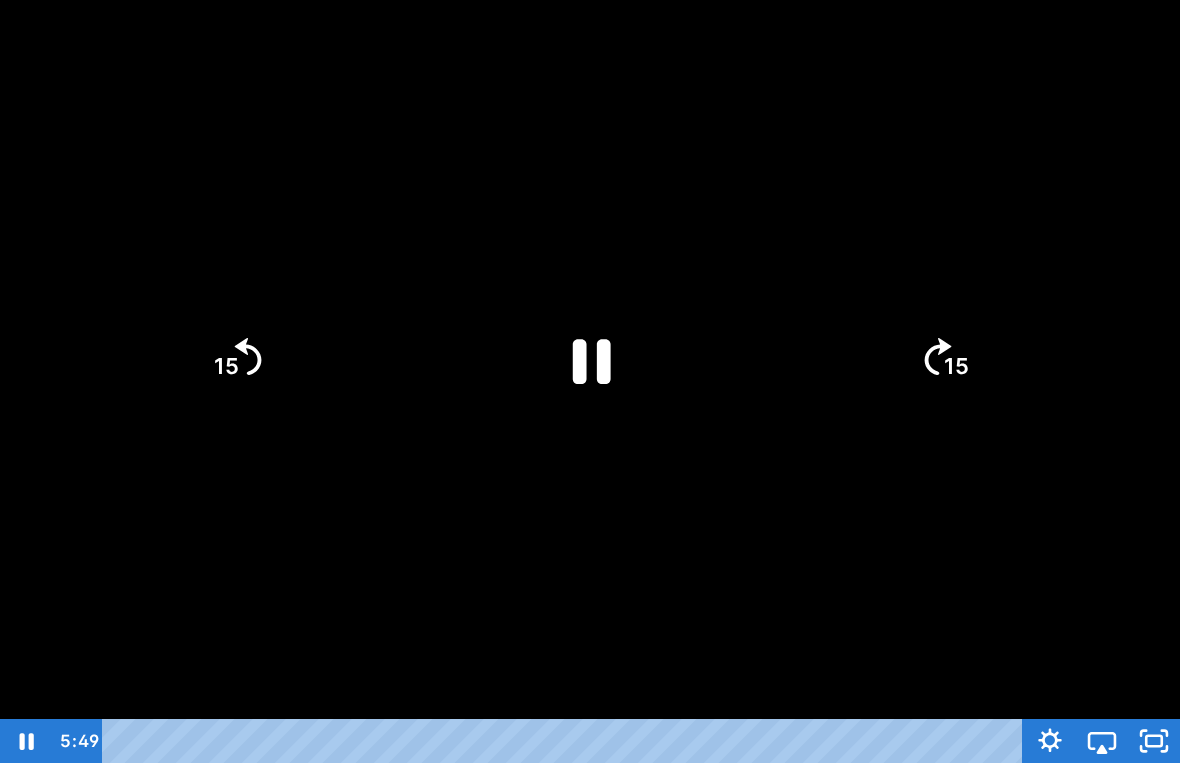 click at bounding box center [590, 381] 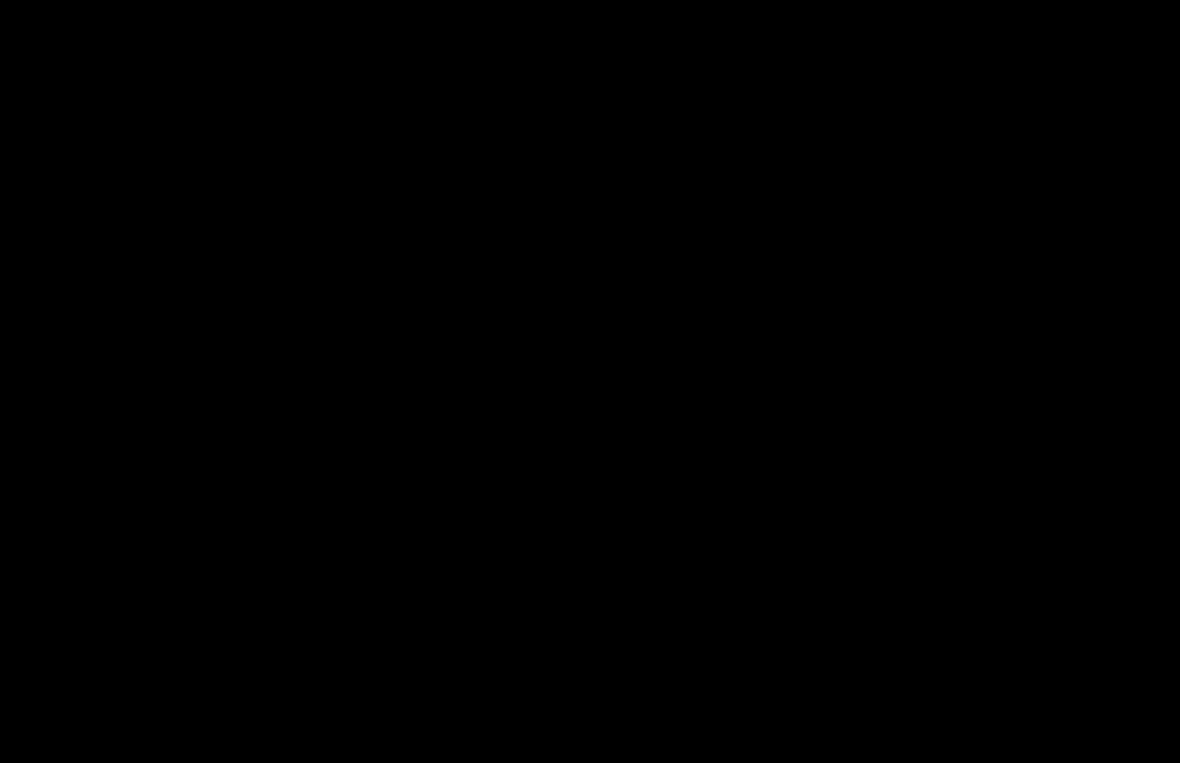 click at bounding box center [590, 381] 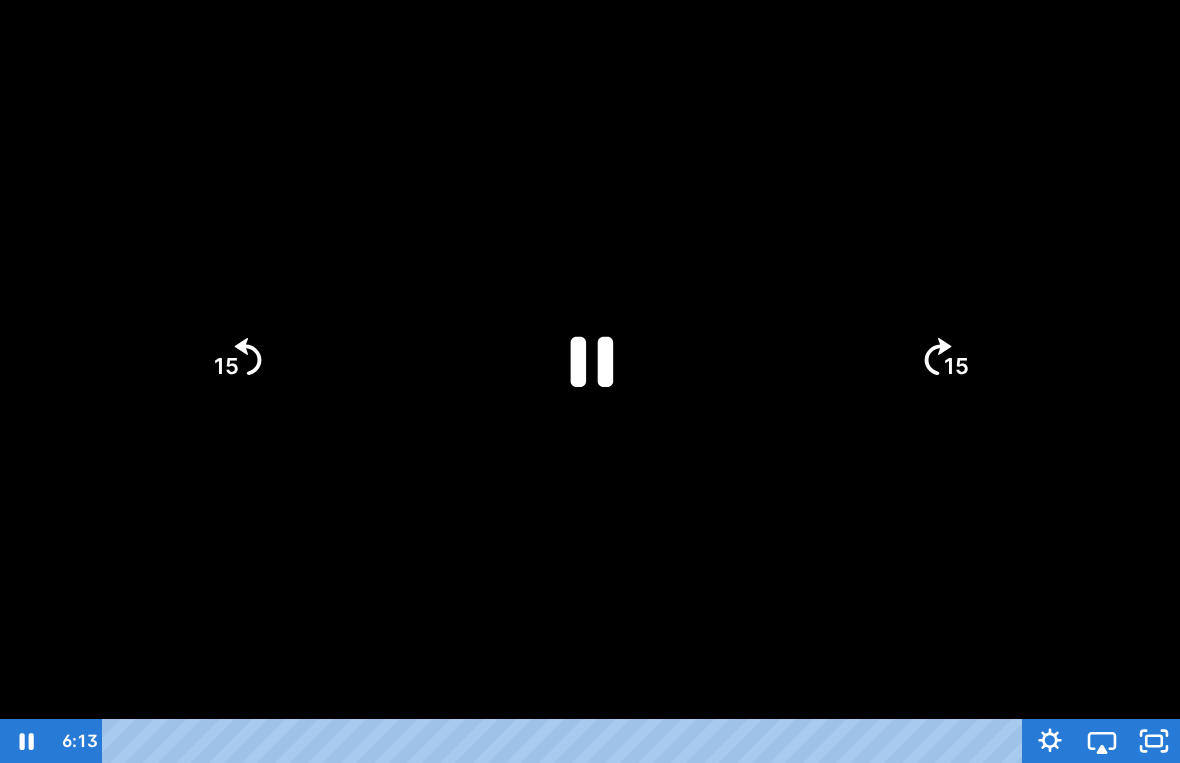 click 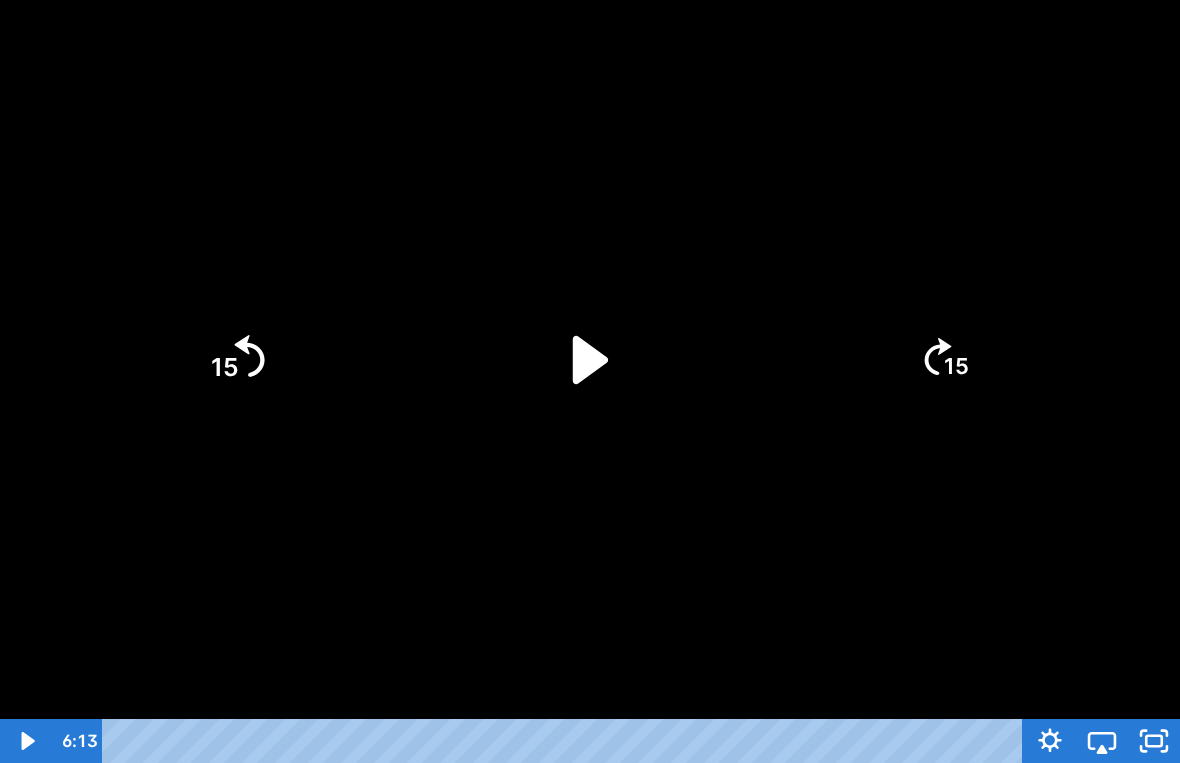 click on "15" 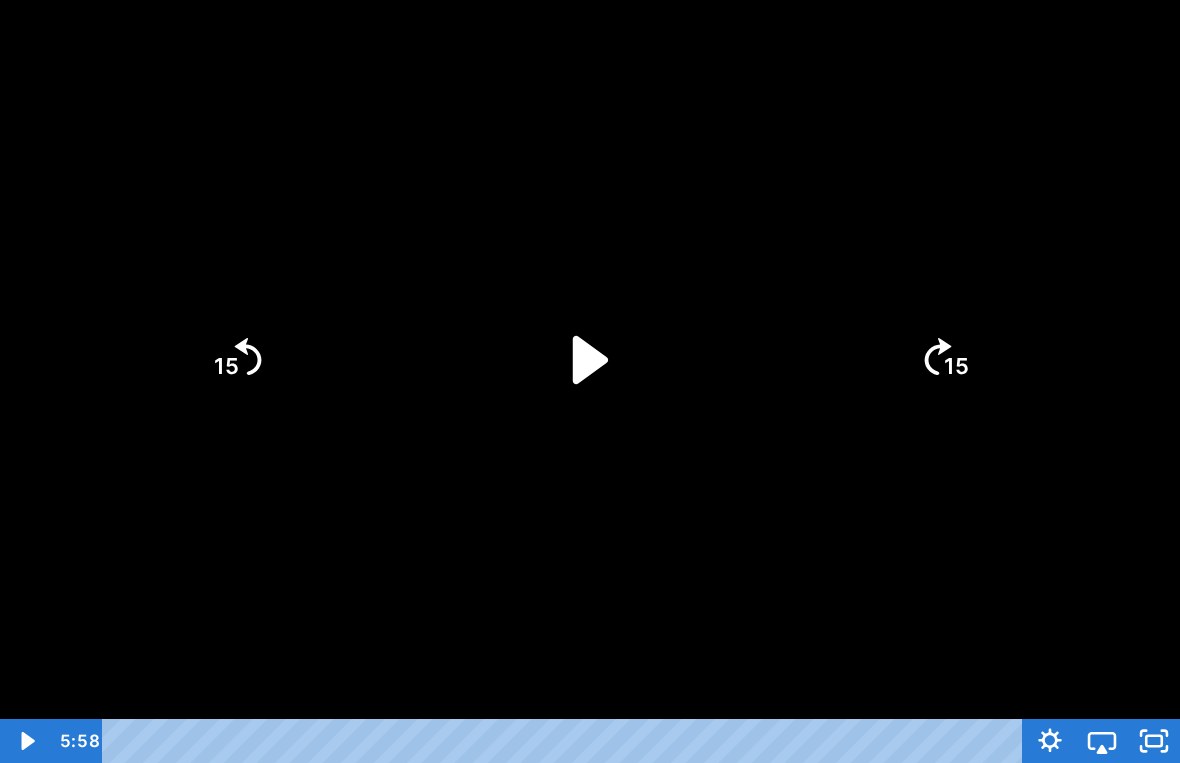 click 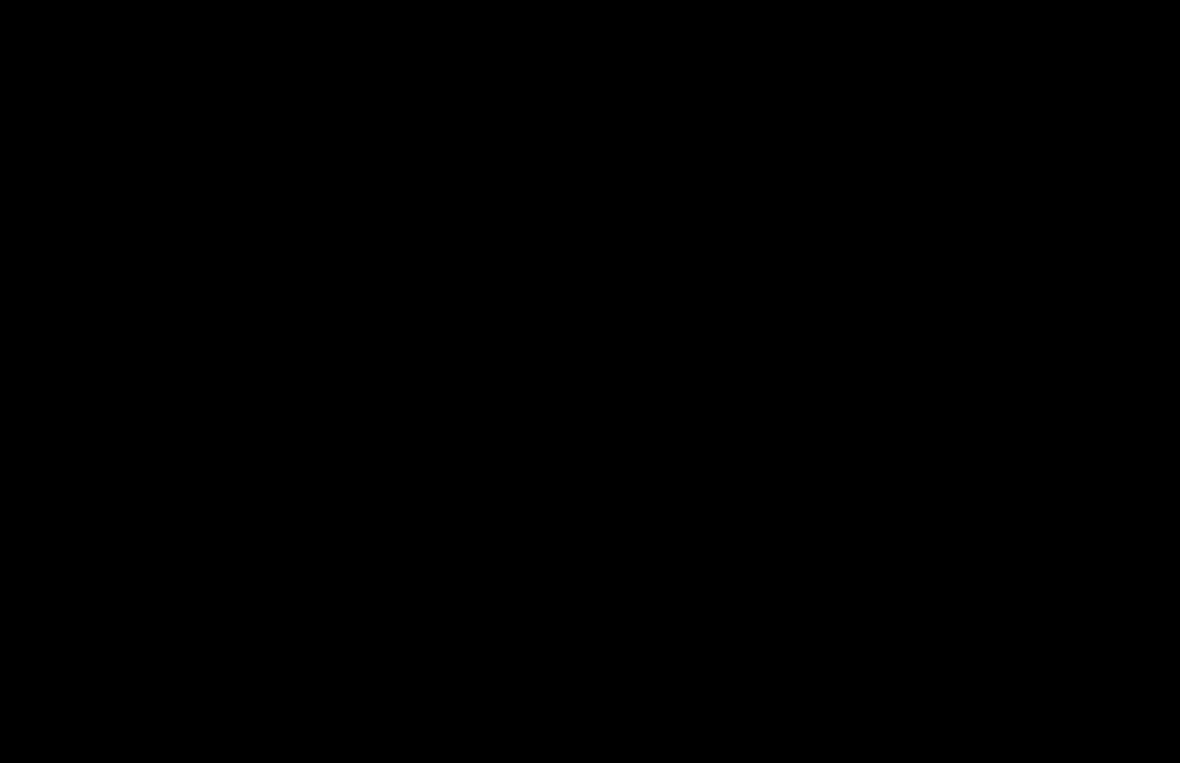 click at bounding box center [590, 381] 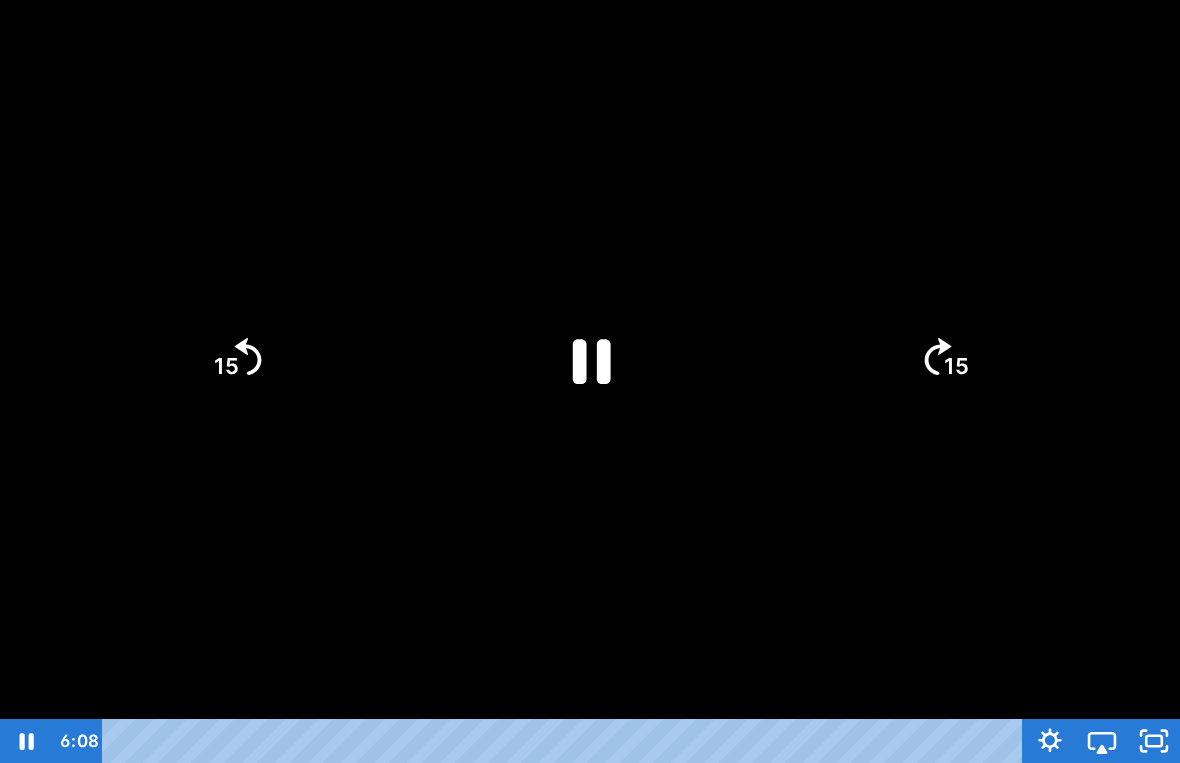 click 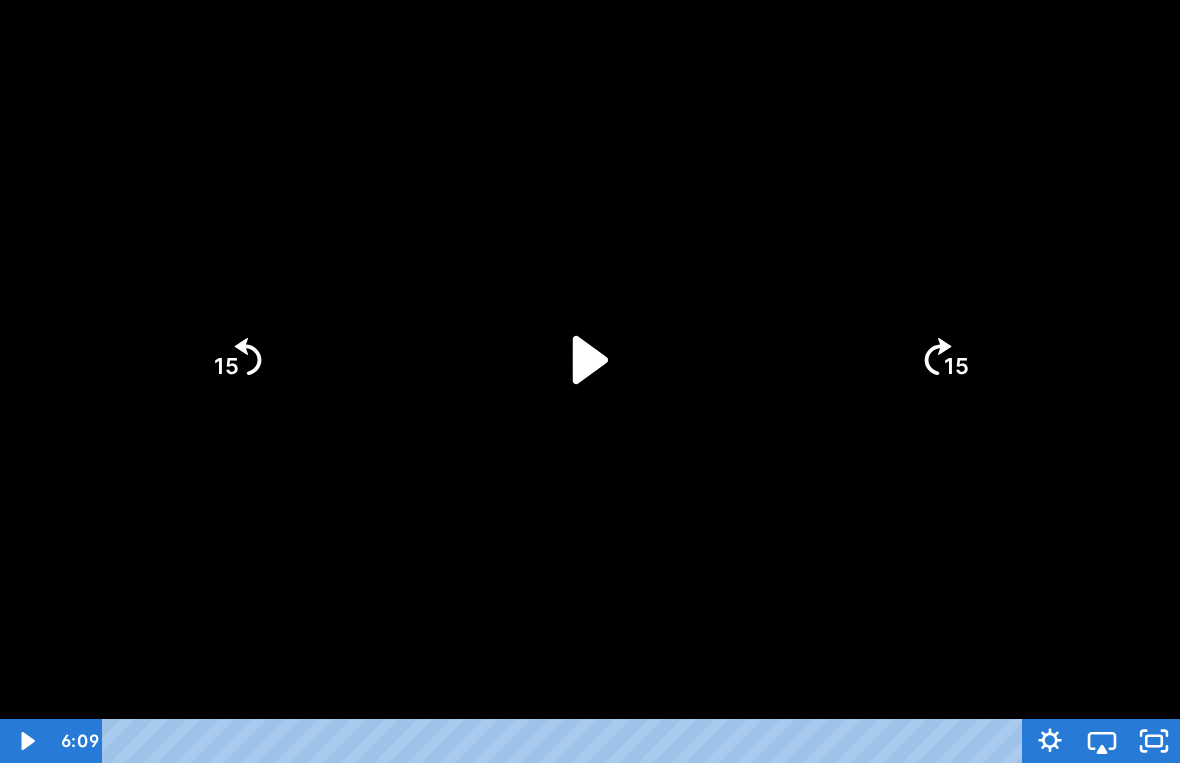 click at bounding box center (590, 381) 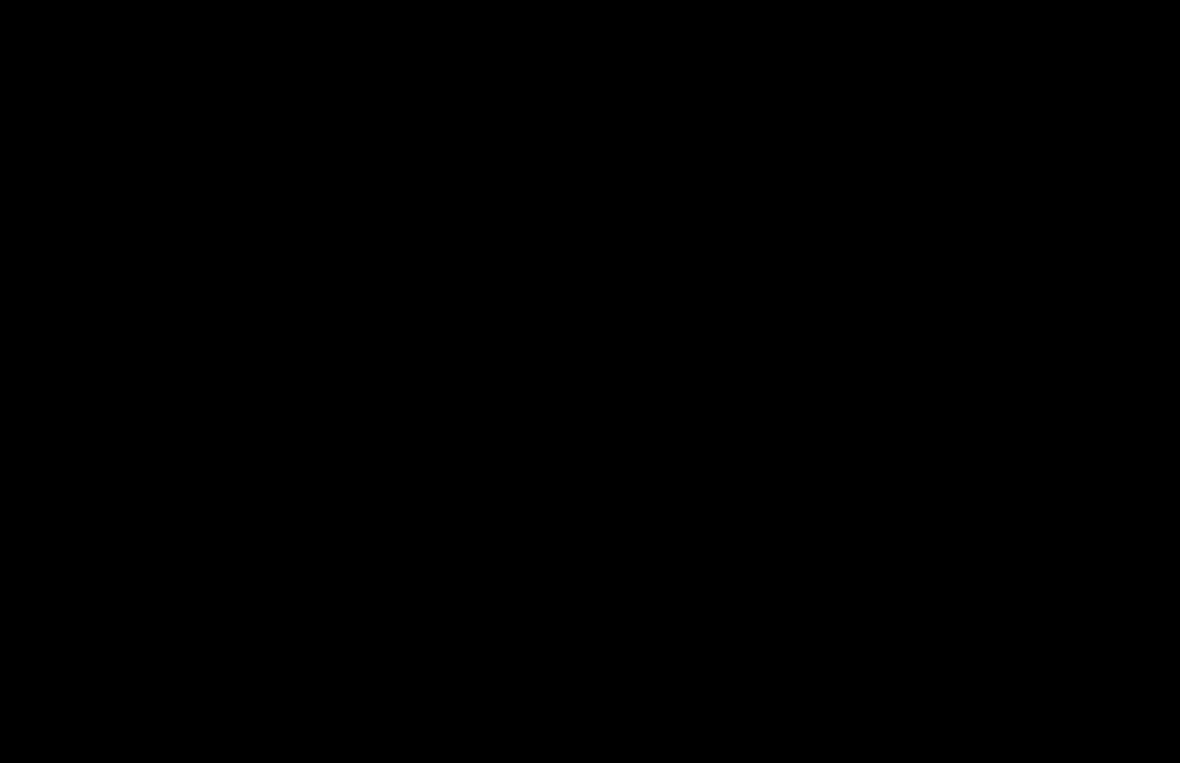 click at bounding box center (590, 381) 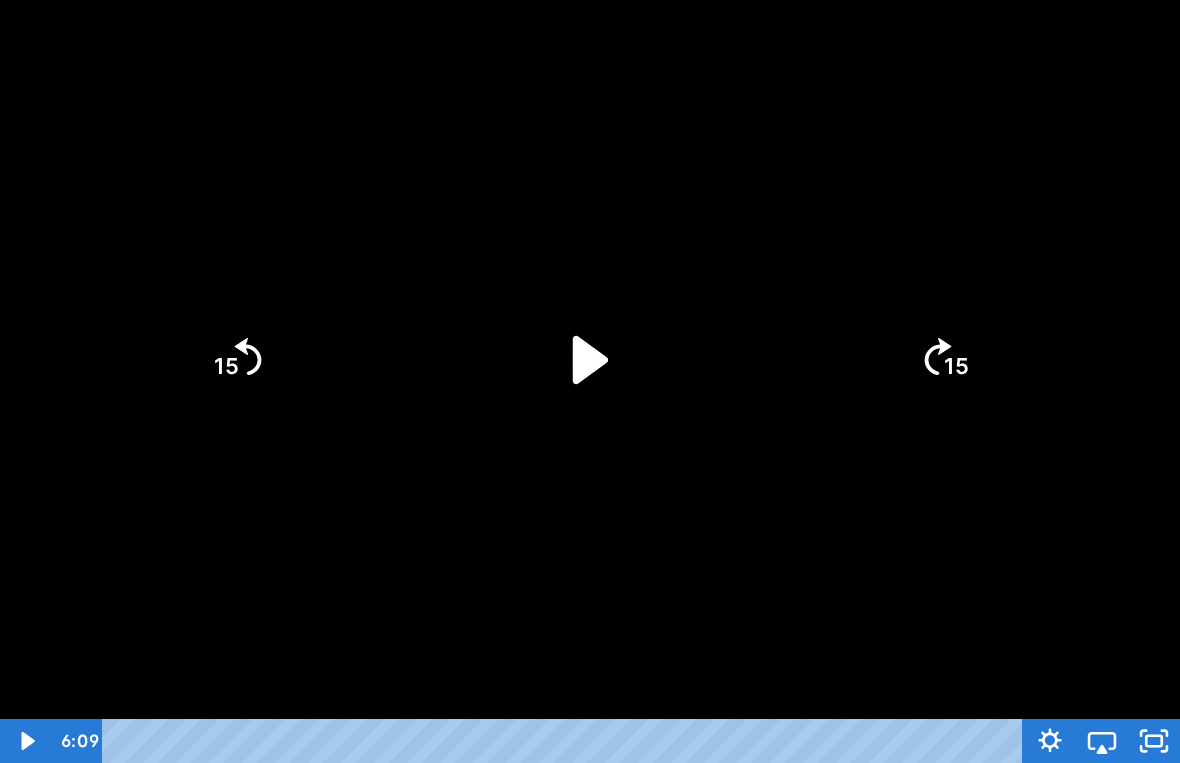 click 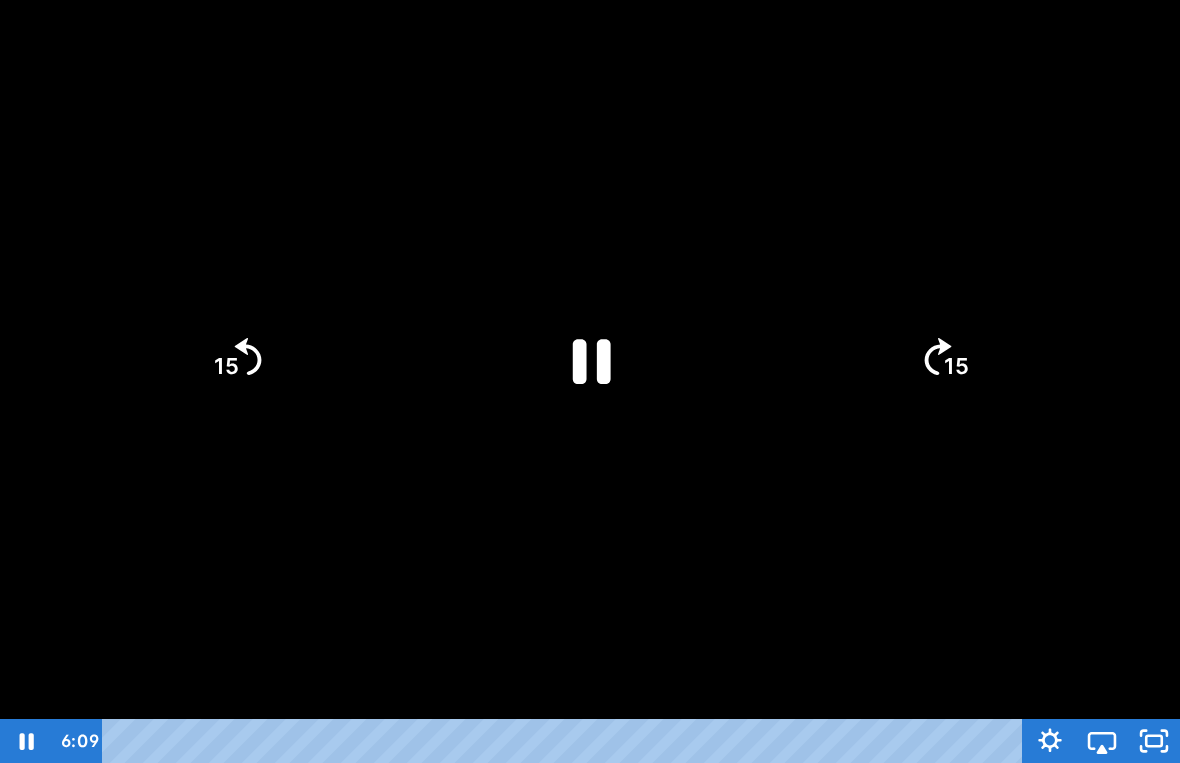 click at bounding box center (590, 381) 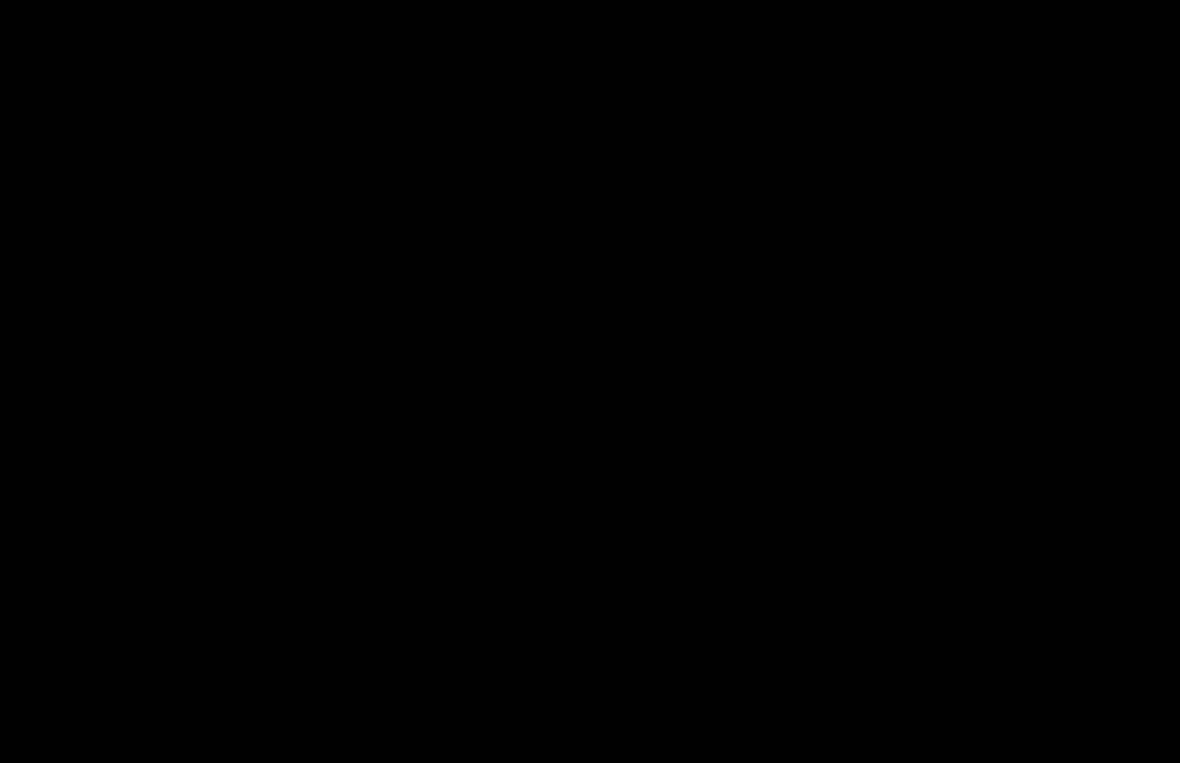 click at bounding box center (590, 381) 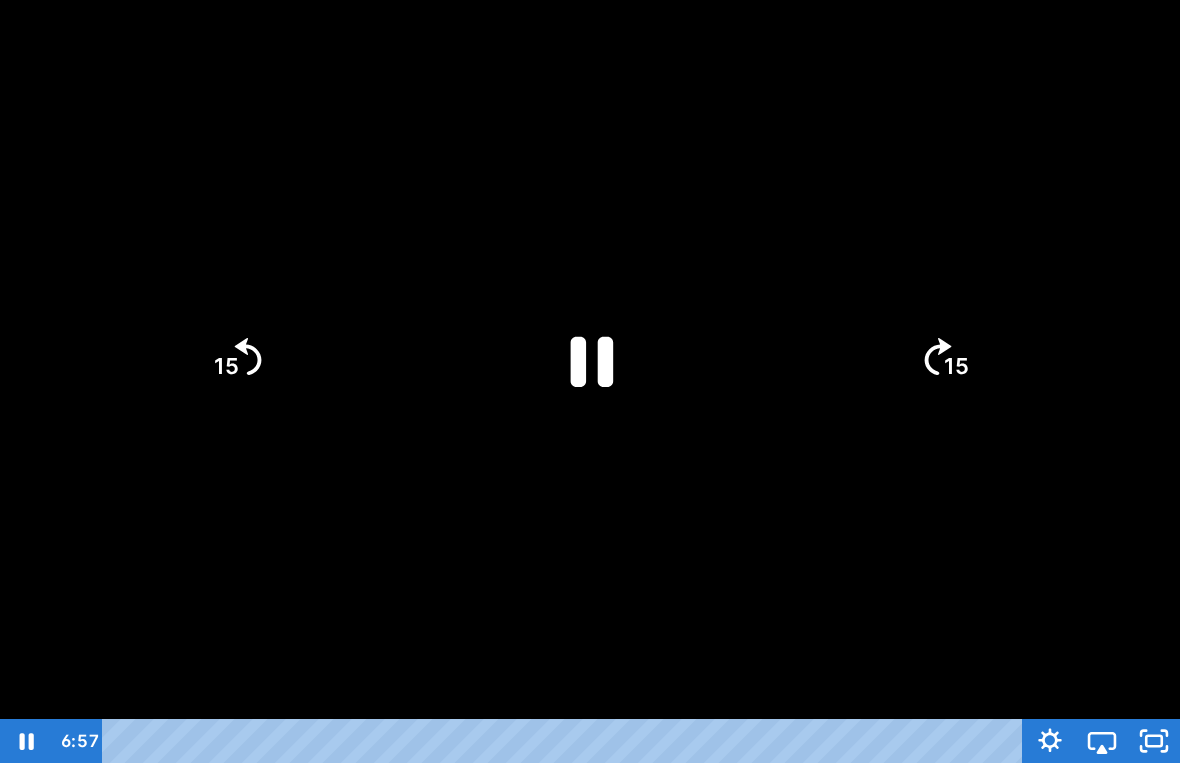 click 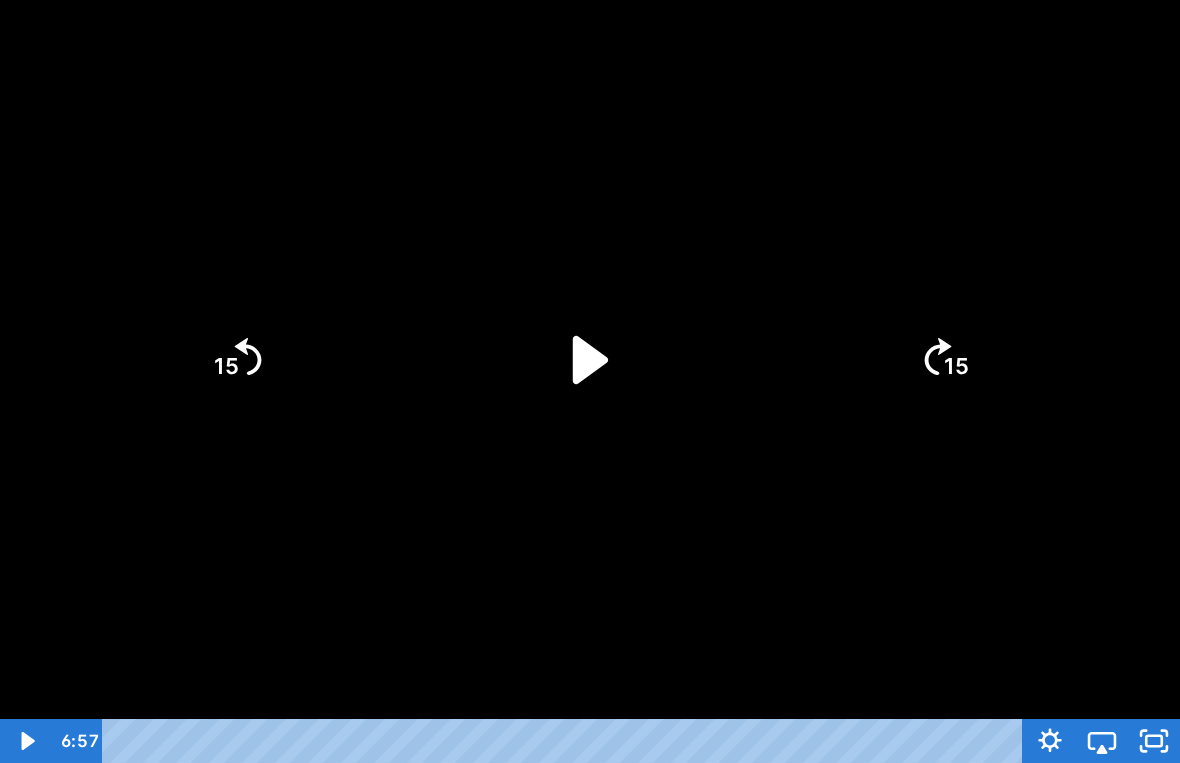 click 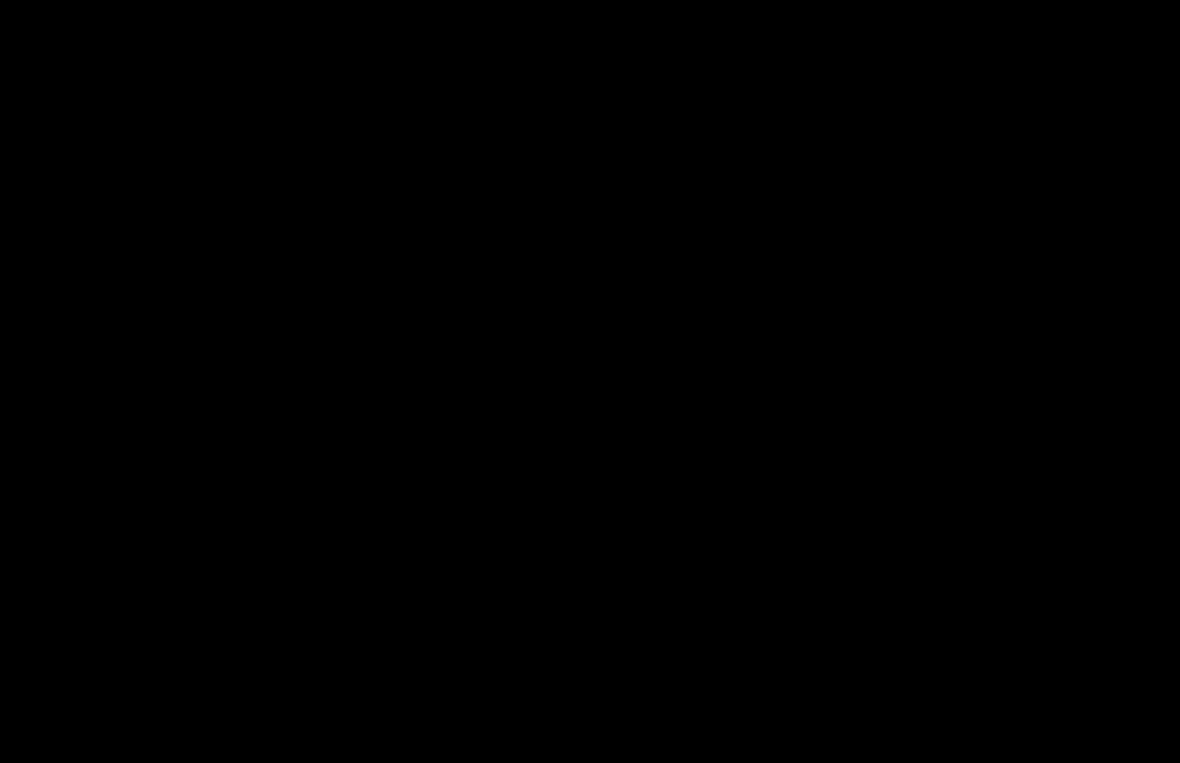 click at bounding box center (590, 381) 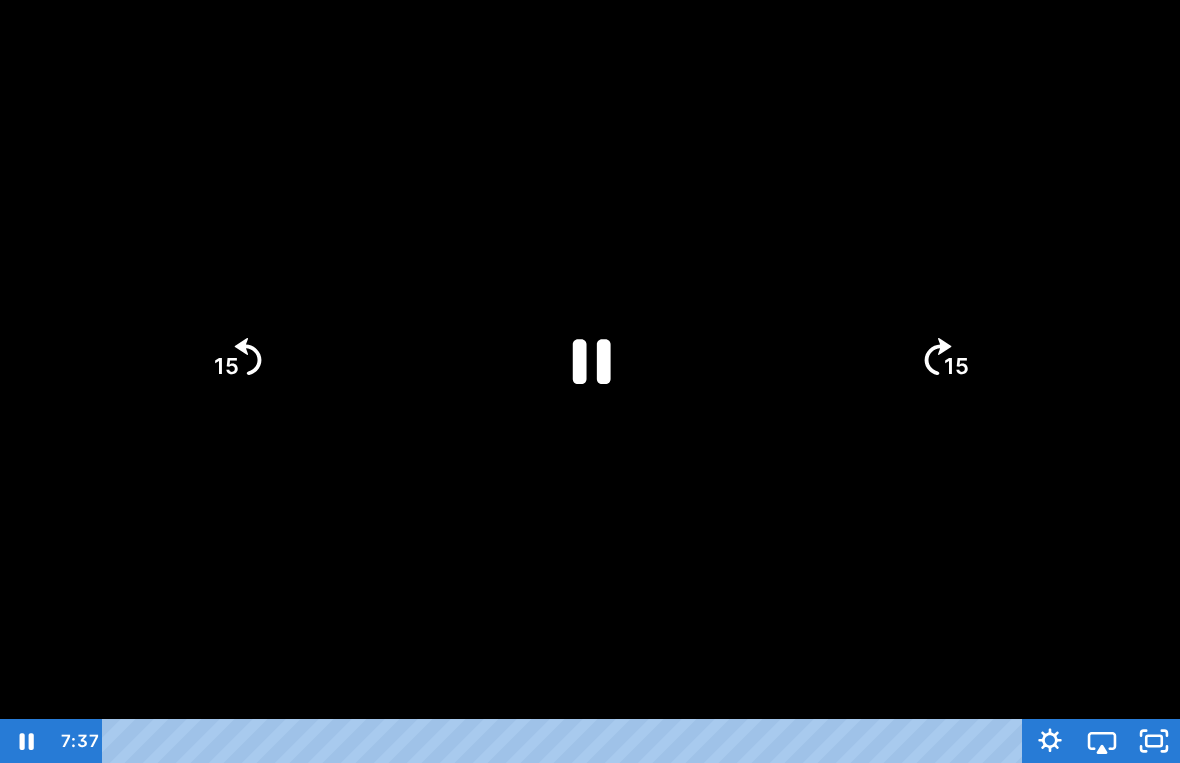 click 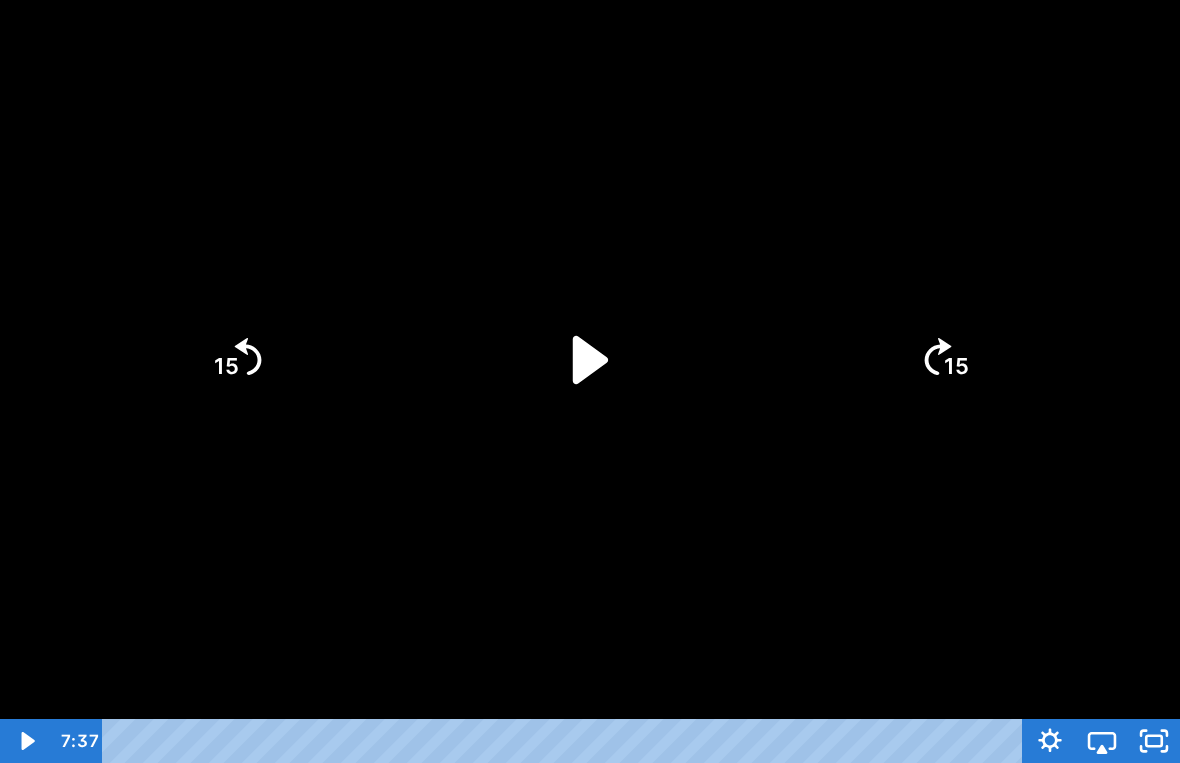 click 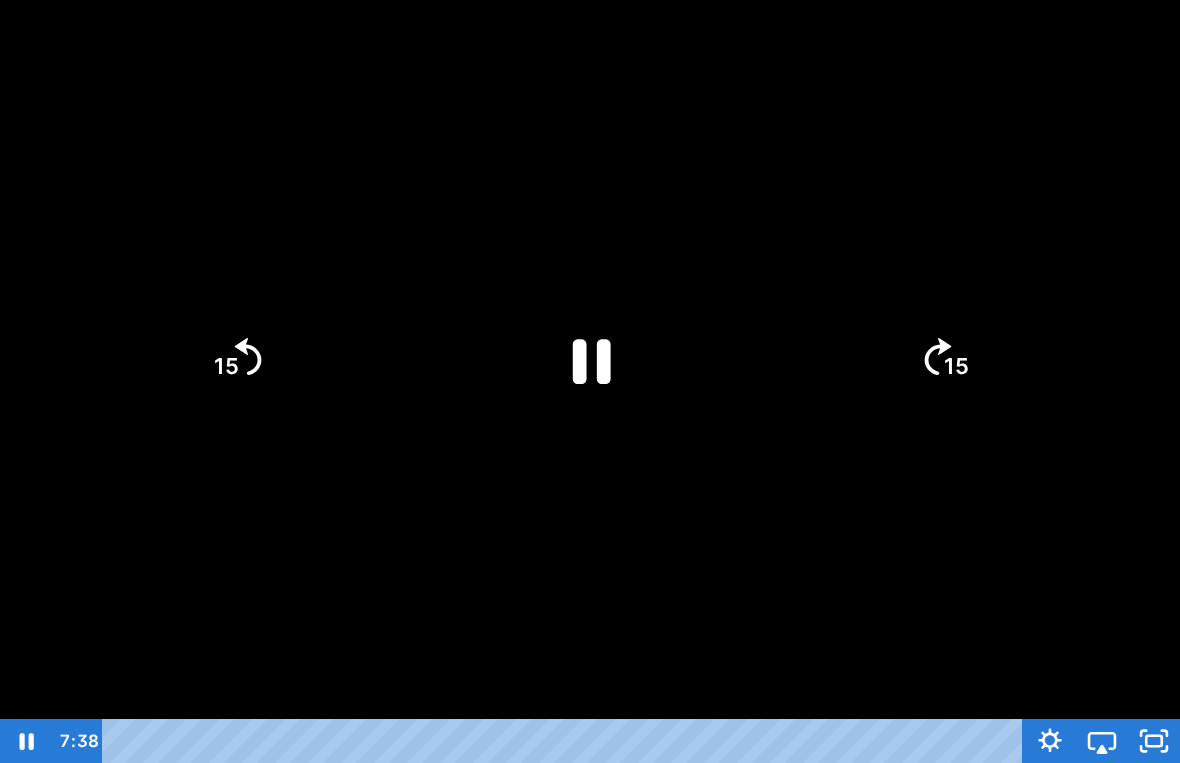 click at bounding box center [590, 381] 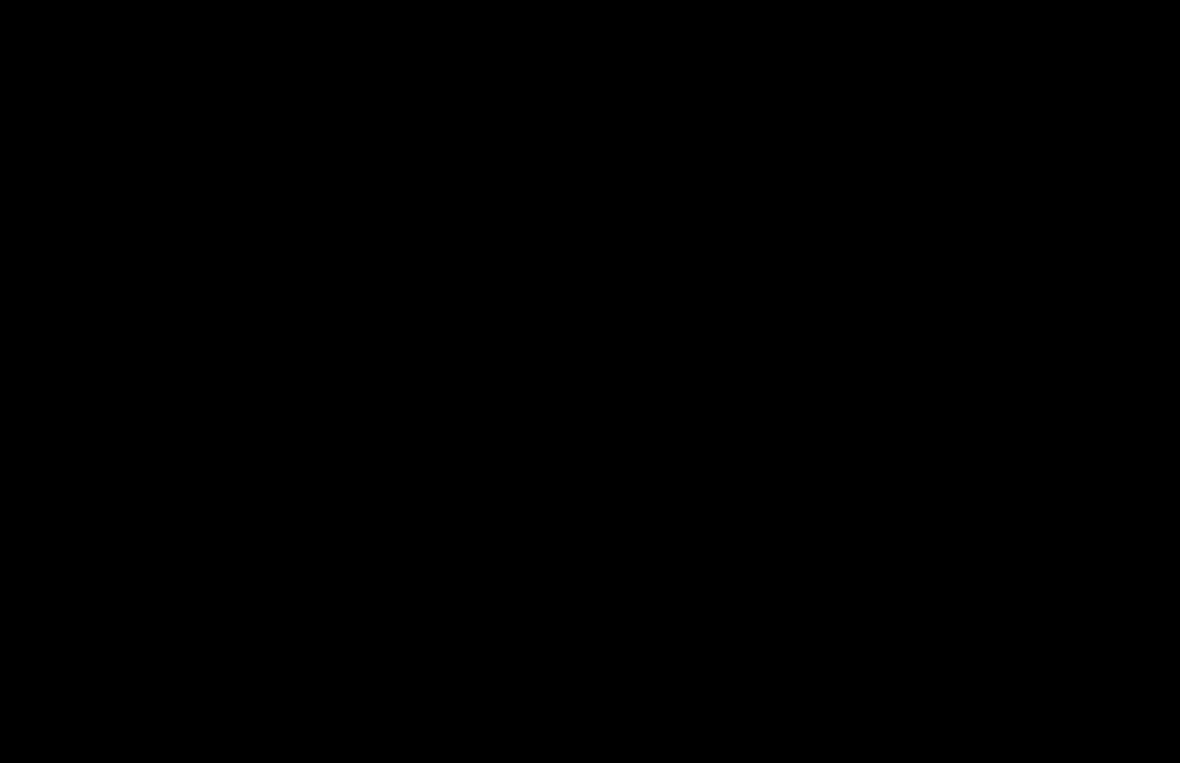 click at bounding box center (590, 381) 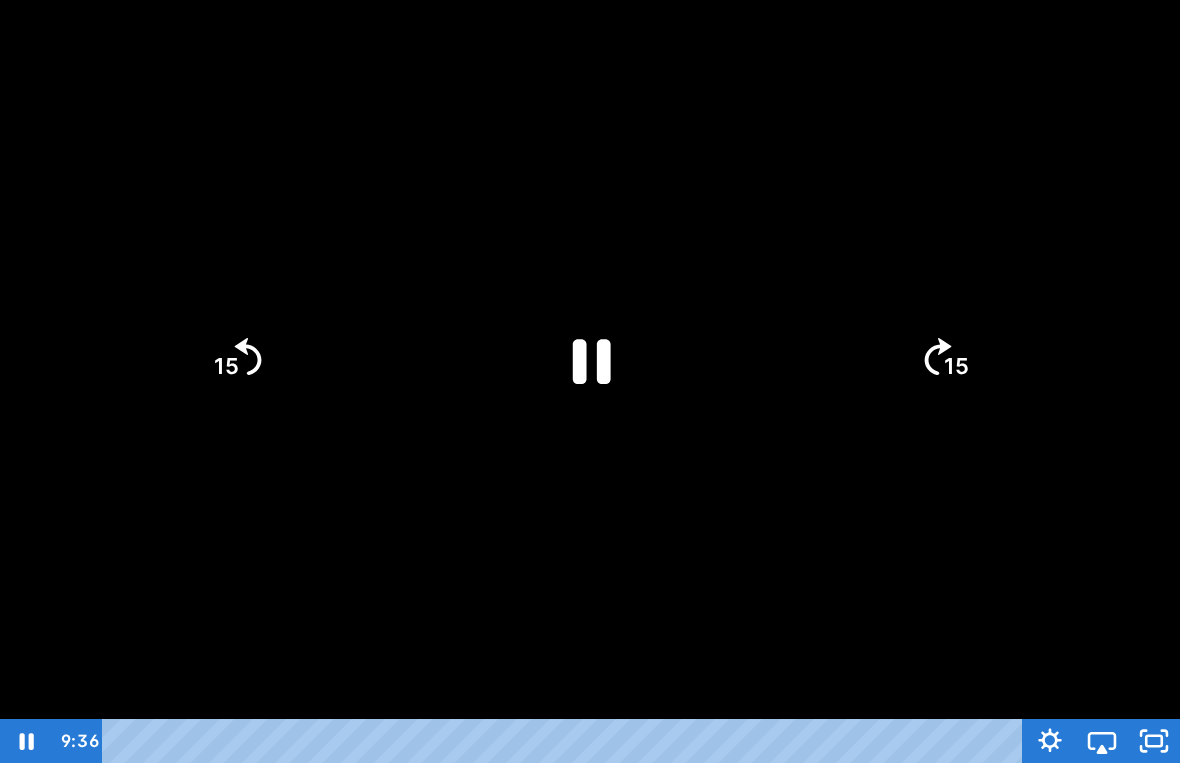 click at bounding box center (590, 381) 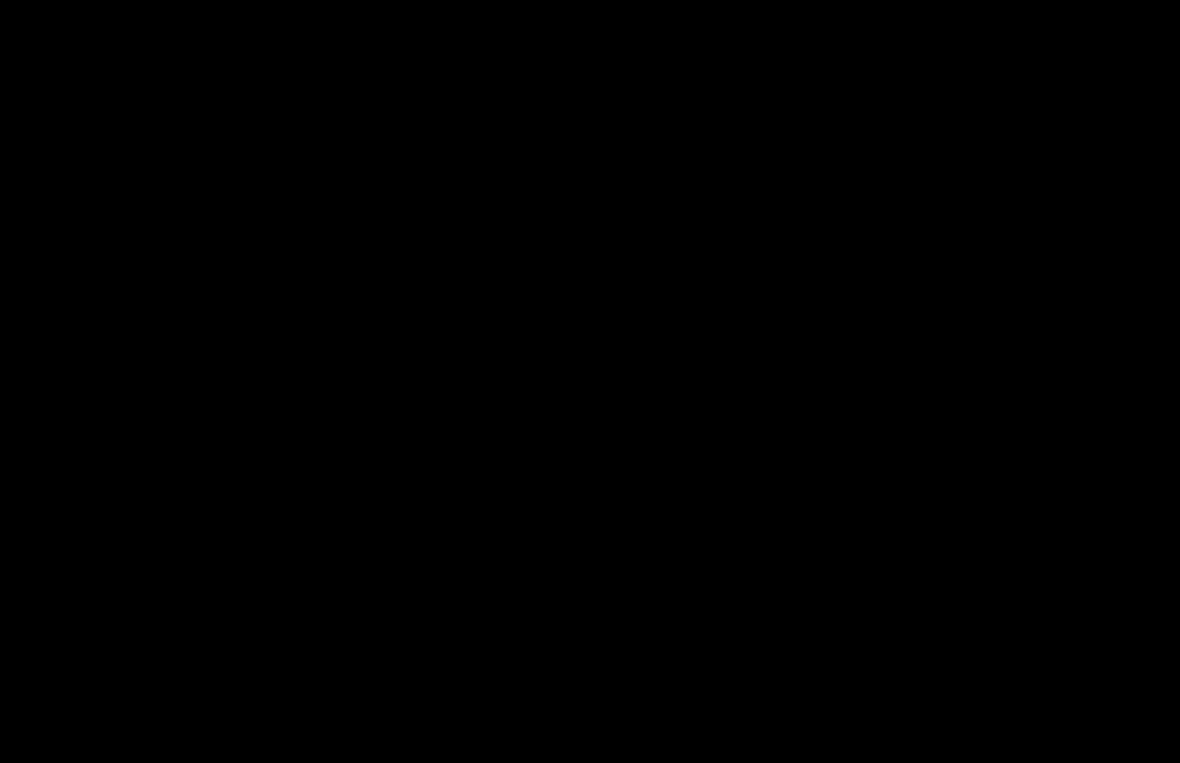 click at bounding box center [590, 381] 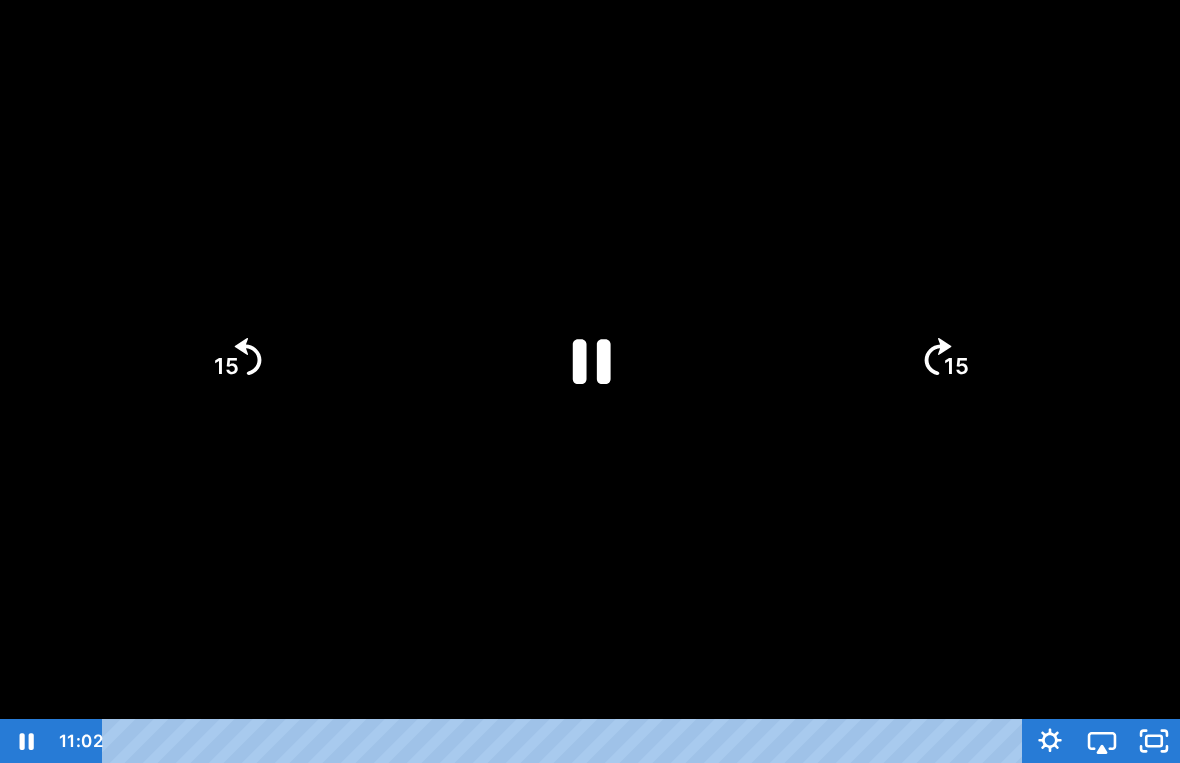 click 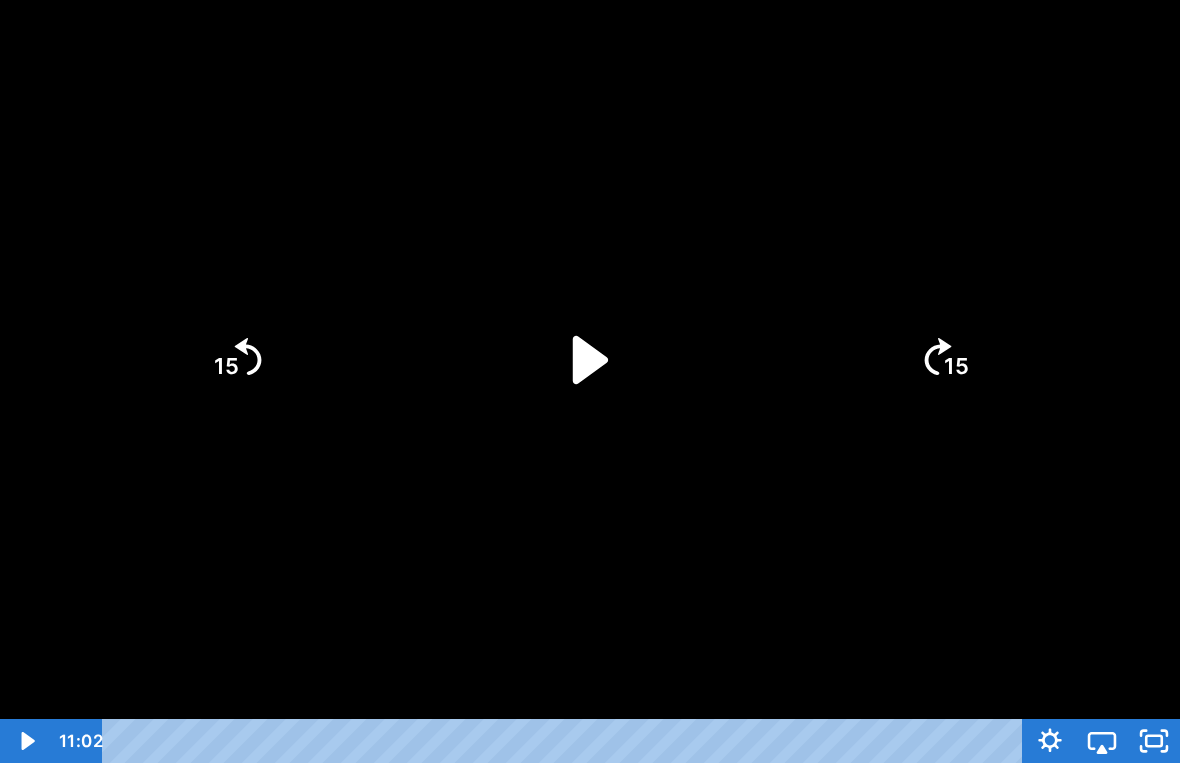click 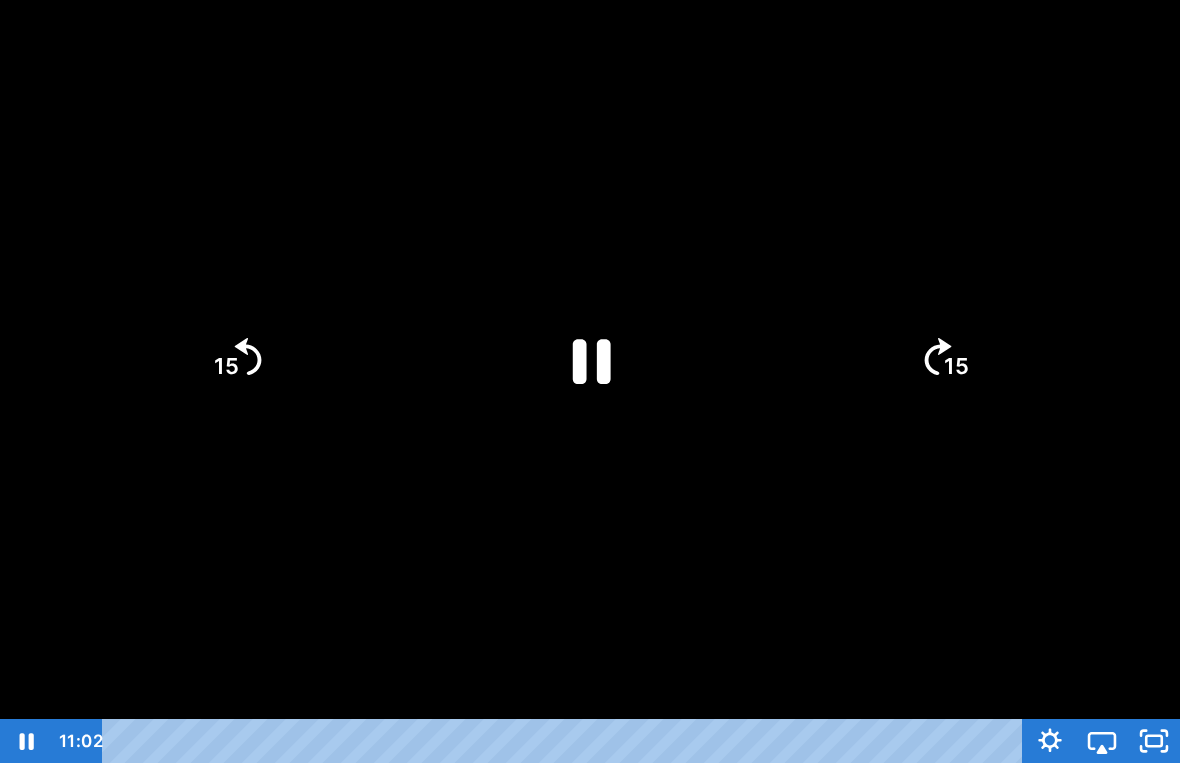click at bounding box center [590, 381] 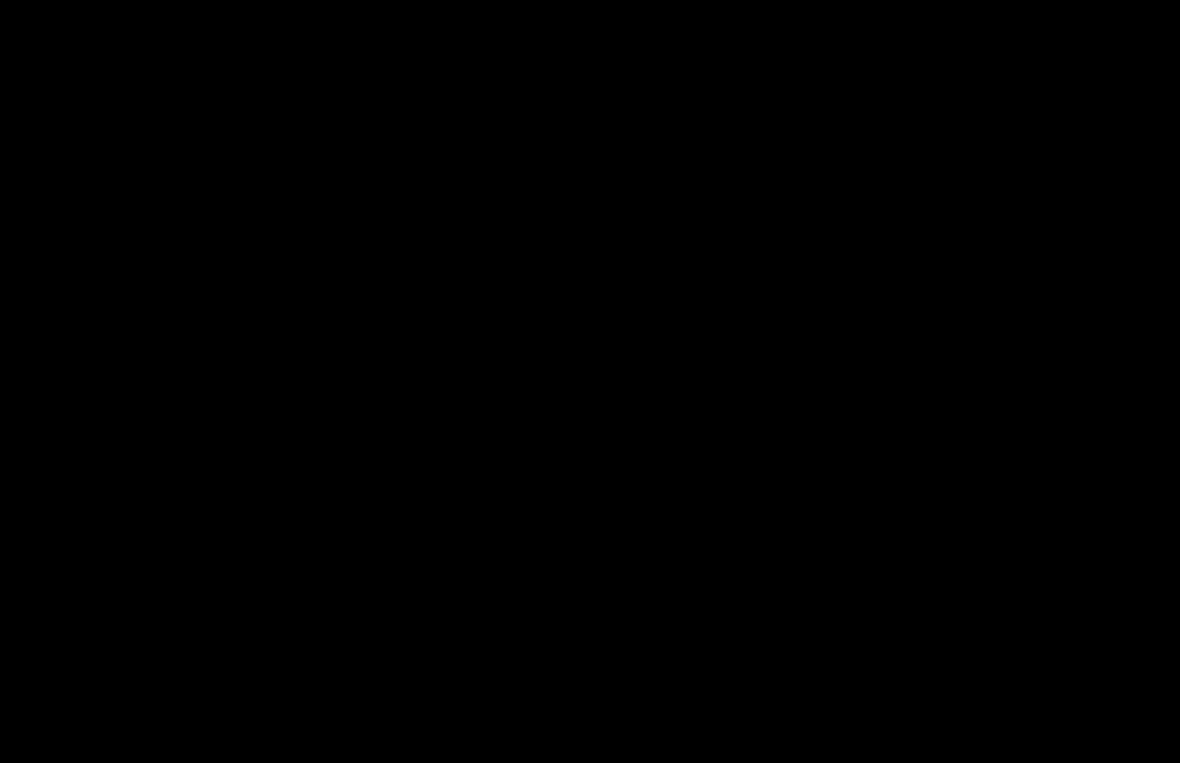 click at bounding box center (590, 381) 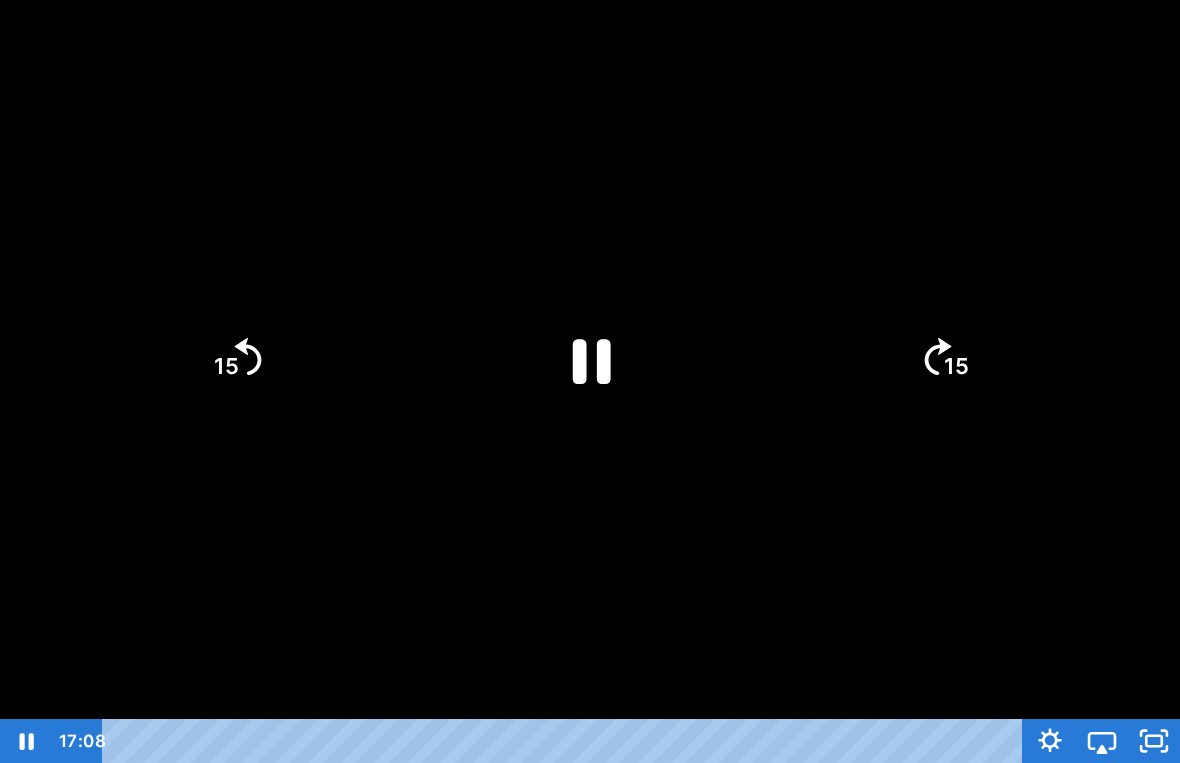 click 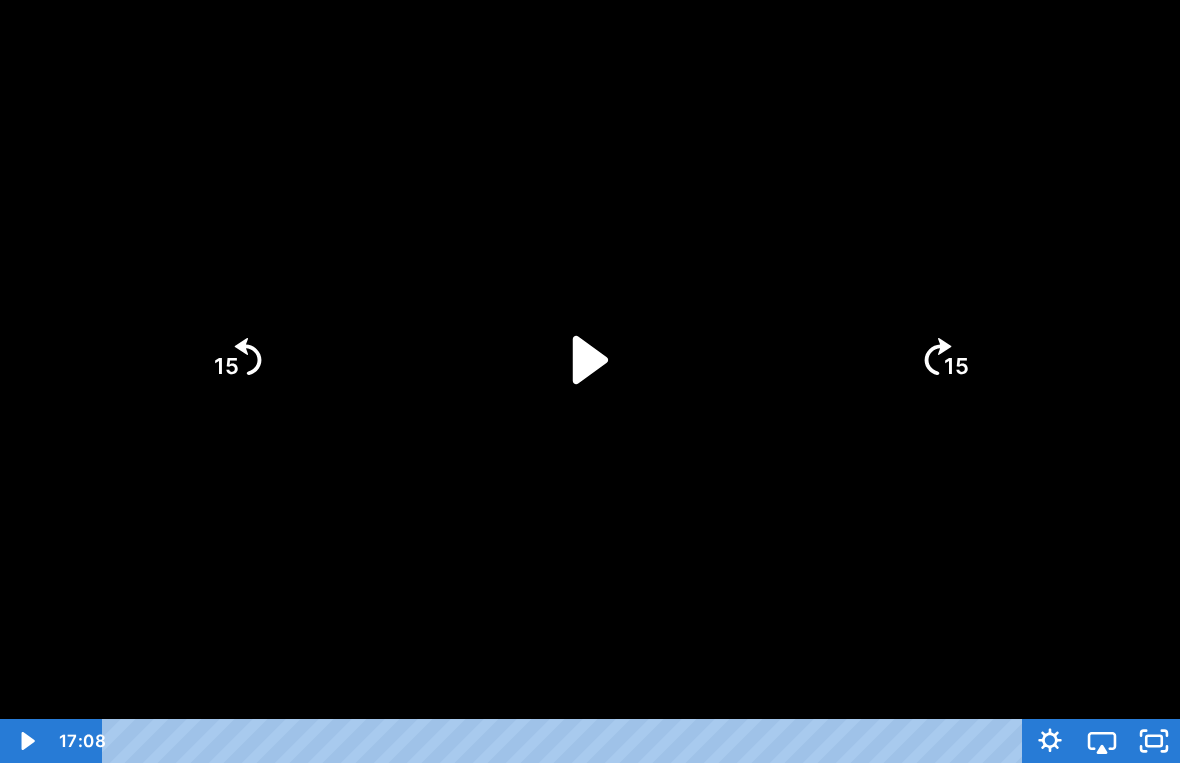 click at bounding box center (590, 381) 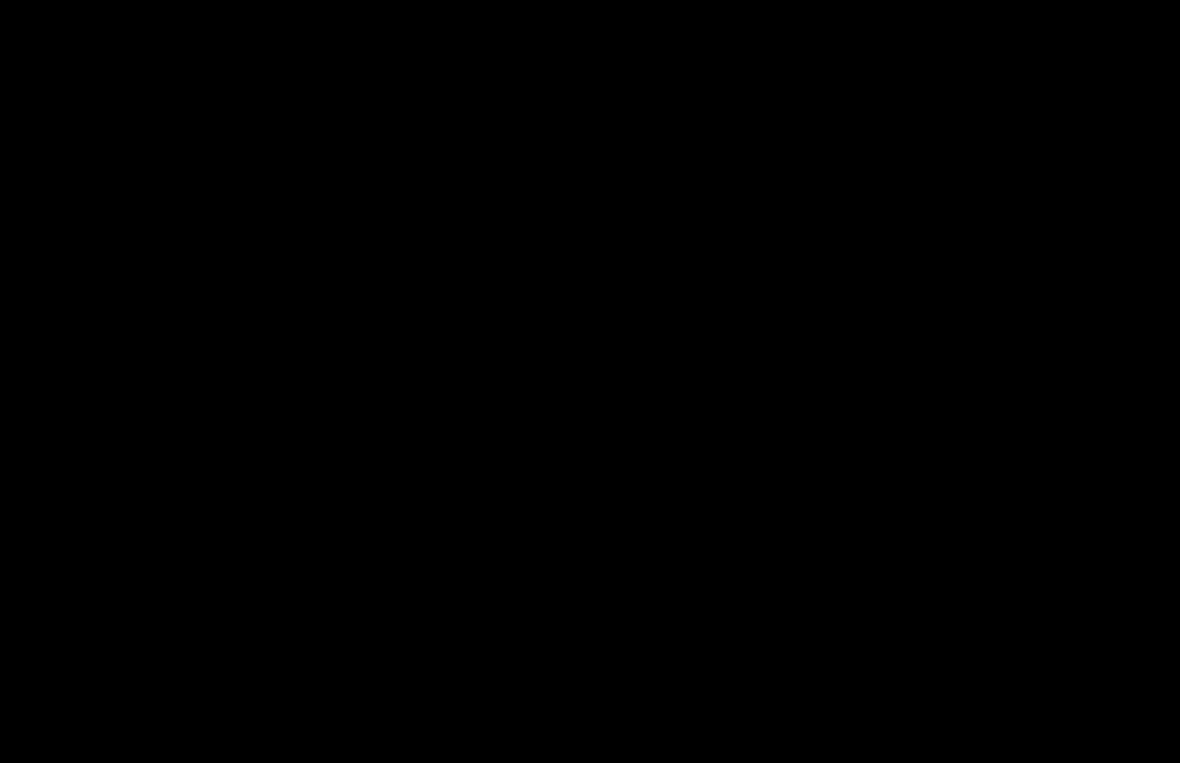 click at bounding box center (590, 381) 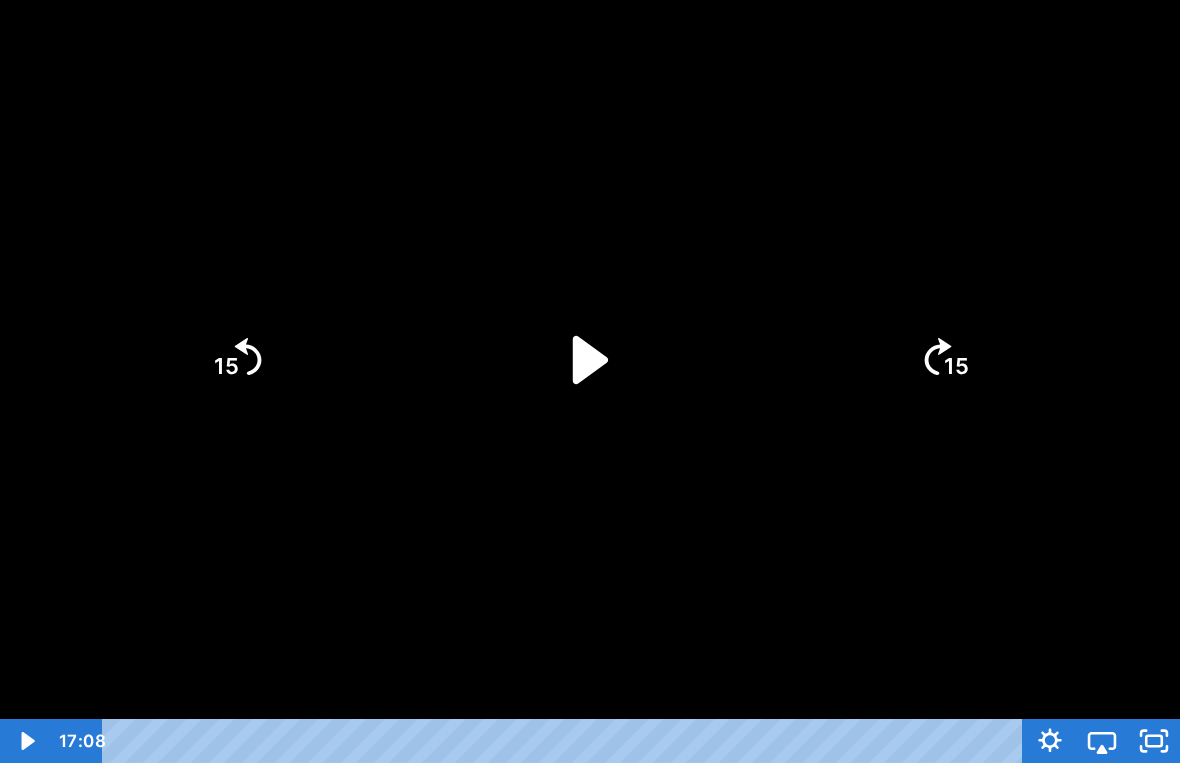 click 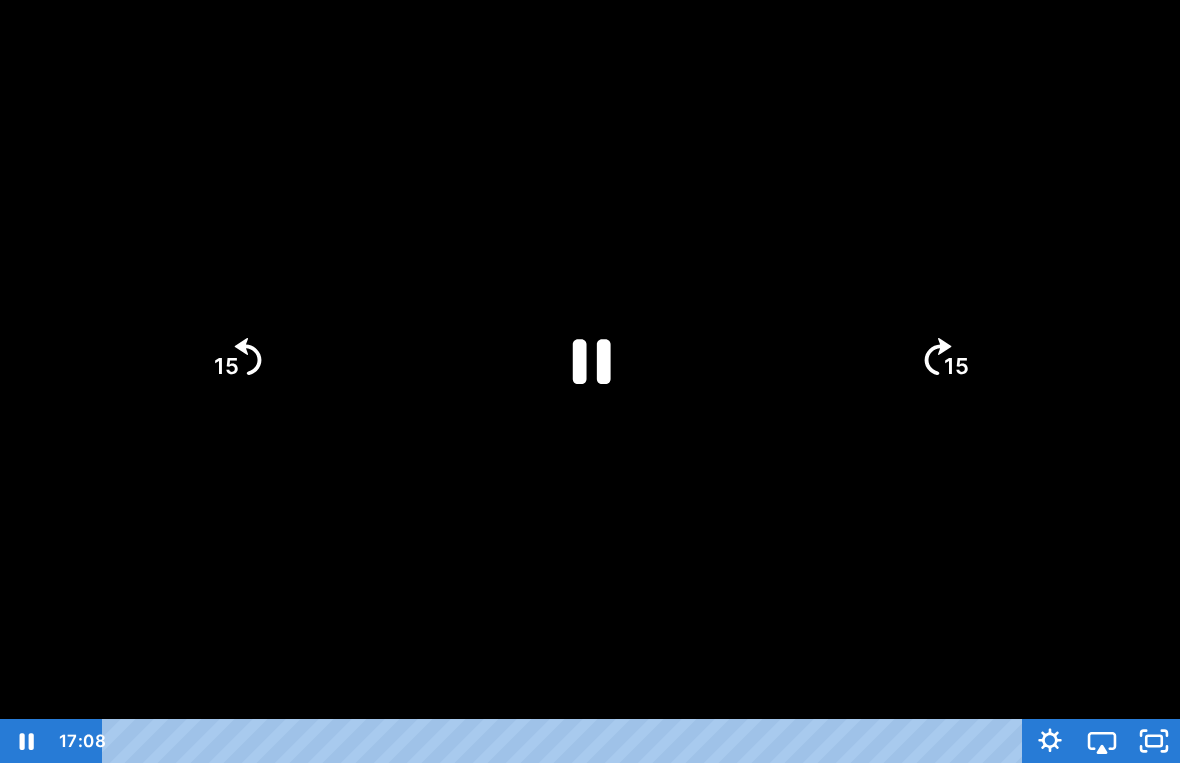 click 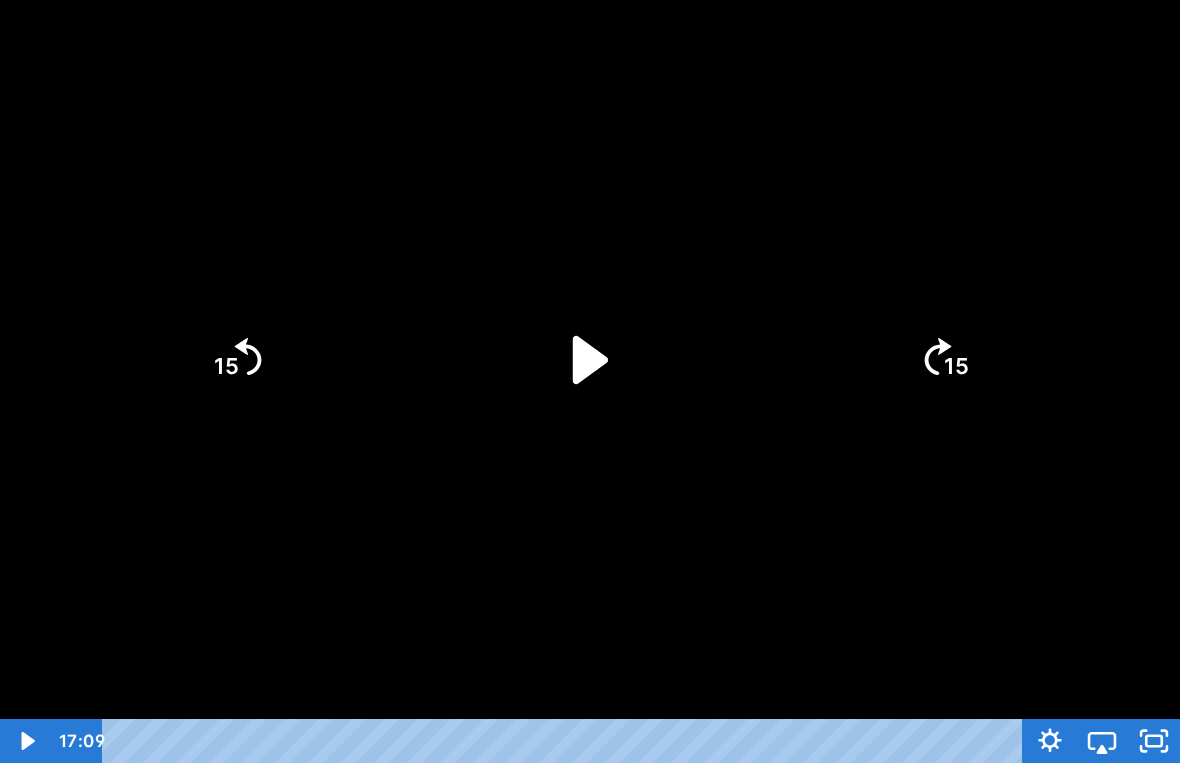 click 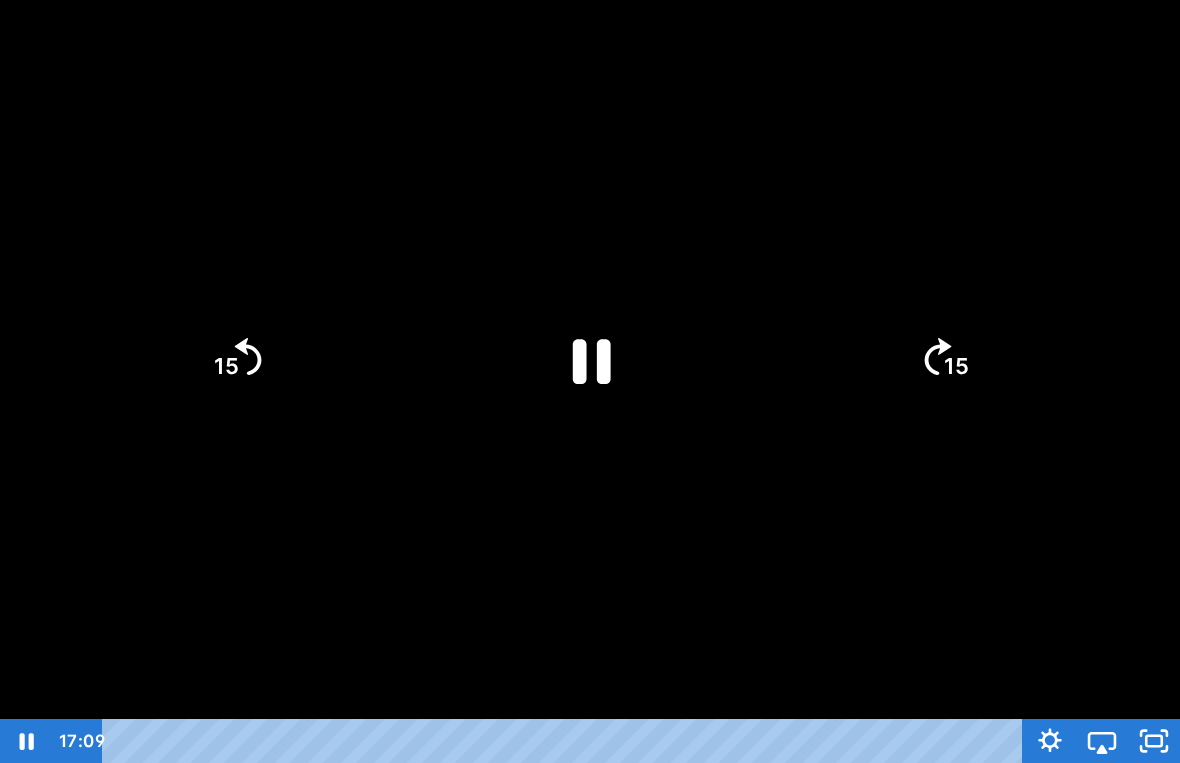click at bounding box center (590, 381) 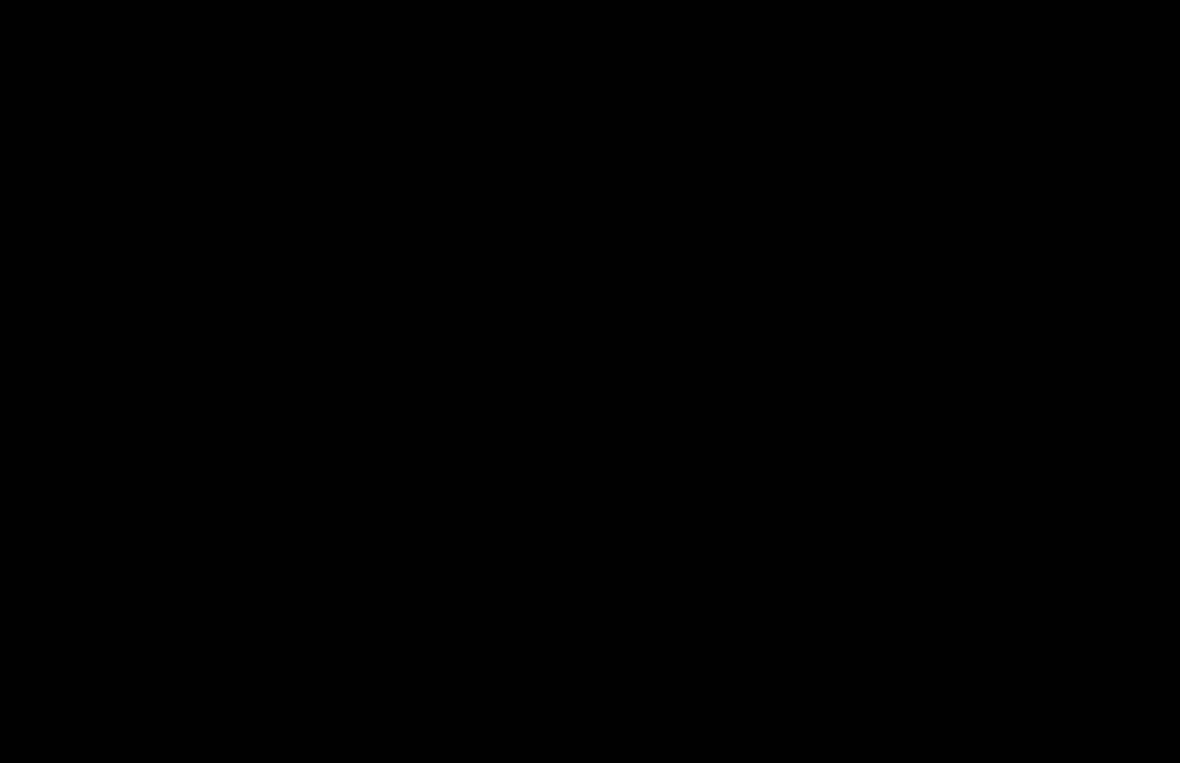 click at bounding box center [590, 381] 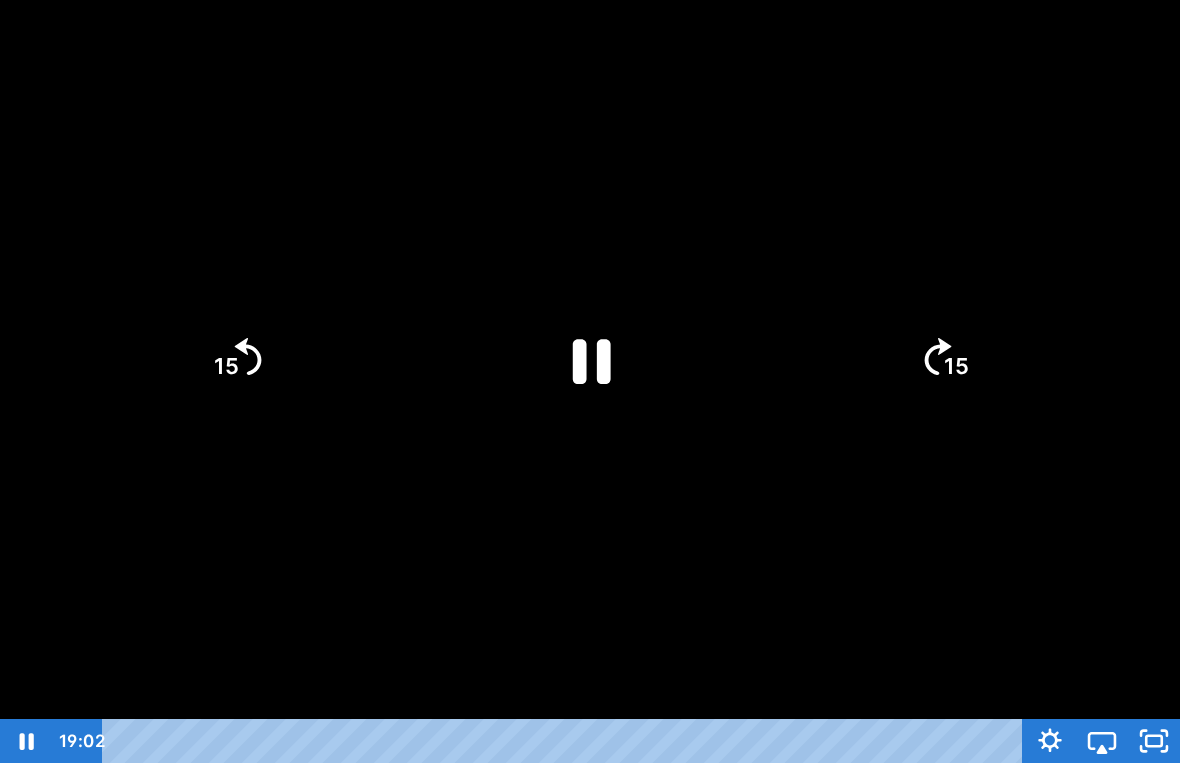 click 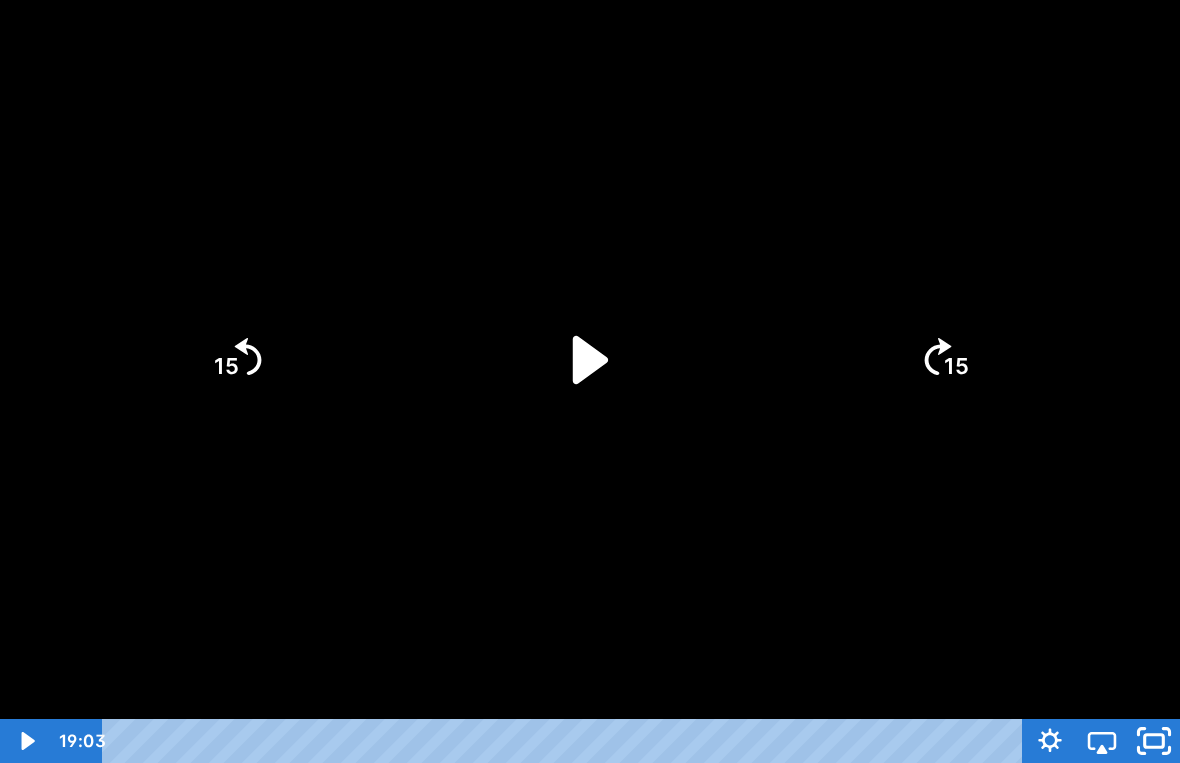click 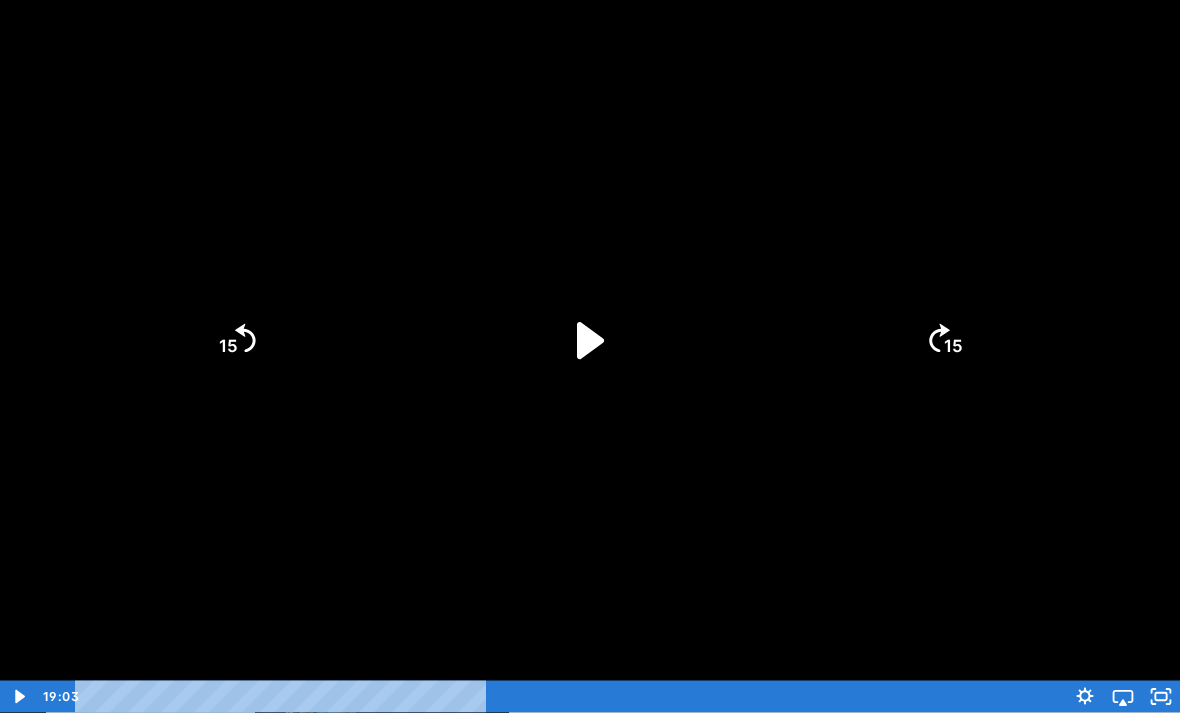 scroll, scrollTop: 476, scrollLeft: 0, axis: vertical 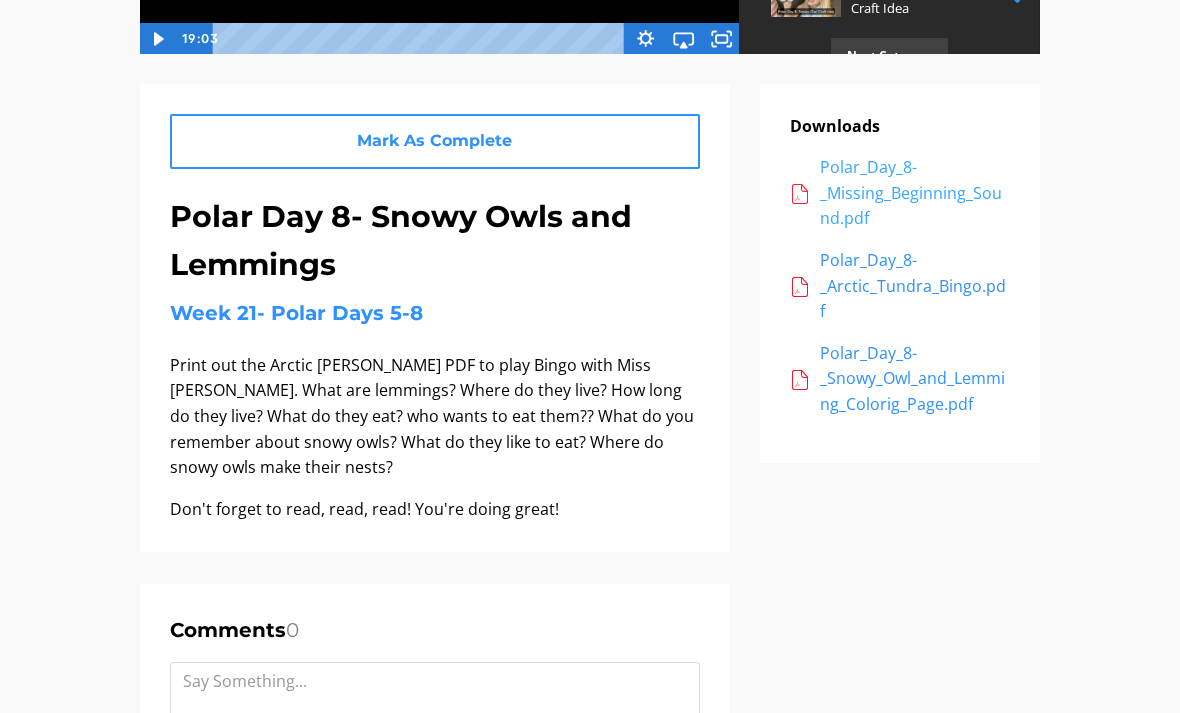 click on "Polar_Day_8-_Missing_Beginning_Sound.pdf" at bounding box center (915, 193) 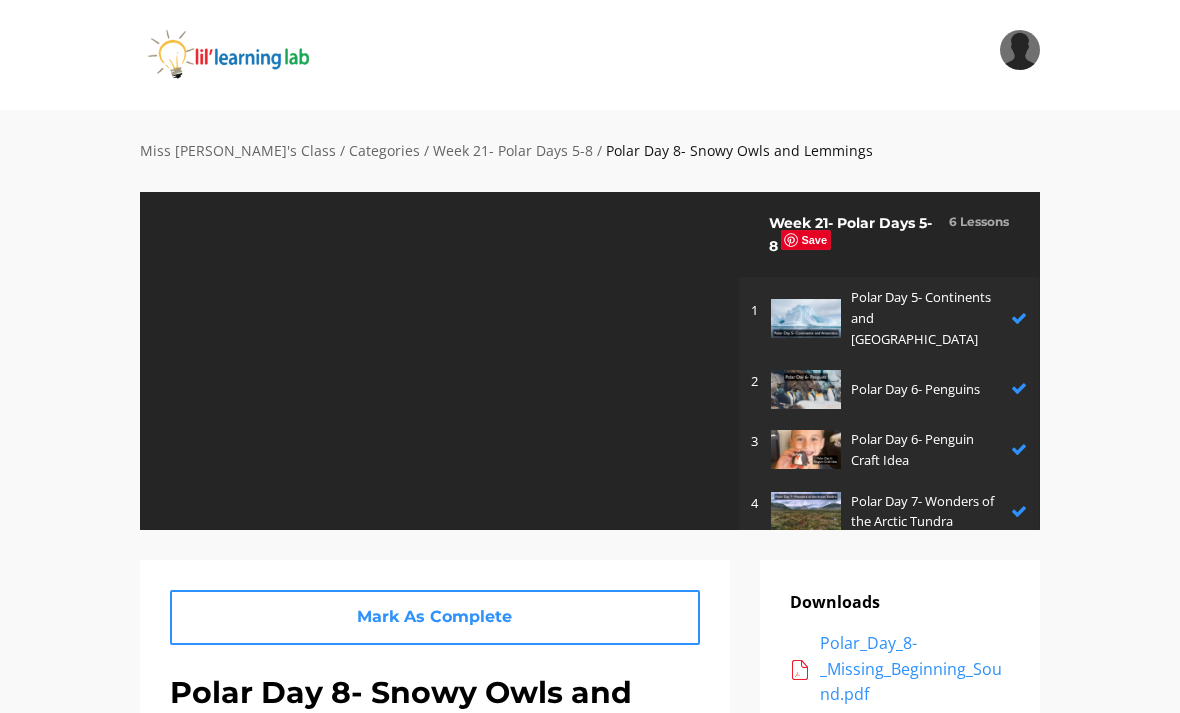 scroll, scrollTop: 0, scrollLeft: 0, axis: both 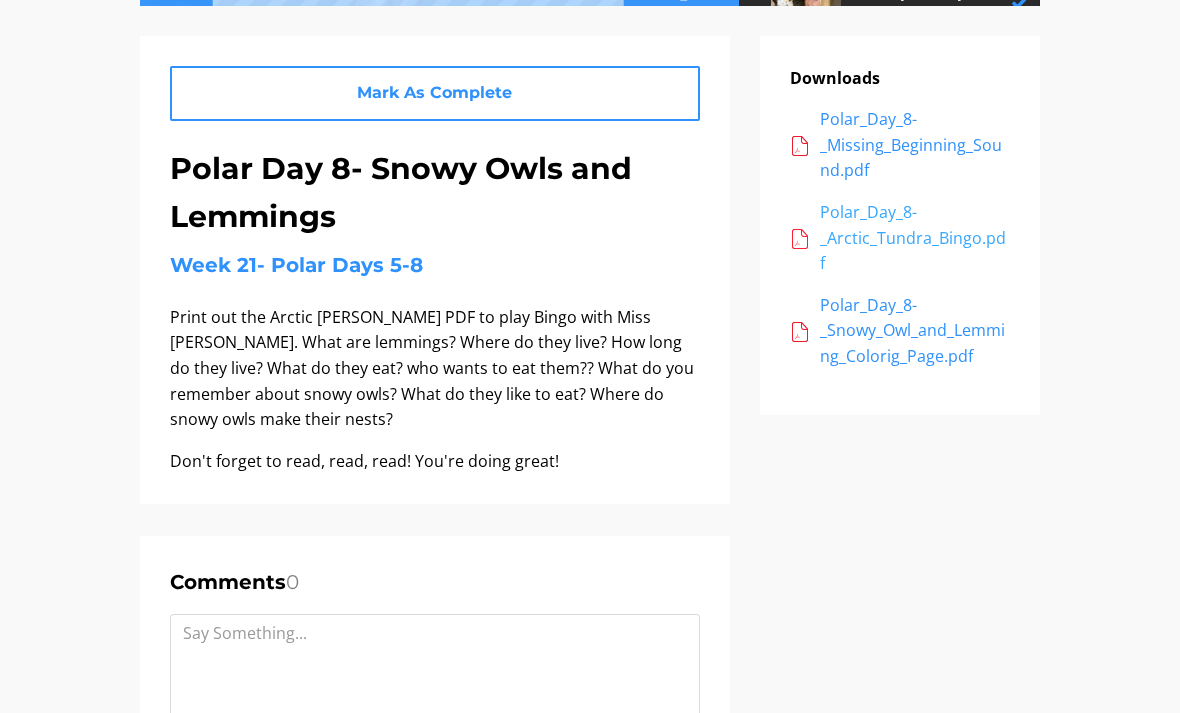 click on "Polar_Day_8-_Arctic_Tundra_Bingo.pdf" at bounding box center (915, 238) 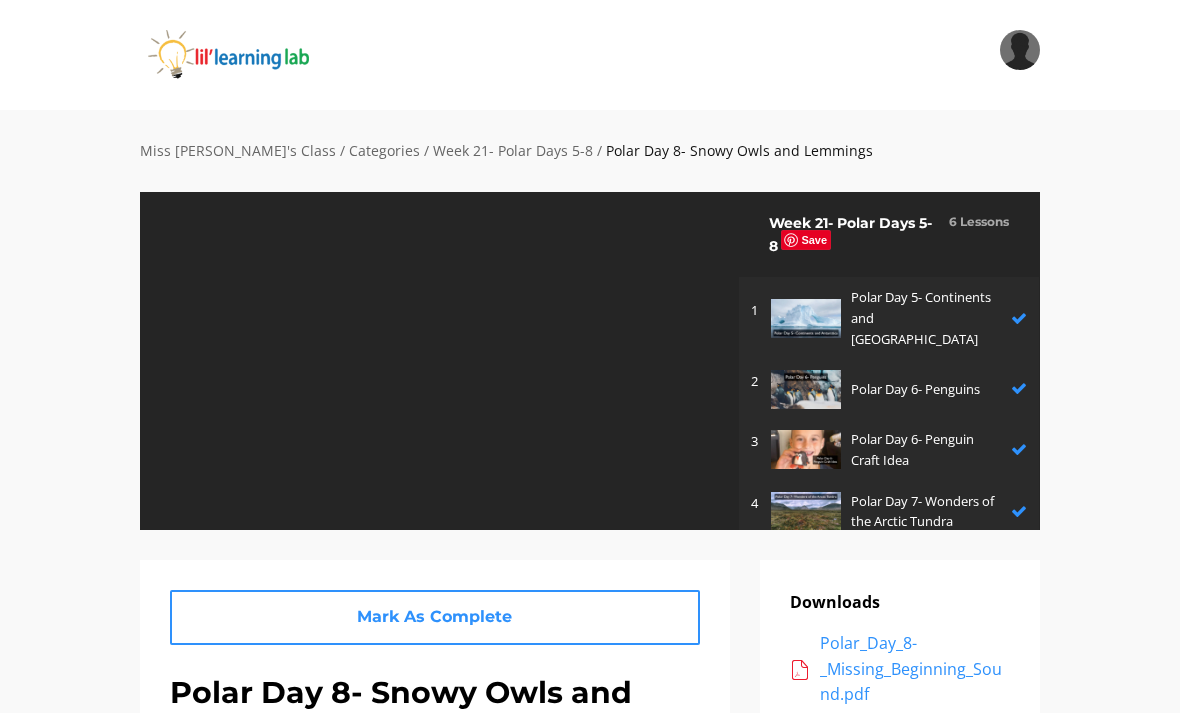 scroll, scrollTop: 0, scrollLeft: 0, axis: both 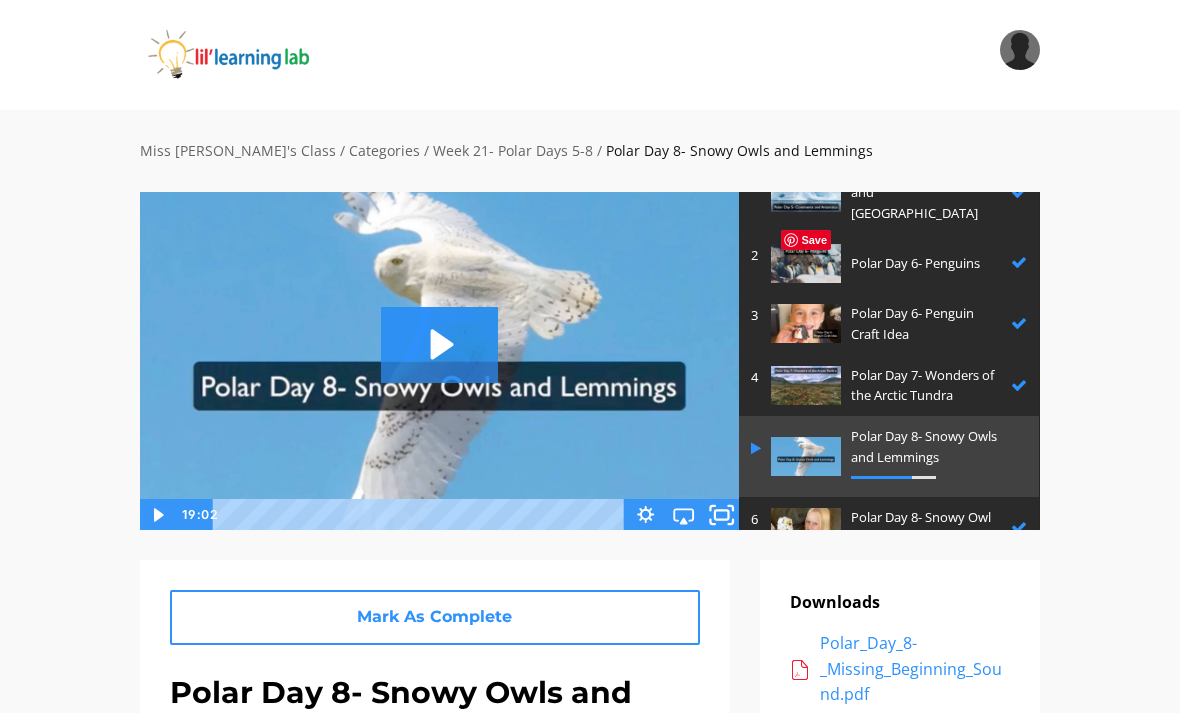 click 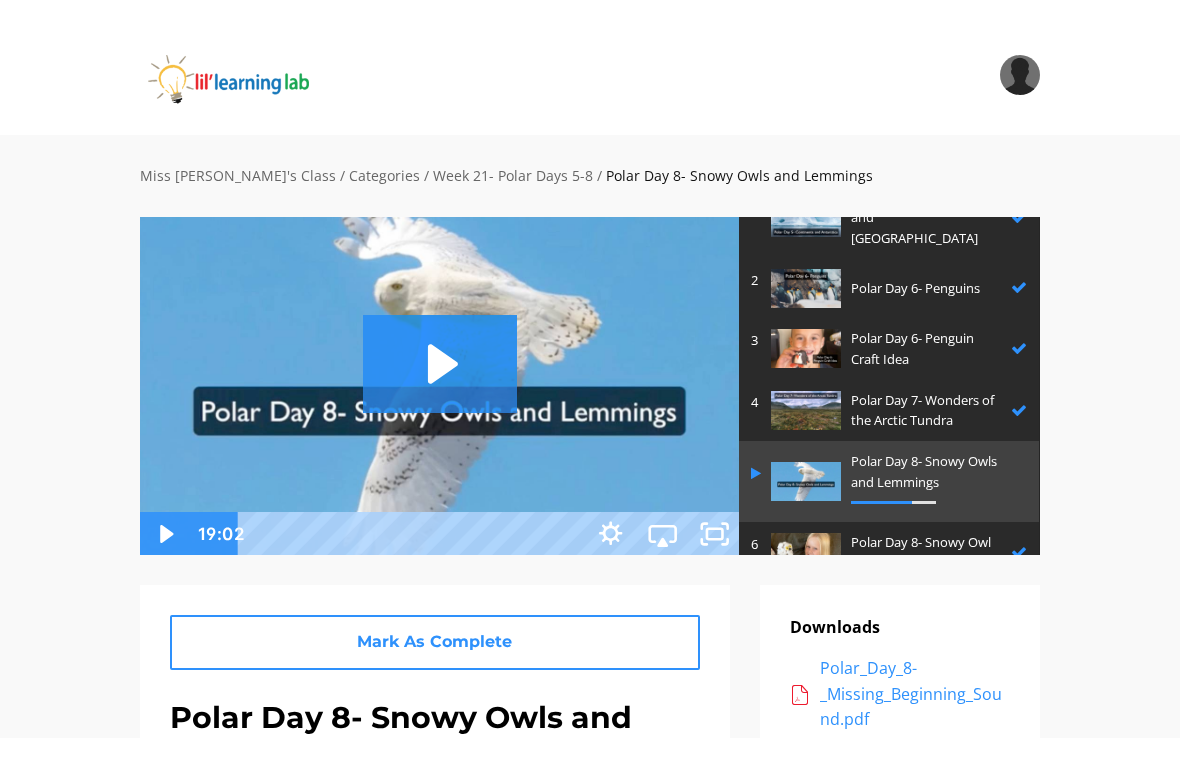 scroll, scrollTop: 24, scrollLeft: 0, axis: vertical 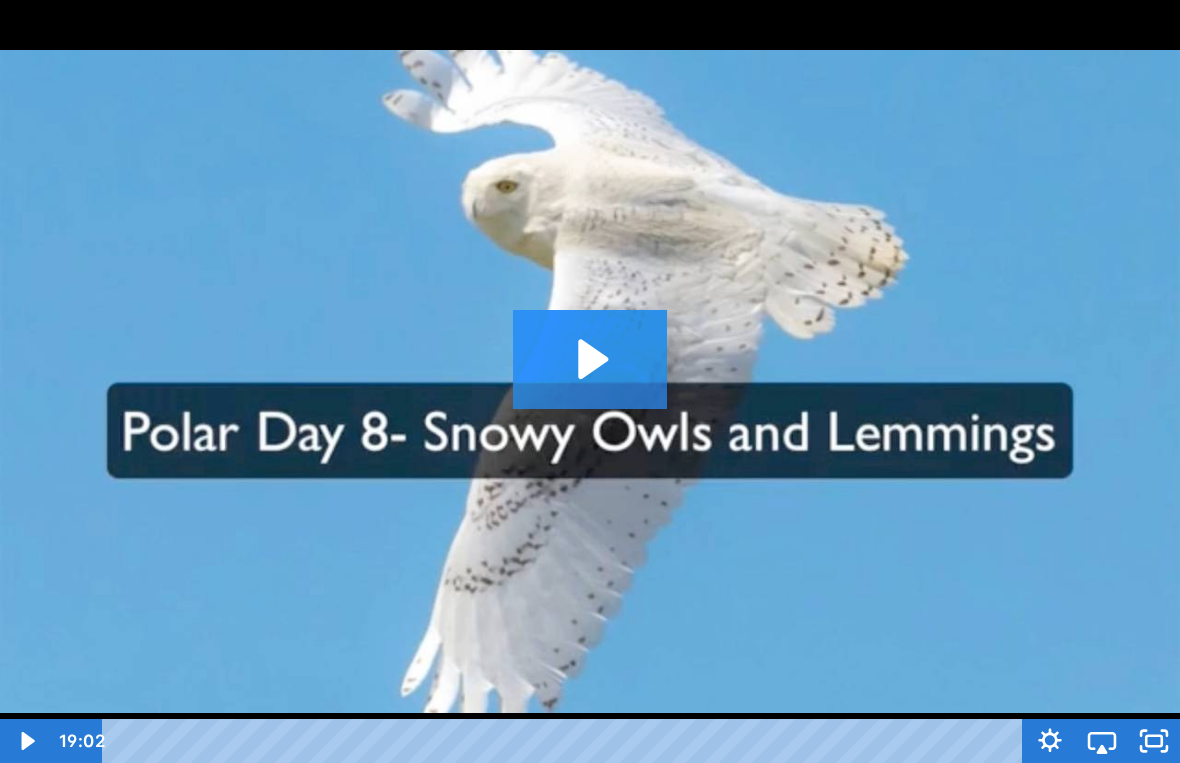click at bounding box center [590, 381] 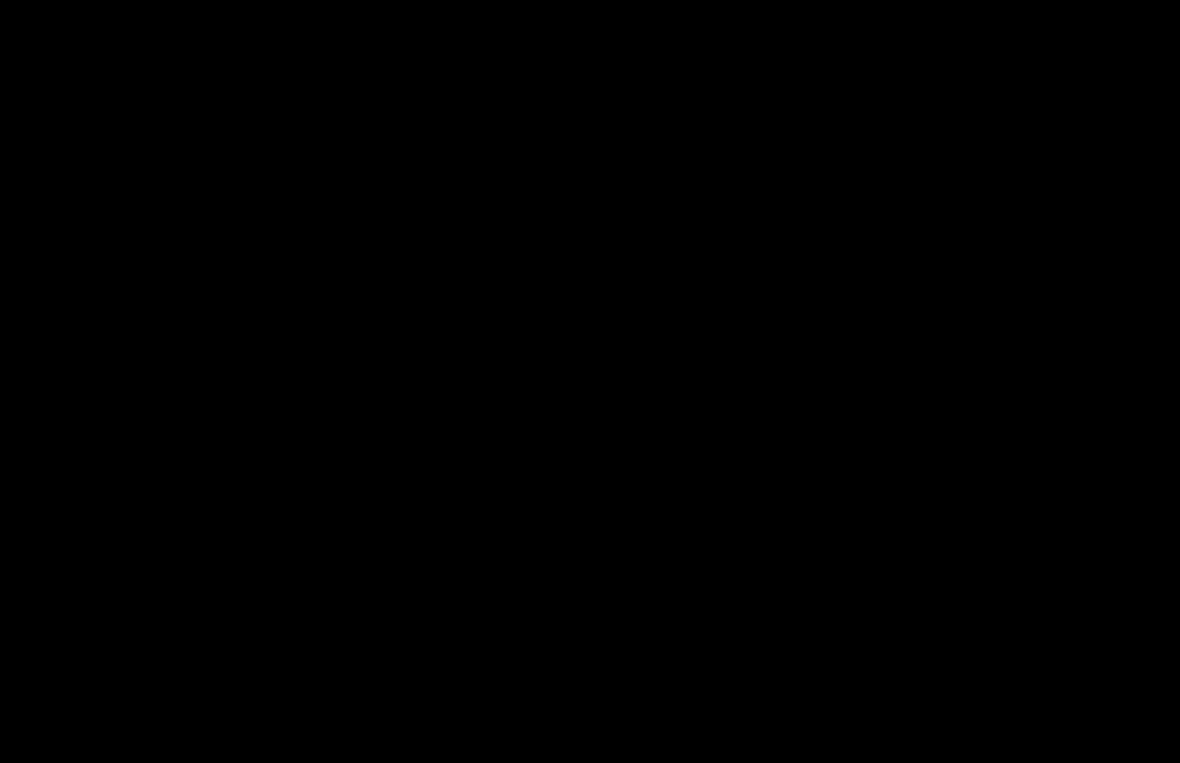 click at bounding box center (590, 381) 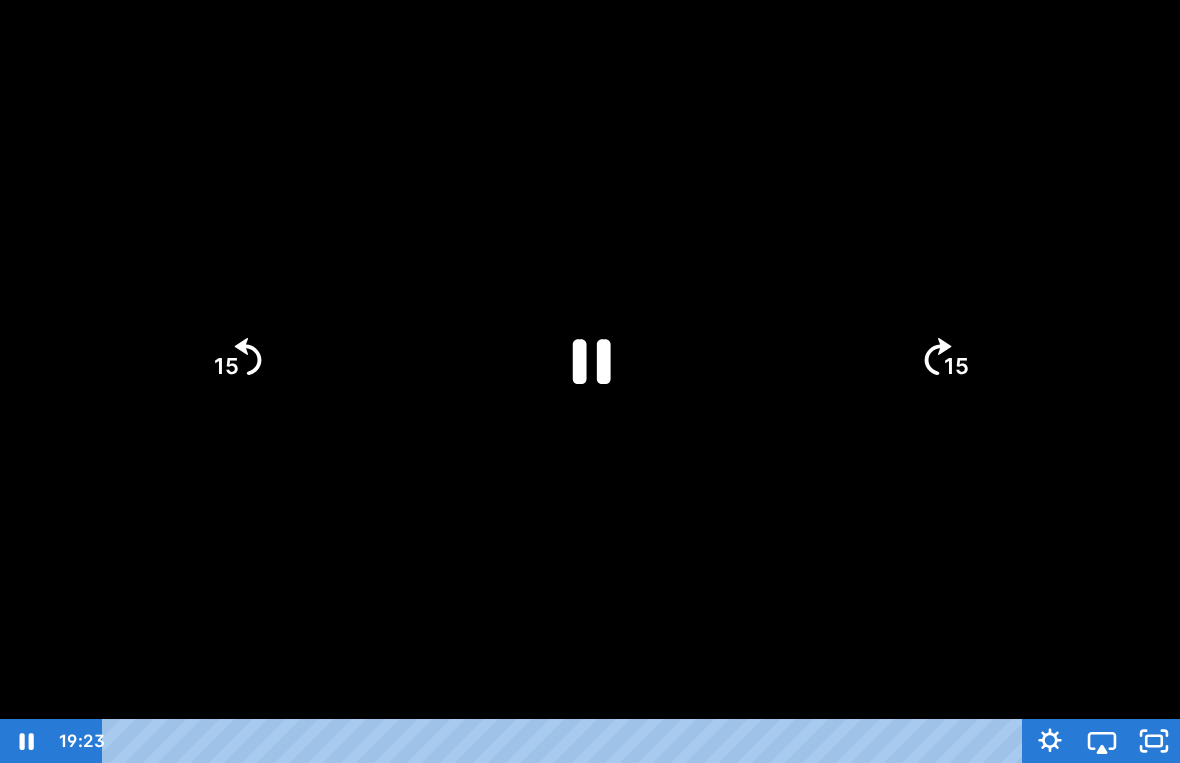 click 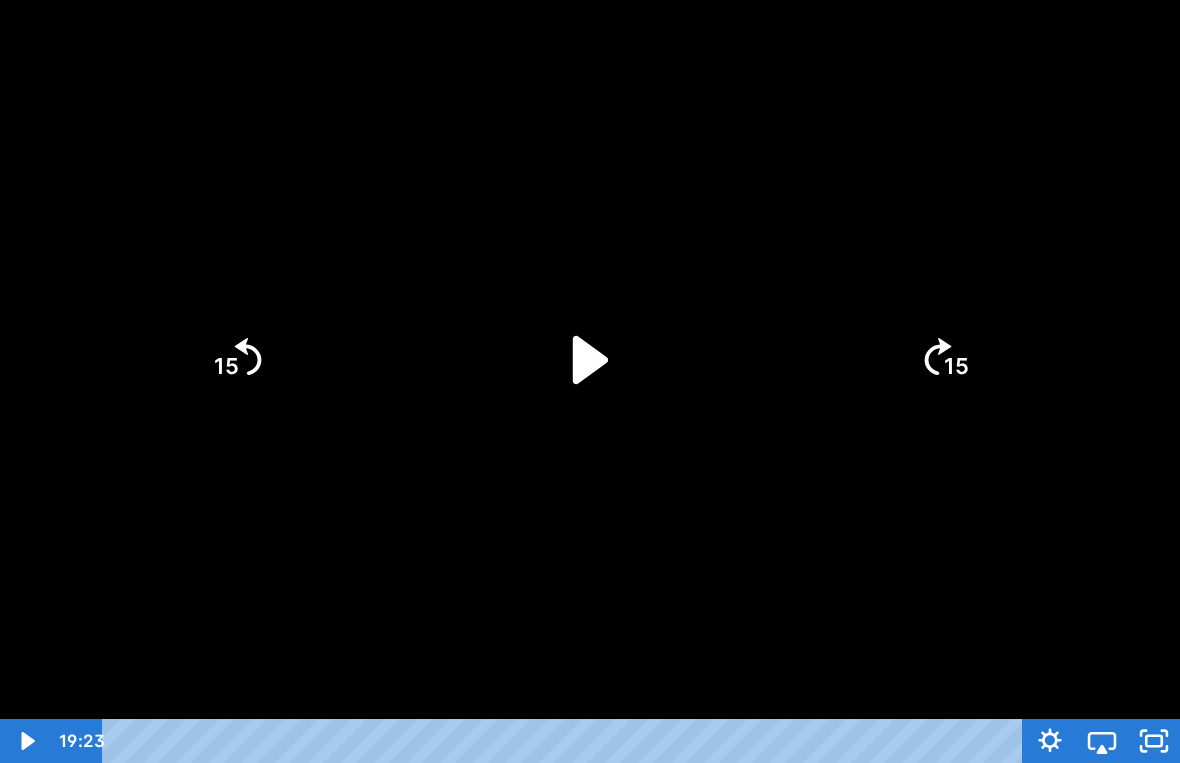 click at bounding box center [590, 381] 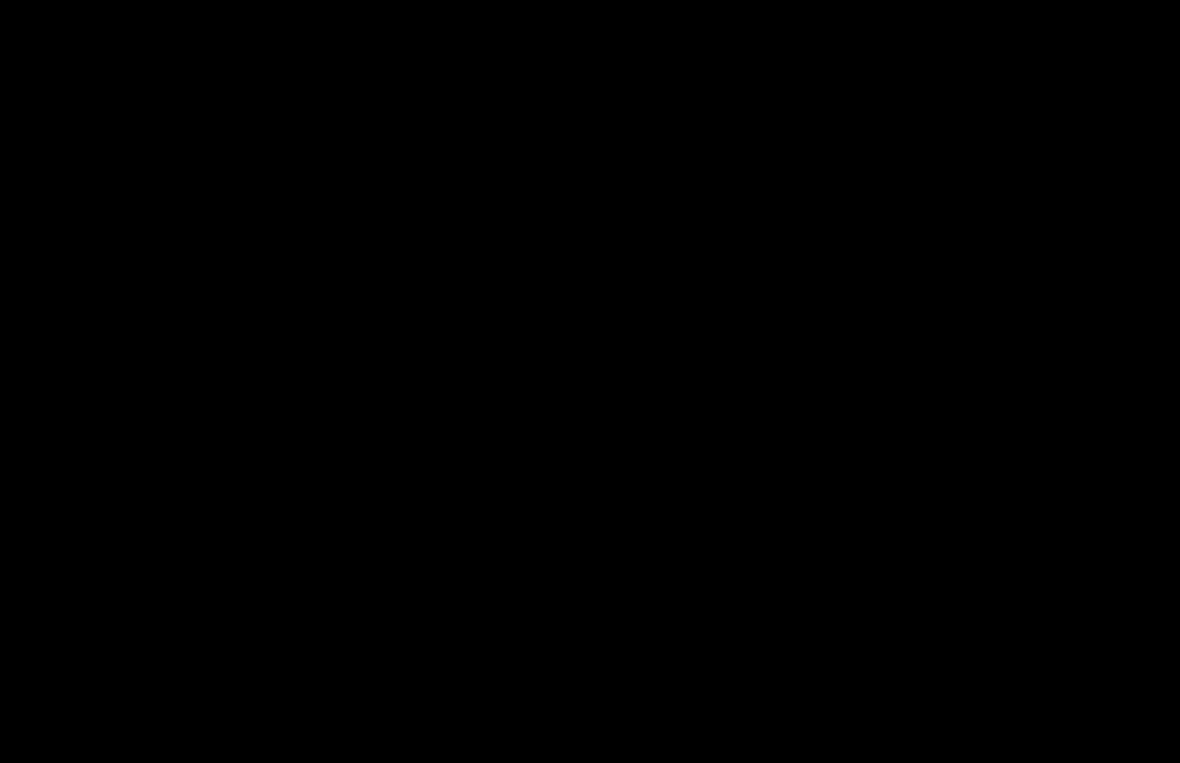 click at bounding box center [590, 381] 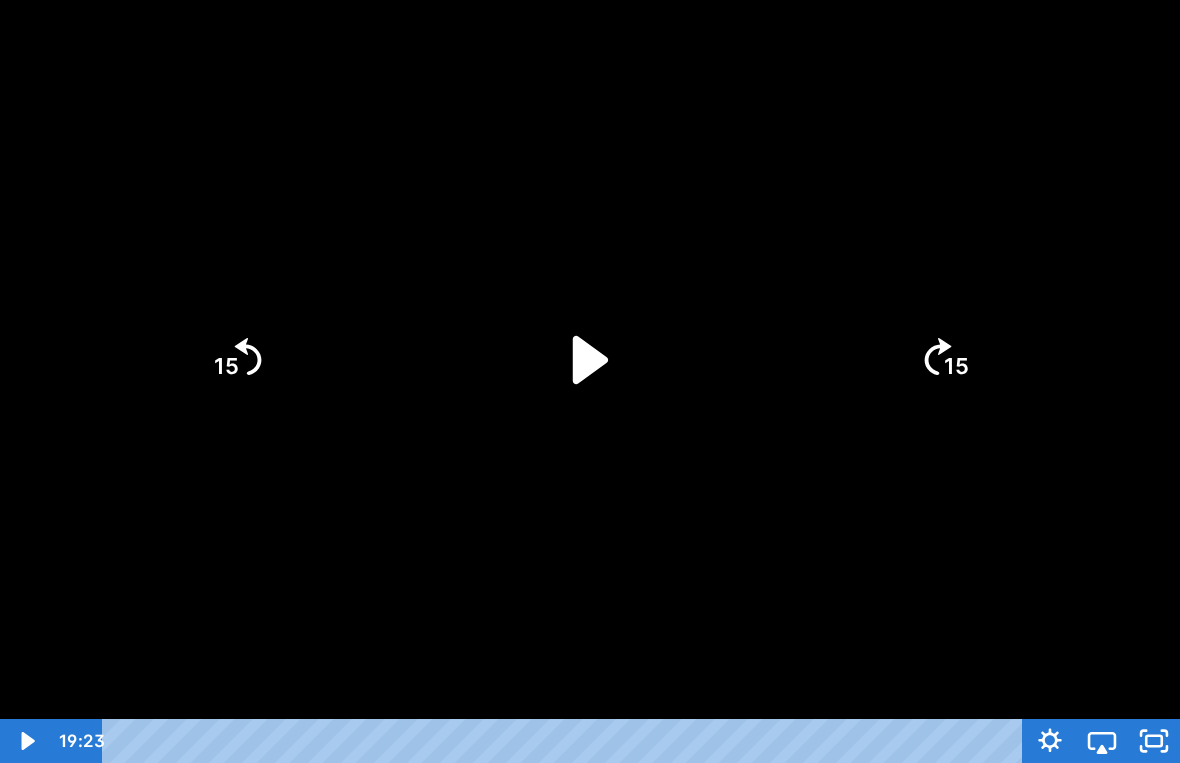 click 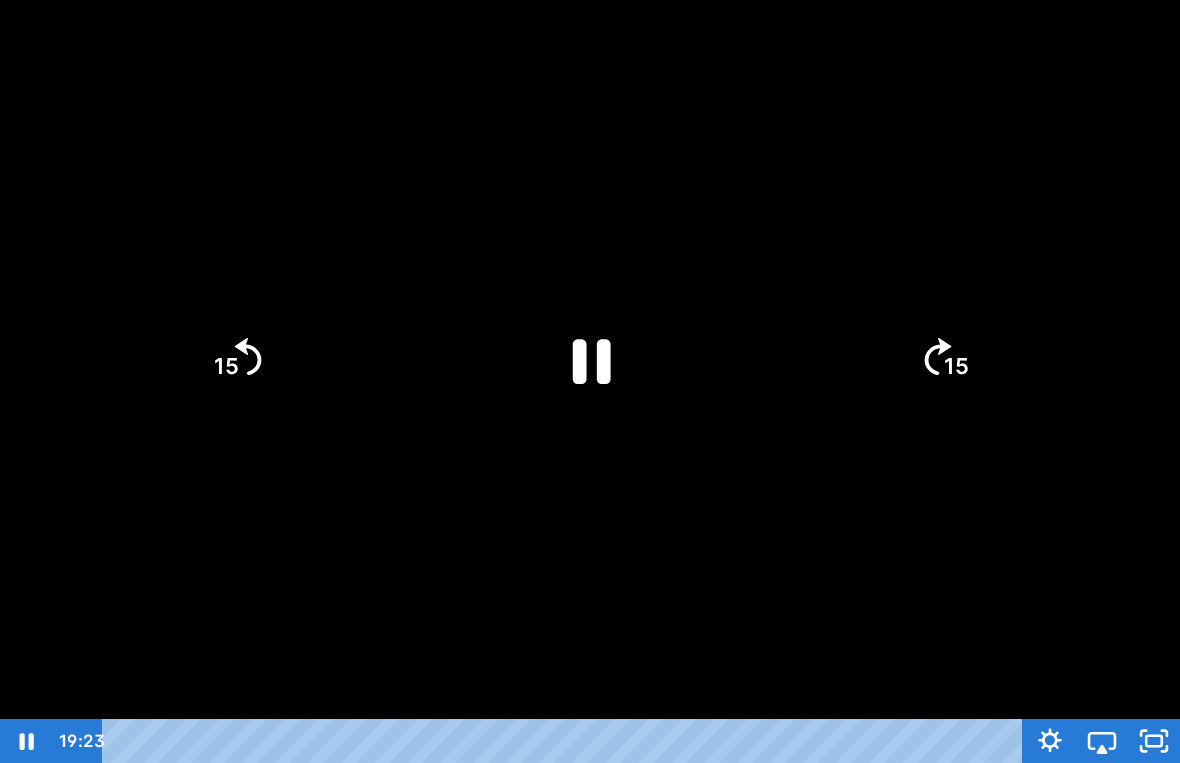 click at bounding box center [590, 381] 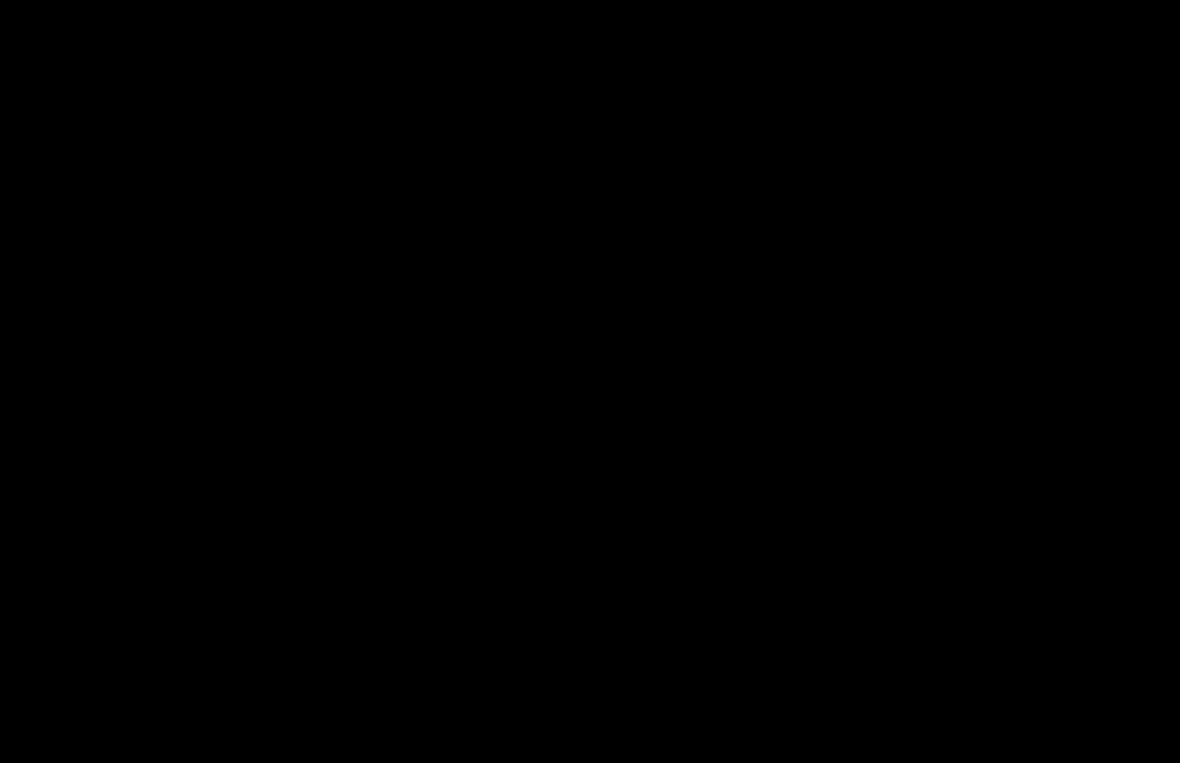 click at bounding box center [590, 381] 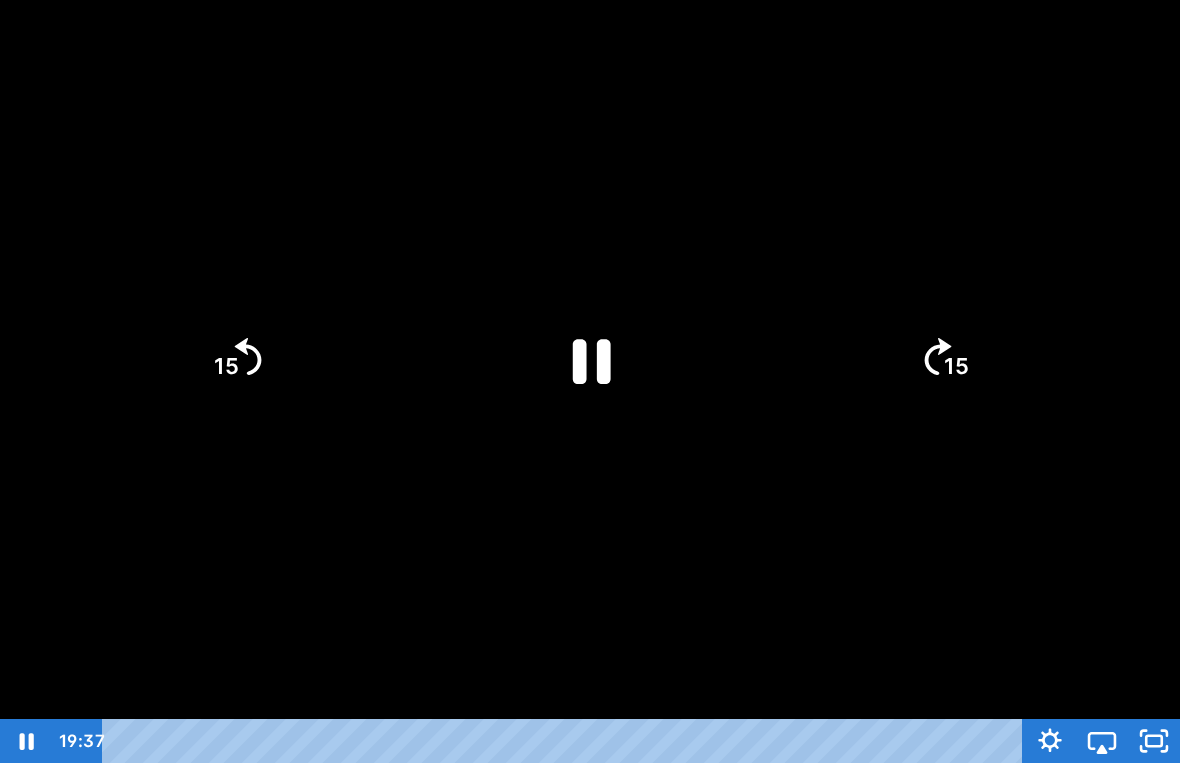 click 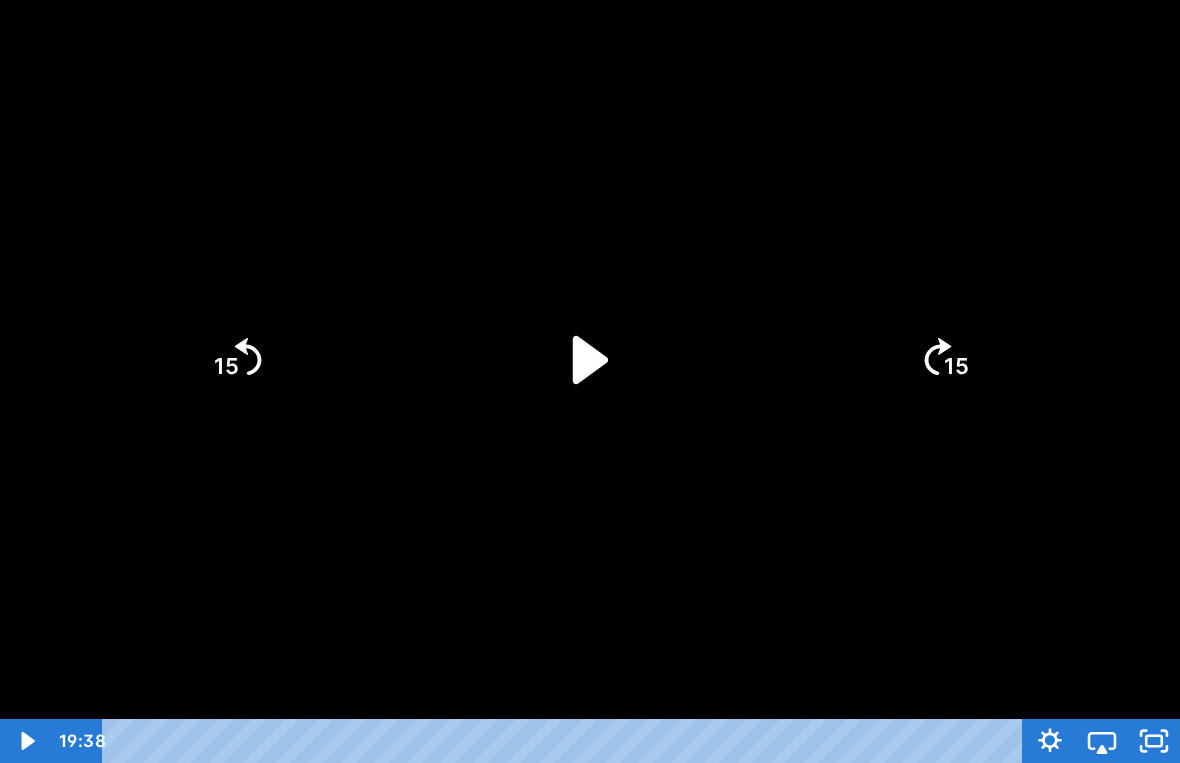 click 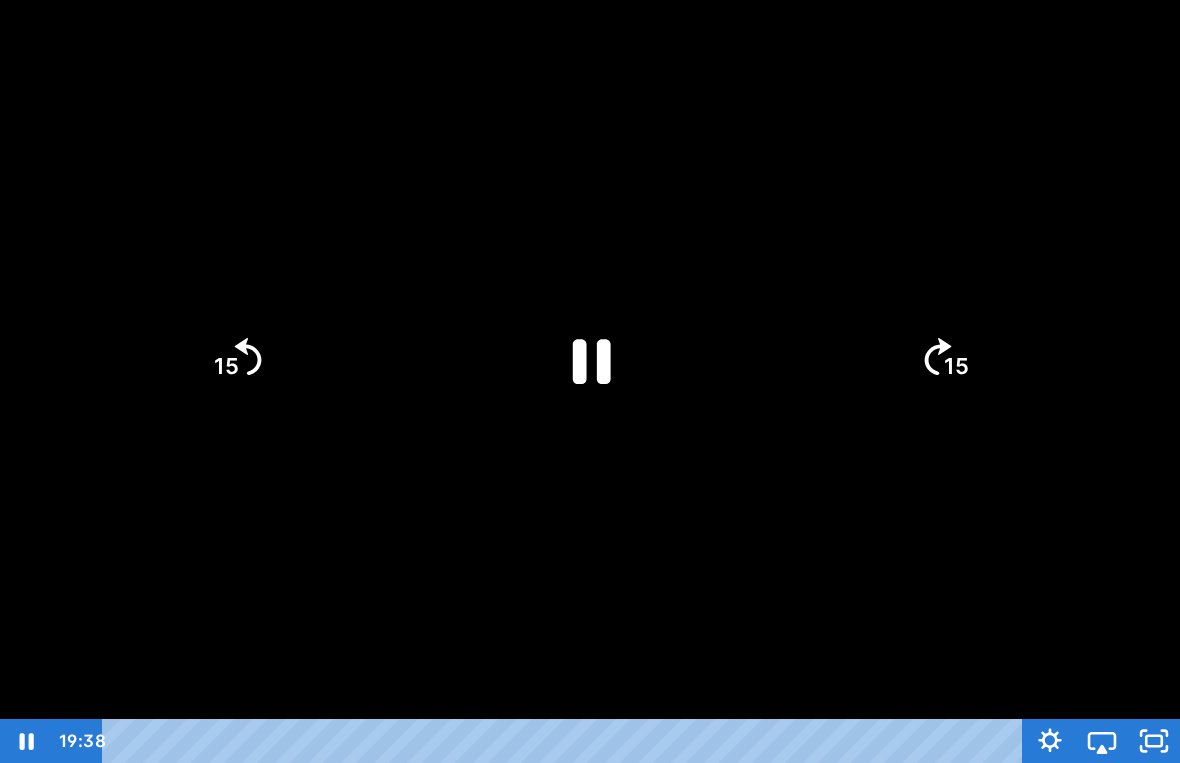 click at bounding box center [590, 381] 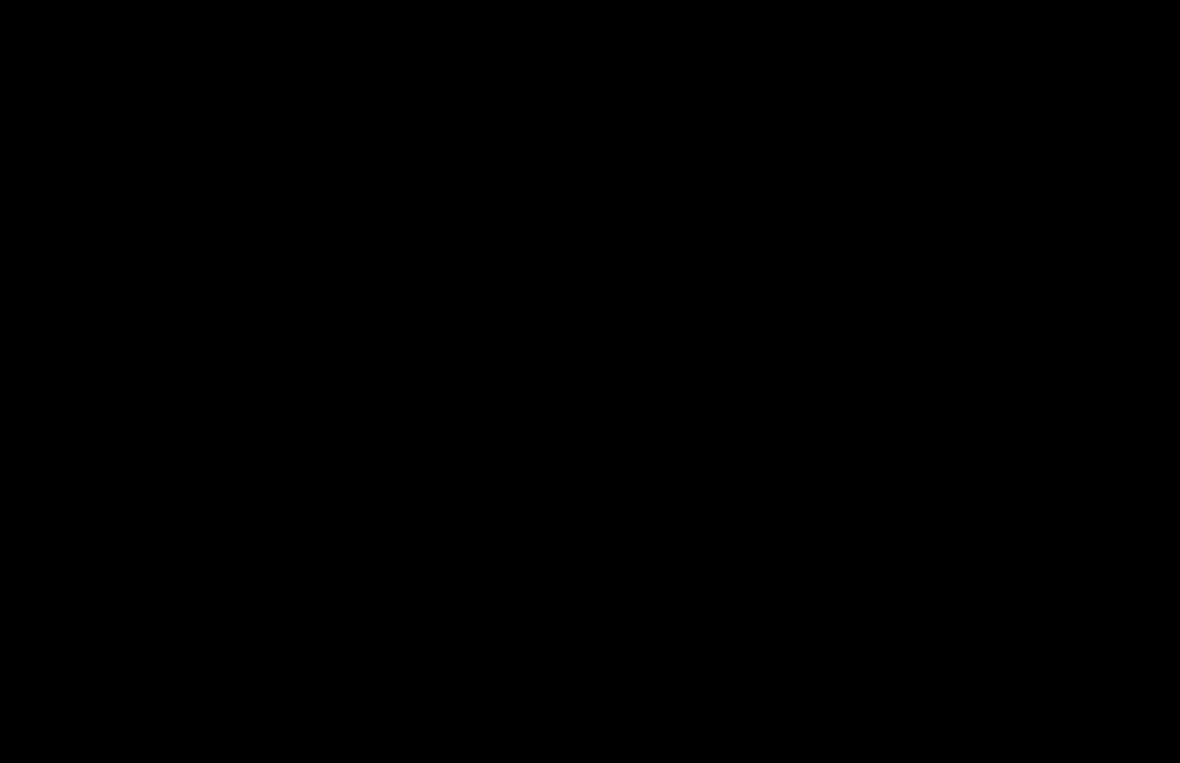 click at bounding box center [590, 381] 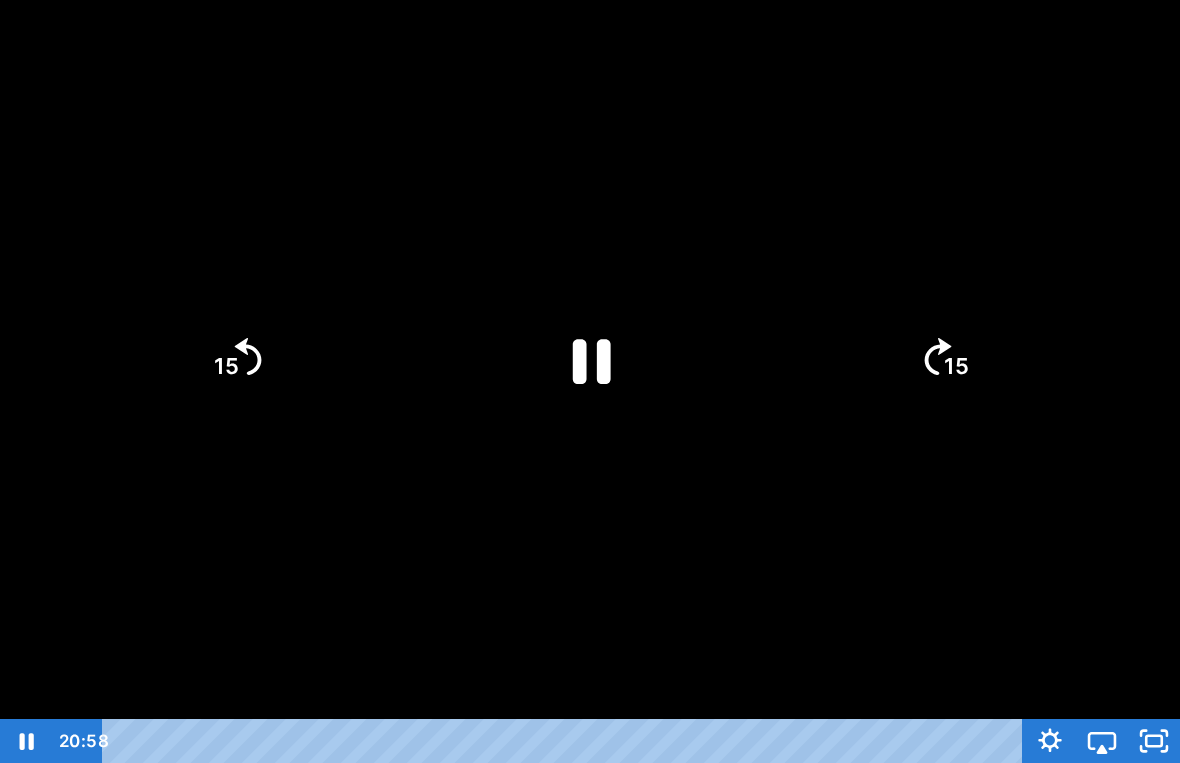 click 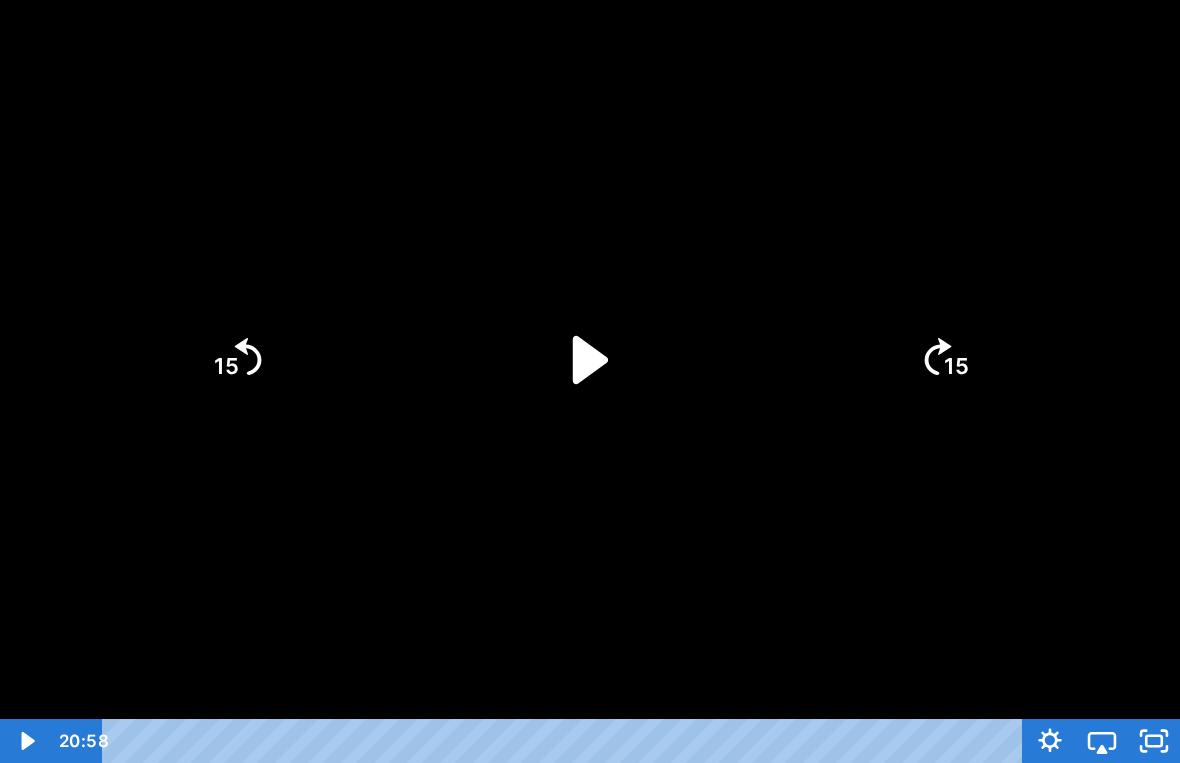 click 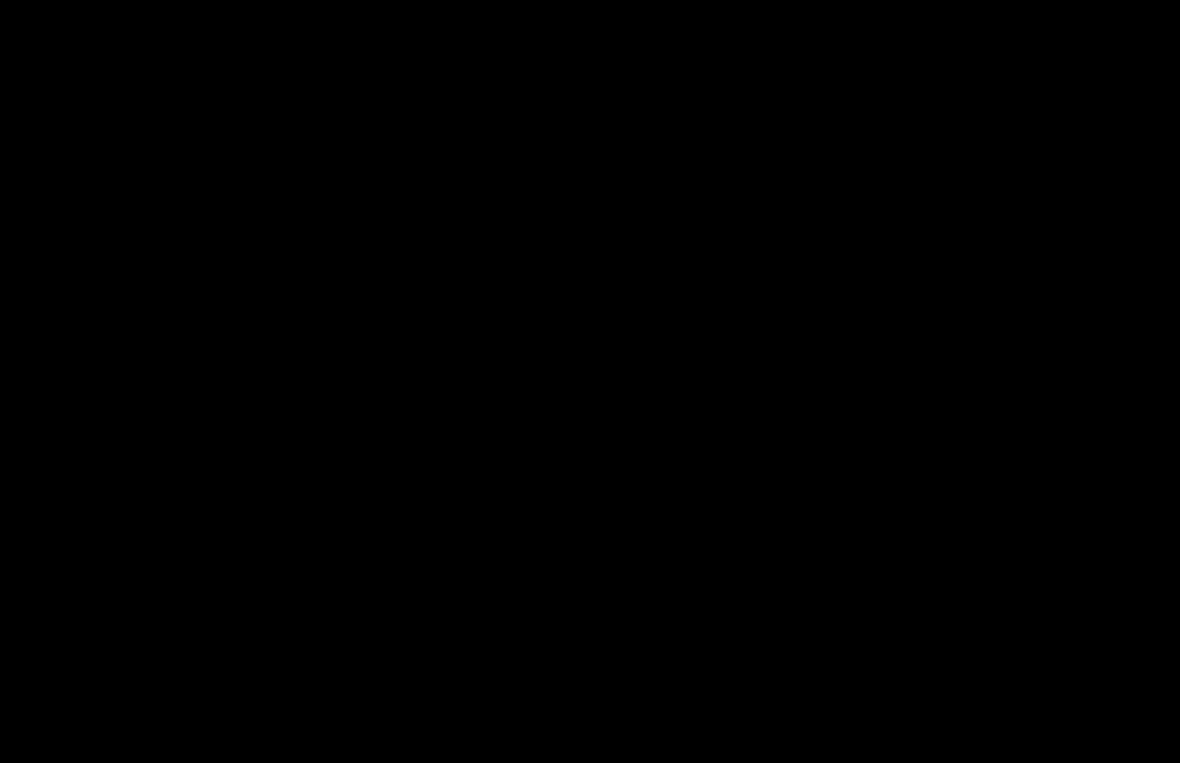 click at bounding box center (590, 381) 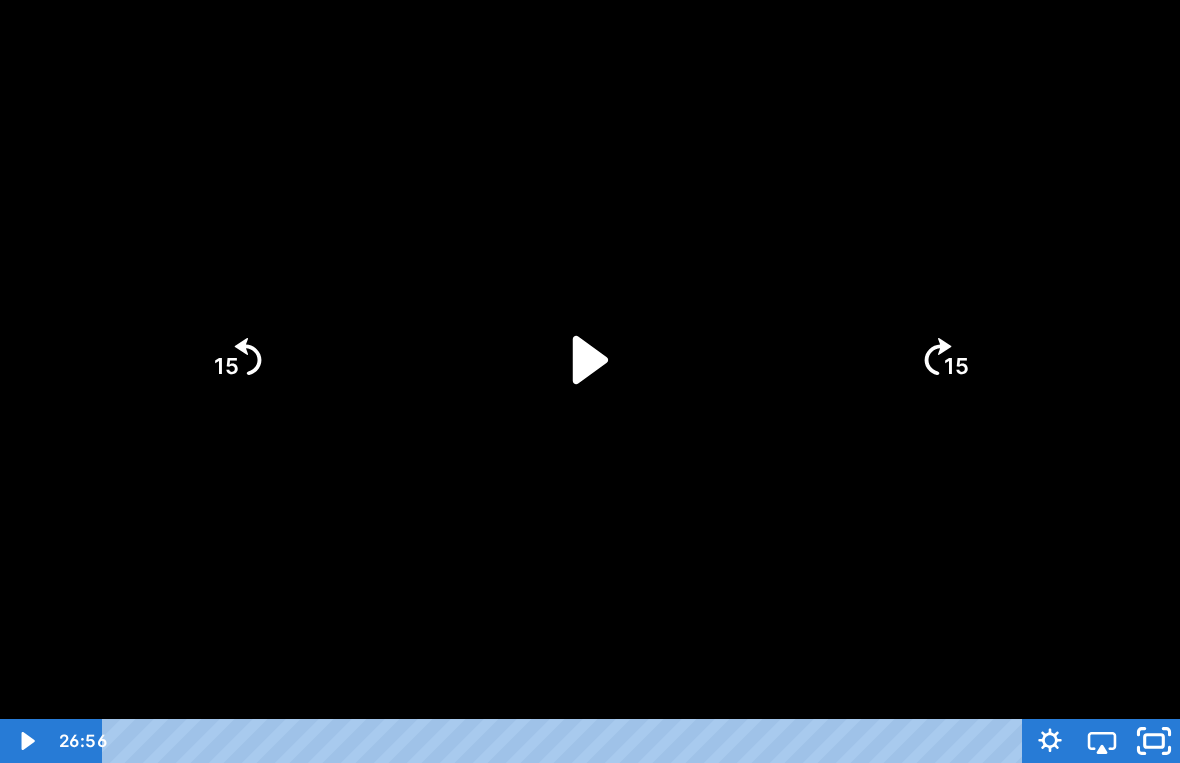 click 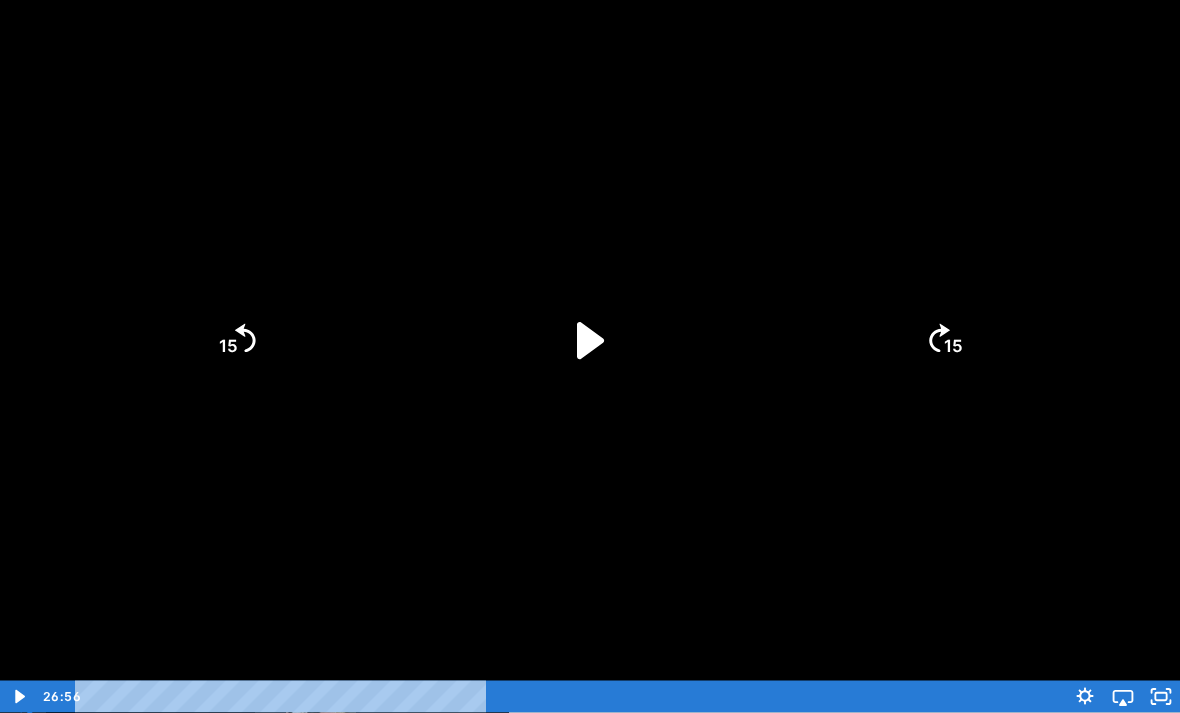 scroll, scrollTop: 281, scrollLeft: 0, axis: vertical 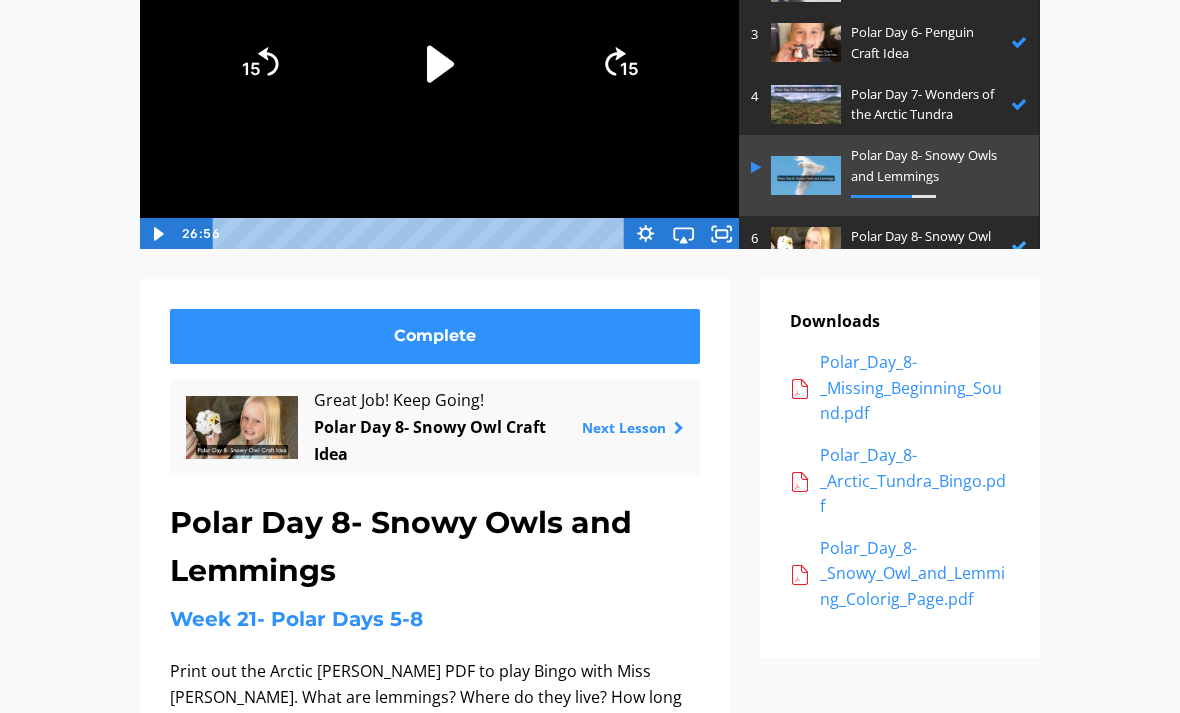 click on "6
Polar Day 8- Snowy Owl Craft Idea" at bounding box center [889, 247] 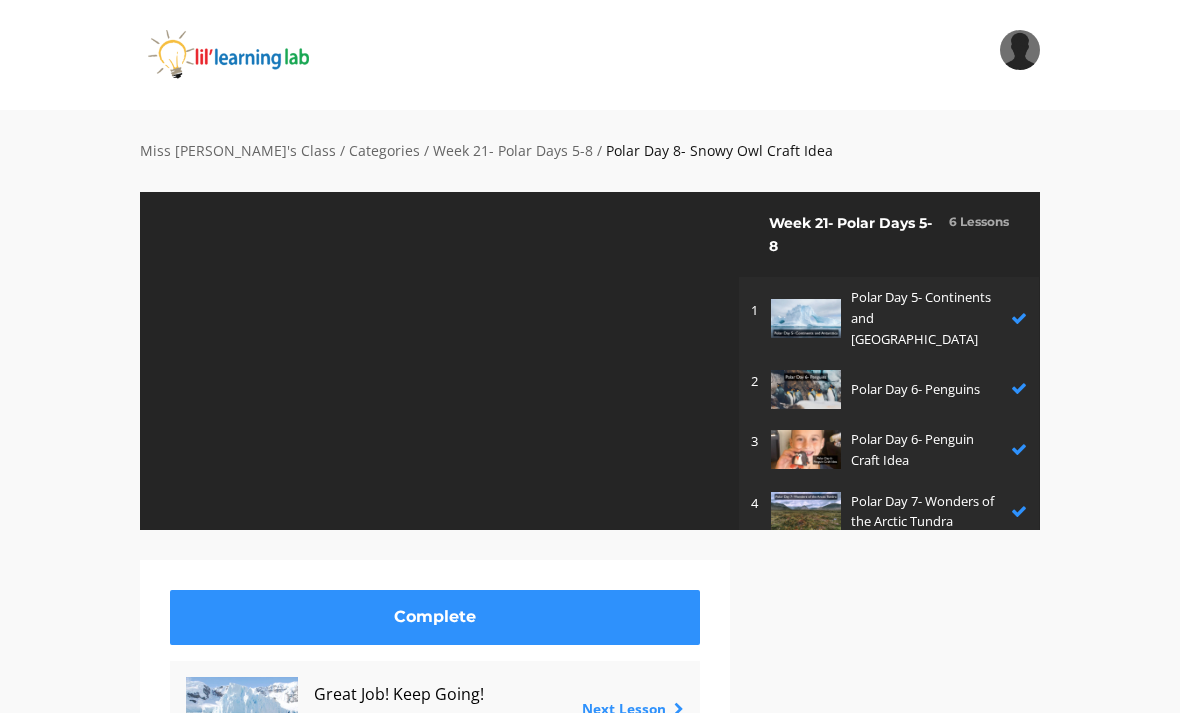 scroll, scrollTop: 0, scrollLeft: 0, axis: both 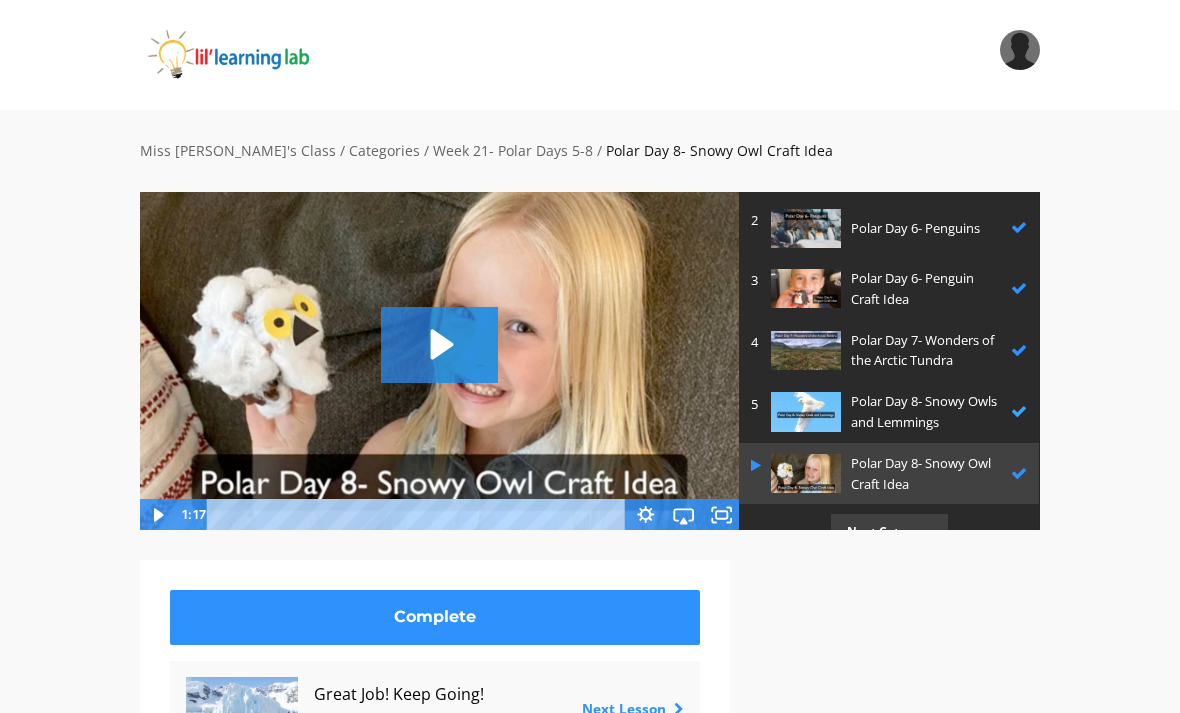 click on "Polar Day 8- Snowy Owls and Lemmings" at bounding box center [926, 412] 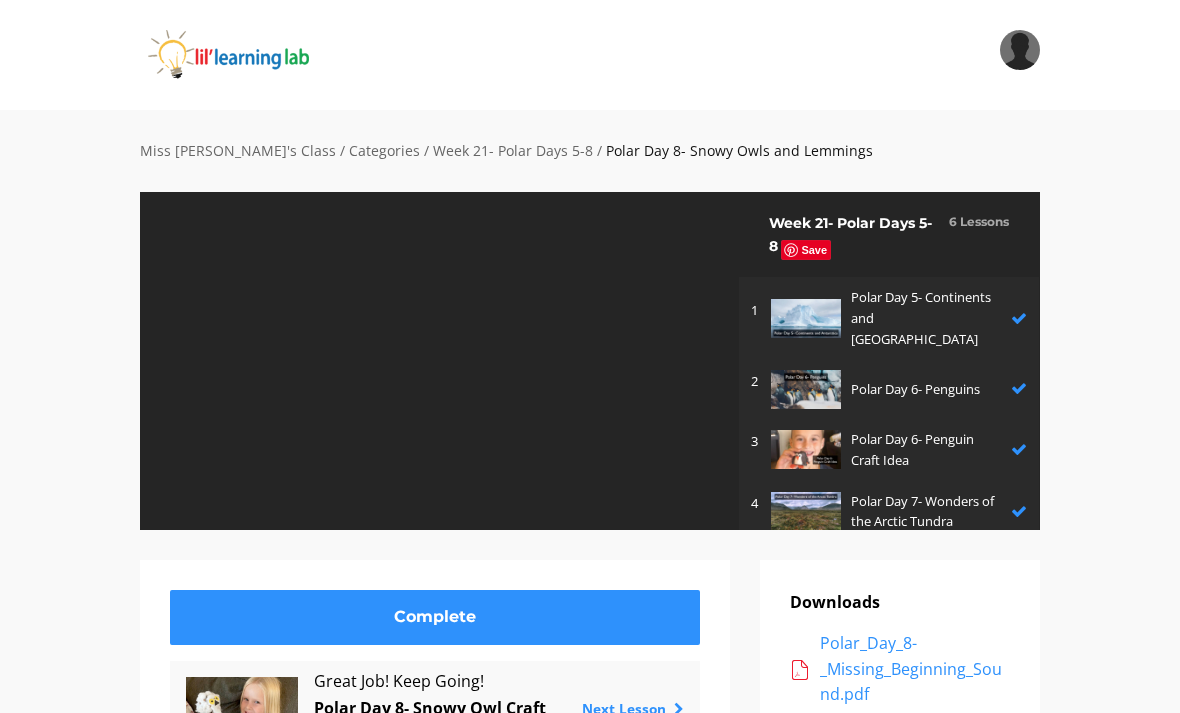 scroll, scrollTop: 0, scrollLeft: 0, axis: both 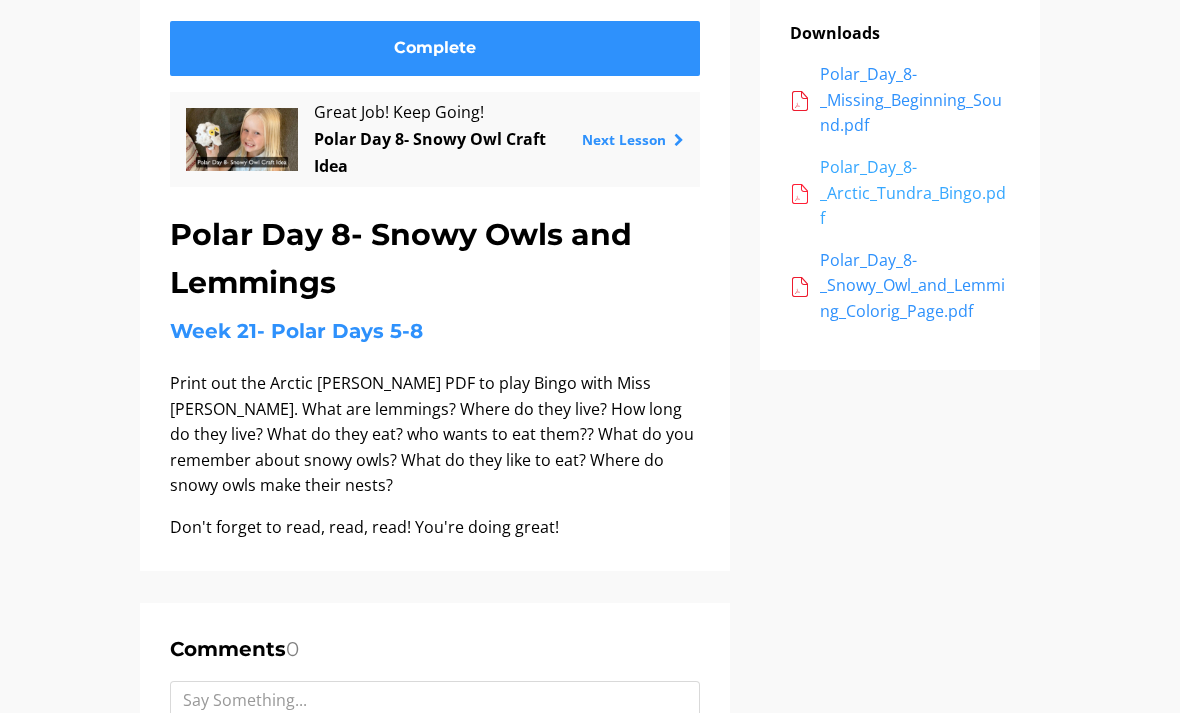 click on "Polar_Day_8-_Arctic_Tundra_Bingo.pdf" at bounding box center [915, 193] 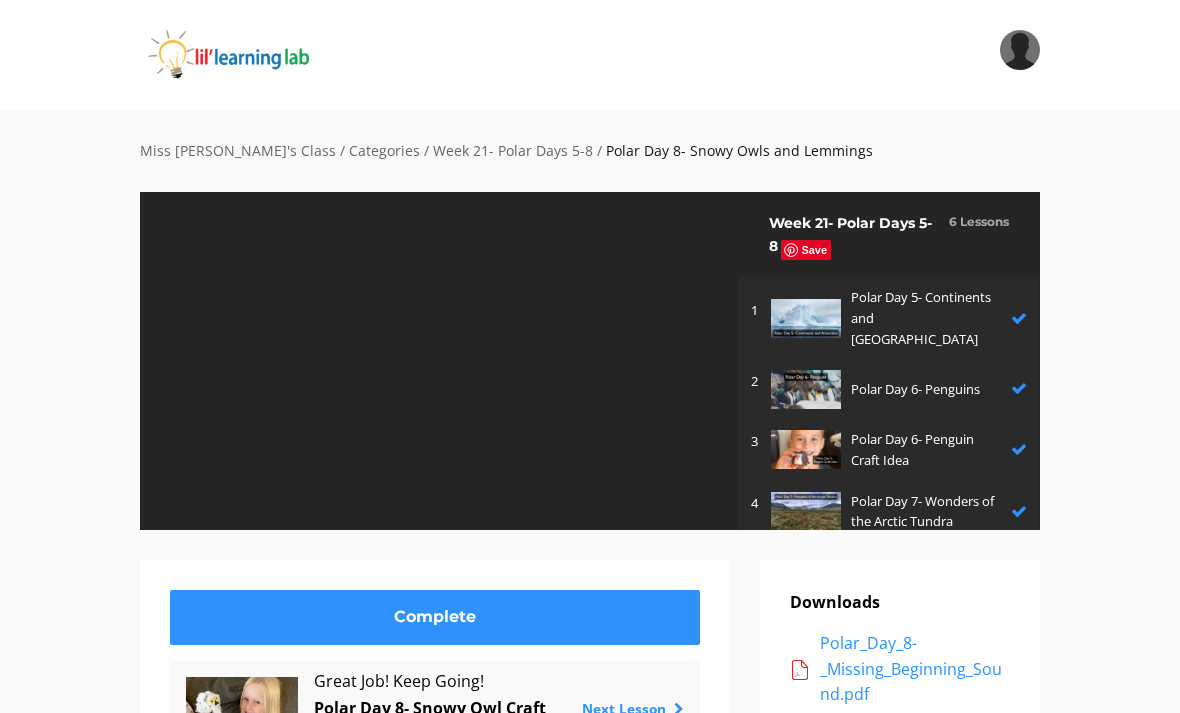 scroll, scrollTop: 0, scrollLeft: 0, axis: both 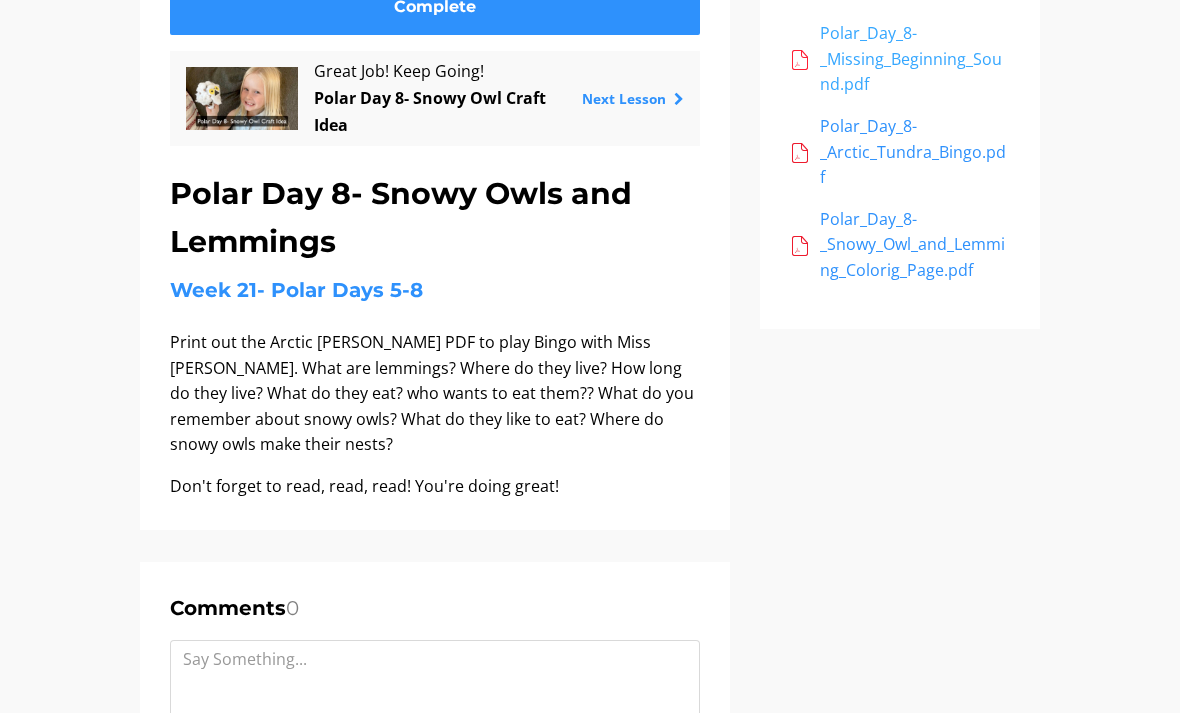 click on "Polar_Day_8-_Missing_Beginning_Sound.pdf" at bounding box center [915, 59] 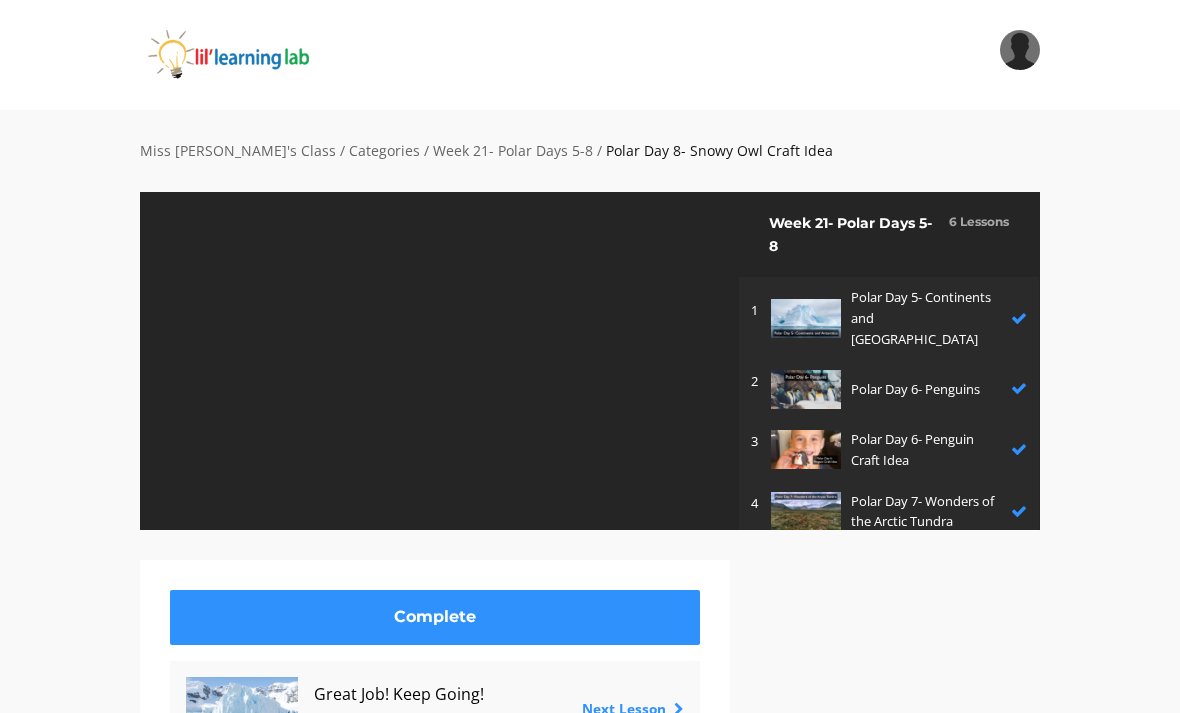 scroll, scrollTop: 0, scrollLeft: 0, axis: both 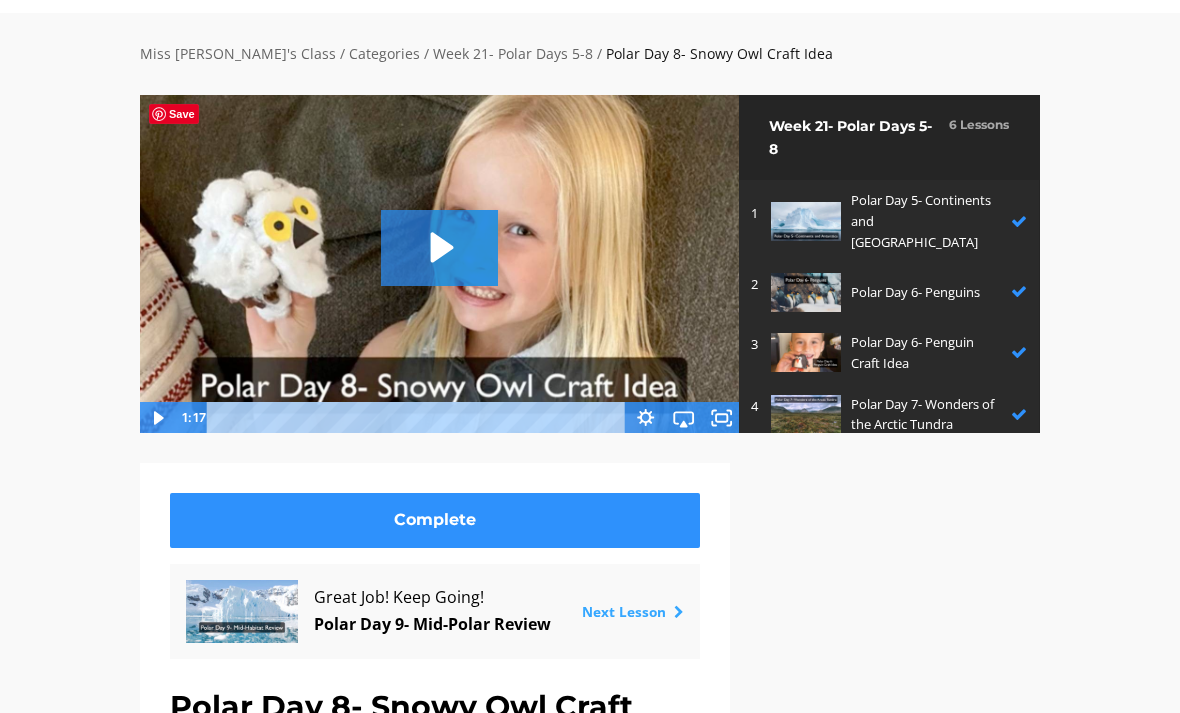 click on "Next Lesson" at bounding box center (633, 611) 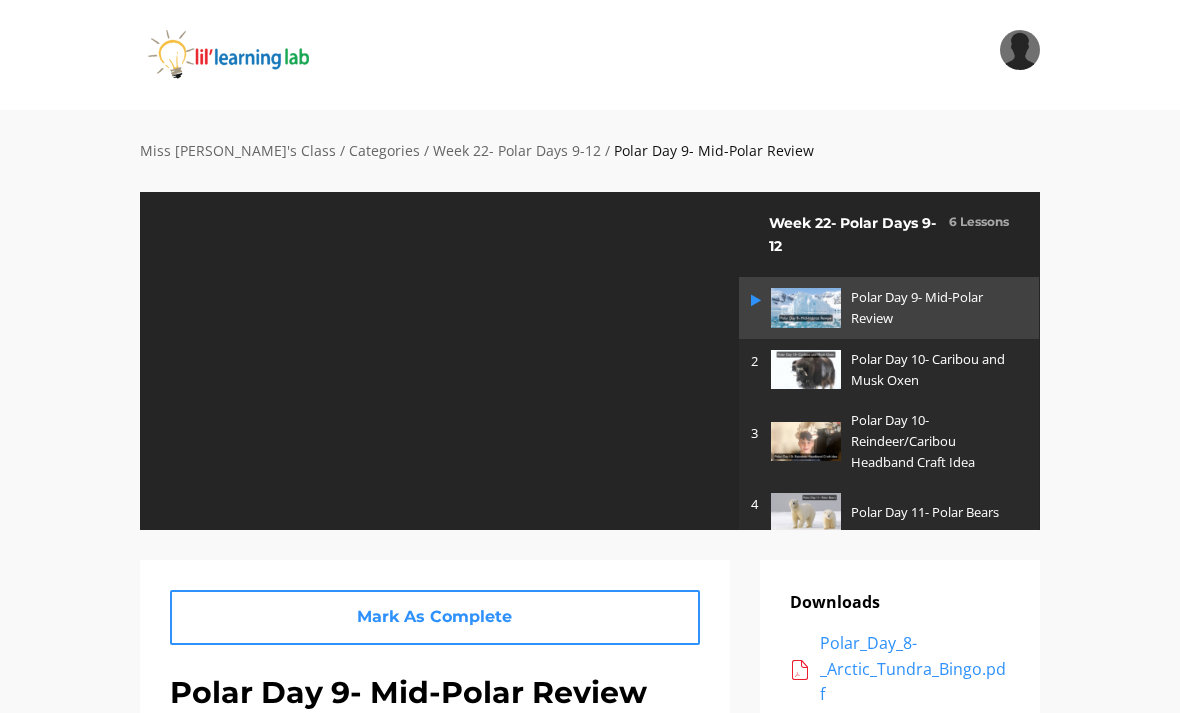 scroll, scrollTop: 0, scrollLeft: 0, axis: both 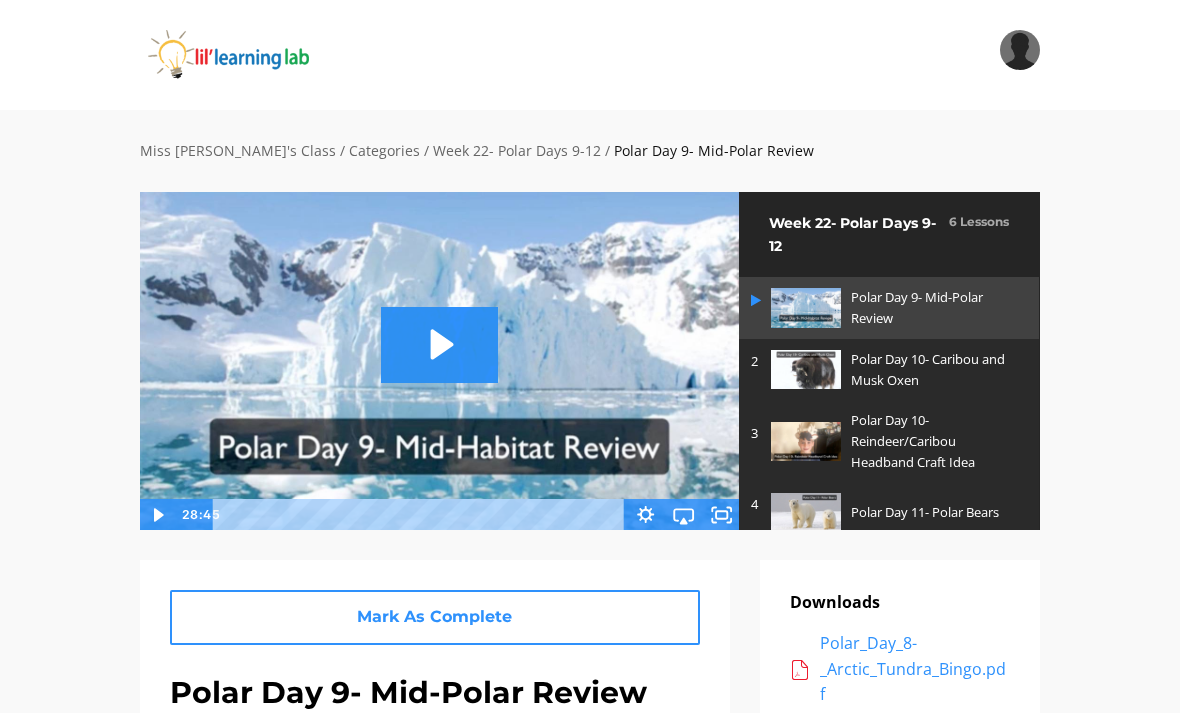 click 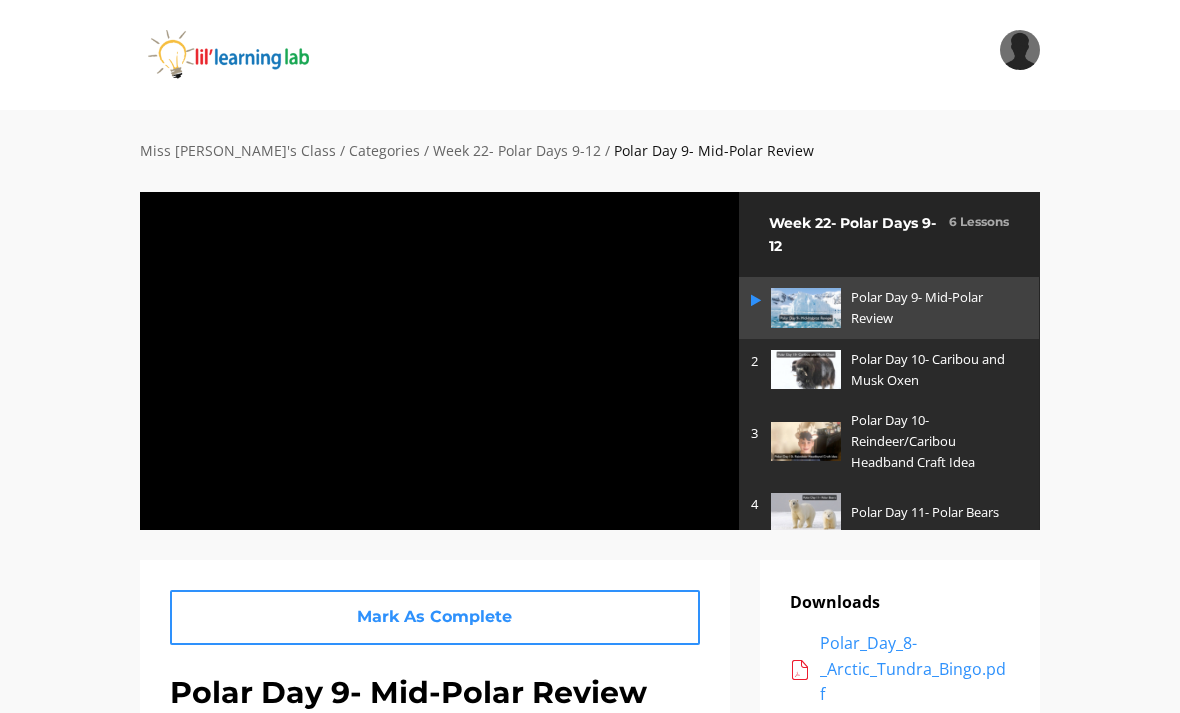 click 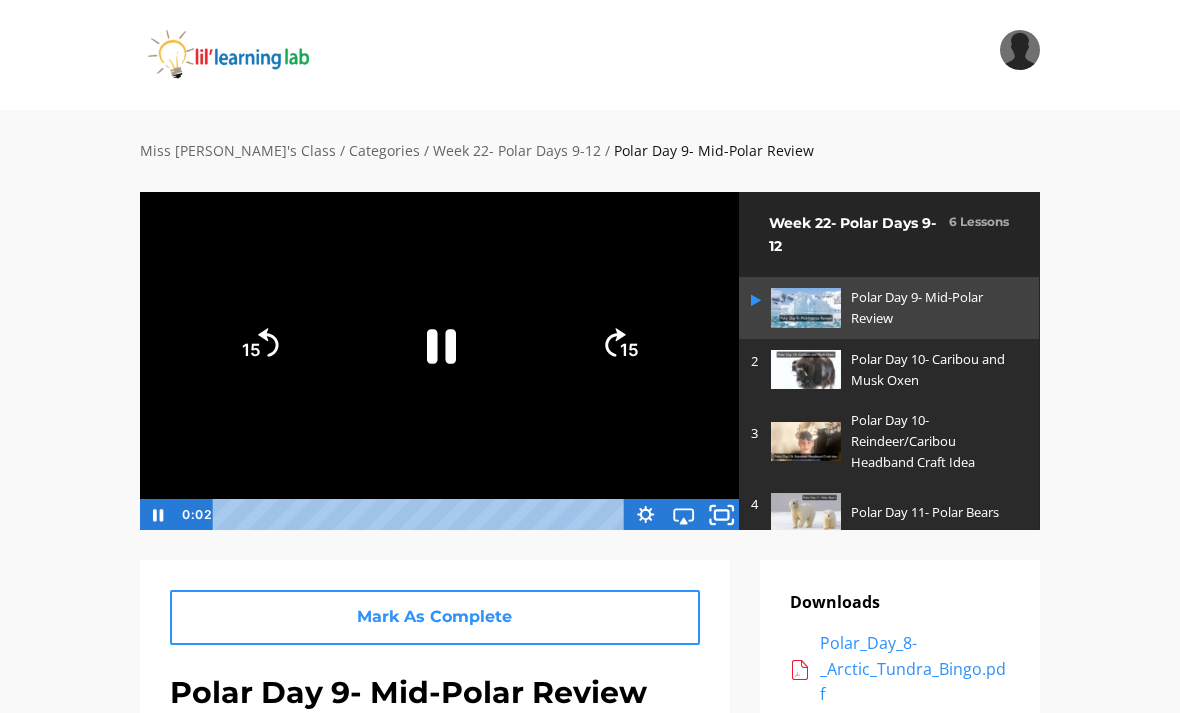 click 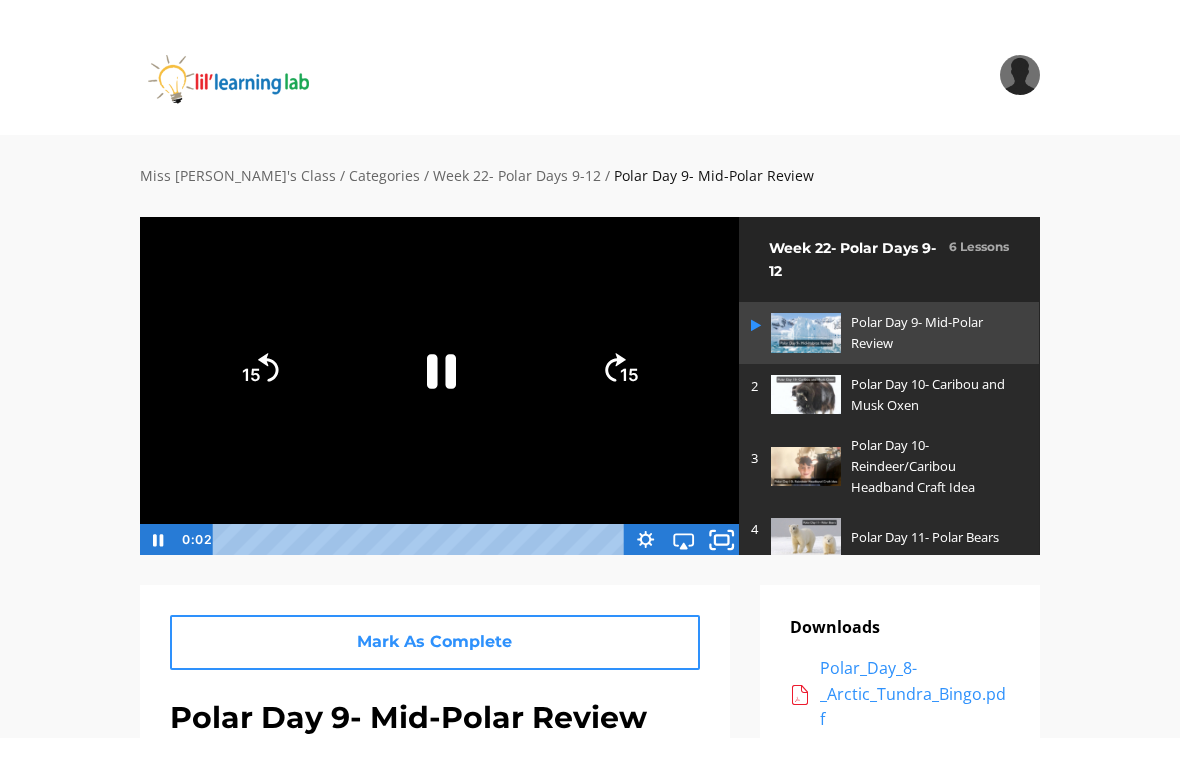 scroll, scrollTop: 24, scrollLeft: 0, axis: vertical 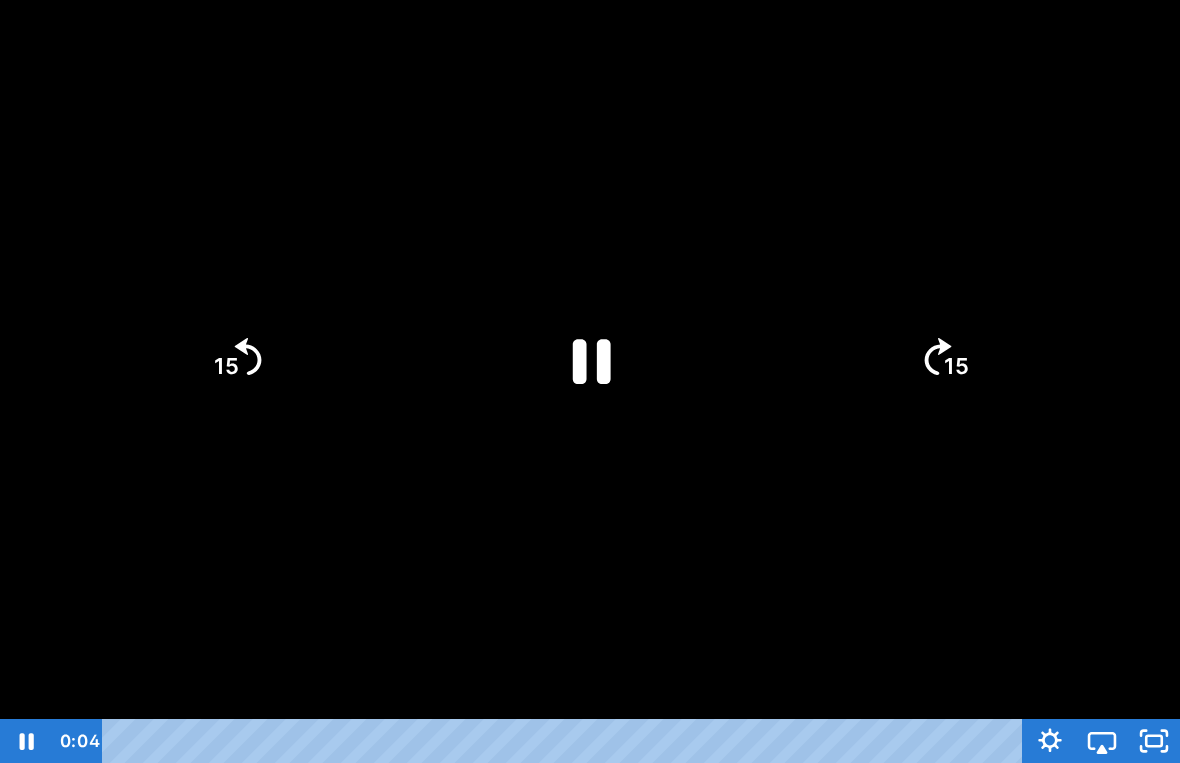 click at bounding box center (590, 381) 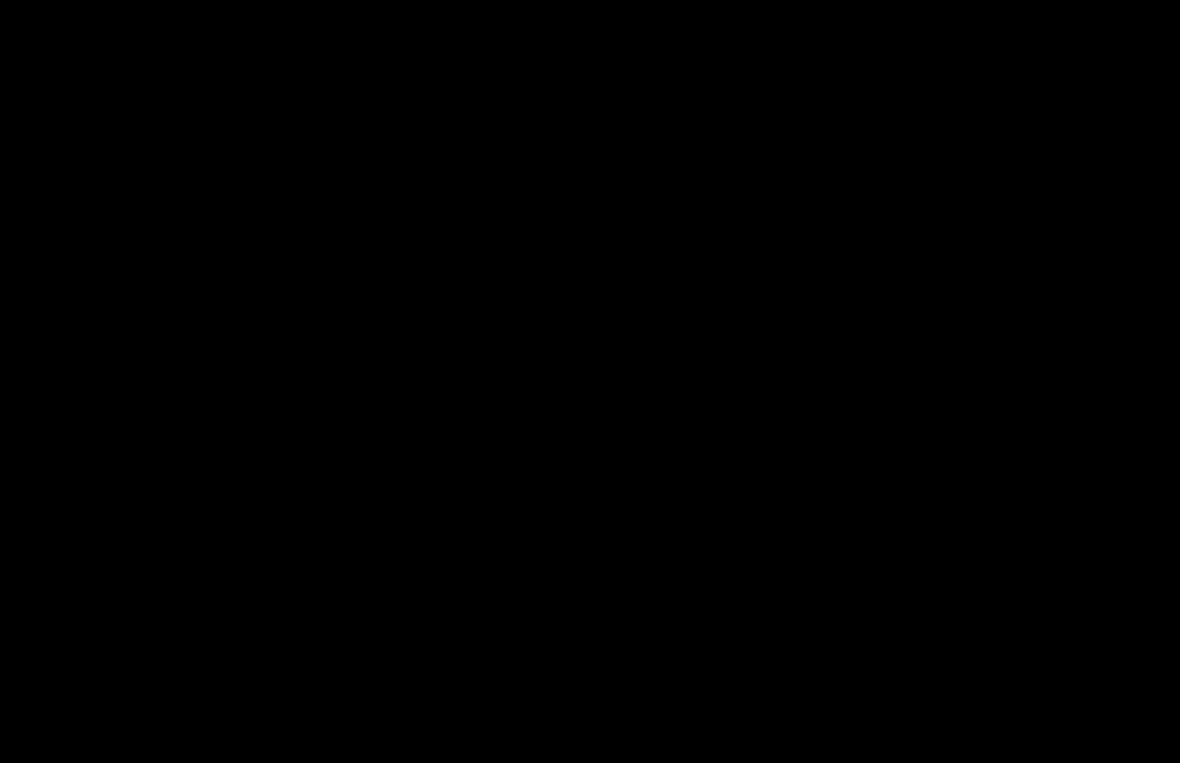 click at bounding box center [590, 381] 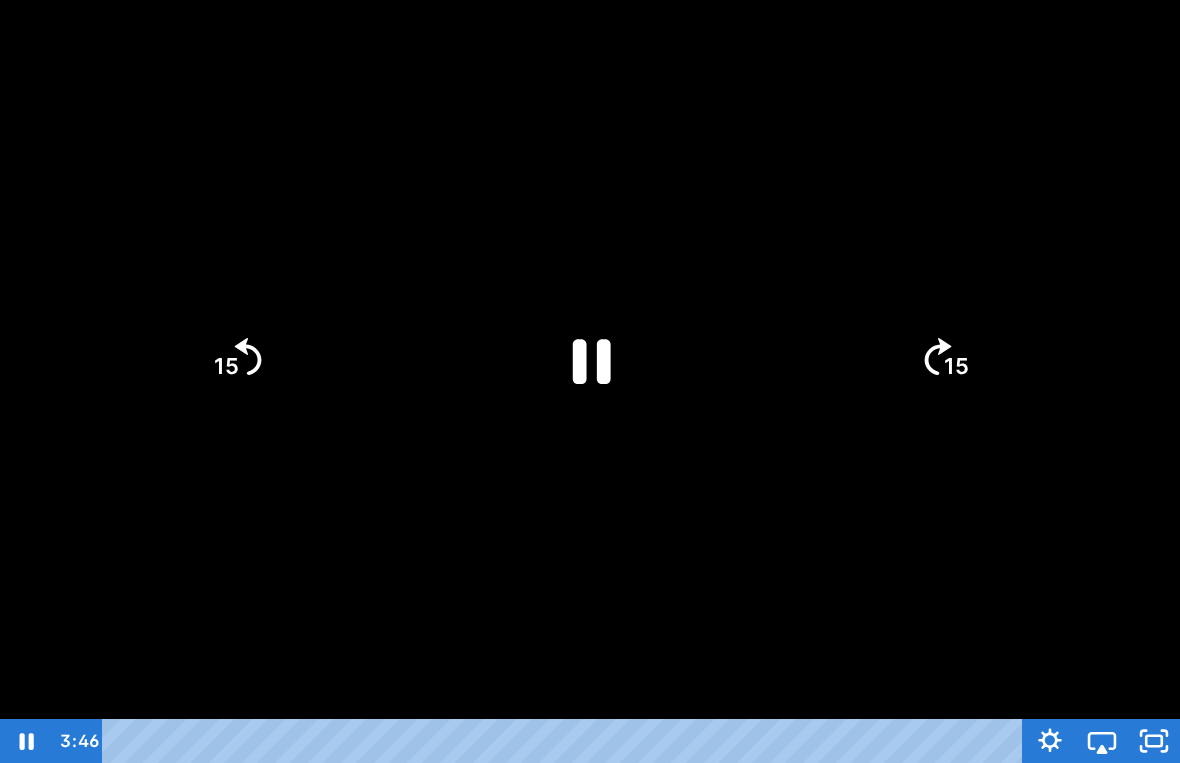 click 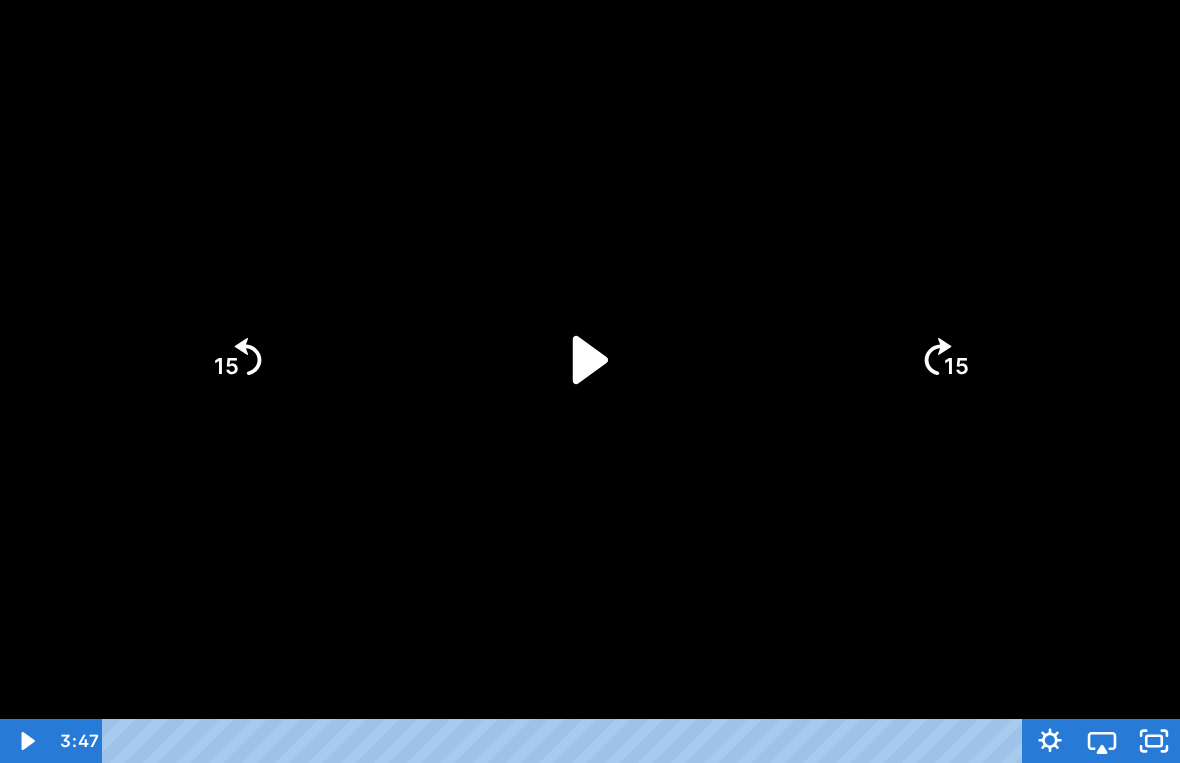 click 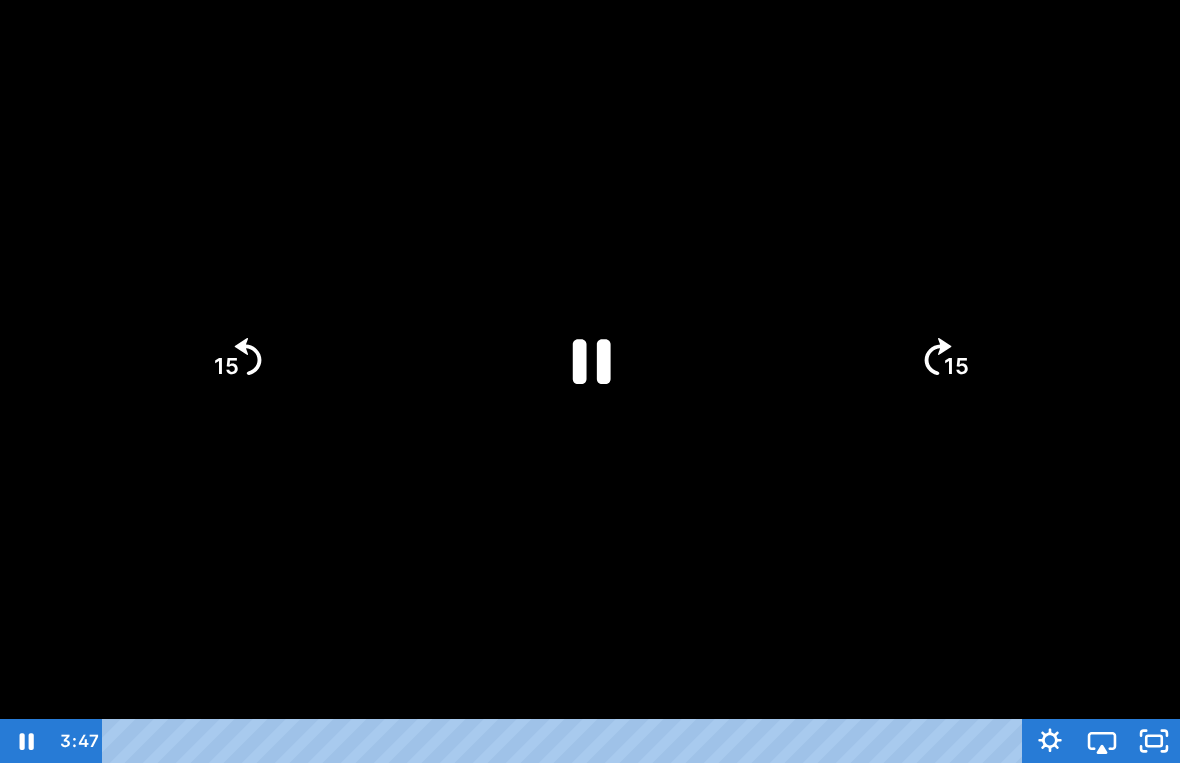 click at bounding box center (590, 381) 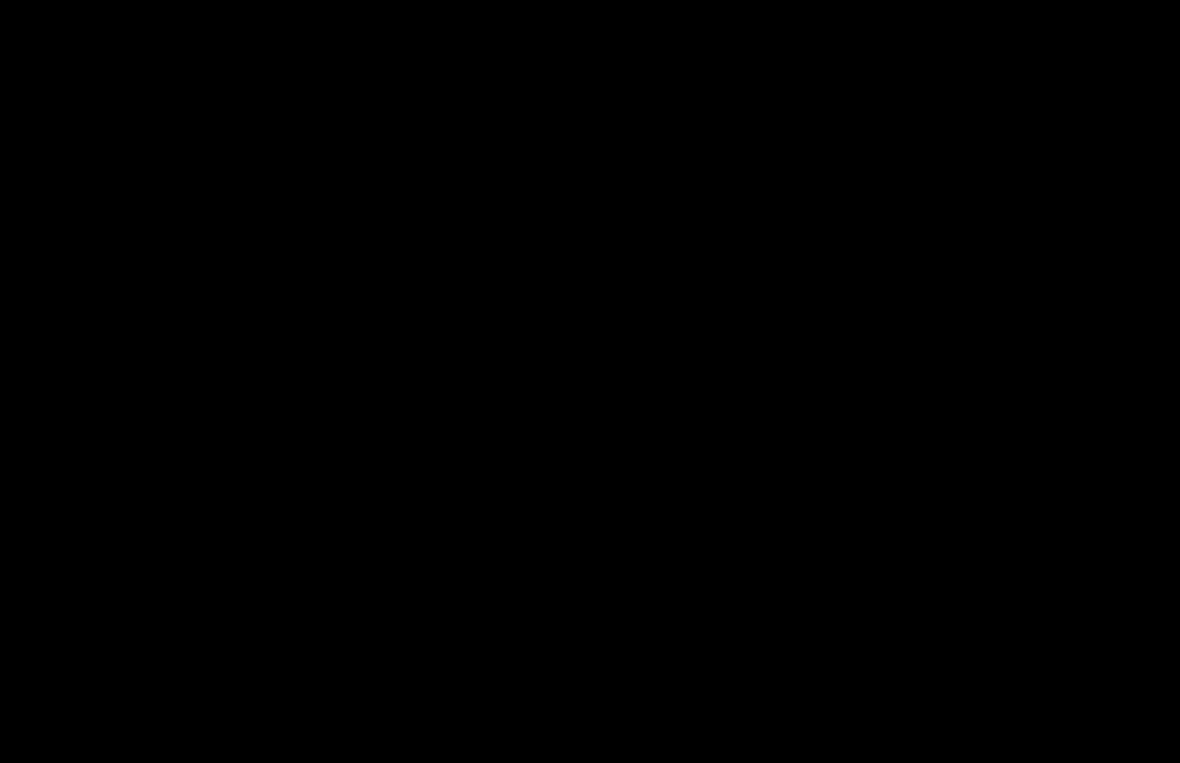 click at bounding box center (590, 381) 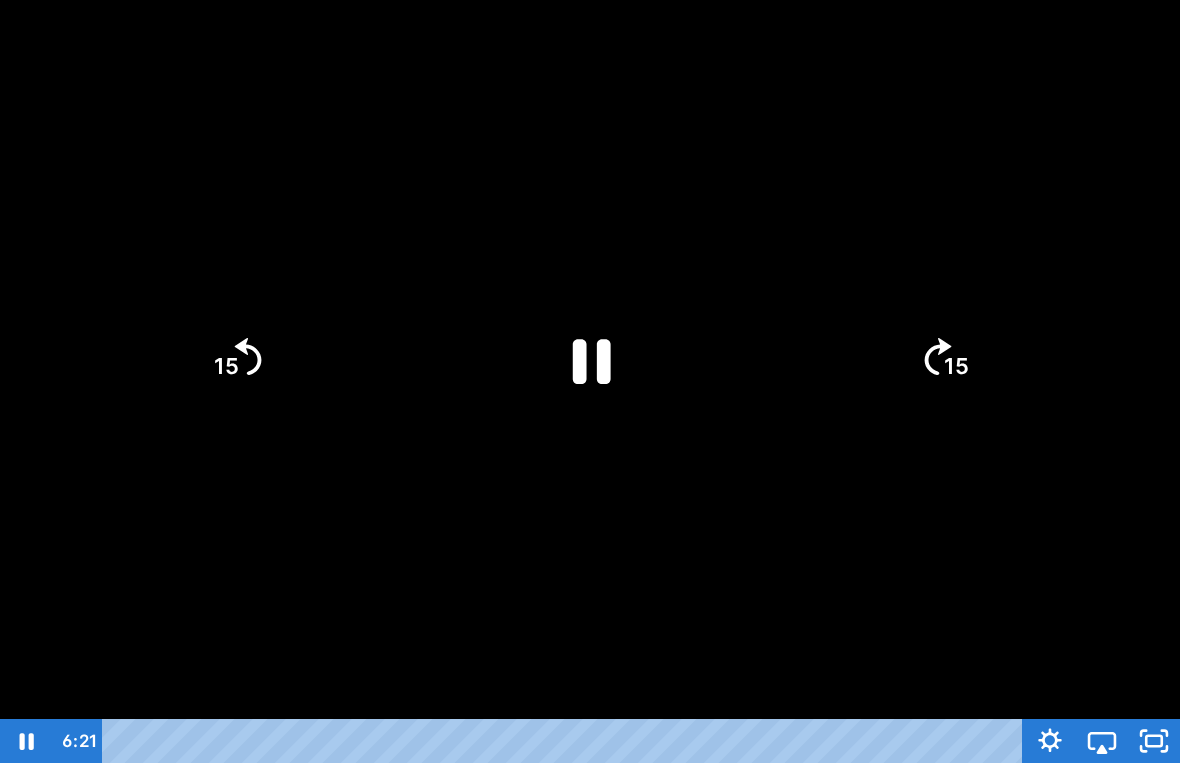 click 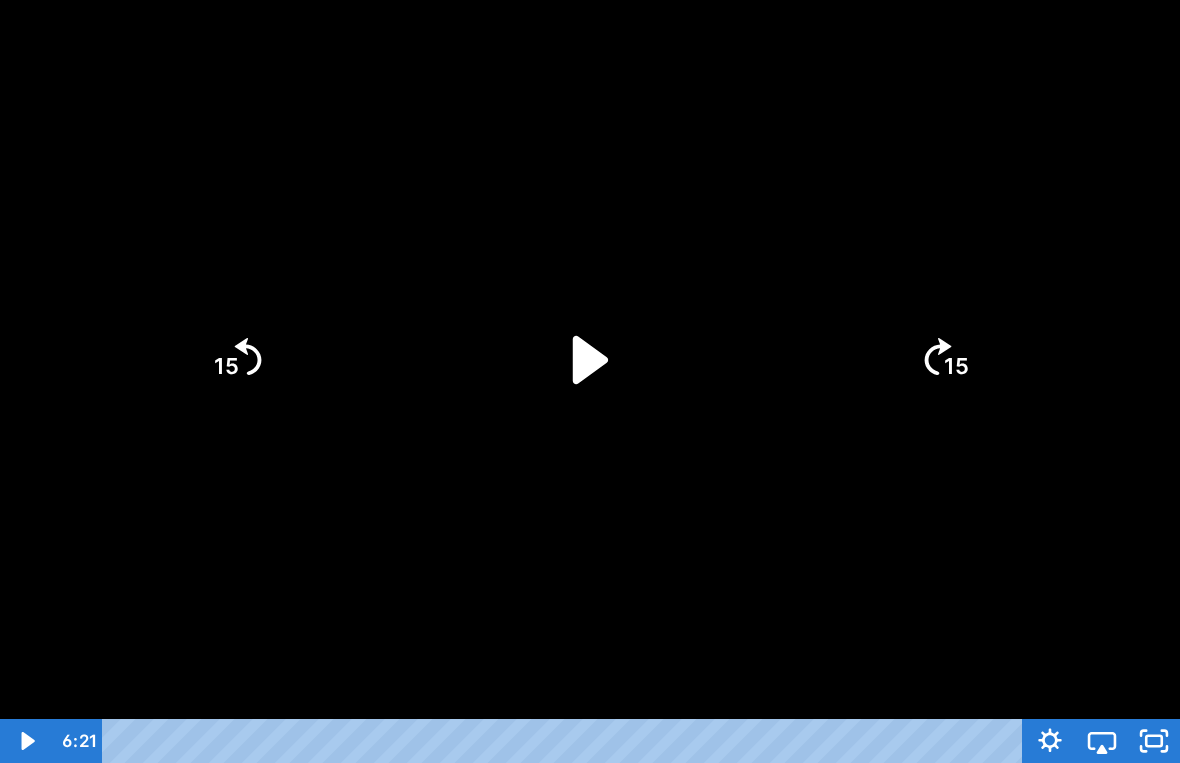click 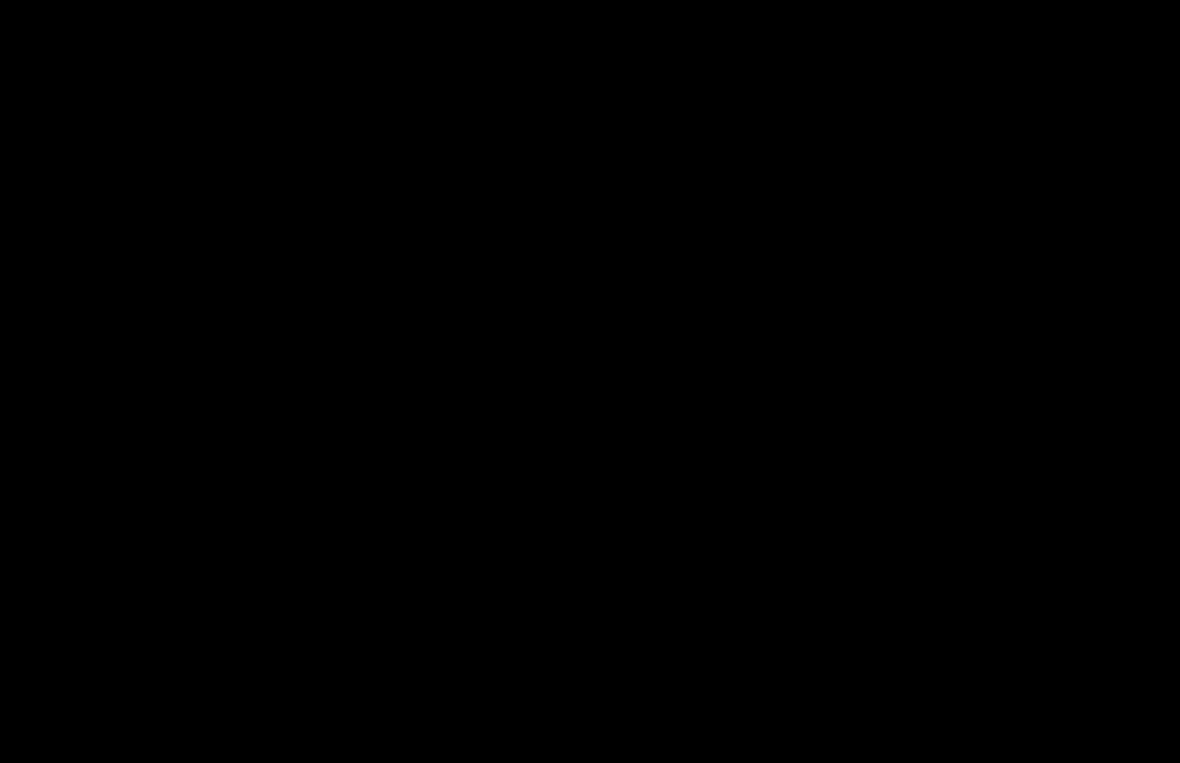 click at bounding box center [590, 381] 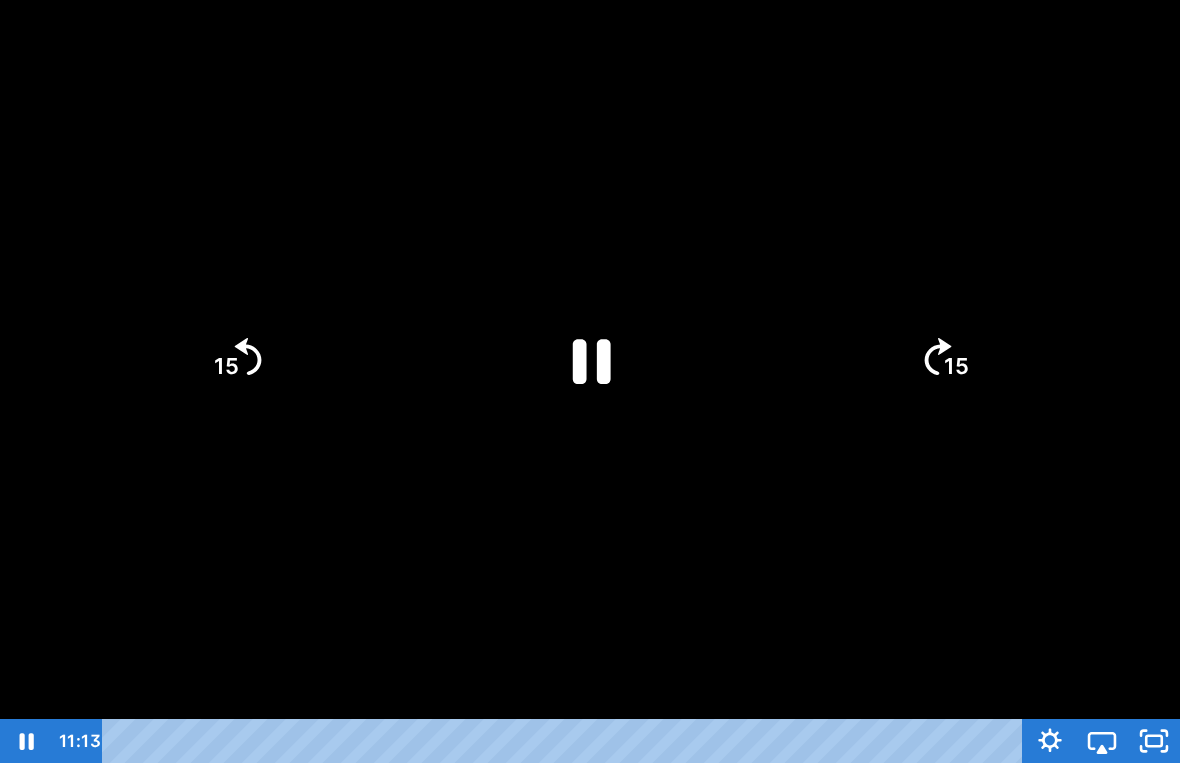 click 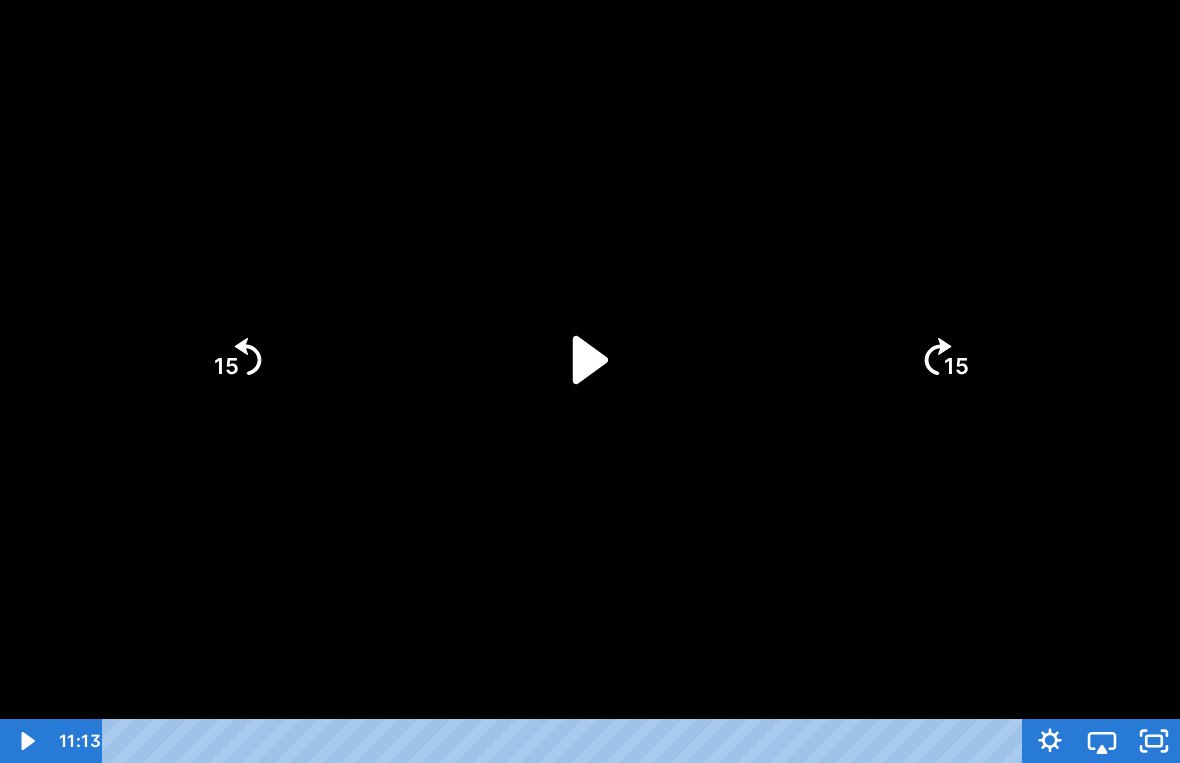 click 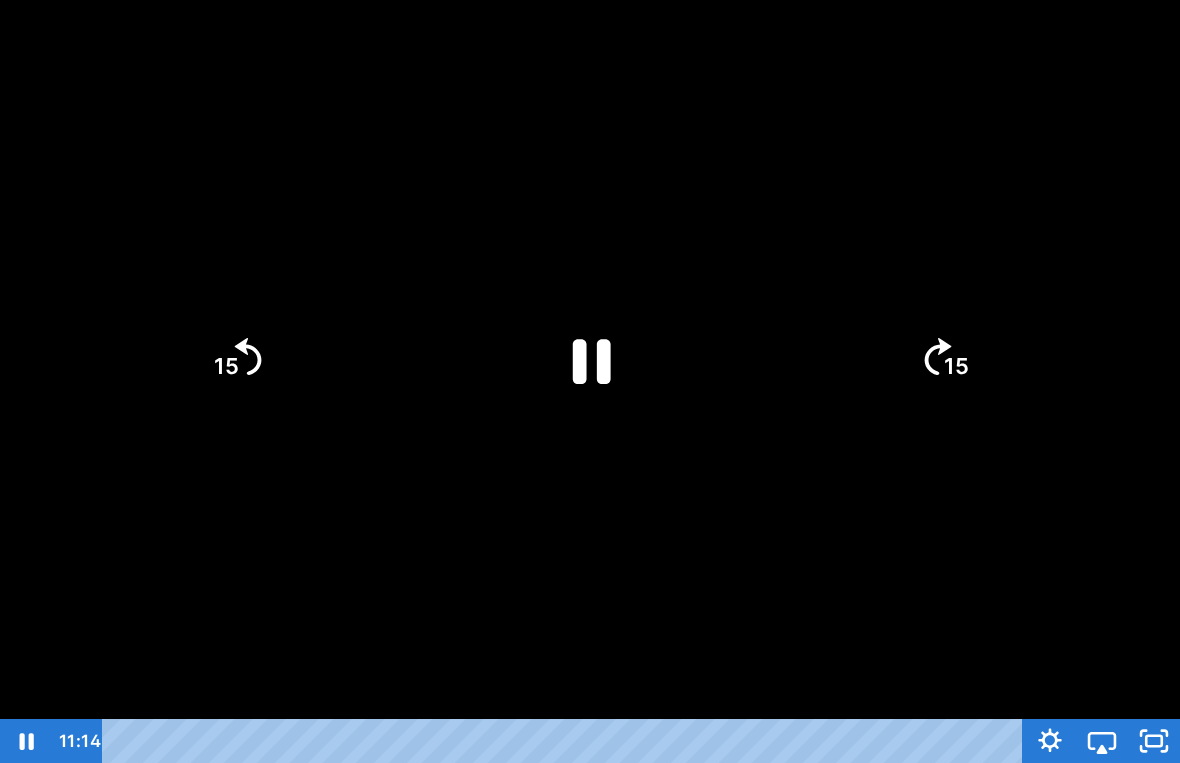 click at bounding box center [590, 381] 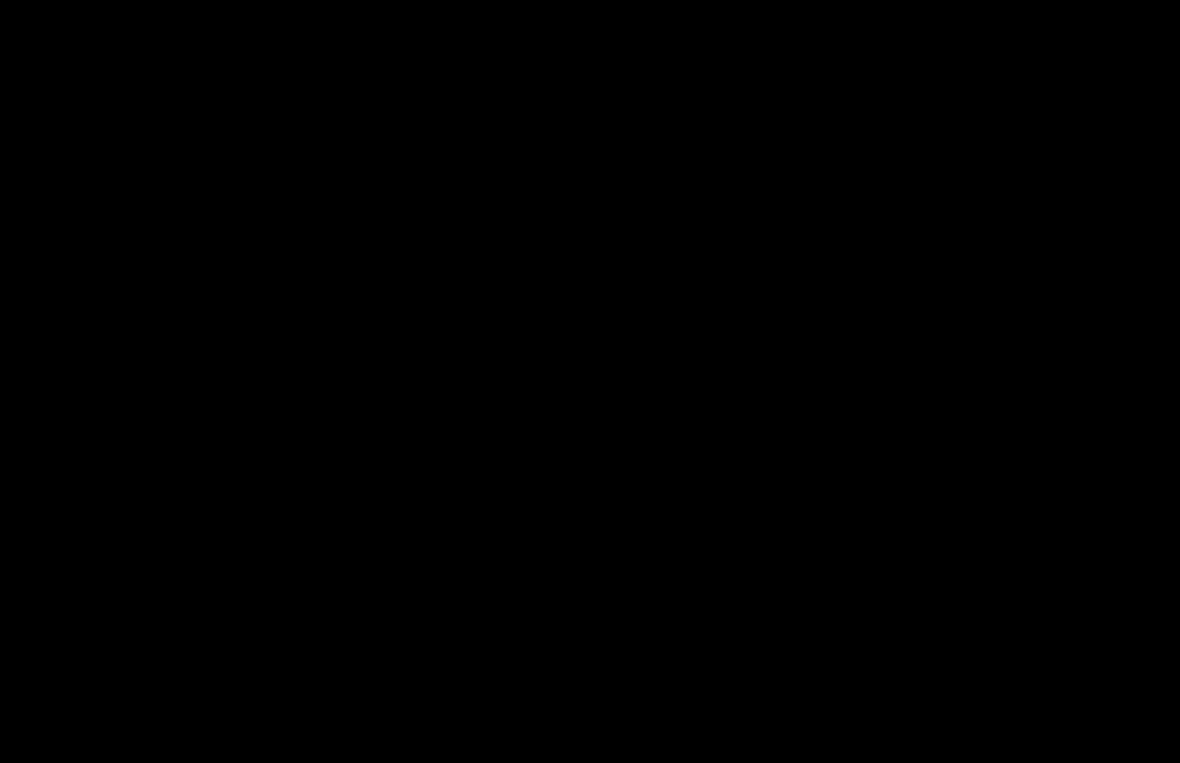 click on "Search
My Library
Settings
Logout
Miss Anna's Class
/
Categories
/
Week 22- Polar Days 9-12
/
Polar Day 9- Mid-Polar Review
15" at bounding box center (590, 357) 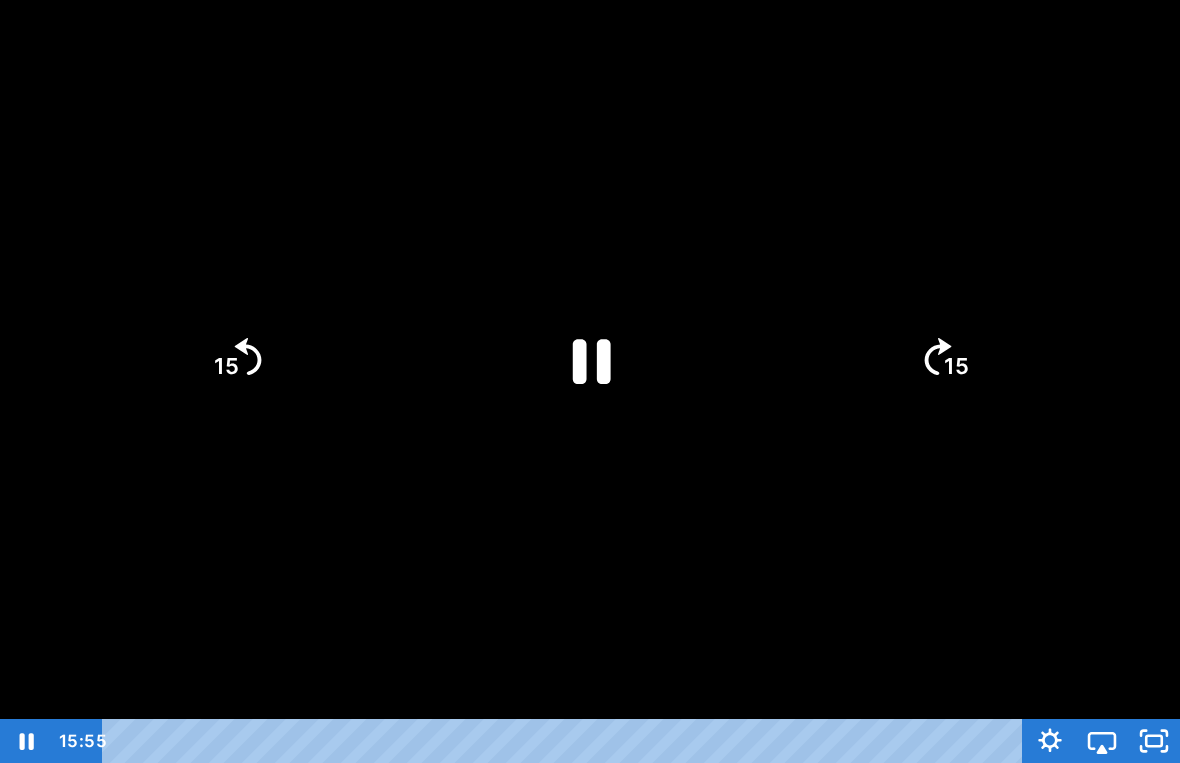 click at bounding box center [590, 381] 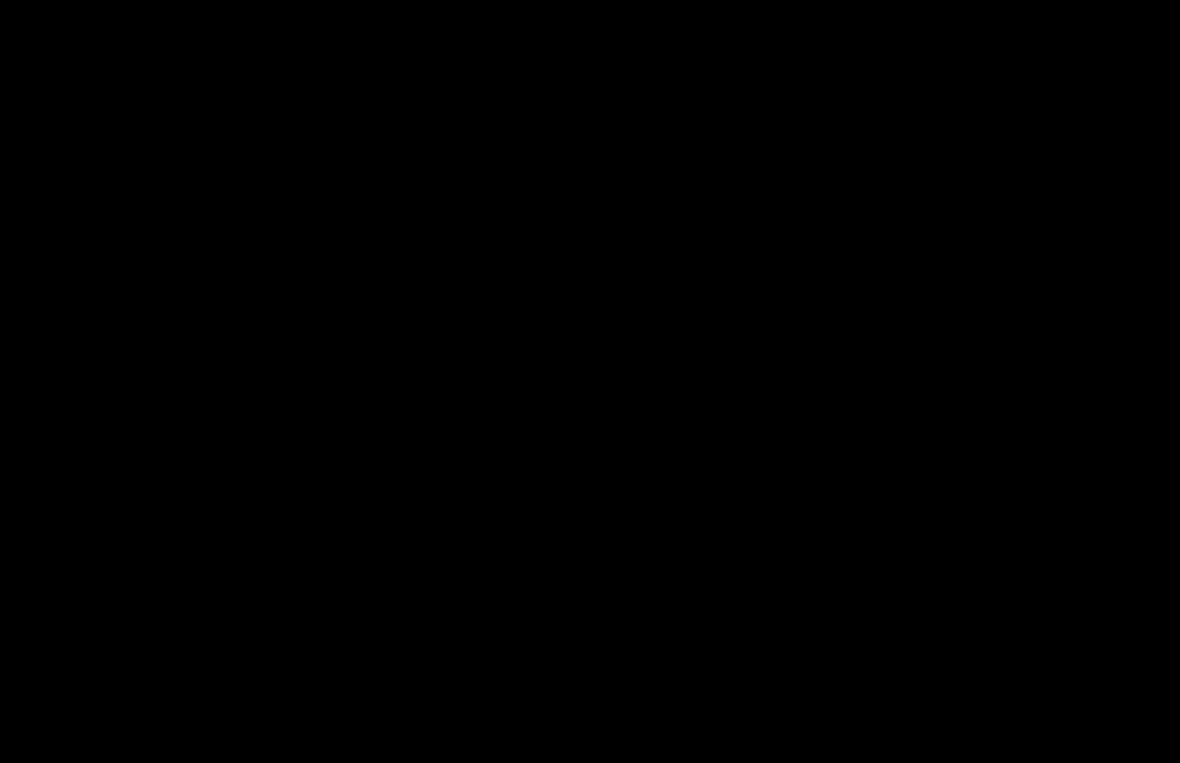 click at bounding box center [590, 381] 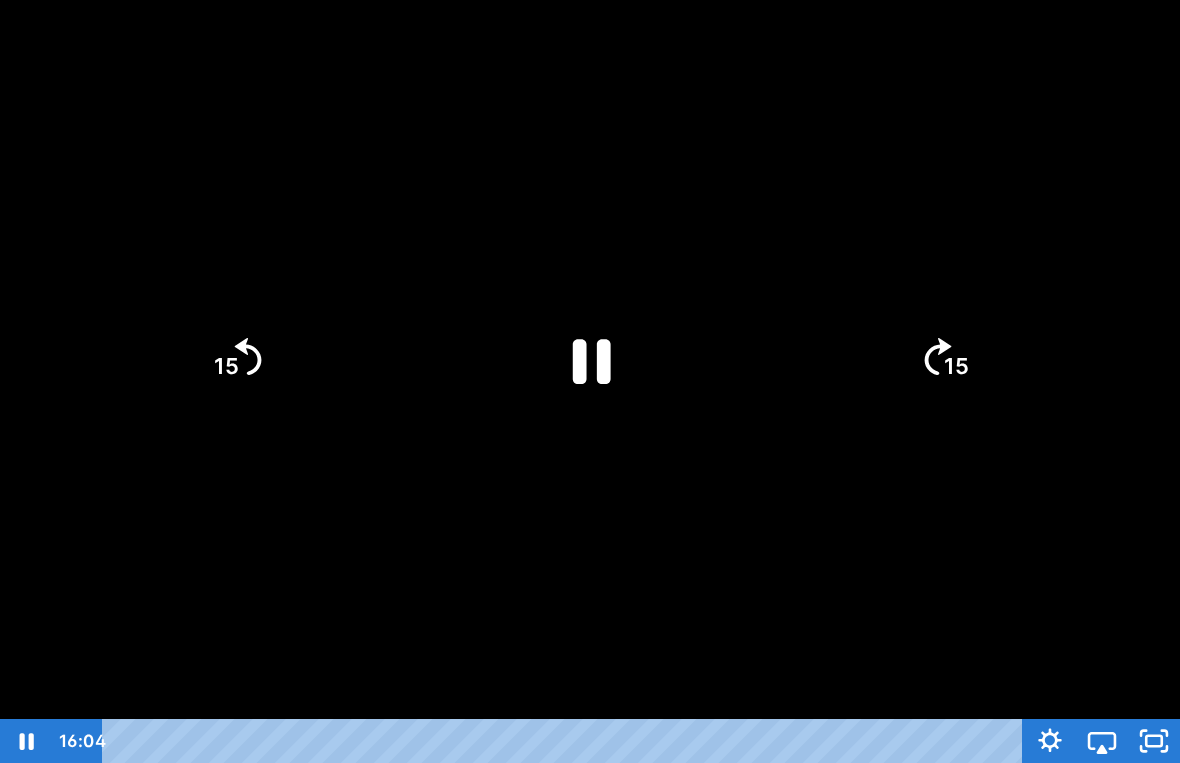click at bounding box center (590, 381) 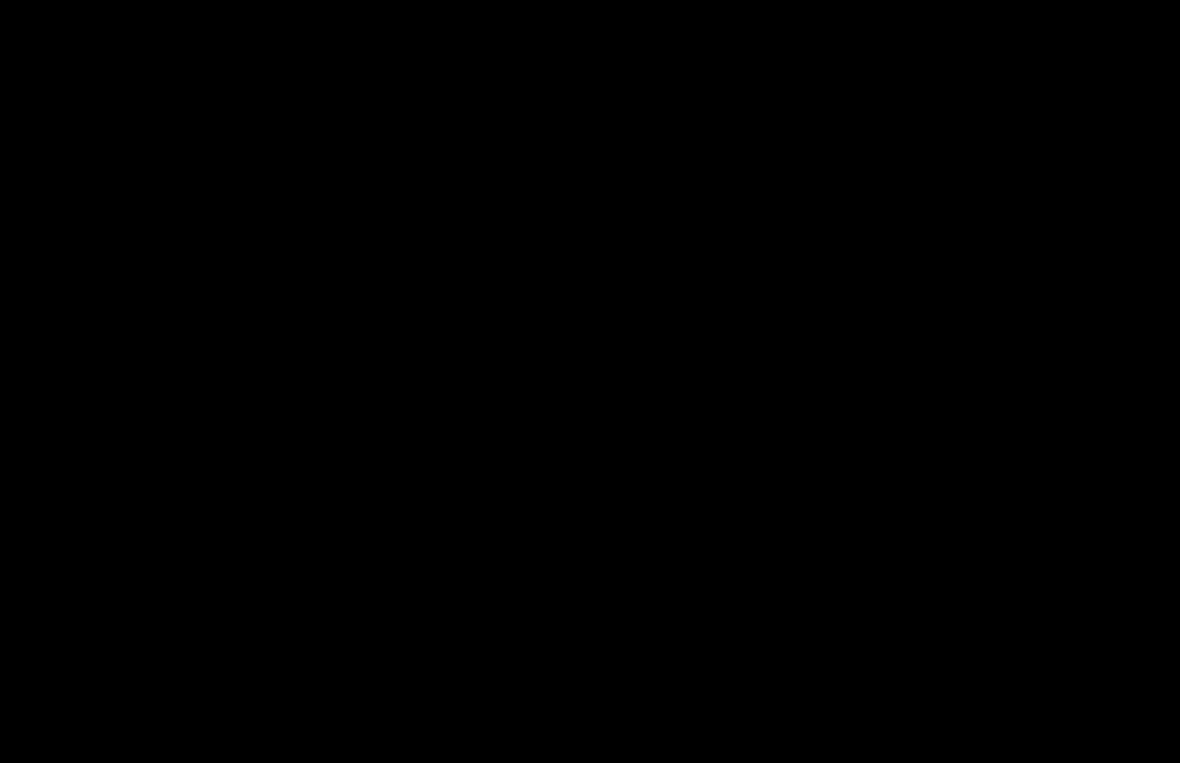 click at bounding box center [590, 381] 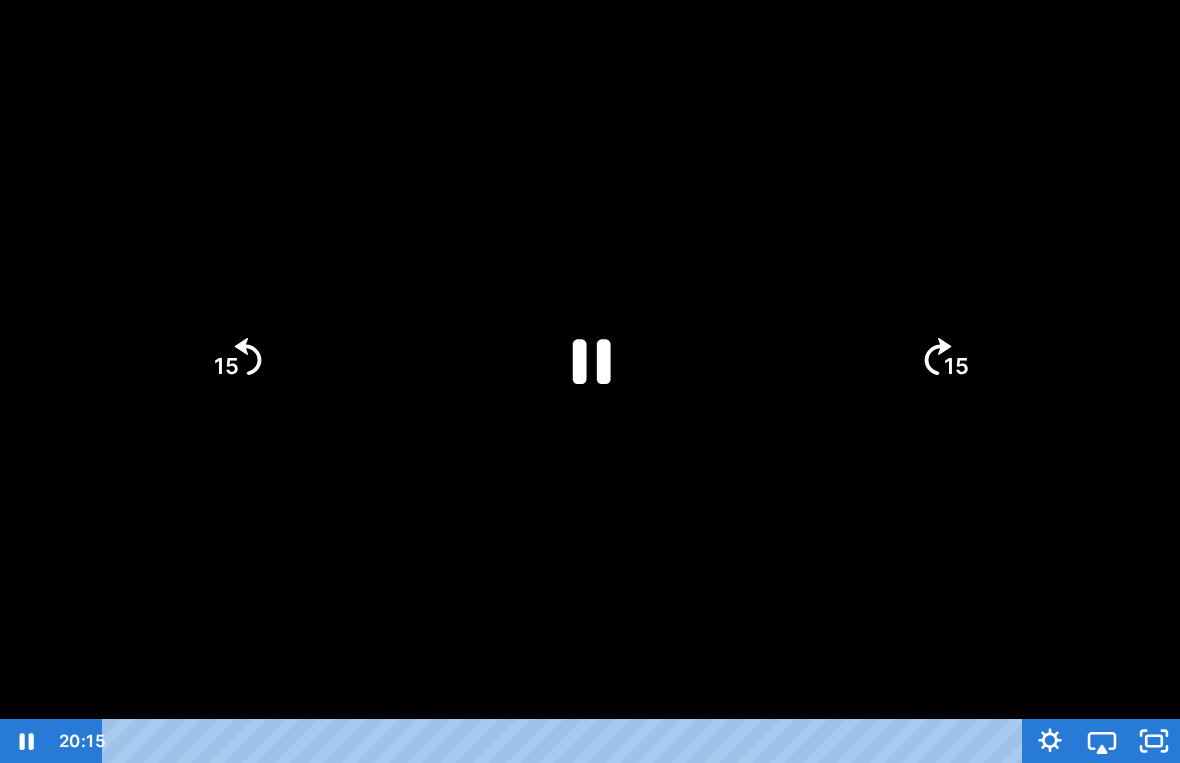 click at bounding box center [590, 381] 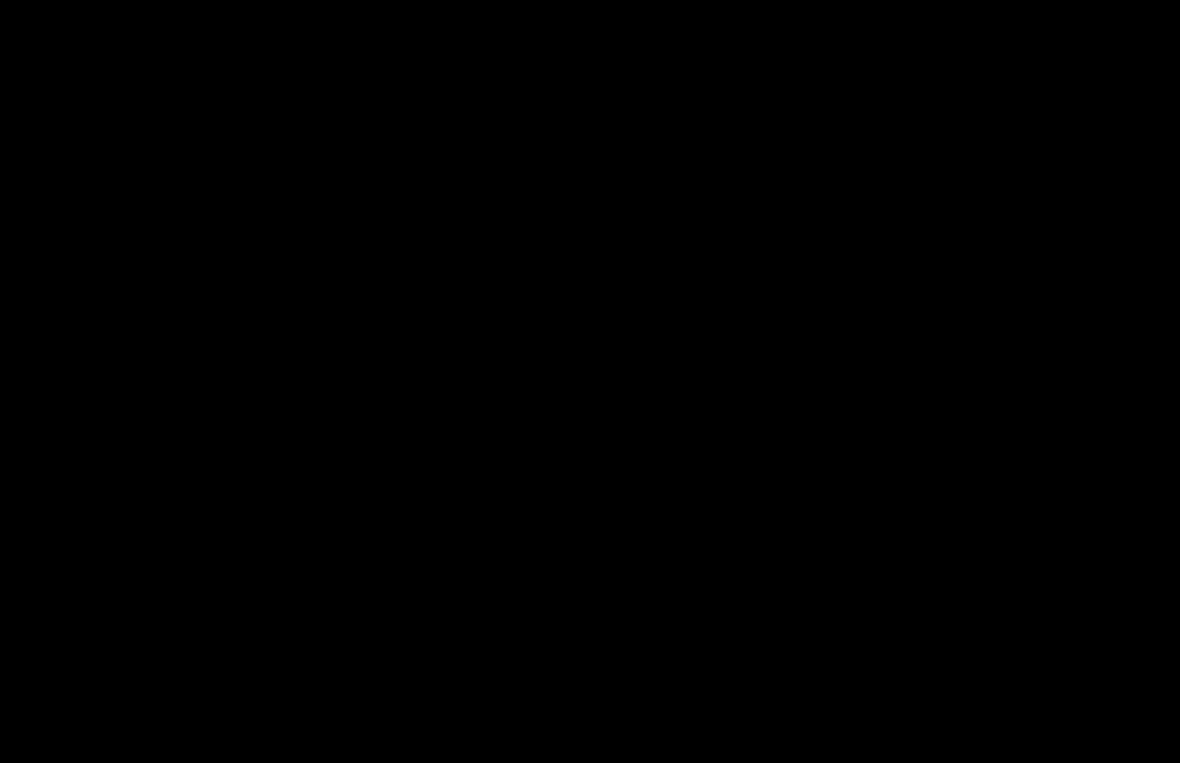 click at bounding box center (590, 381) 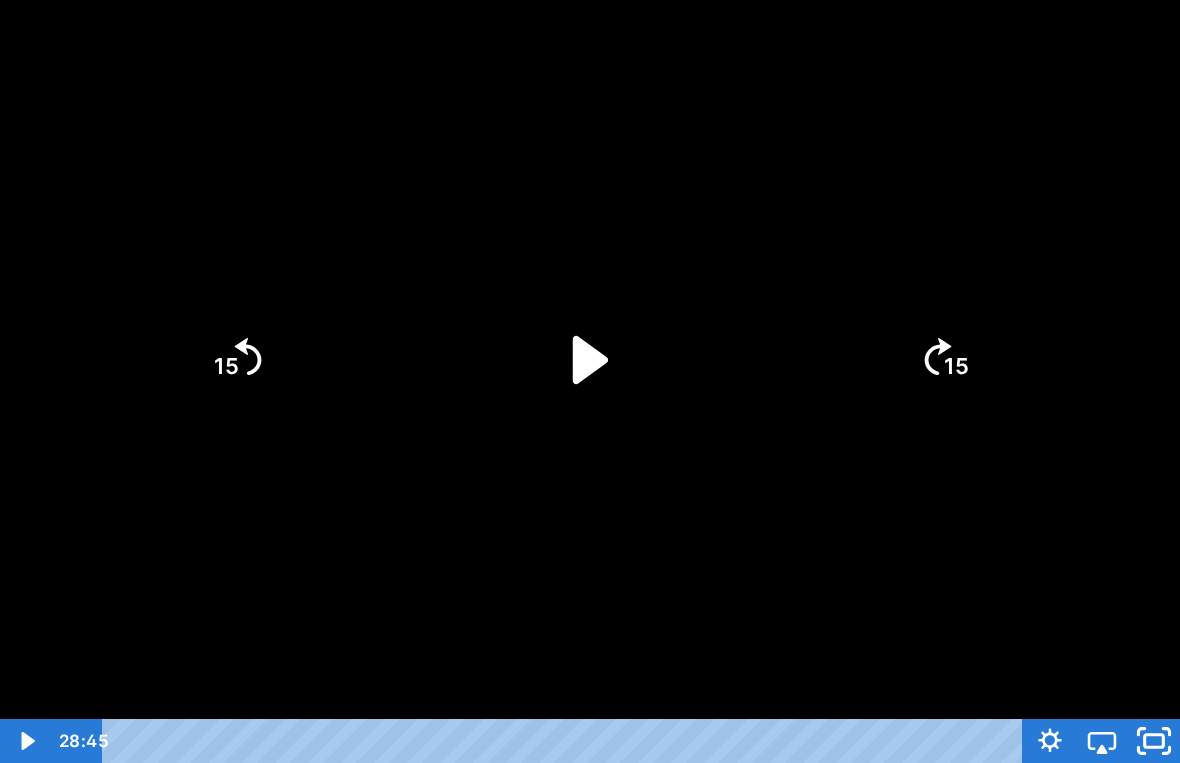 click 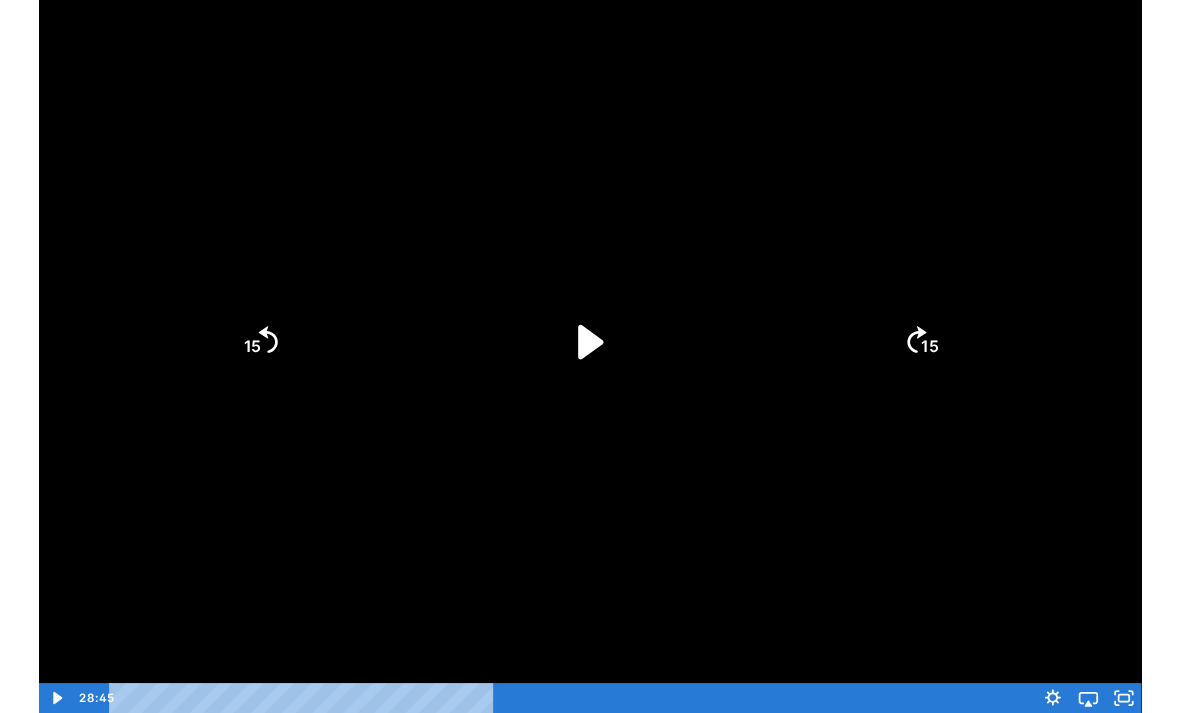 scroll, scrollTop: 0, scrollLeft: 0, axis: both 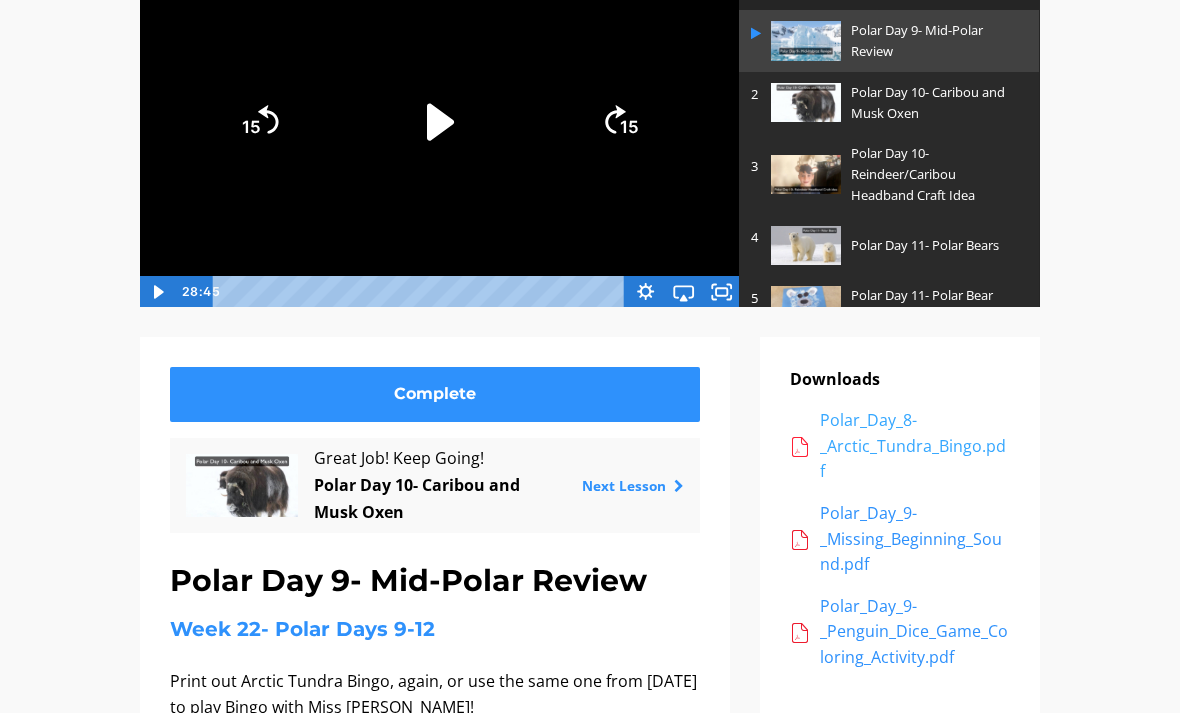 click on "Polar_Day_8-_Arctic_Tundra_Bingo.pdf" at bounding box center (915, 446) 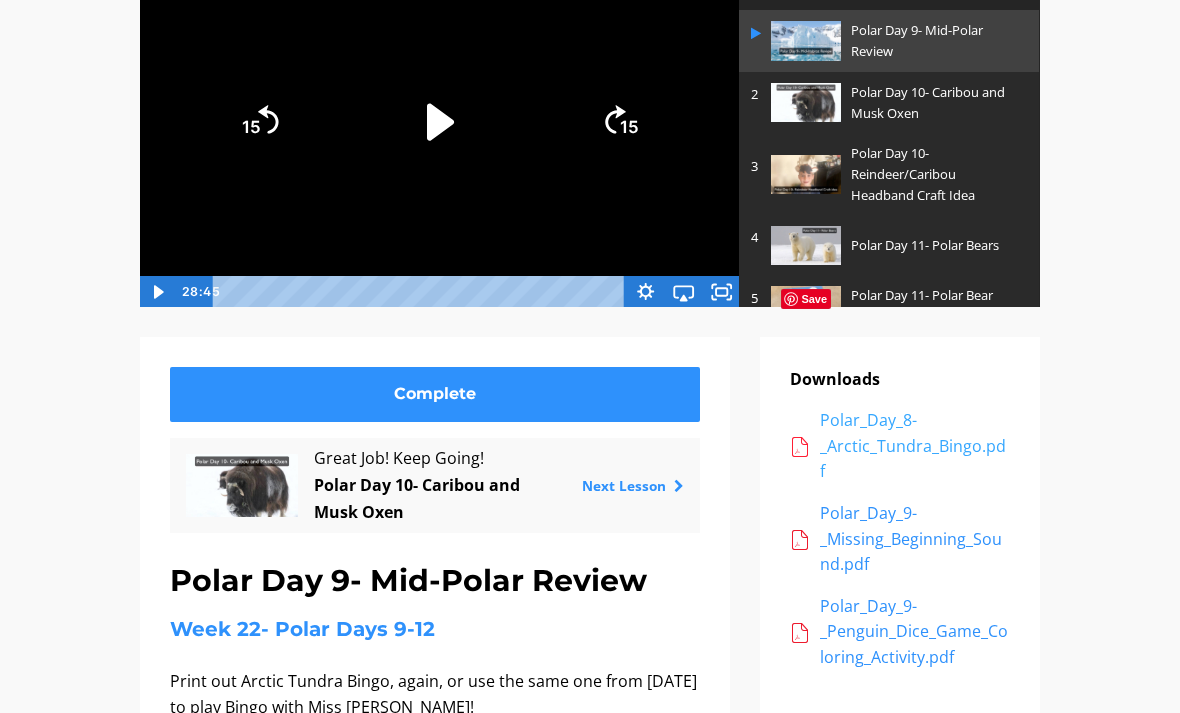 scroll, scrollTop: 287, scrollLeft: 0, axis: vertical 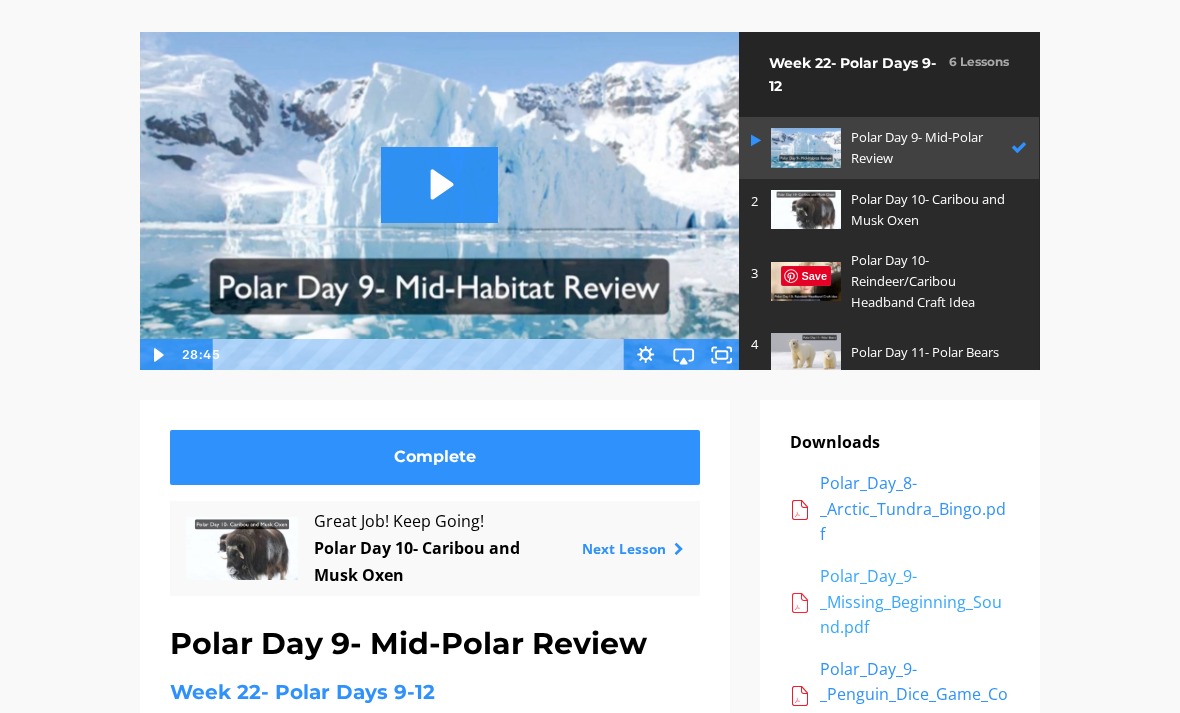 click on "Polar_Day_9-_Missing_Beginning_Sound.pdf" at bounding box center (915, 602) 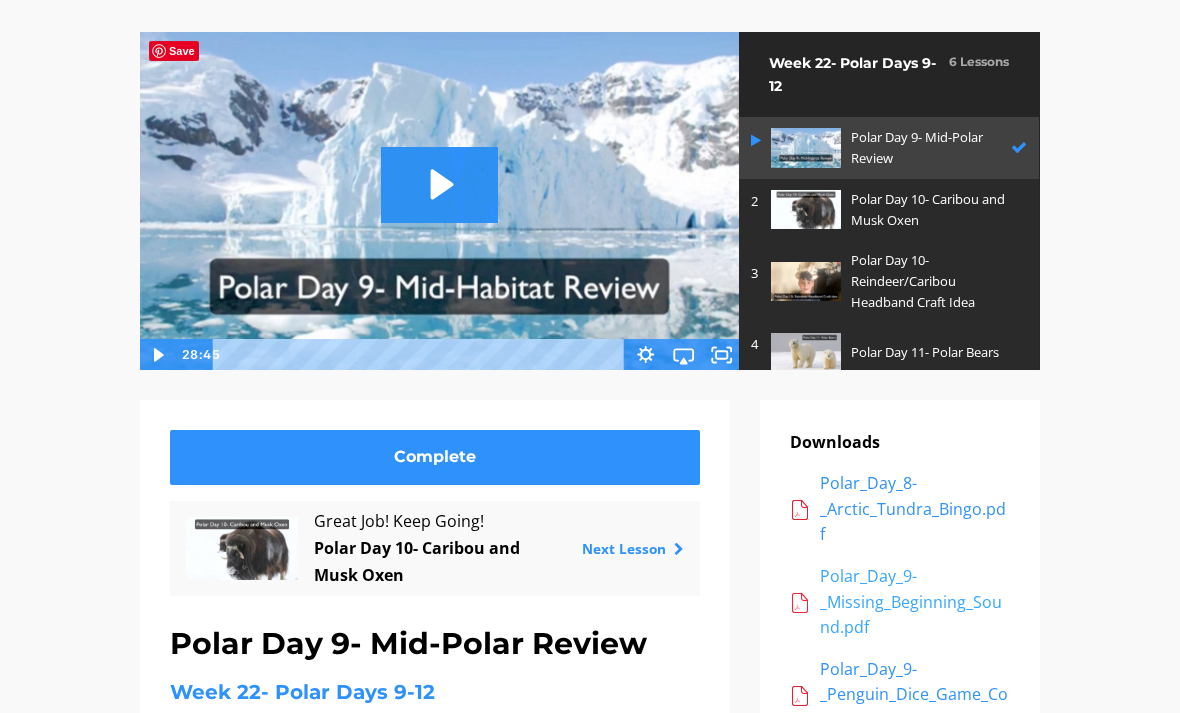 scroll, scrollTop: 224, scrollLeft: 0, axis: vertical 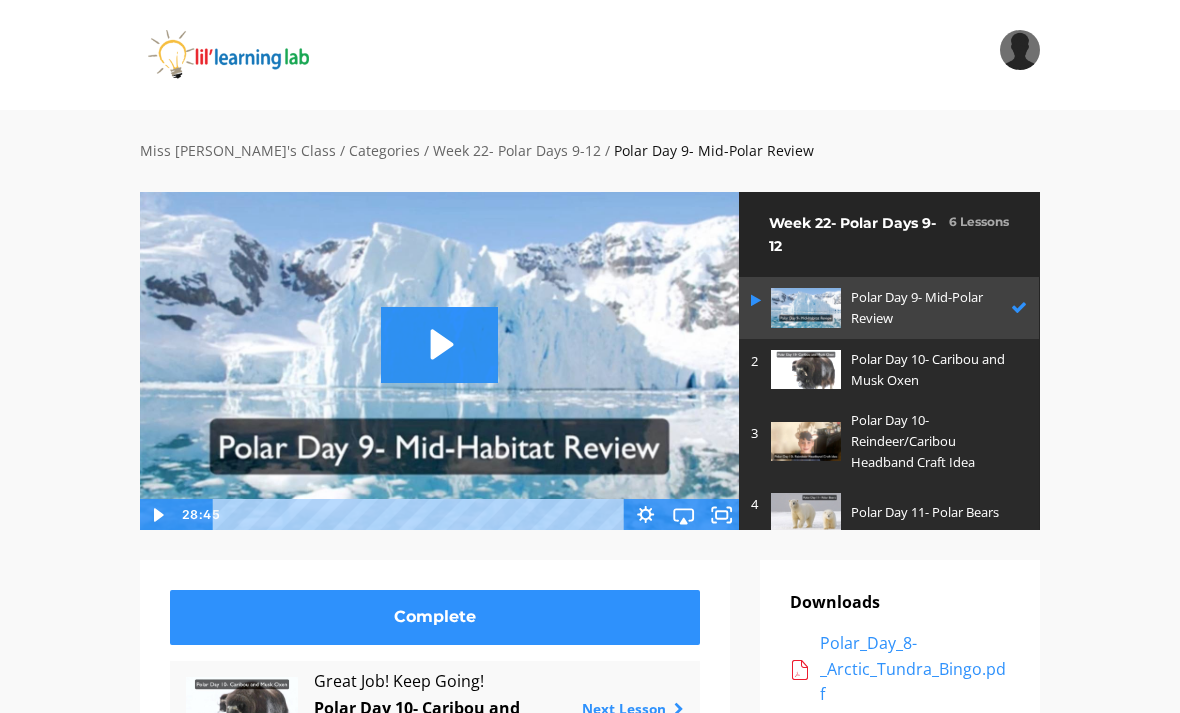 click at bounding box center (806, 369) 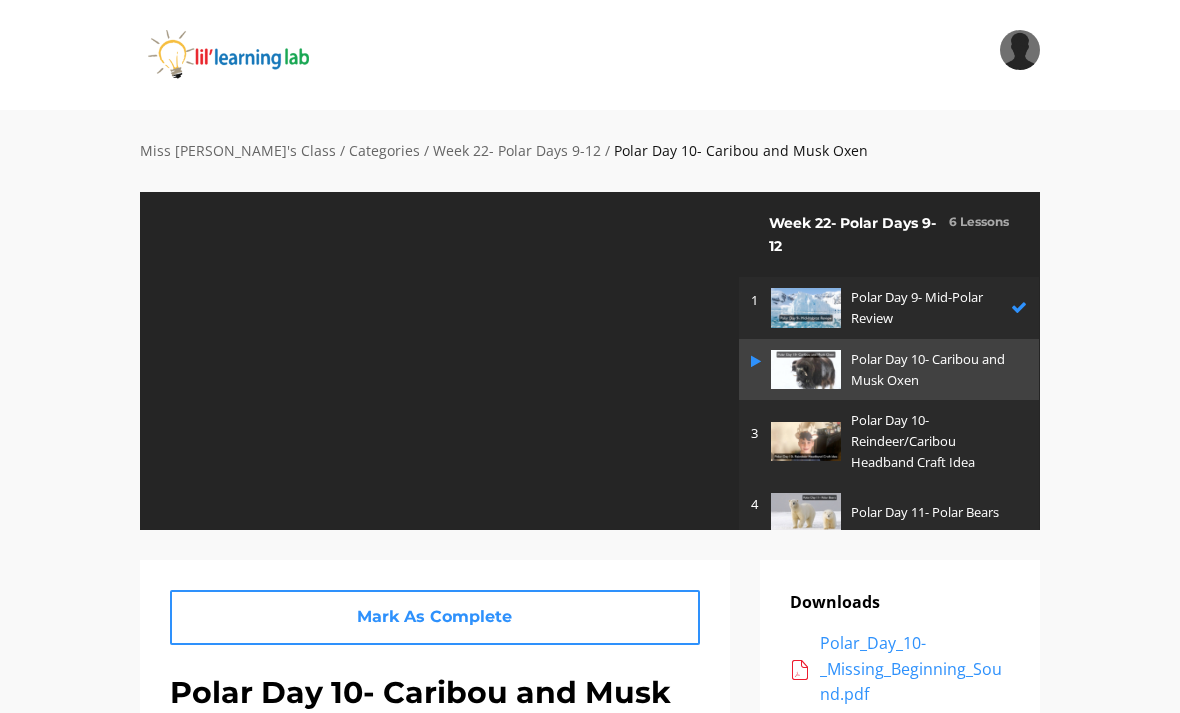 scroll, scrollTop: 0, scrollLeft: 0, axis: both 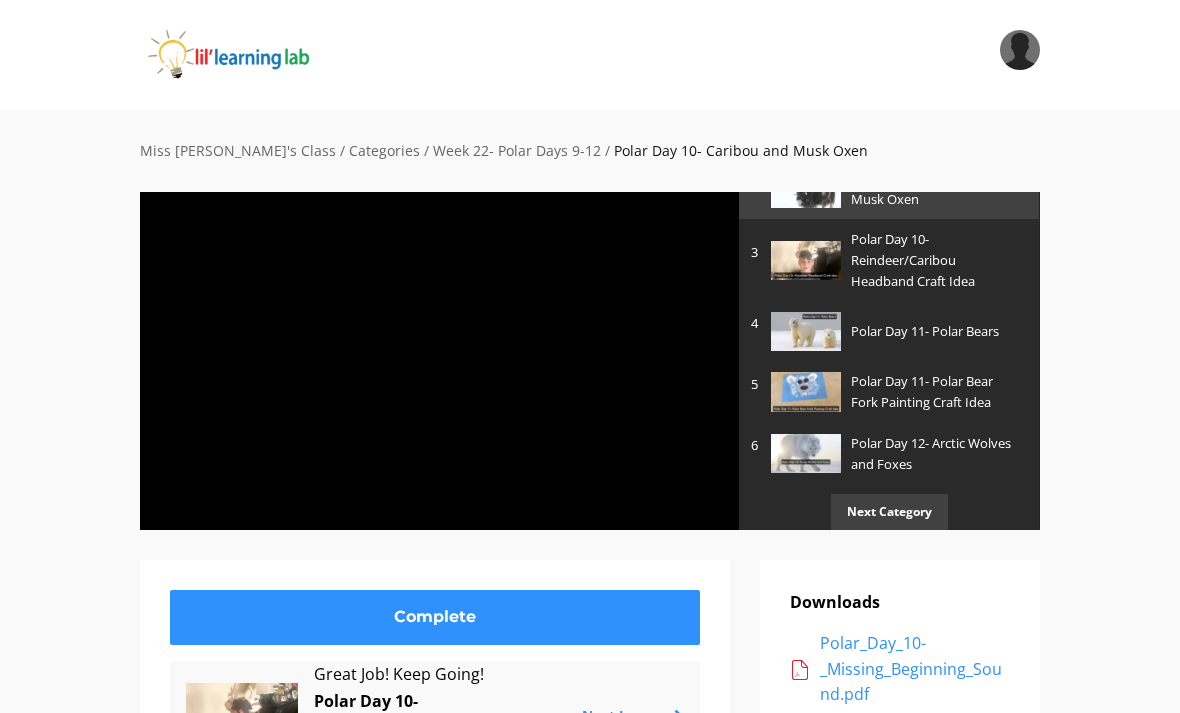 click at bounding box center [439, 360] 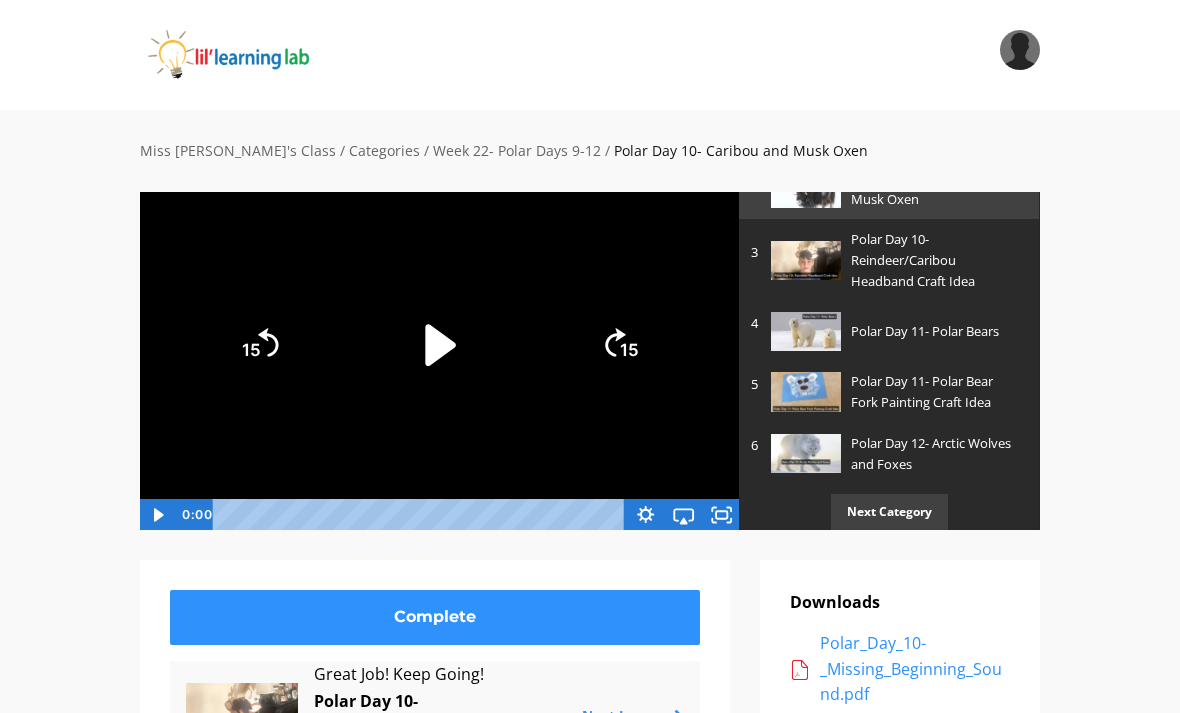 click 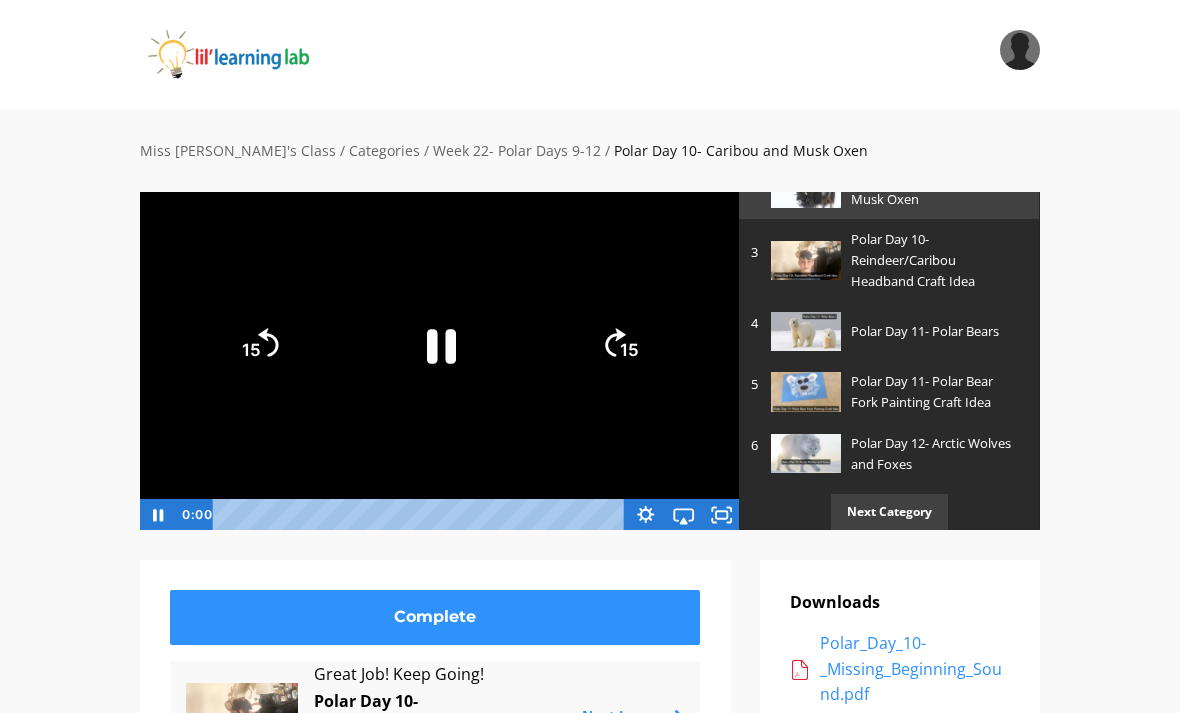 click 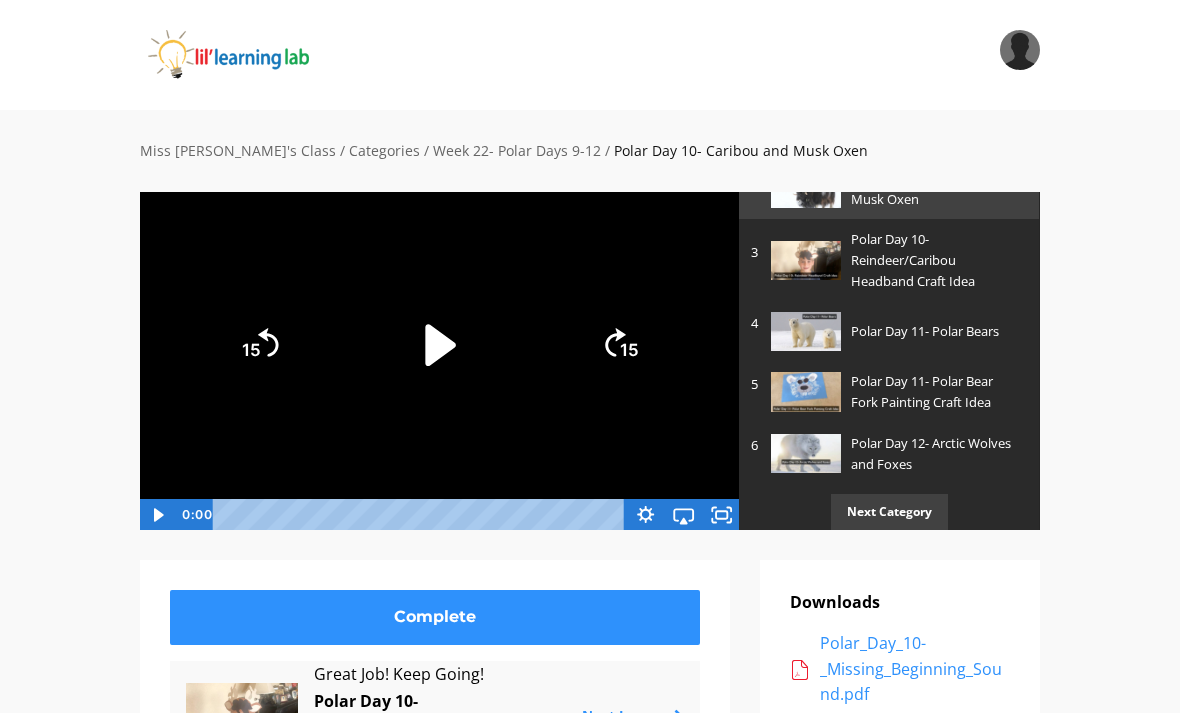 click 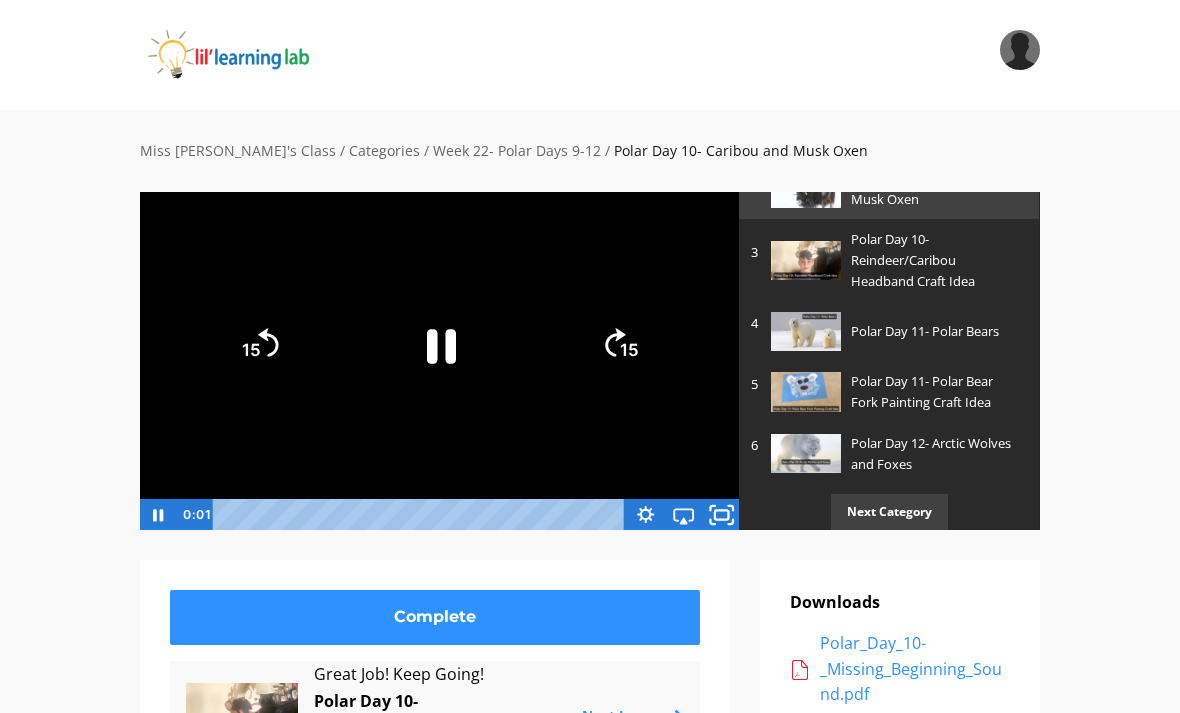 click 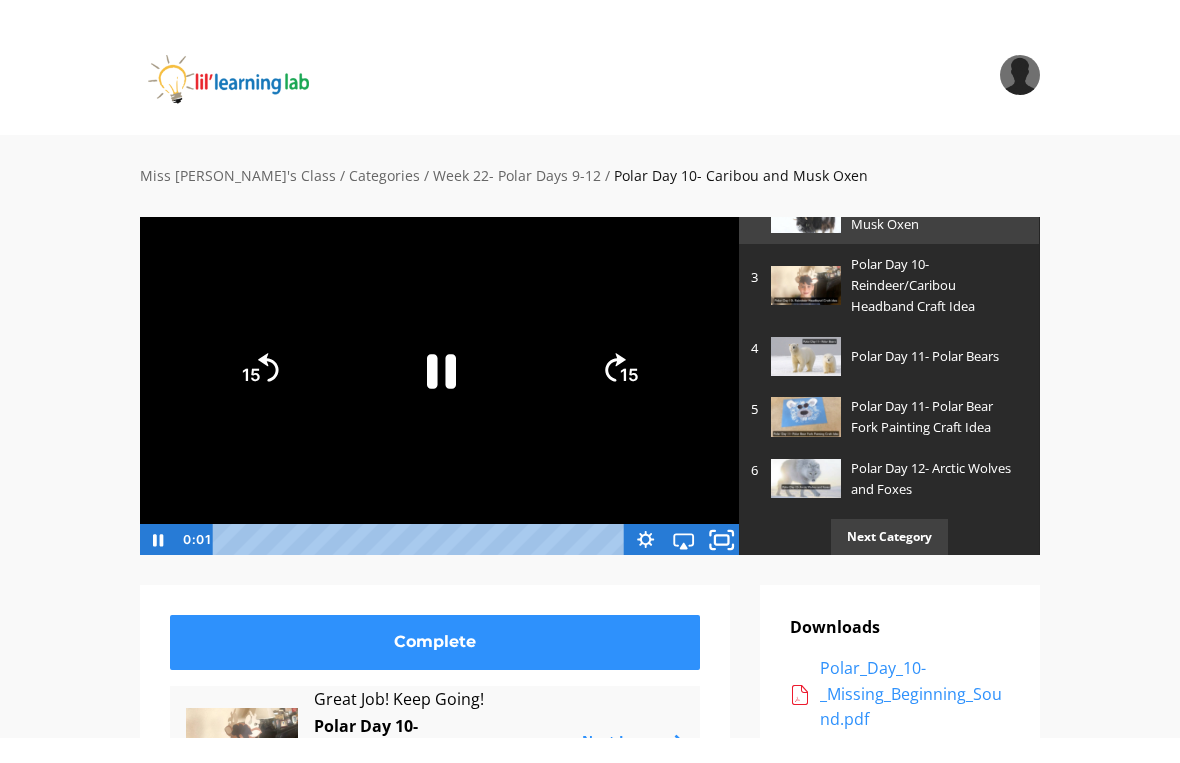 scroll, scrollTop: 24, scrollLeft: 0, axis: vertical 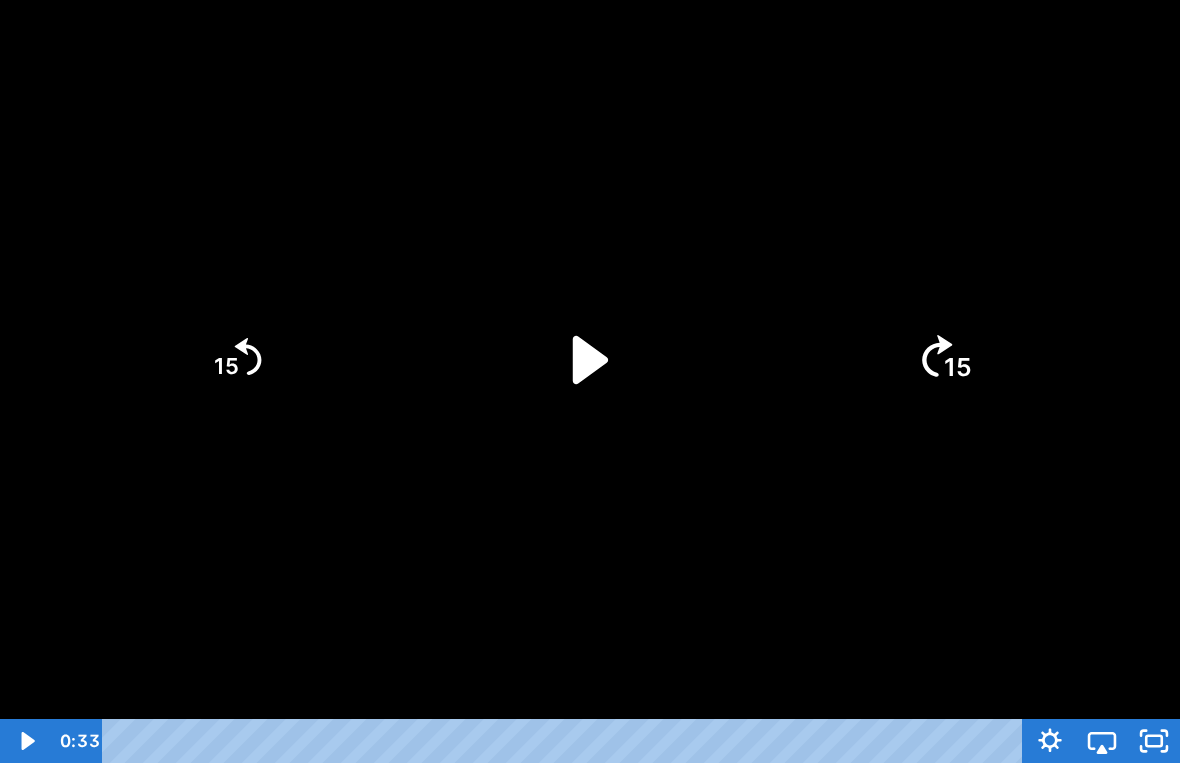 click on "15" 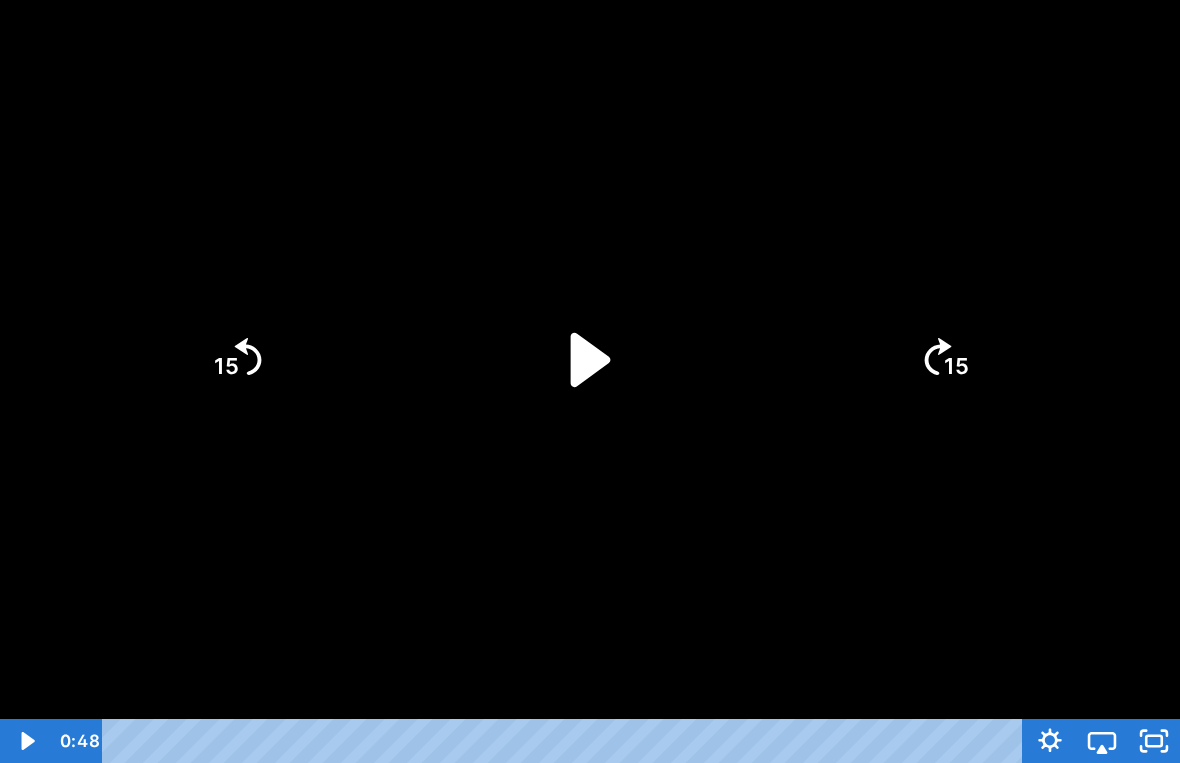 click 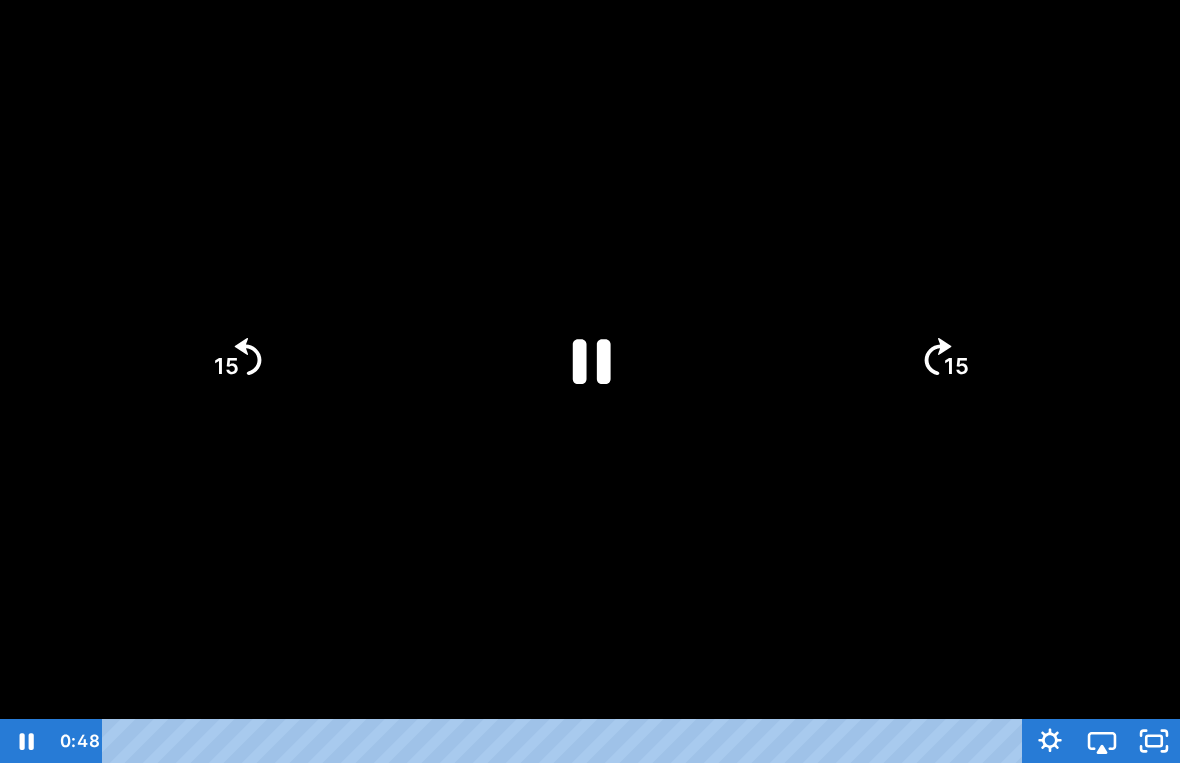 click at bounding box center [590, 381] 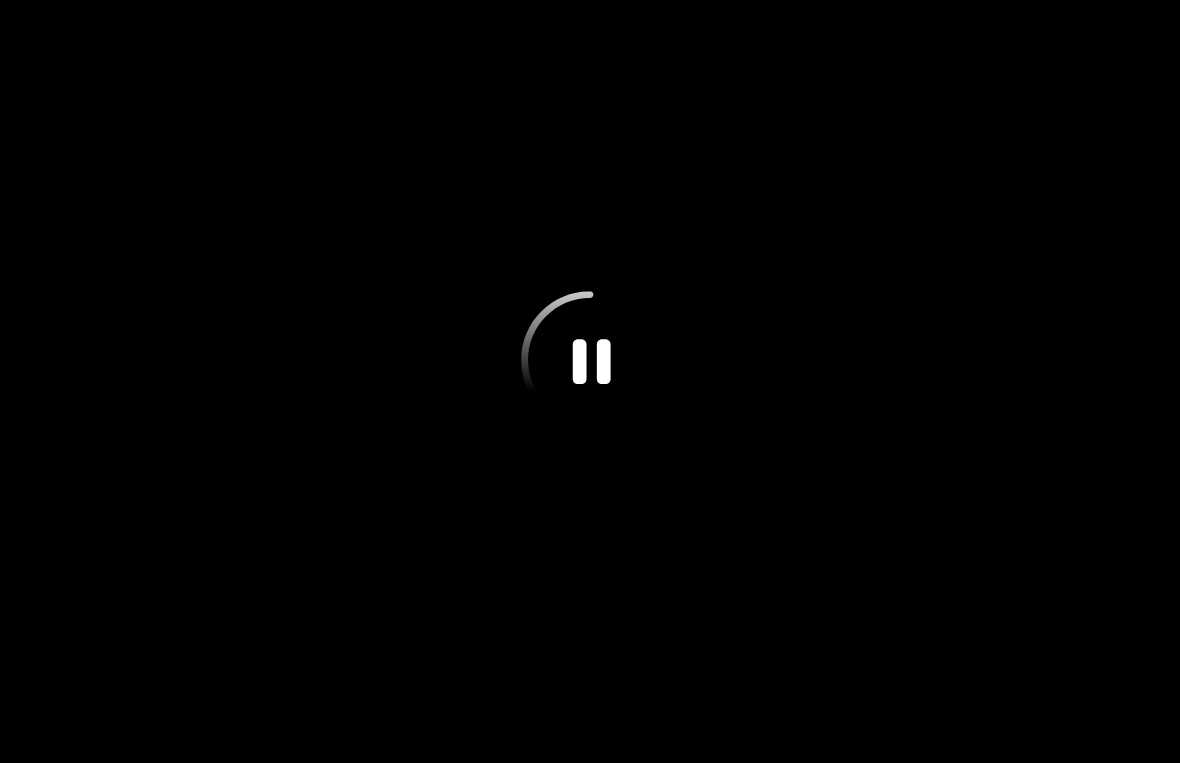 click at bounding box center (590, 381) 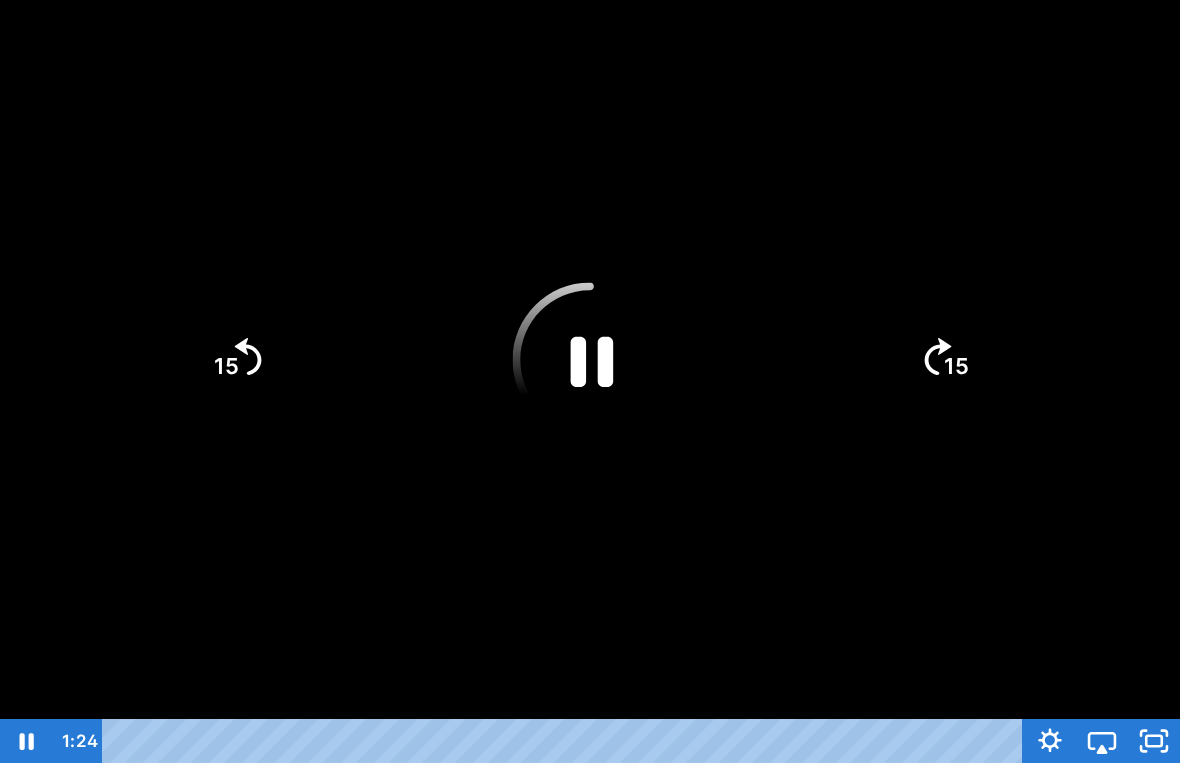 click 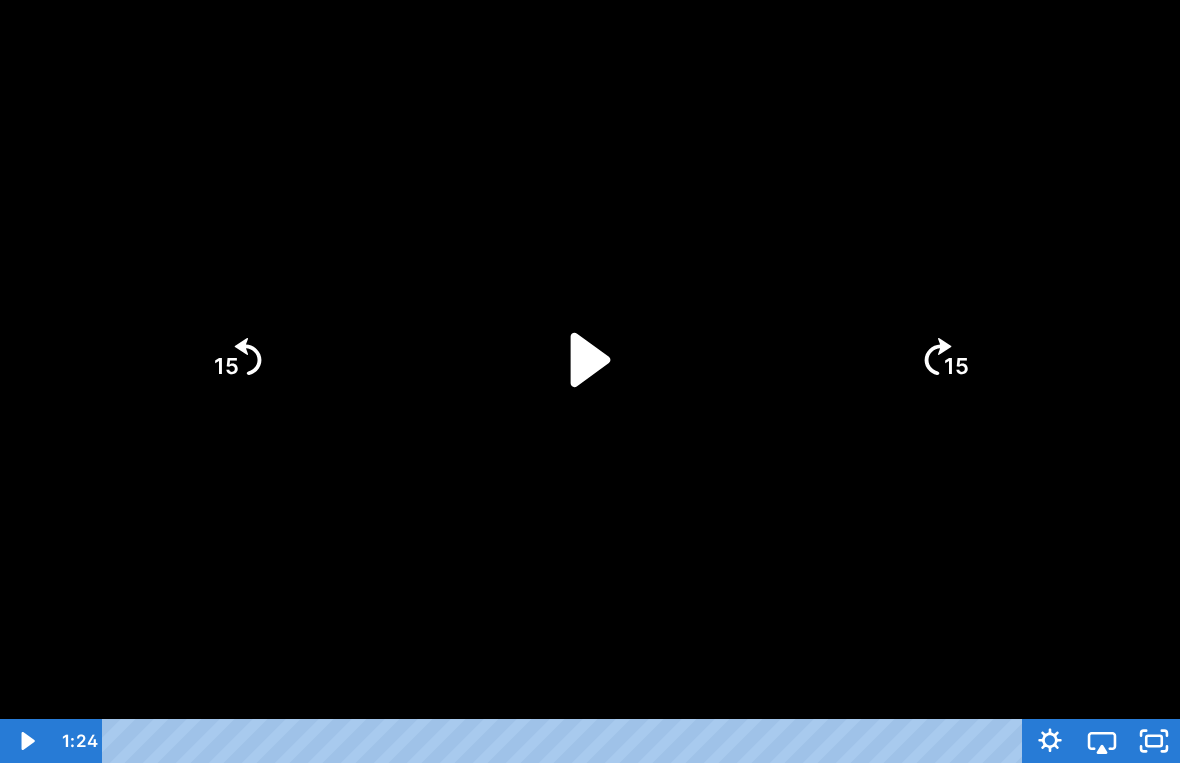 click 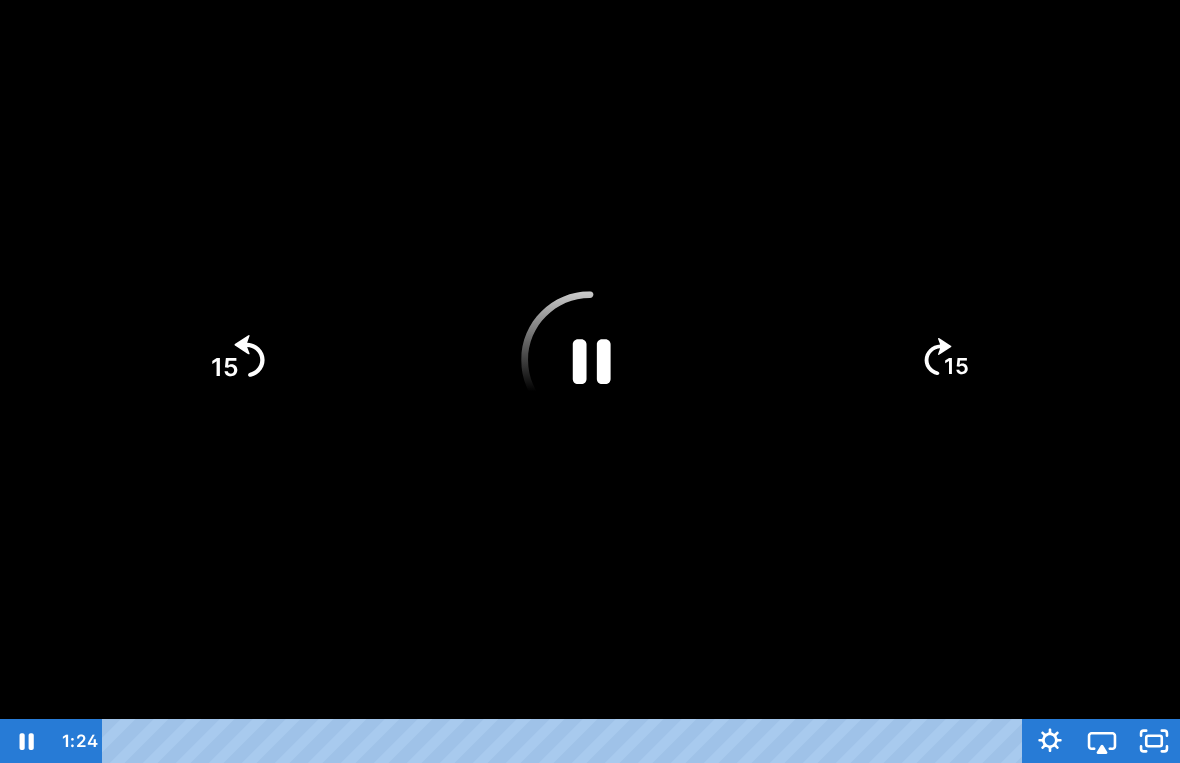 click on "15" 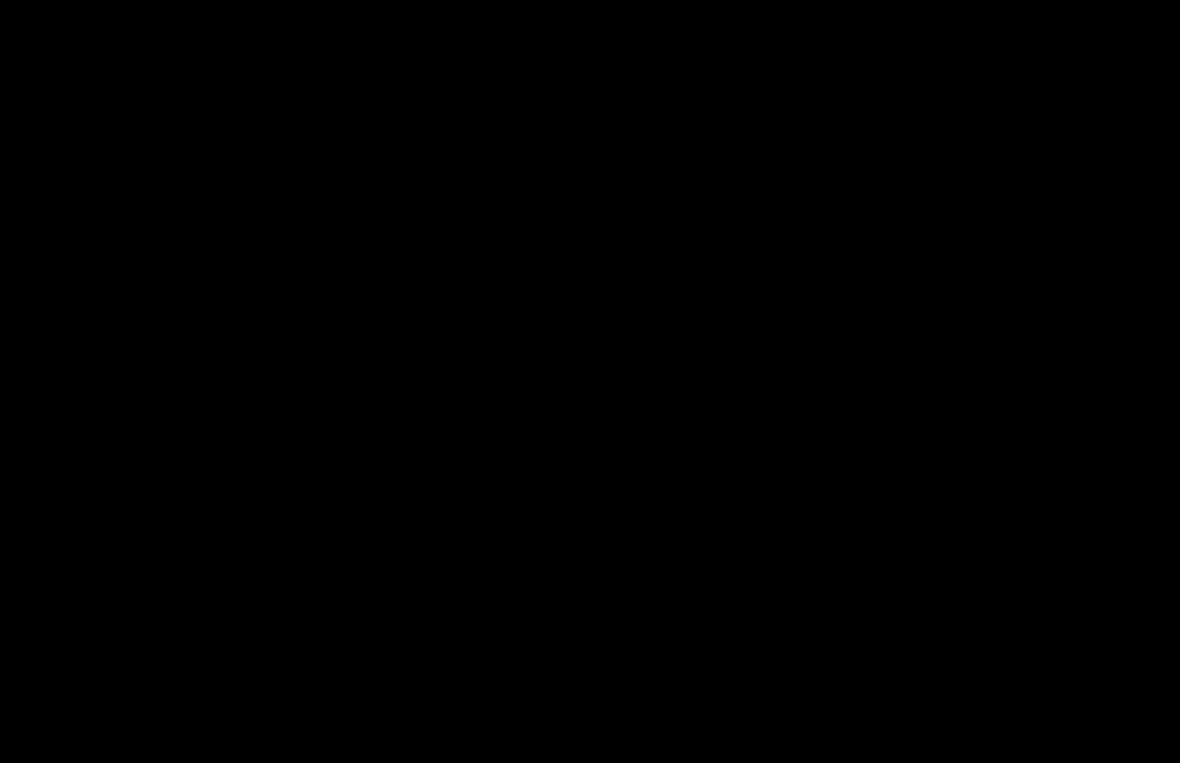 click at bounding box center [590, 381] 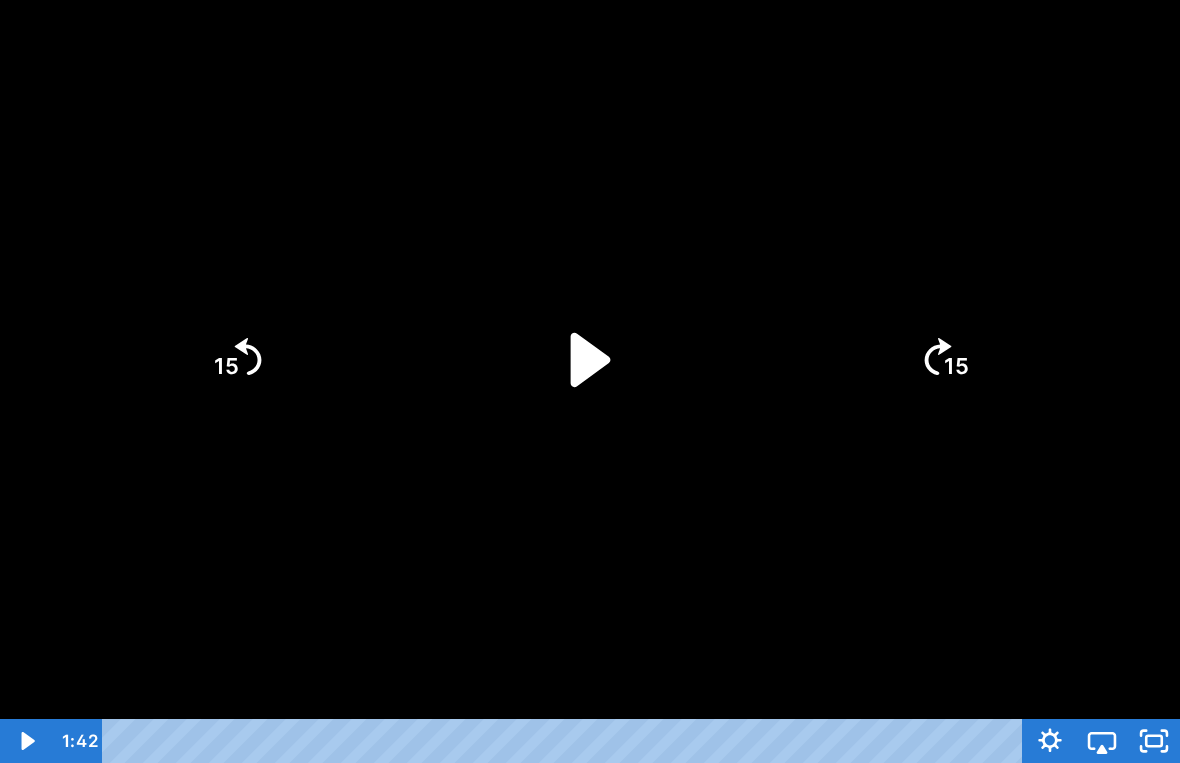 click 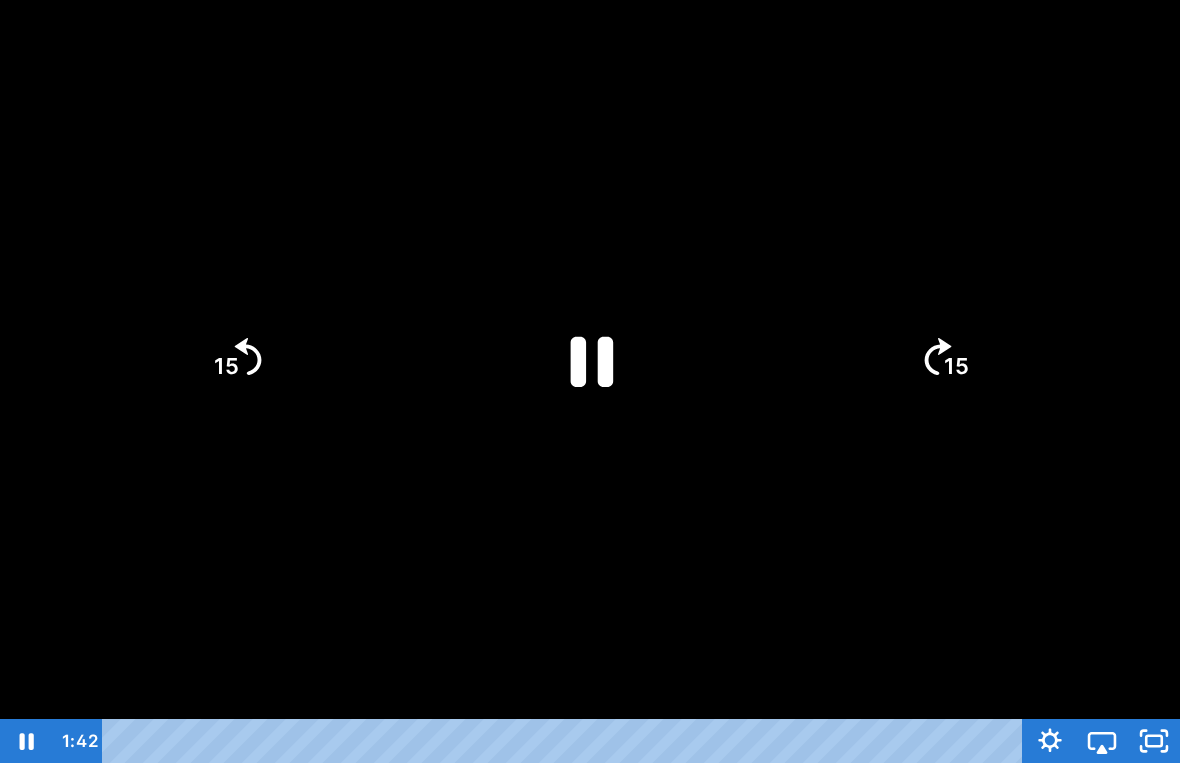 click 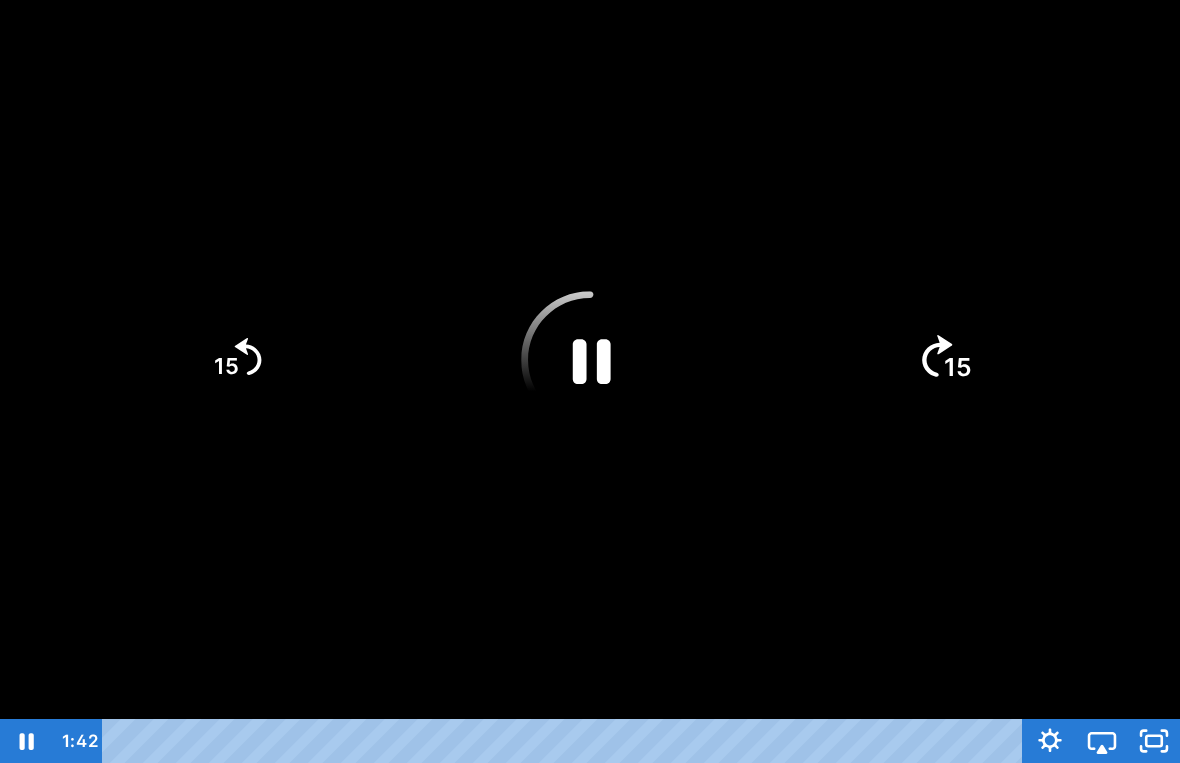 click on "15" 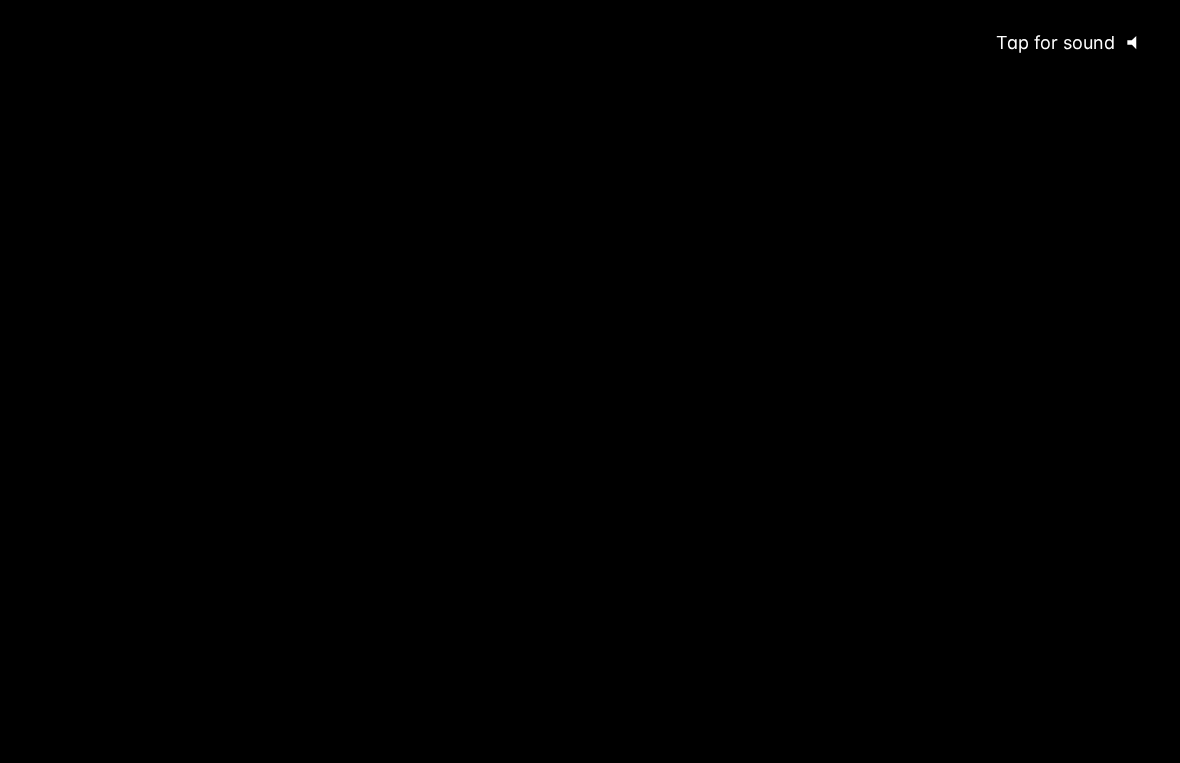 click on "Tap for sound
@keyframes VOLUME_SMALL_WAVE_FLASH {
0% { opacity: 0; }
33% { opacity: 1; }
66% { opacity: 1; }
100% { opacity: 0; }
}
@keyframes VOLUME_LARGE_WAVE_FLASH {
0% { opacity: 0; }
33% { opacity: 1; }
66% { opacity: 1; }
100% { opacity: 0; }
}
.volume__small-wave {
animation: VOLUME_SMALL_WAVE_FLASH 2s infinite;
opacity: 0;
}
.volume__large-wave {
animation: VOLUME_LARGE_WAVE_FLASH 2s infinite .3s;
opacity: 0;
}" at bounding box center [1069, 43] 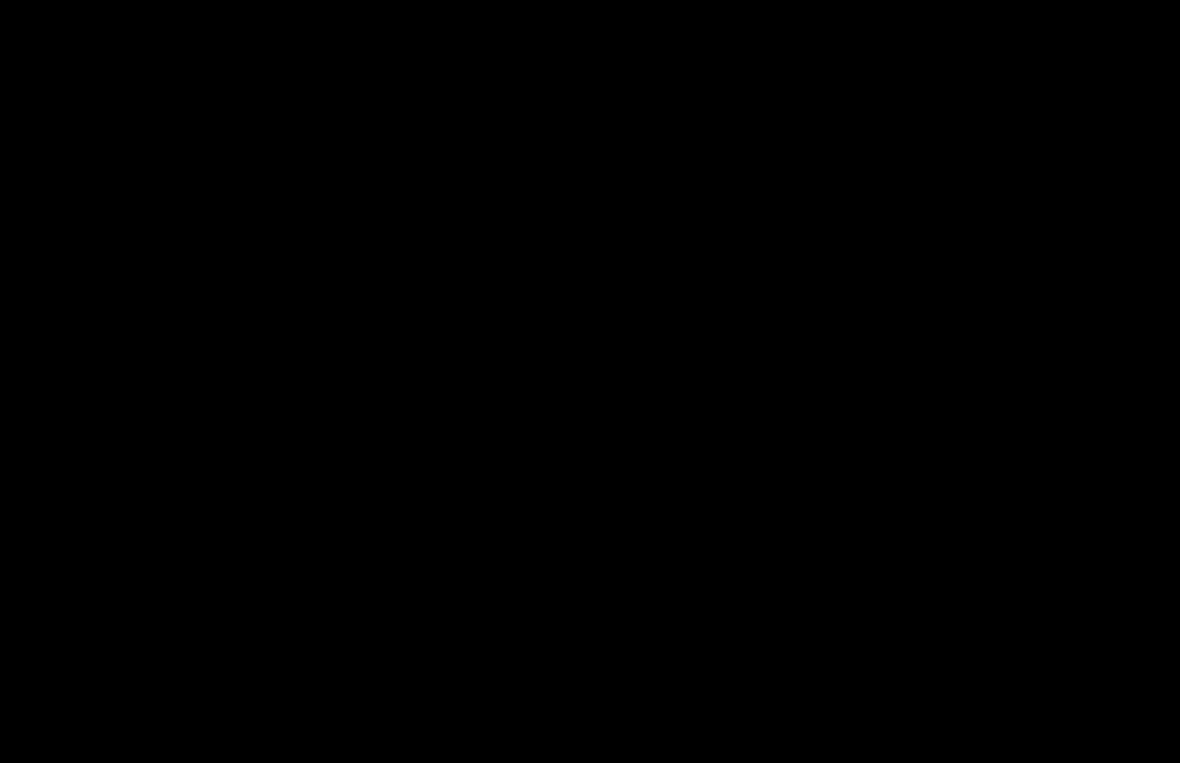 click at bounding box center (590, 381) 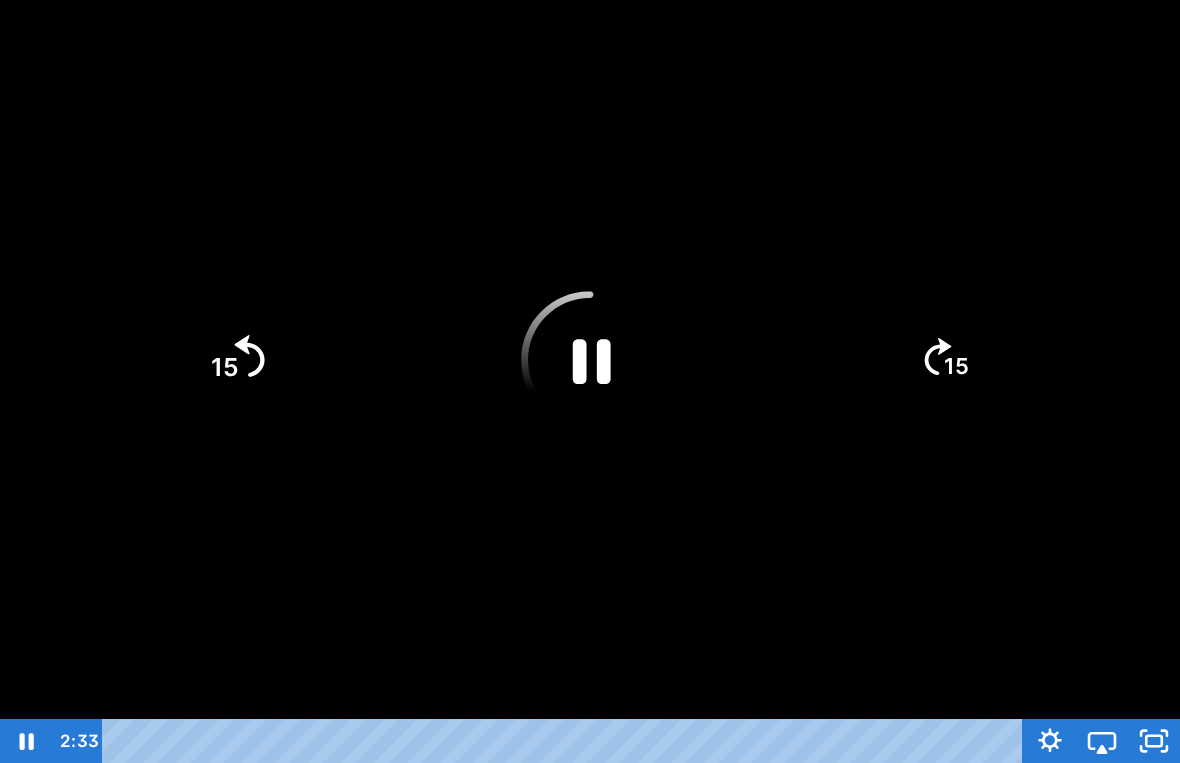 click on "15" 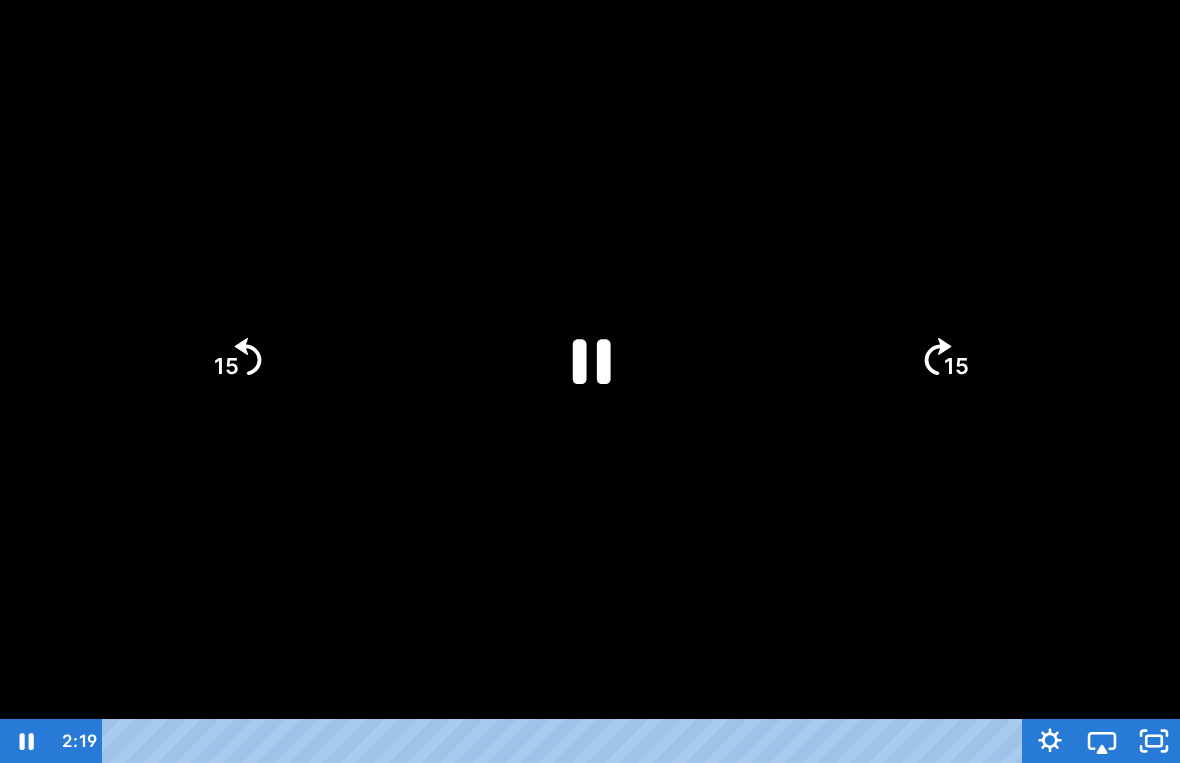 click at bounding box center [590, 381] 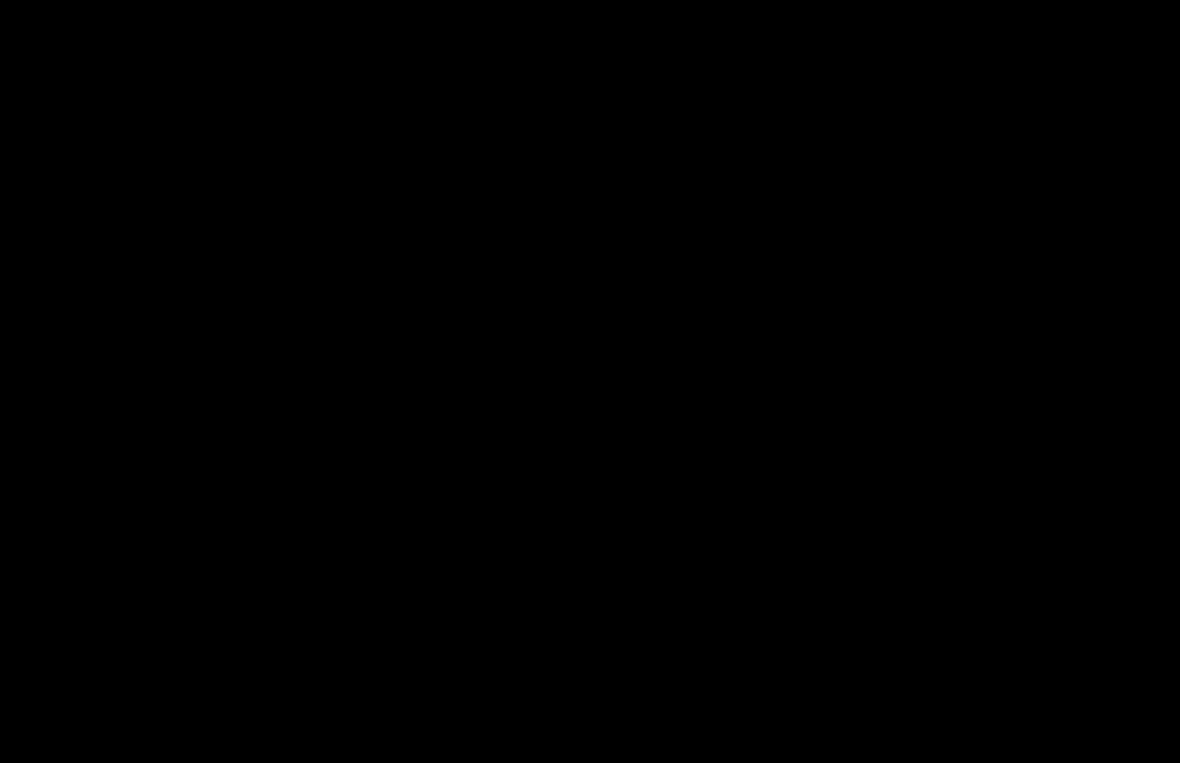 click at bounding box center [590, 381] 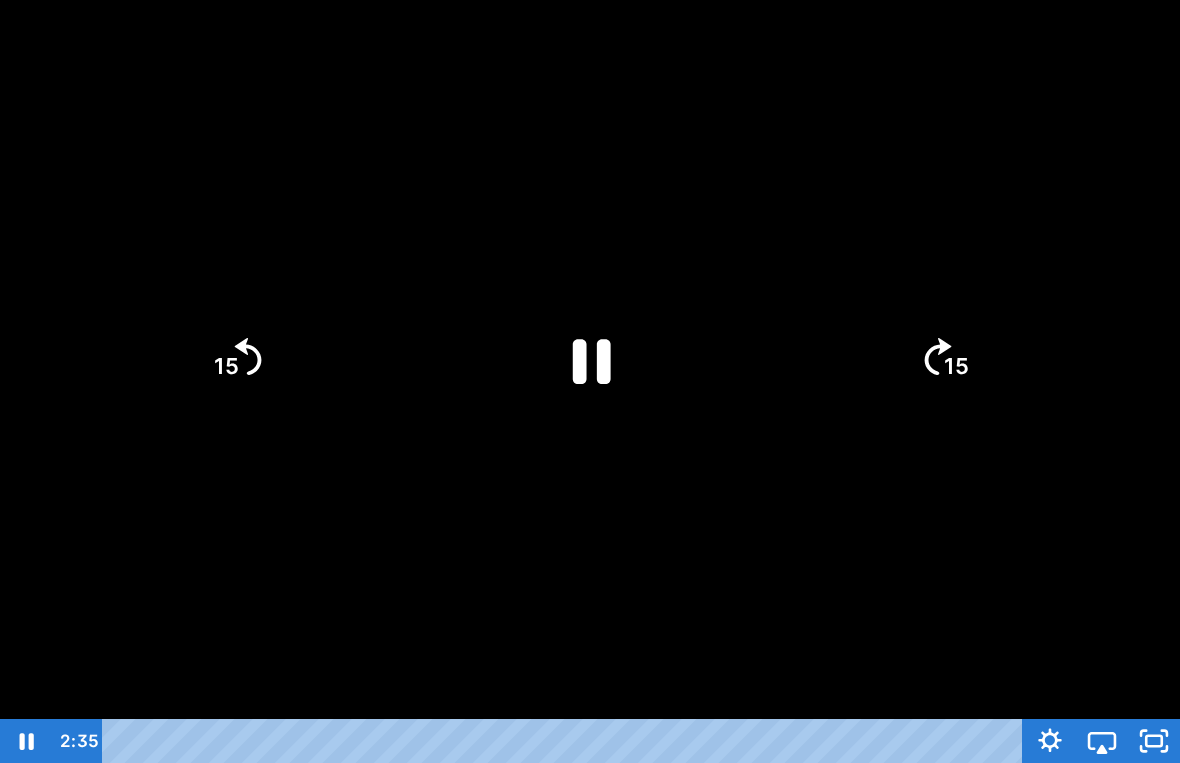 click at bounding box center [590, 381] 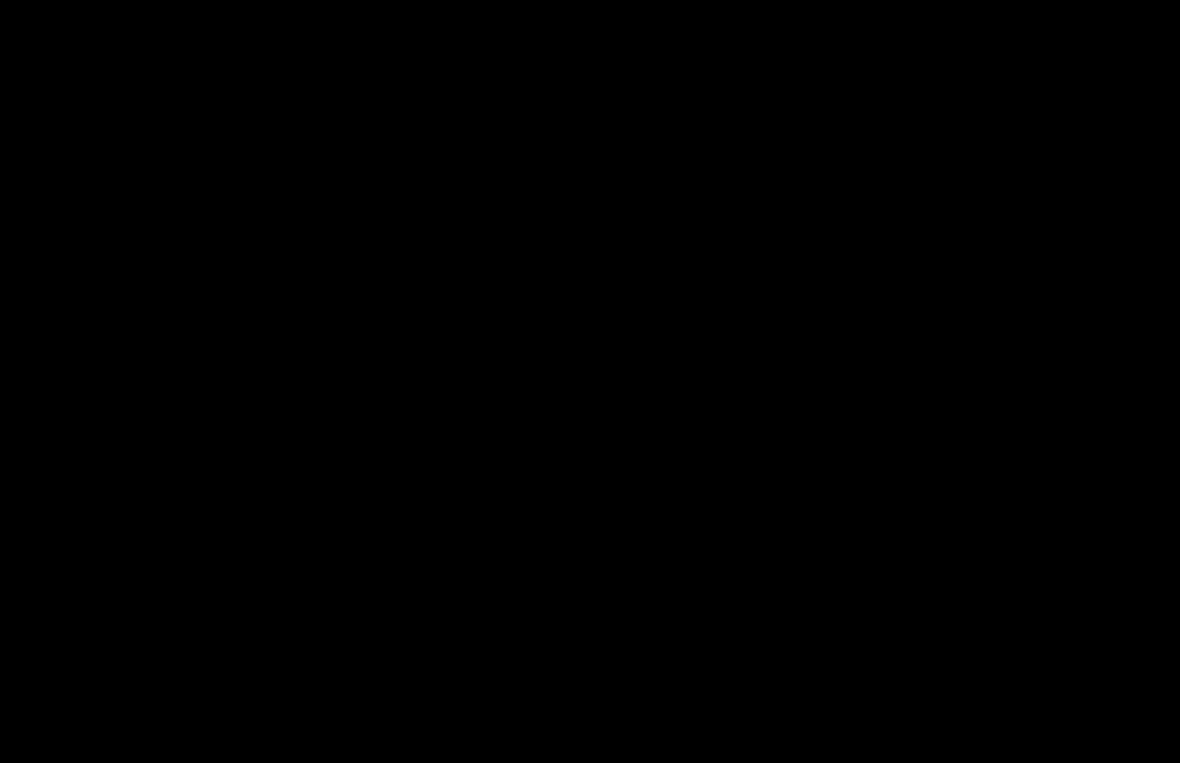 click at bounding box center [590, 381] 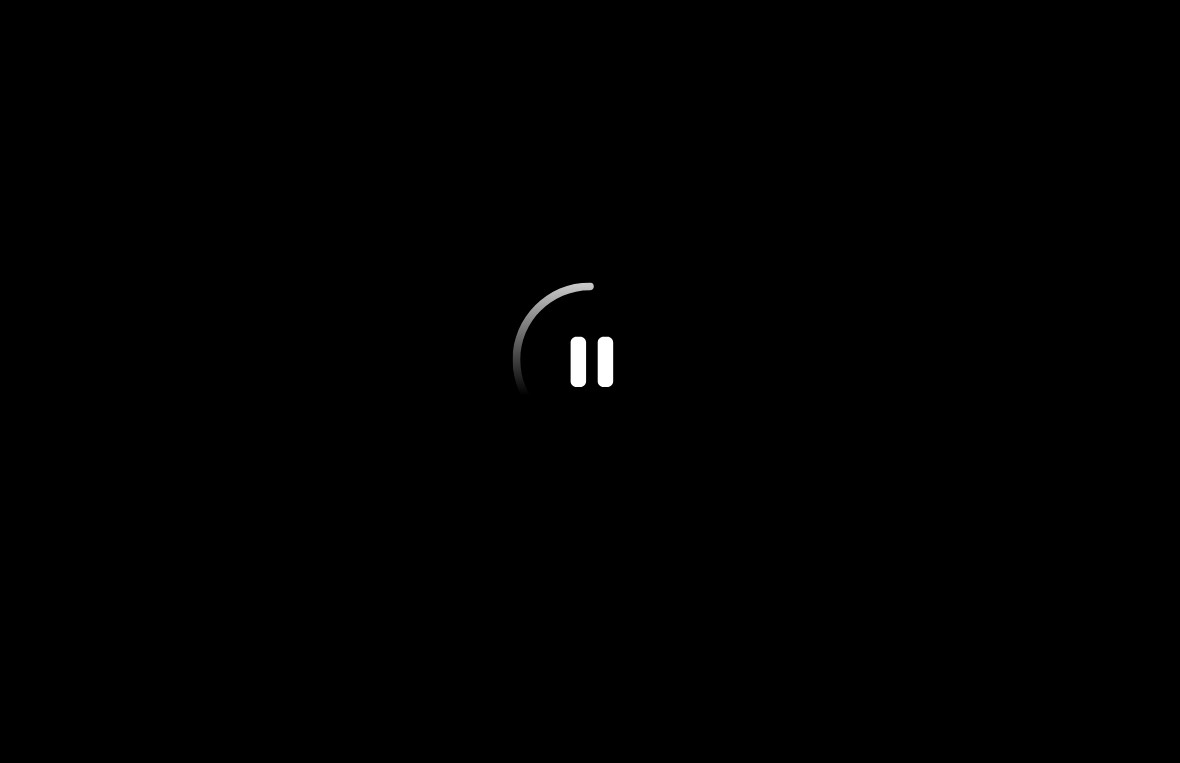 click 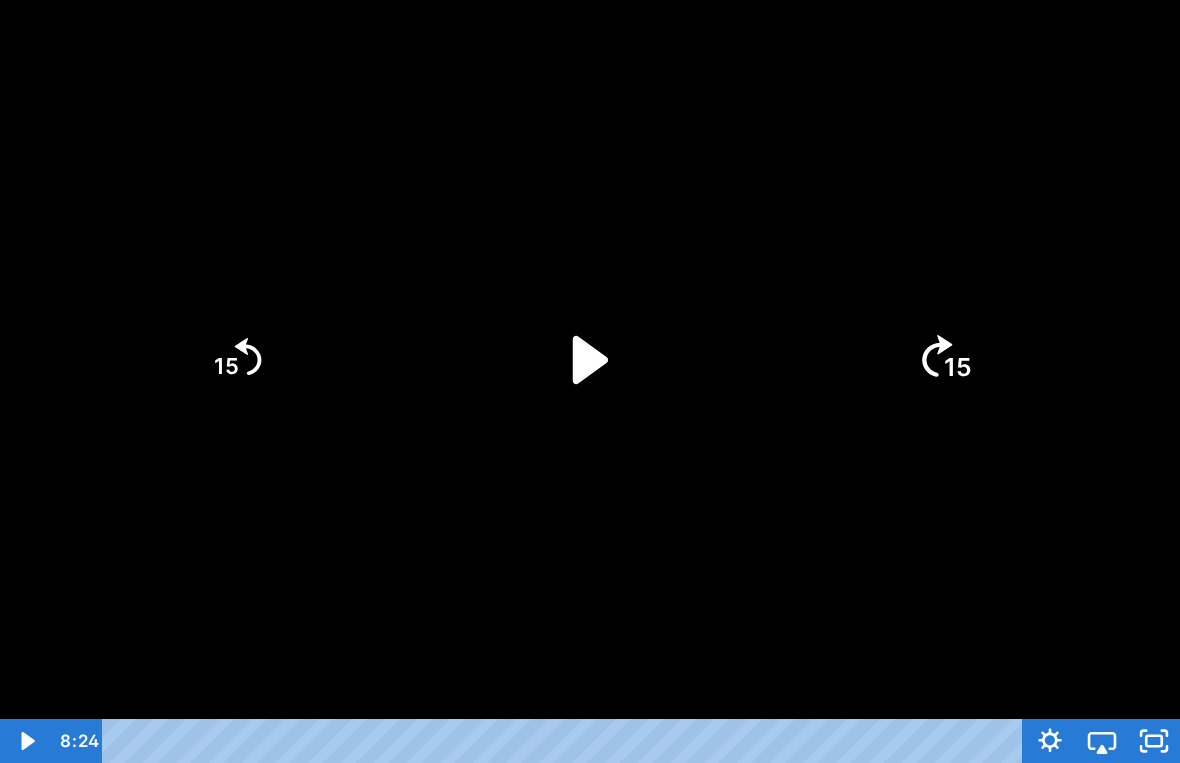 click on "15" 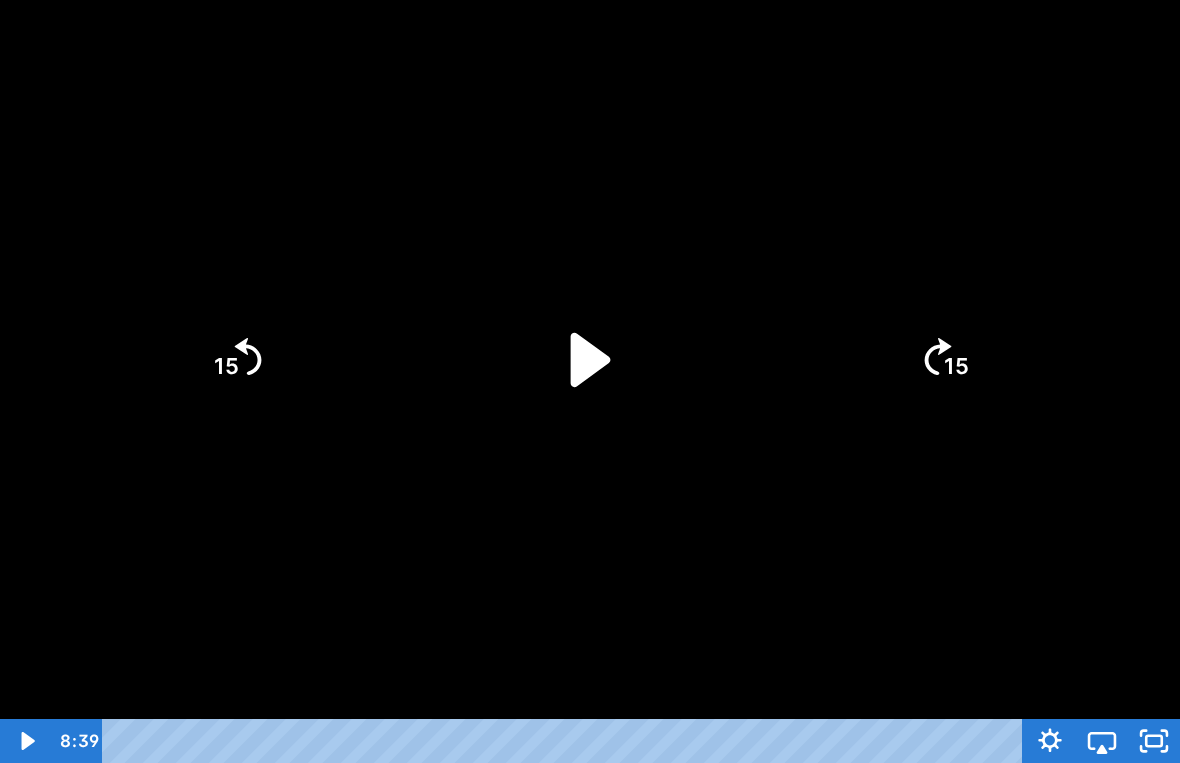 click 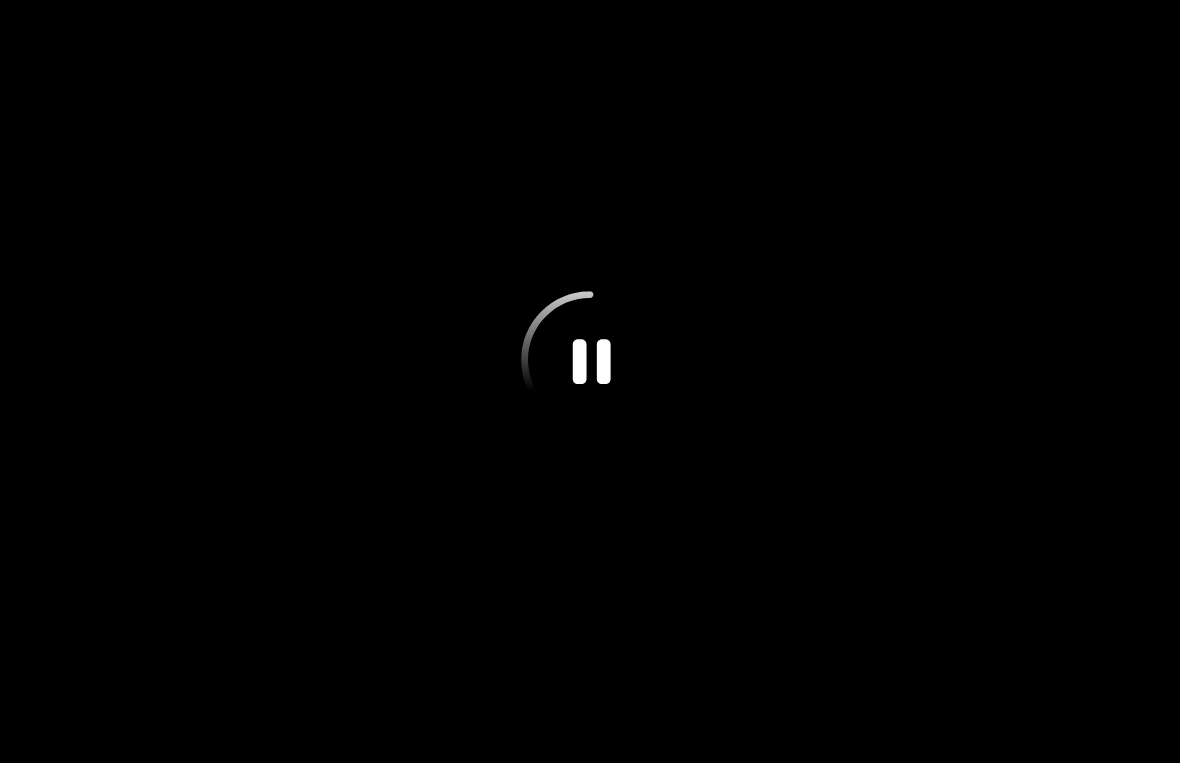 click at bounding box center [590, 381] 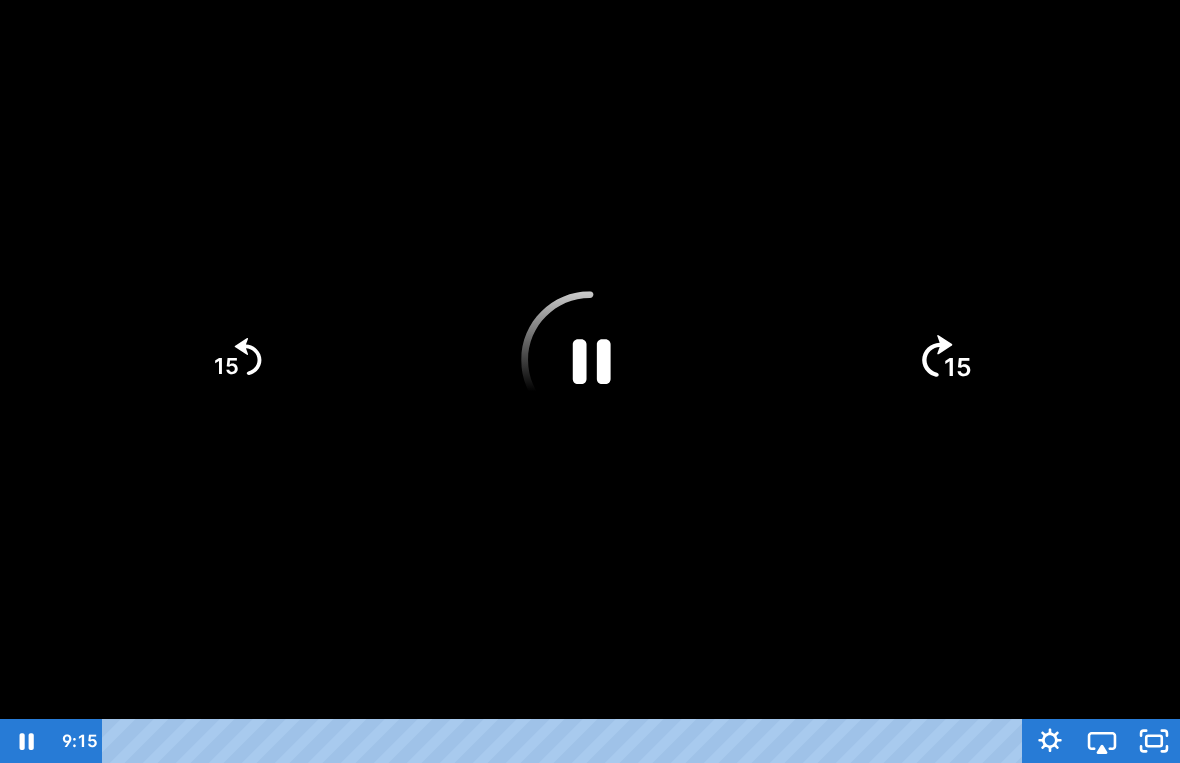 click 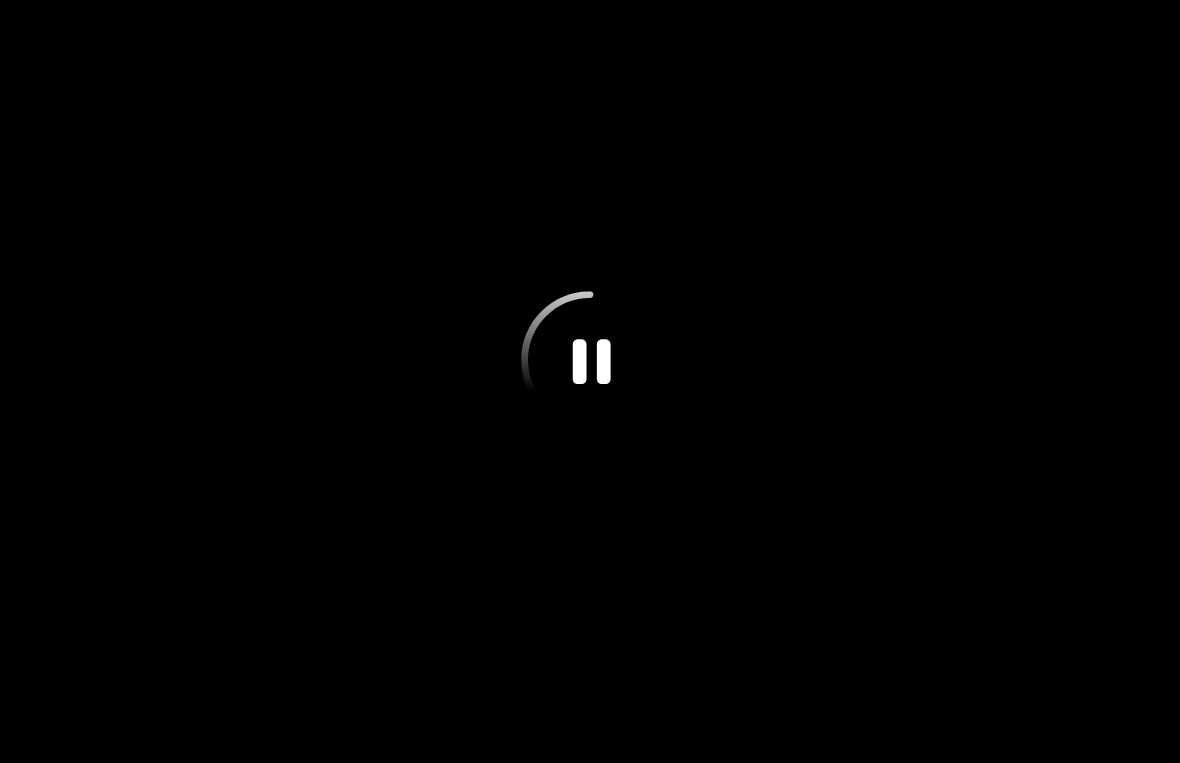 click at bounding box center (590, 381) 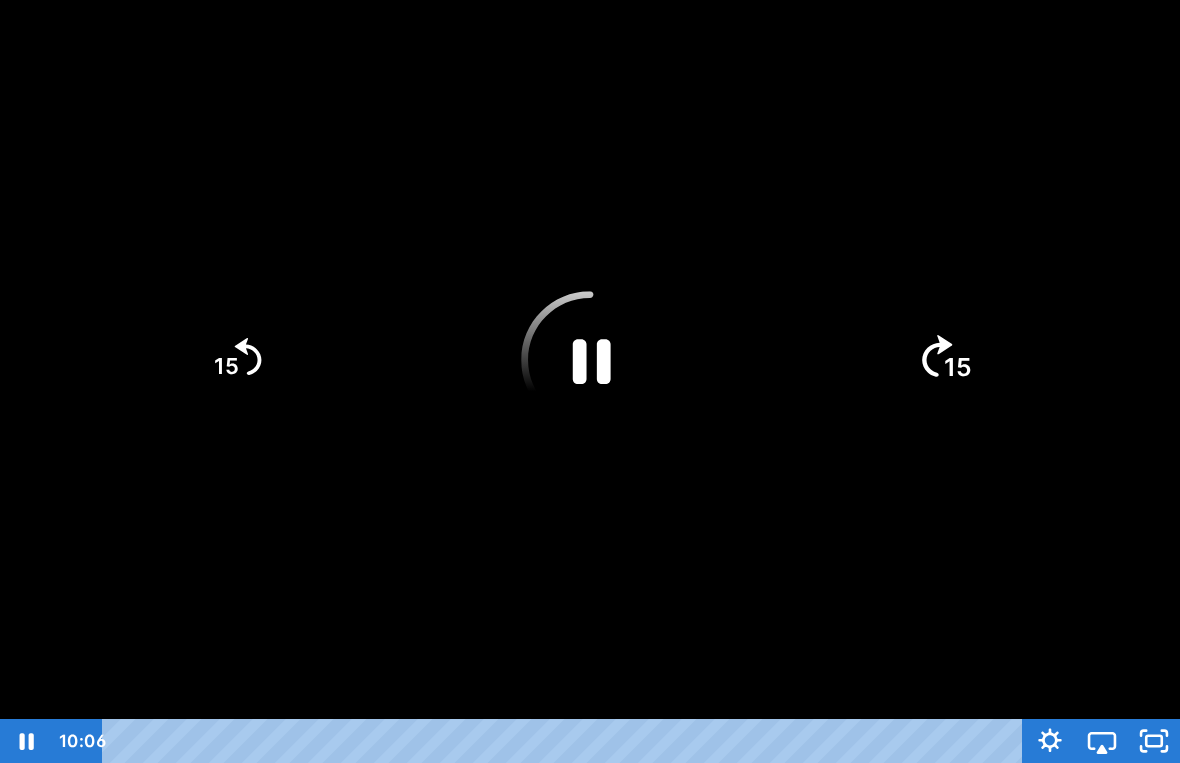 click on "15" 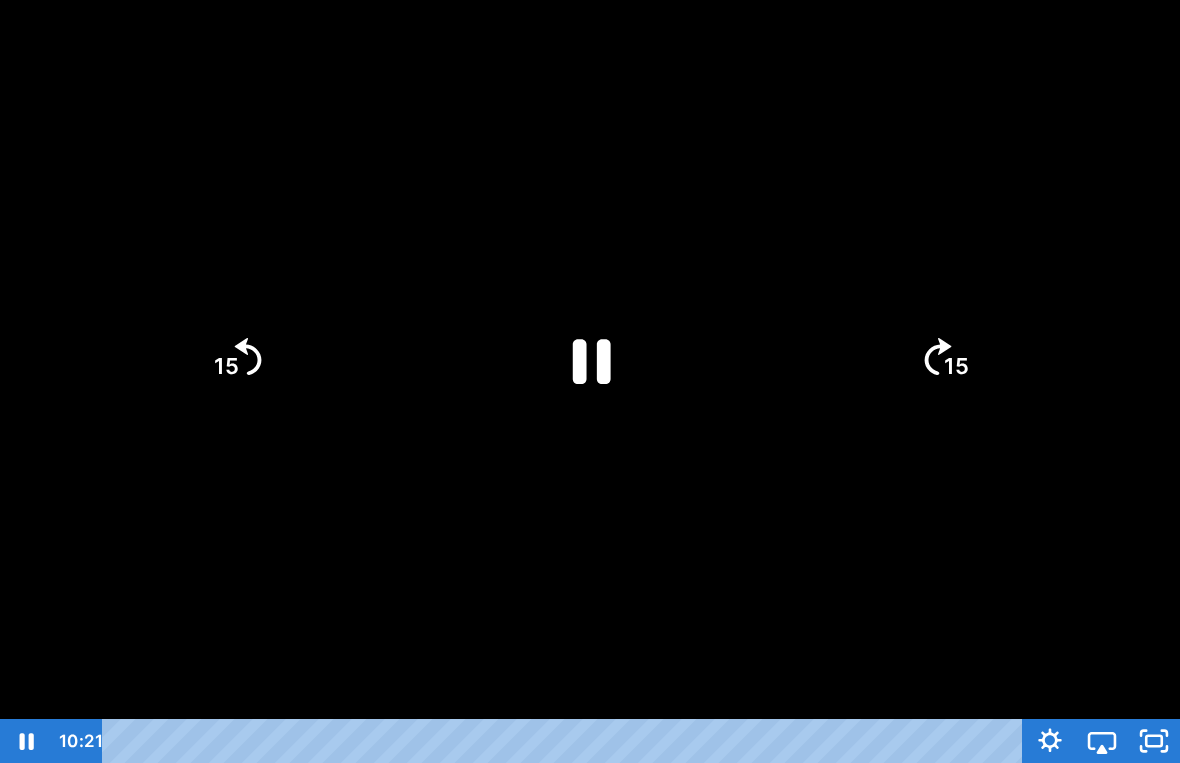 click at bounding box center (590, 381) 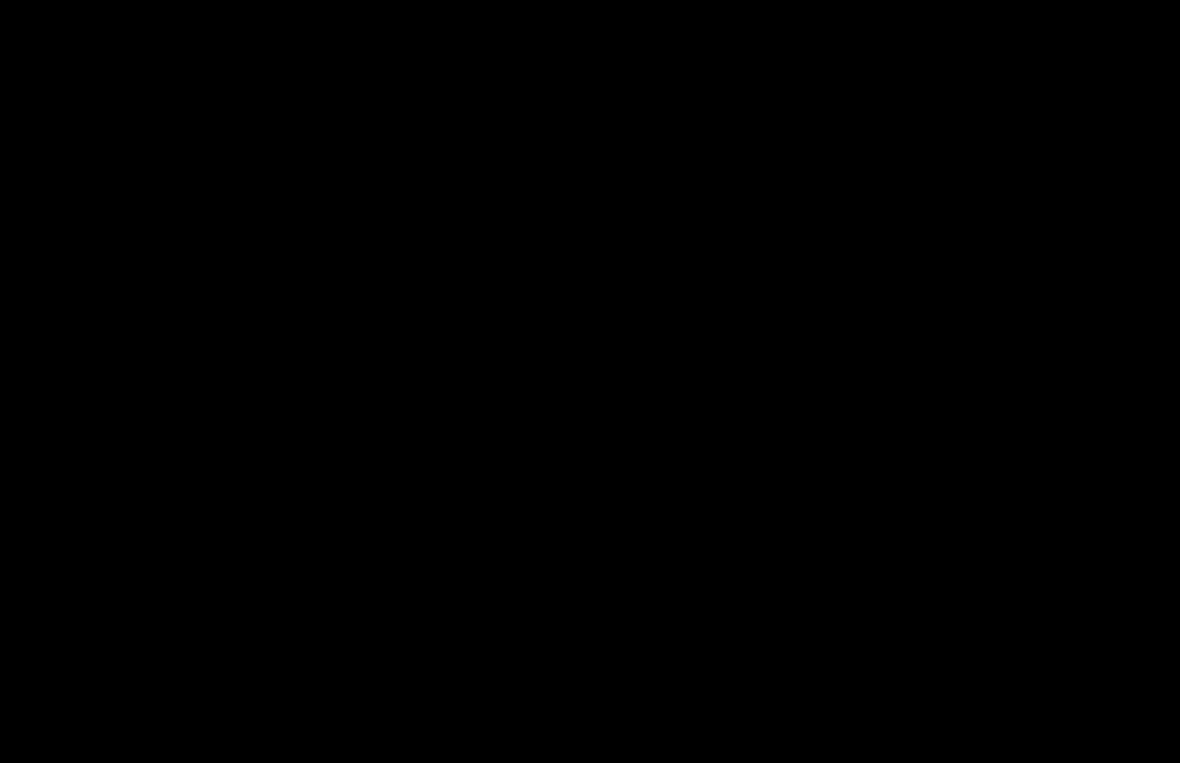 click at bounding box center (590, 381) 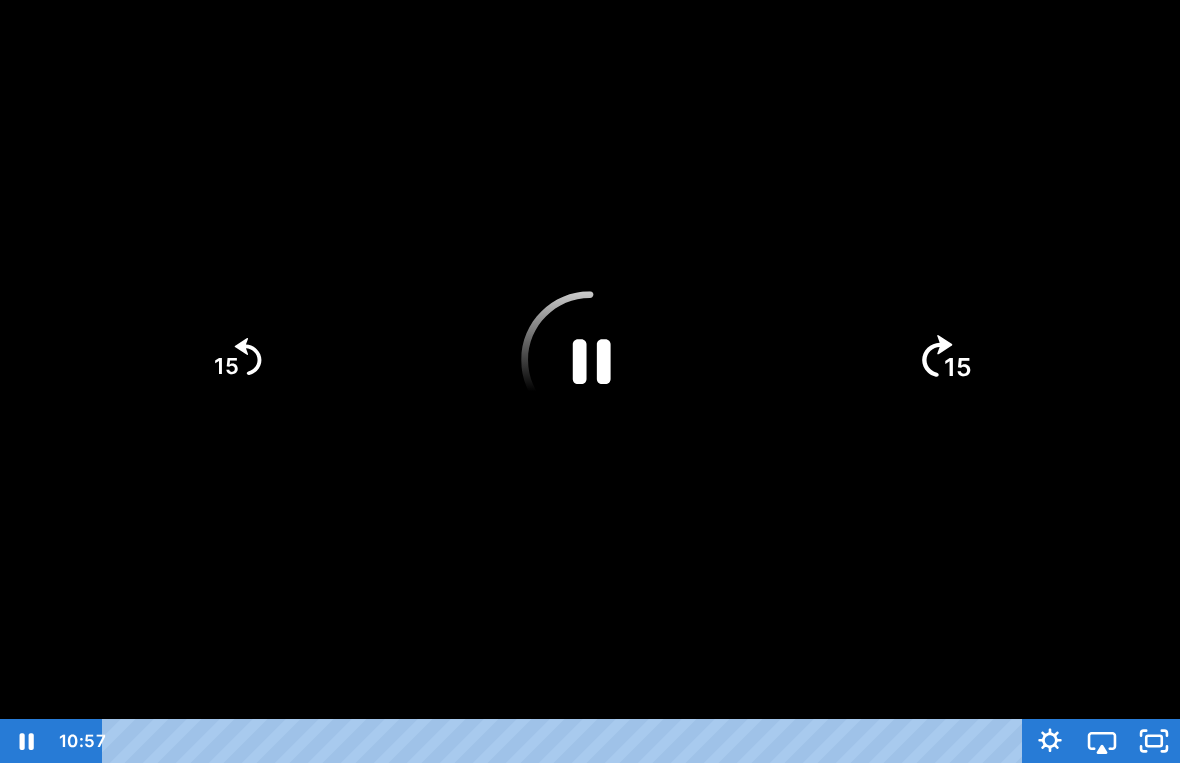 click on "15" 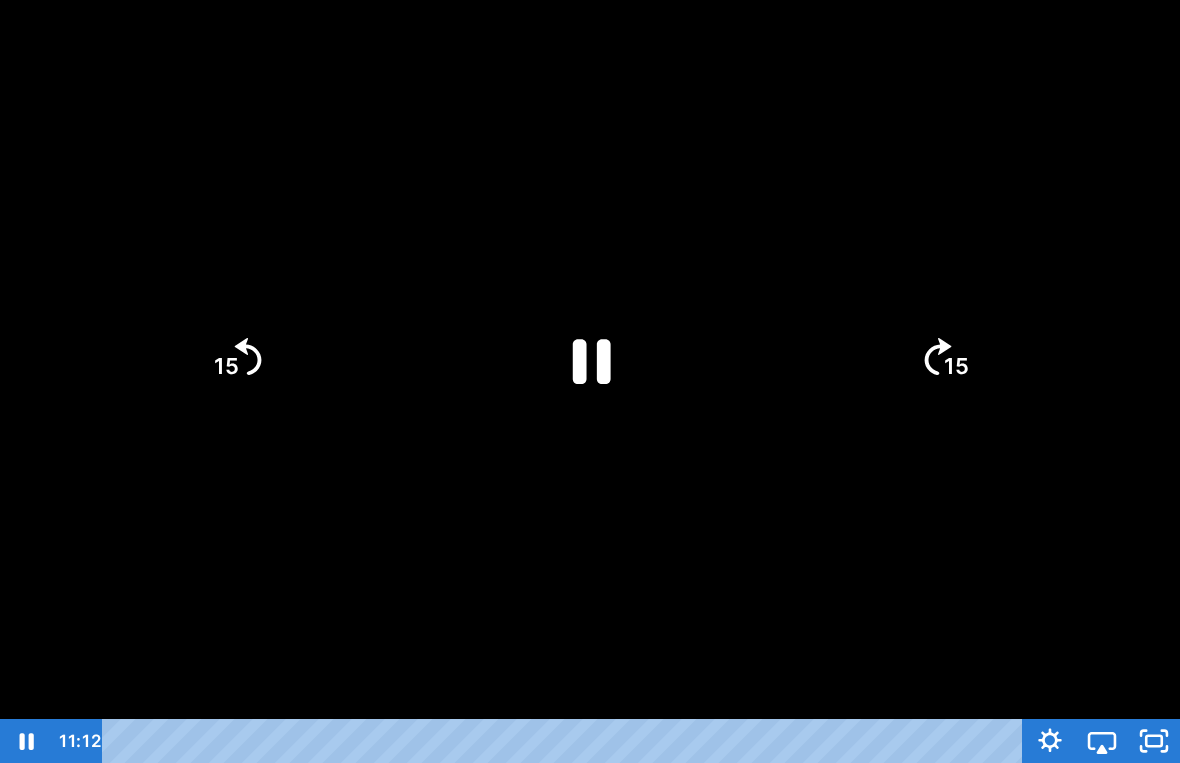 click at bounding box center (590, 381) 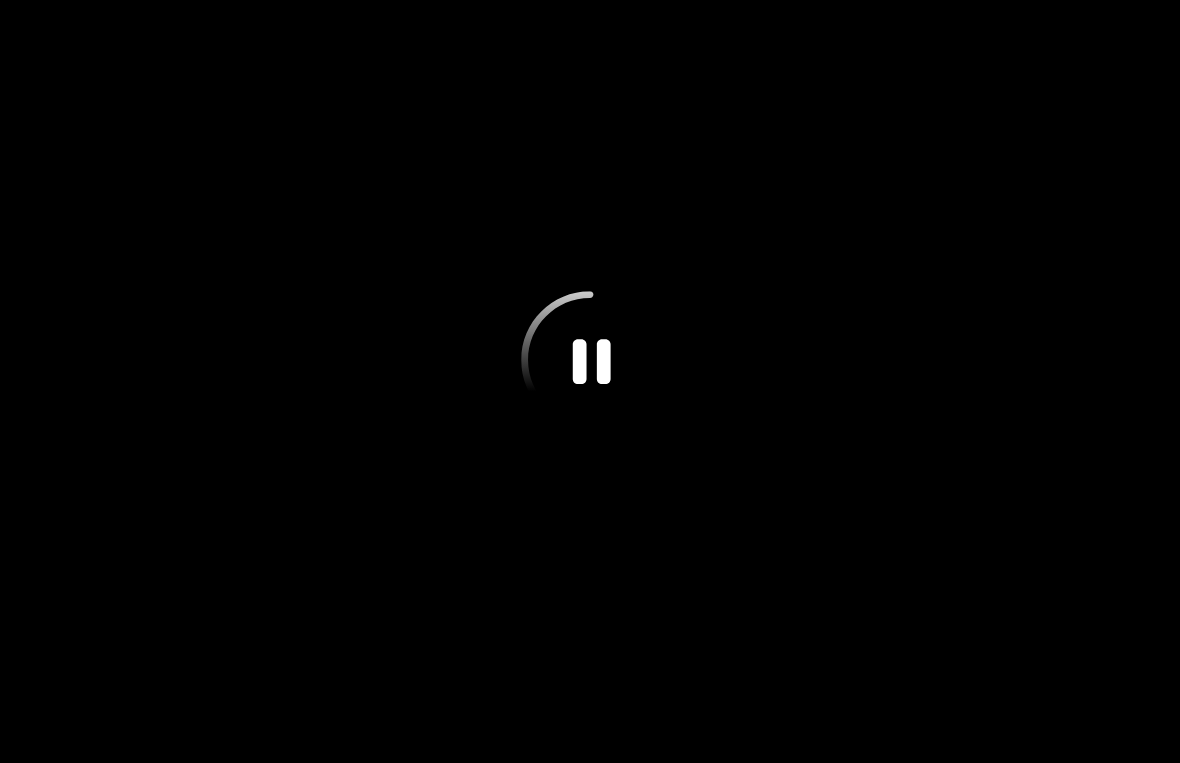 click at bounding box center (590, 381) 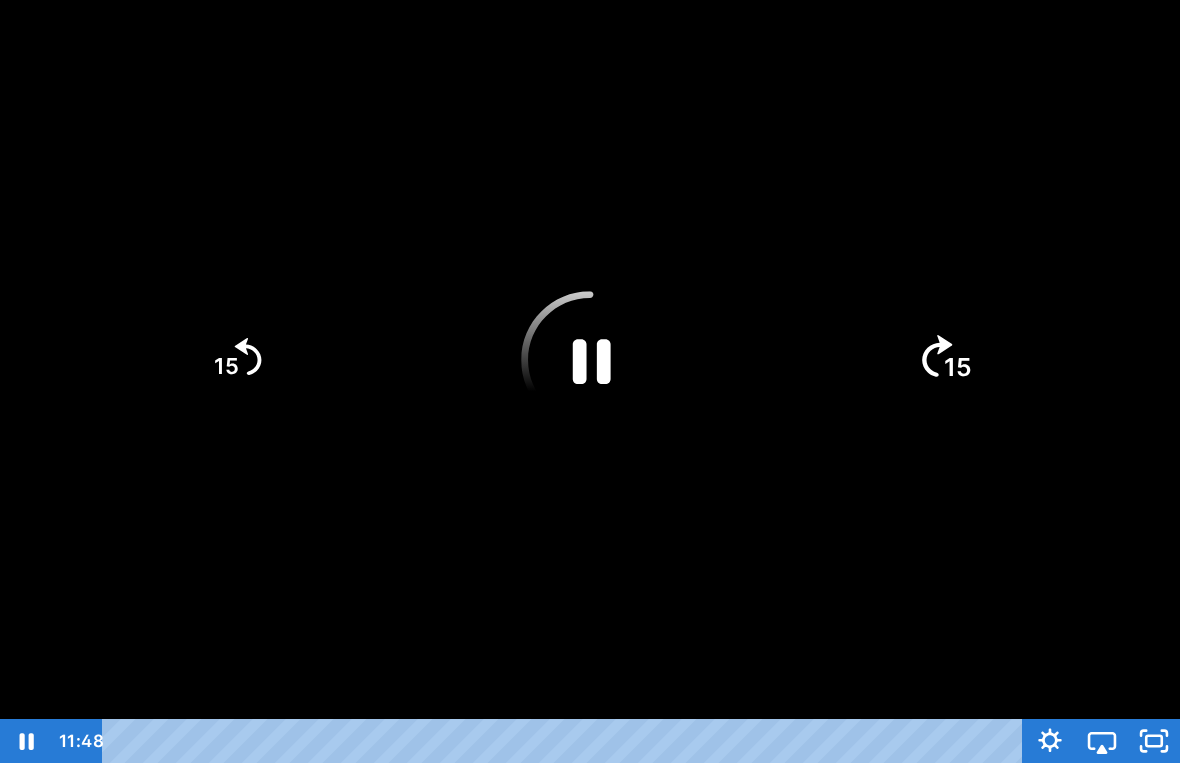 click 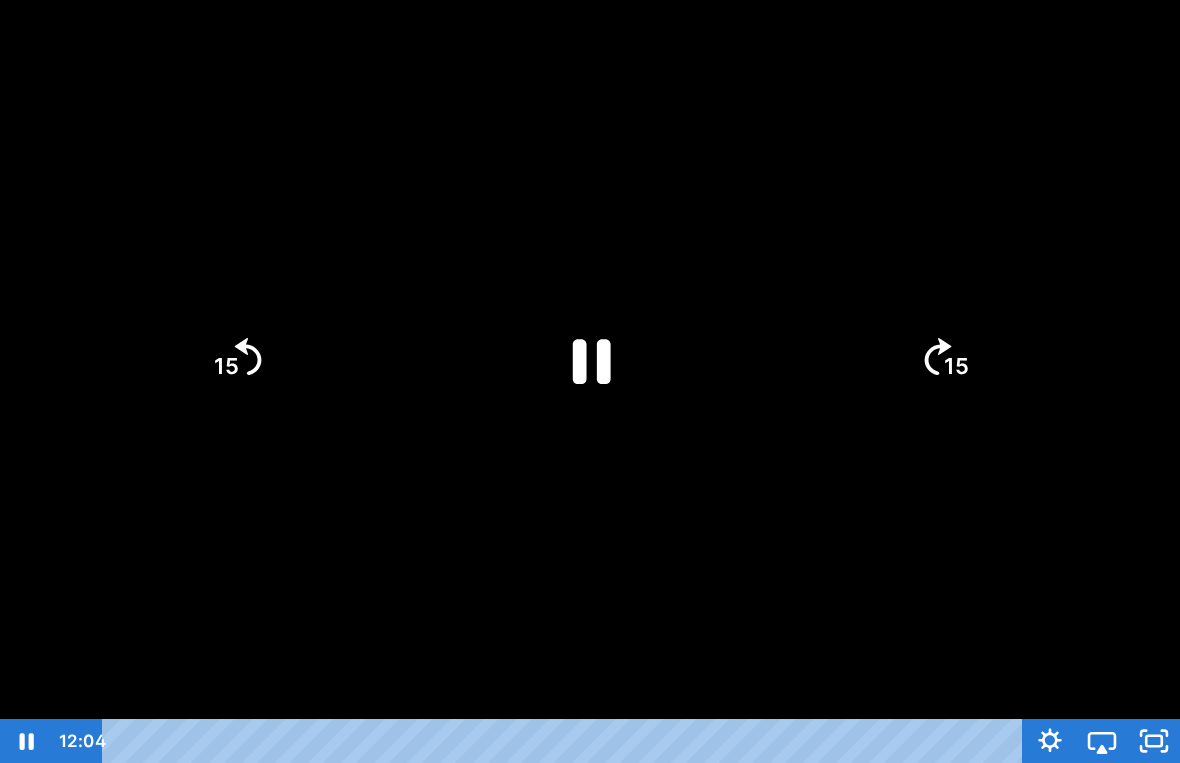 click at bounding box center [590, 381] 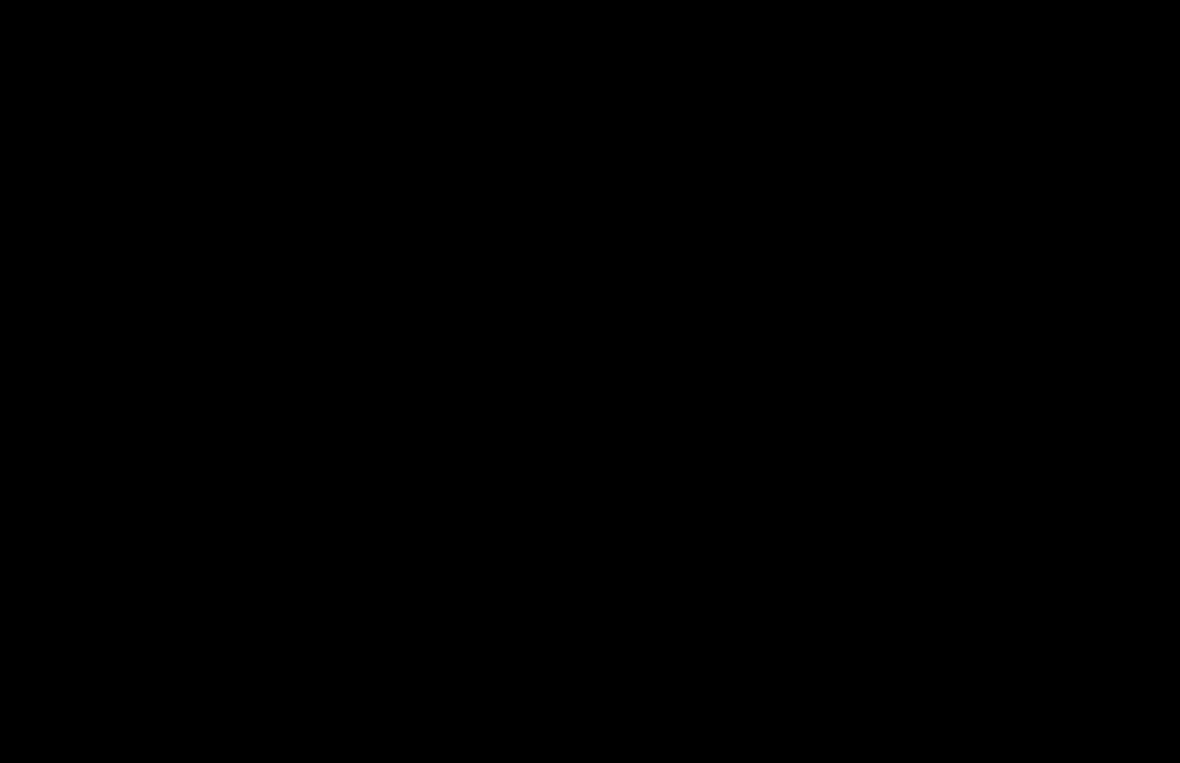 click at bounding box center [590, 381] 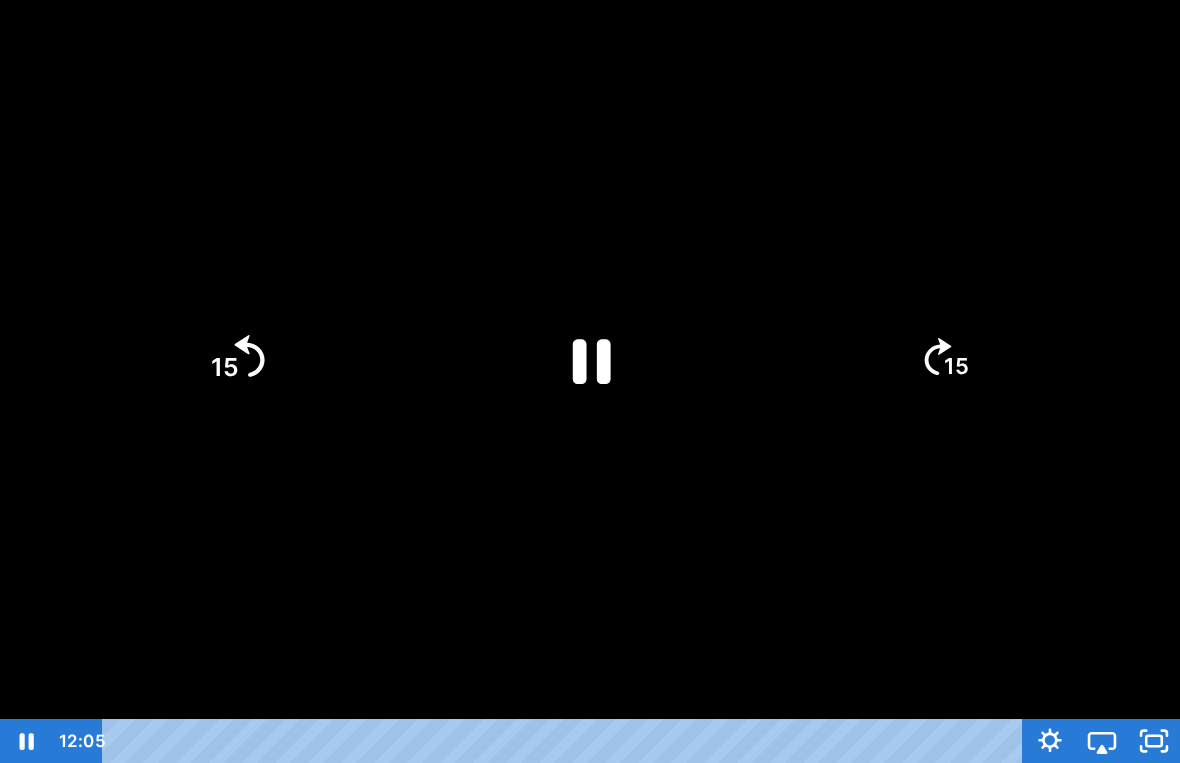 click on "15" 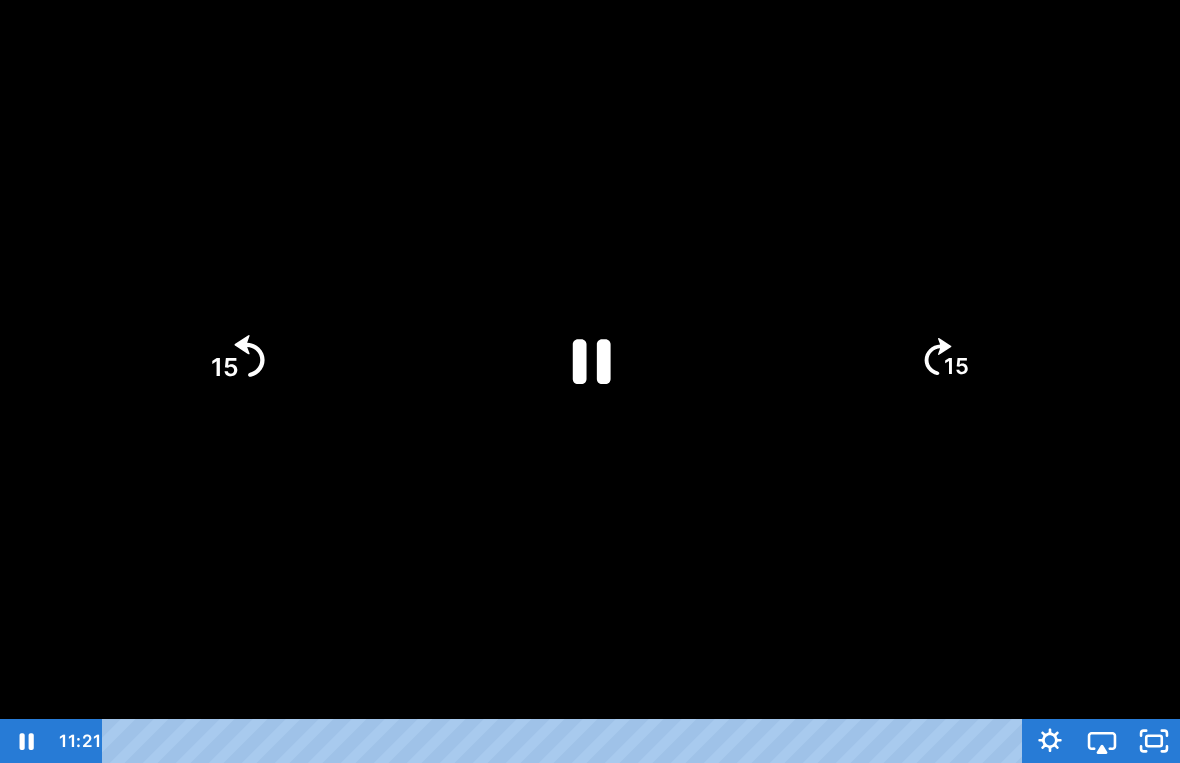 click on "15" 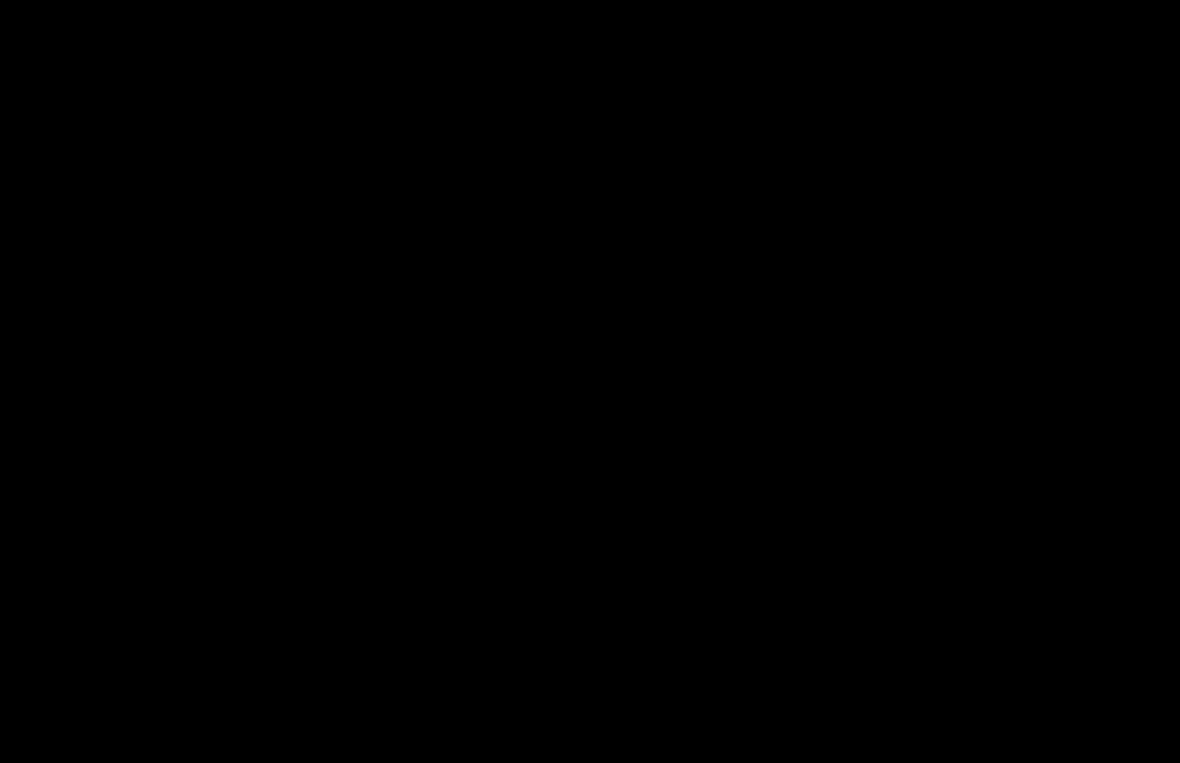 click at bounding box center [590, 381] 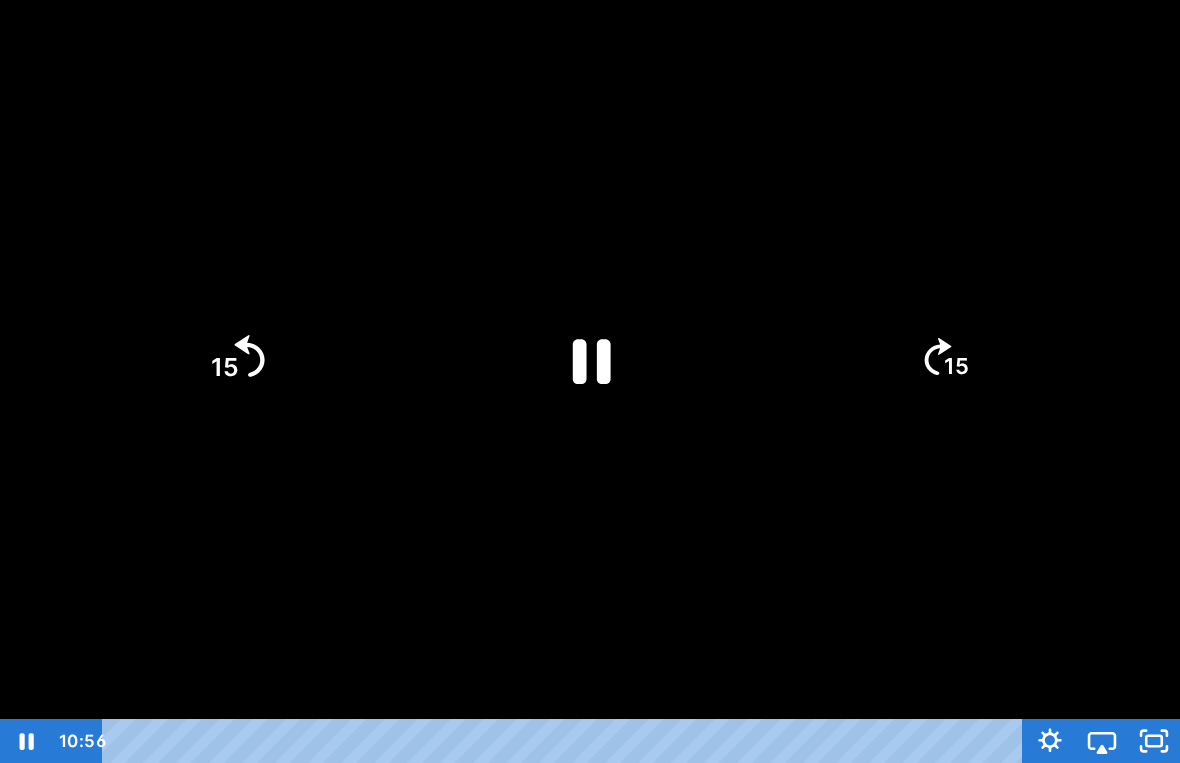 click on "15" 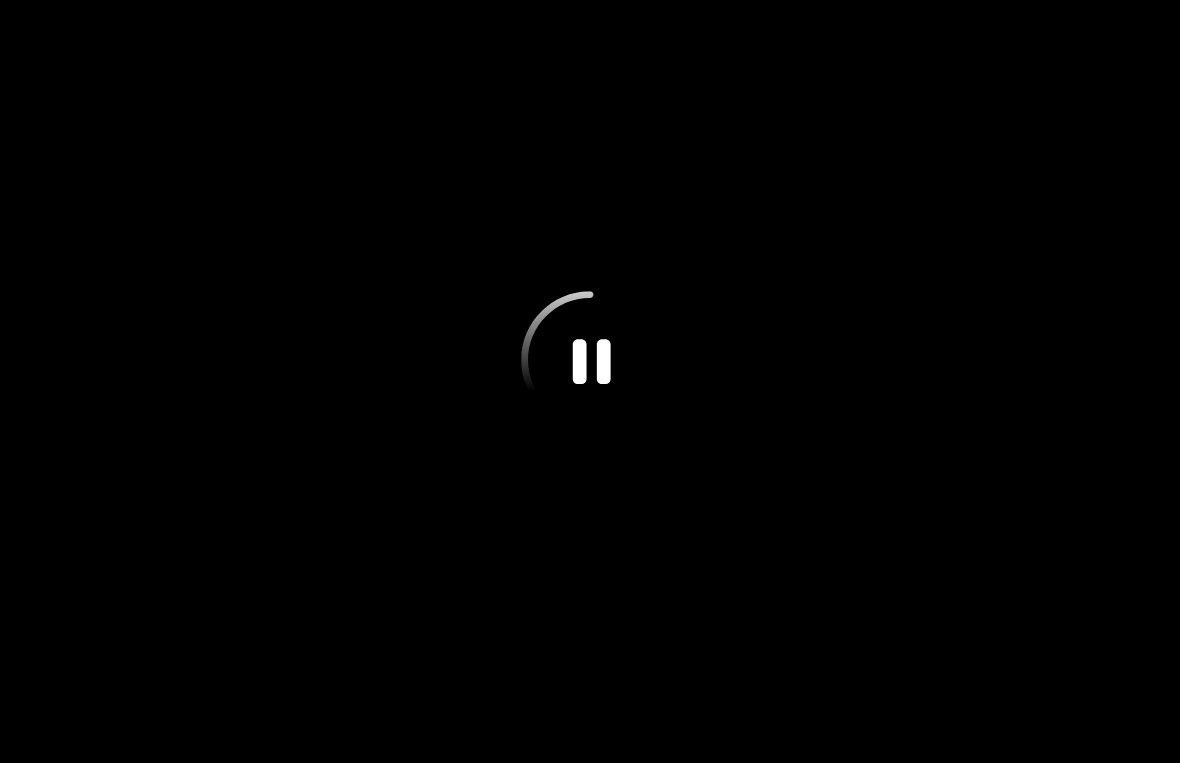 click at bounding box center (590, 381) 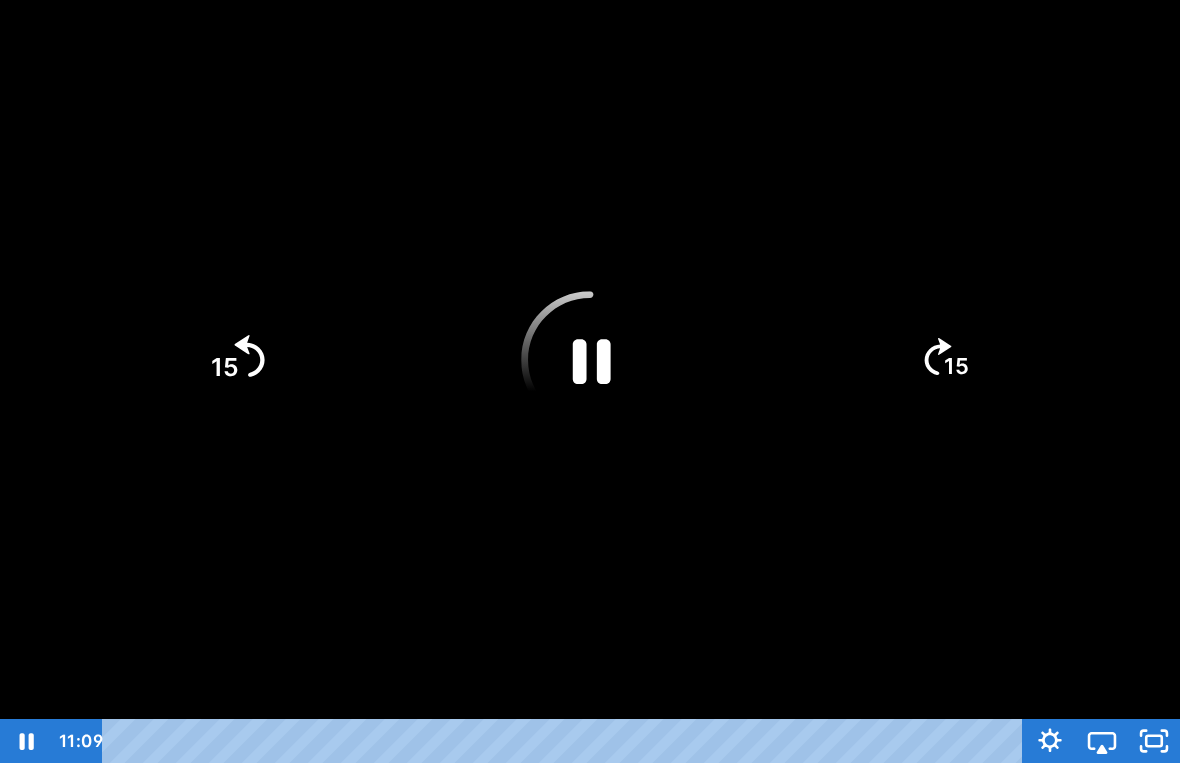 click 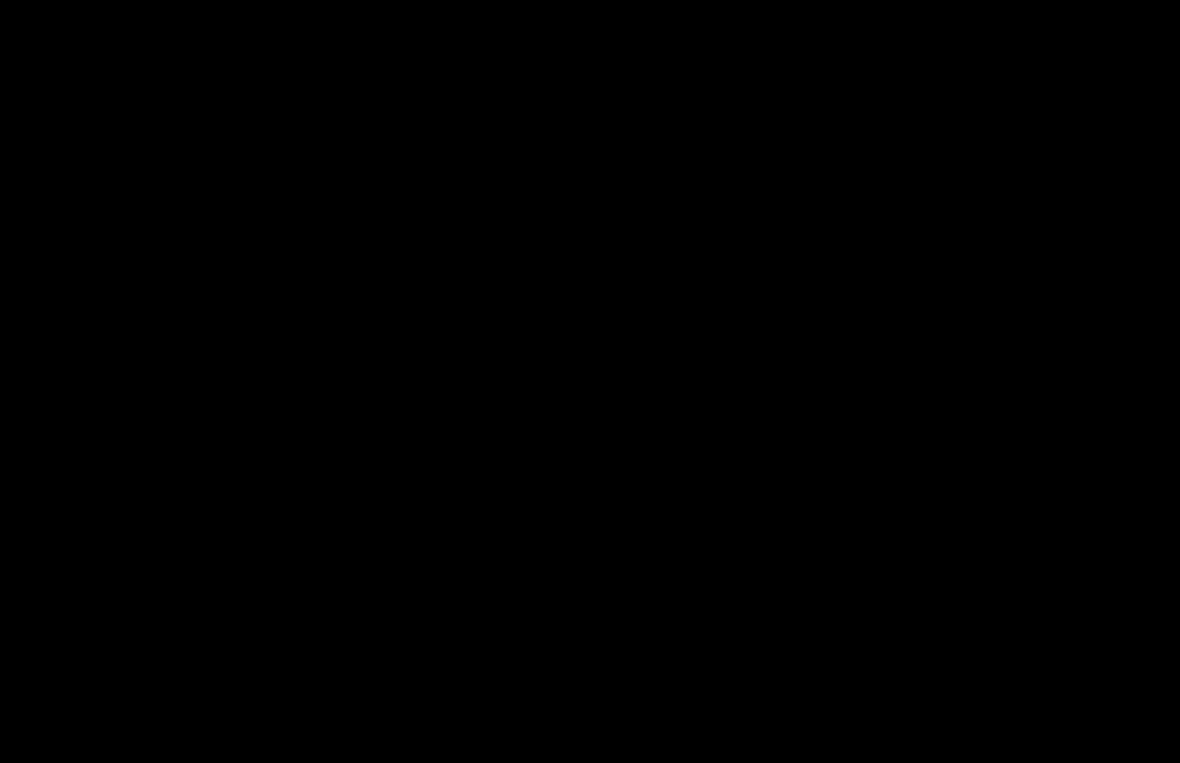 click at bounding box center [590, 381] 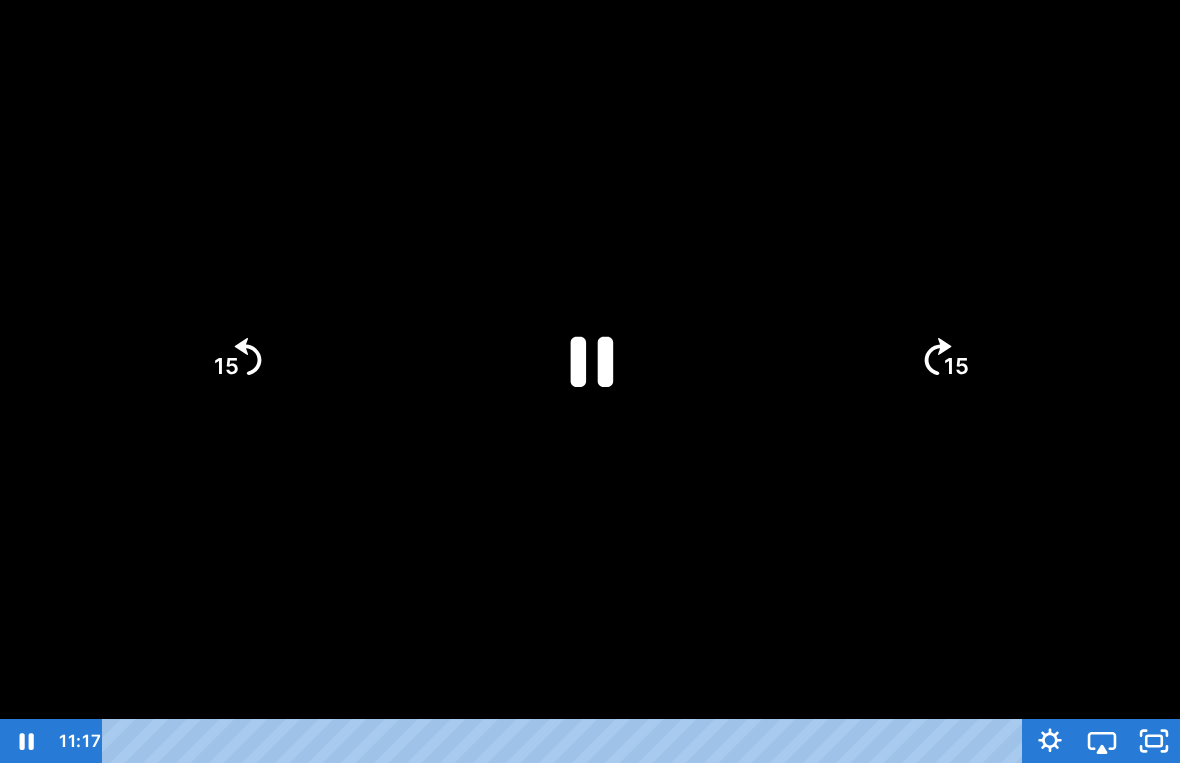 click 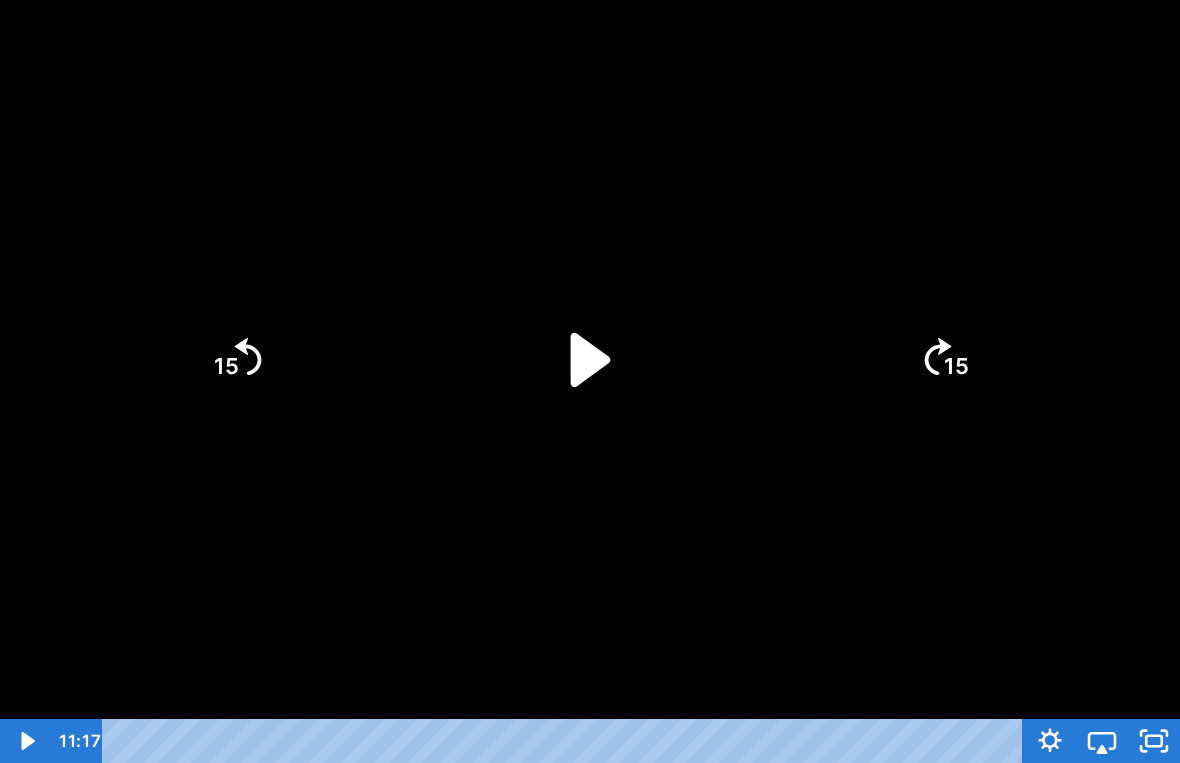 click 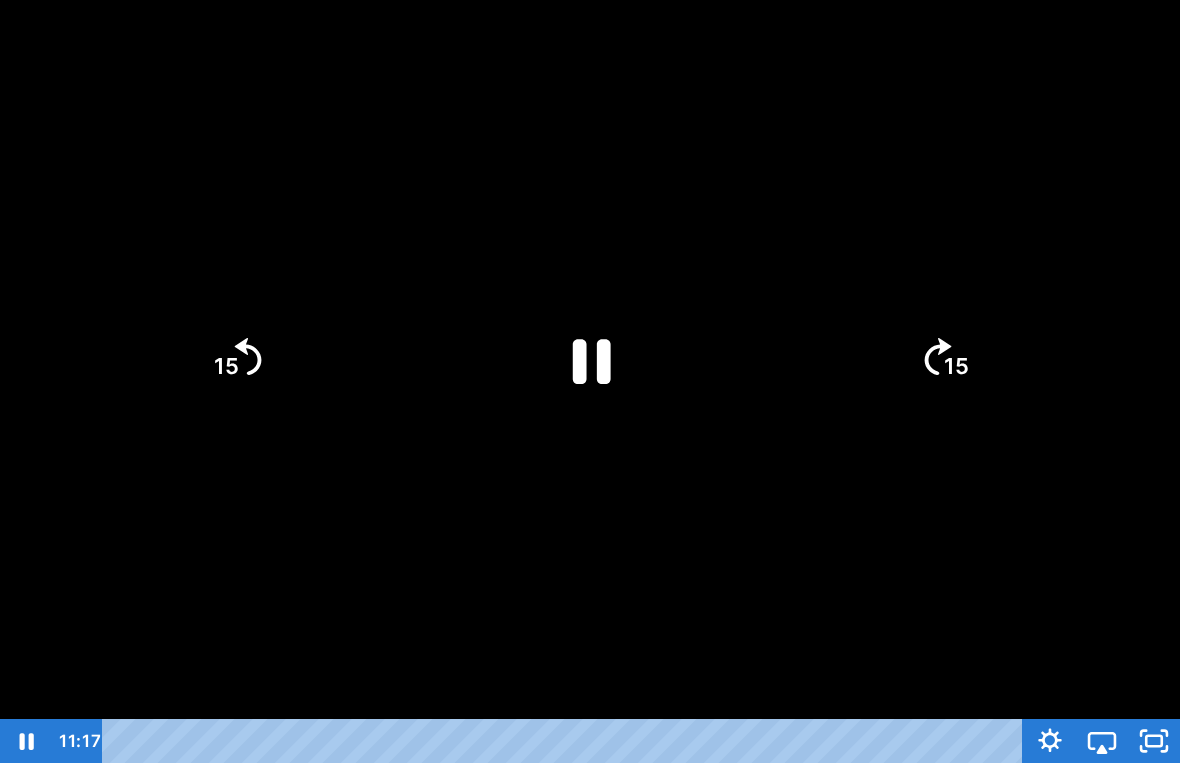 click at bounding box center (590, 381) 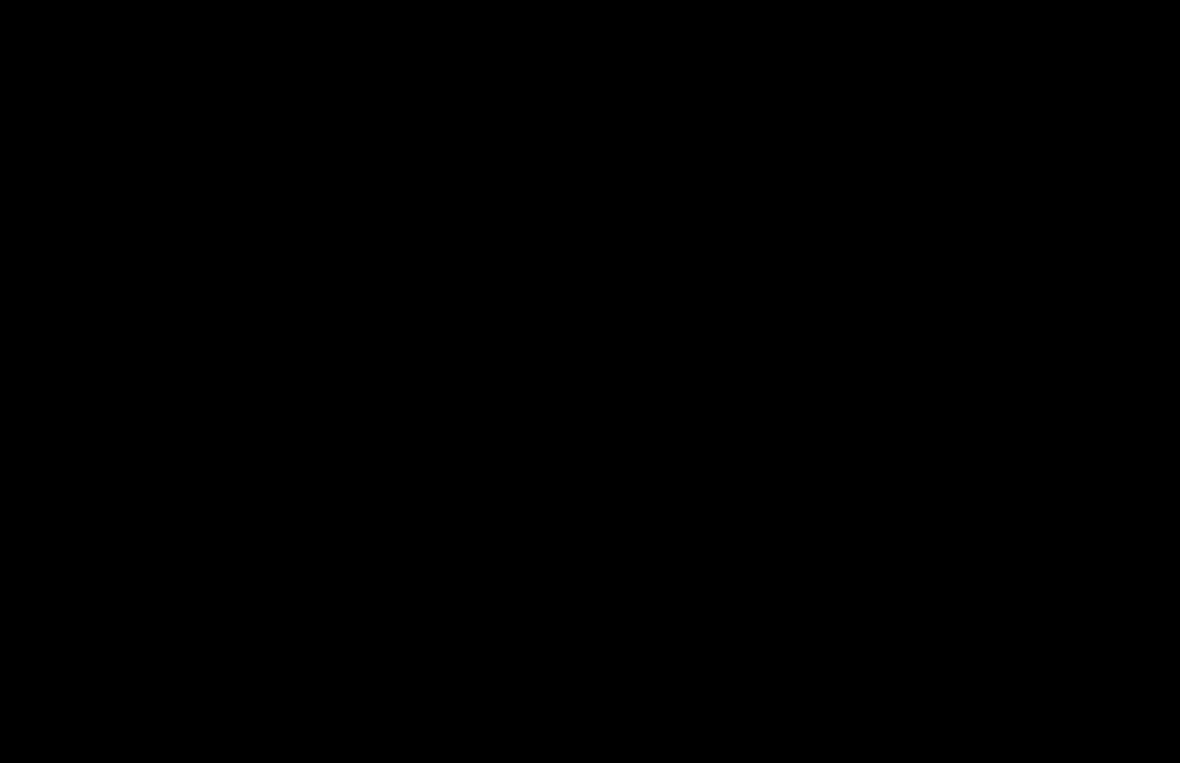 click at bounding box center [590, 381] 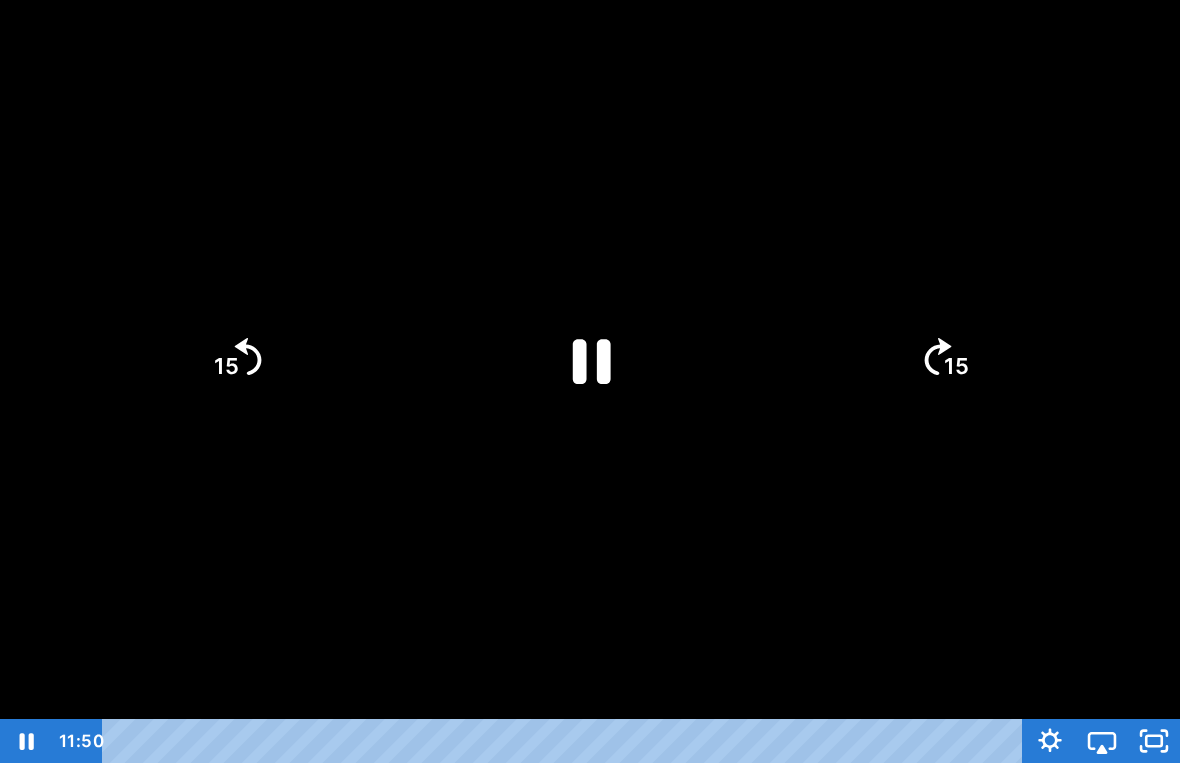 click at bounding box center (590, 381) 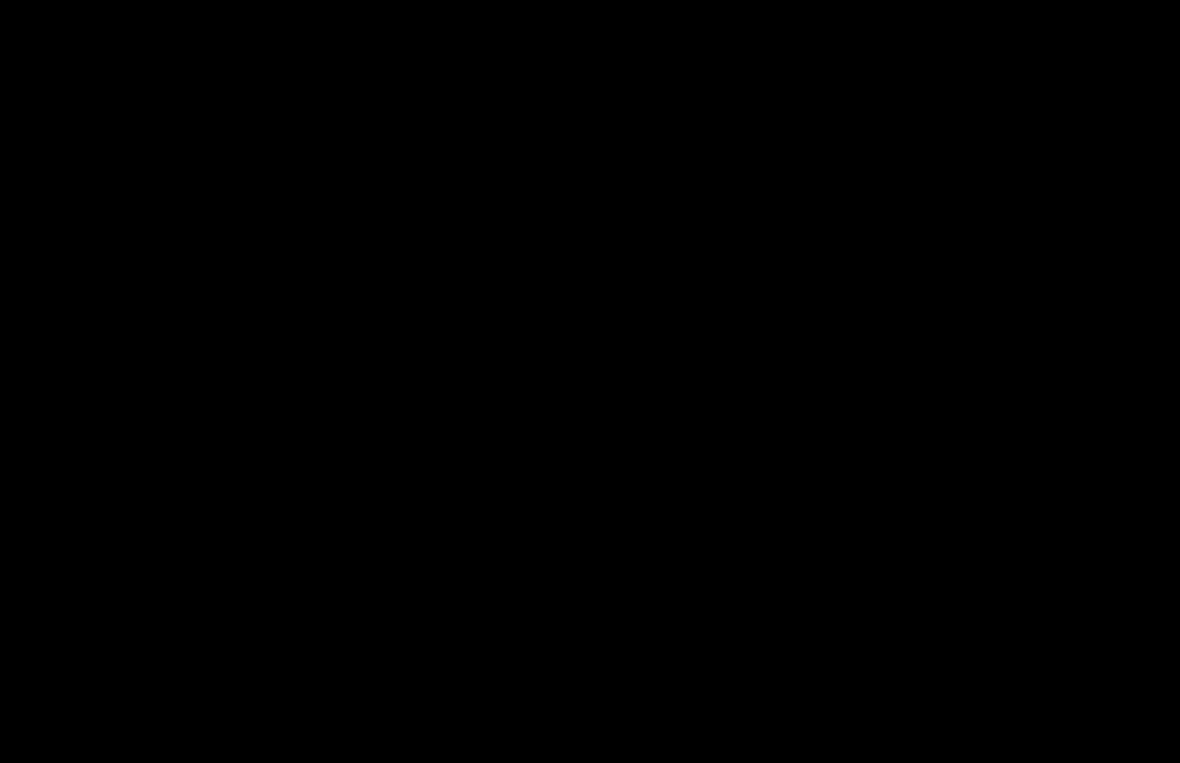 click at bounding box center (590, 381) 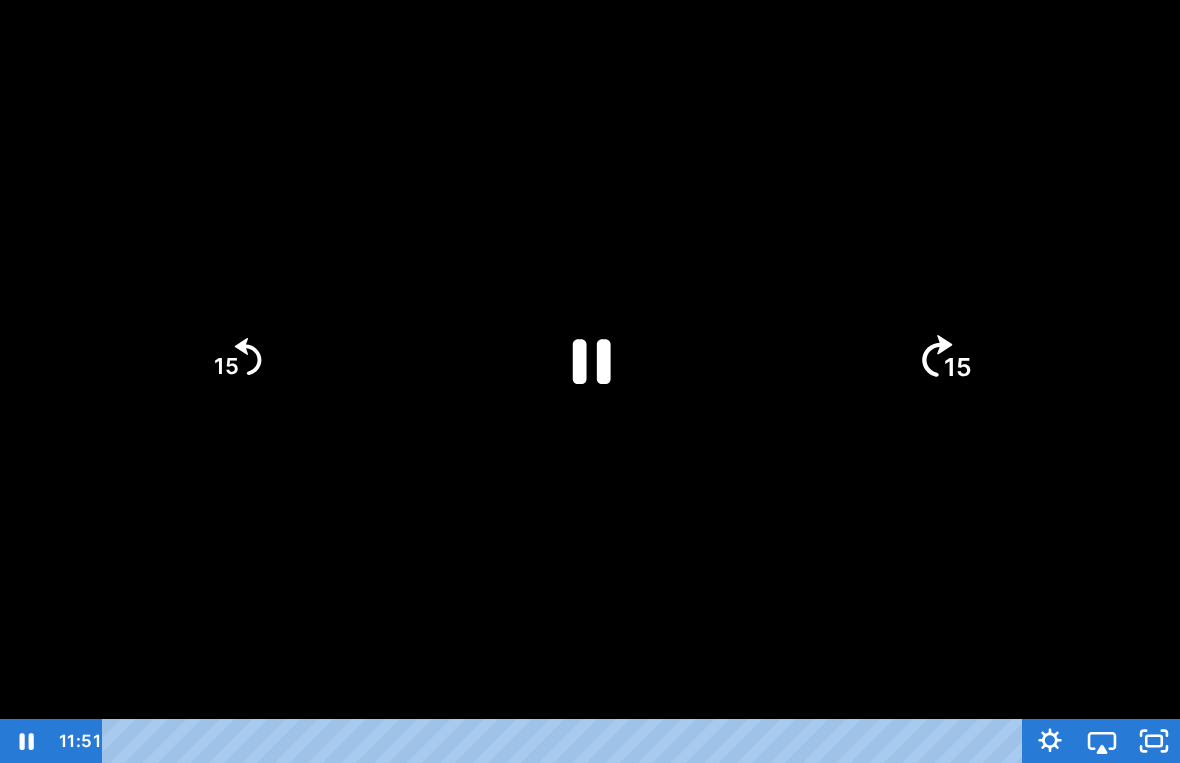 click on "15" 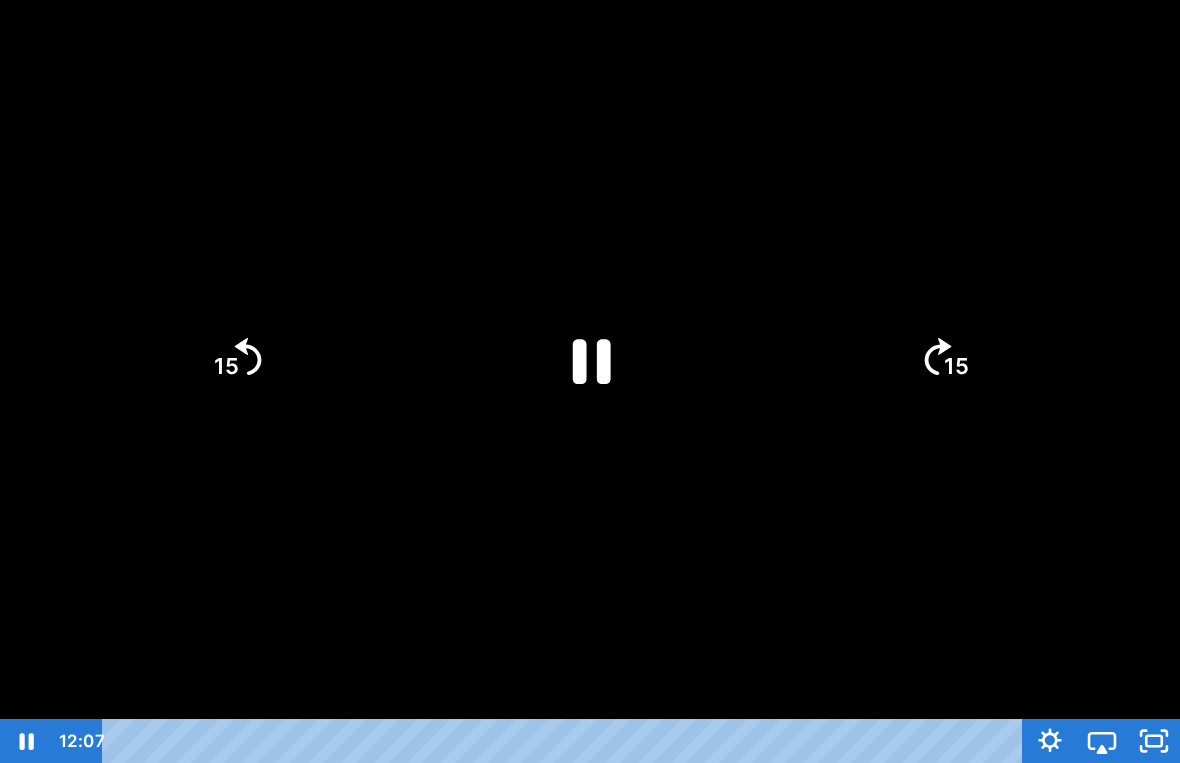 click at bounding box center (590, 381) 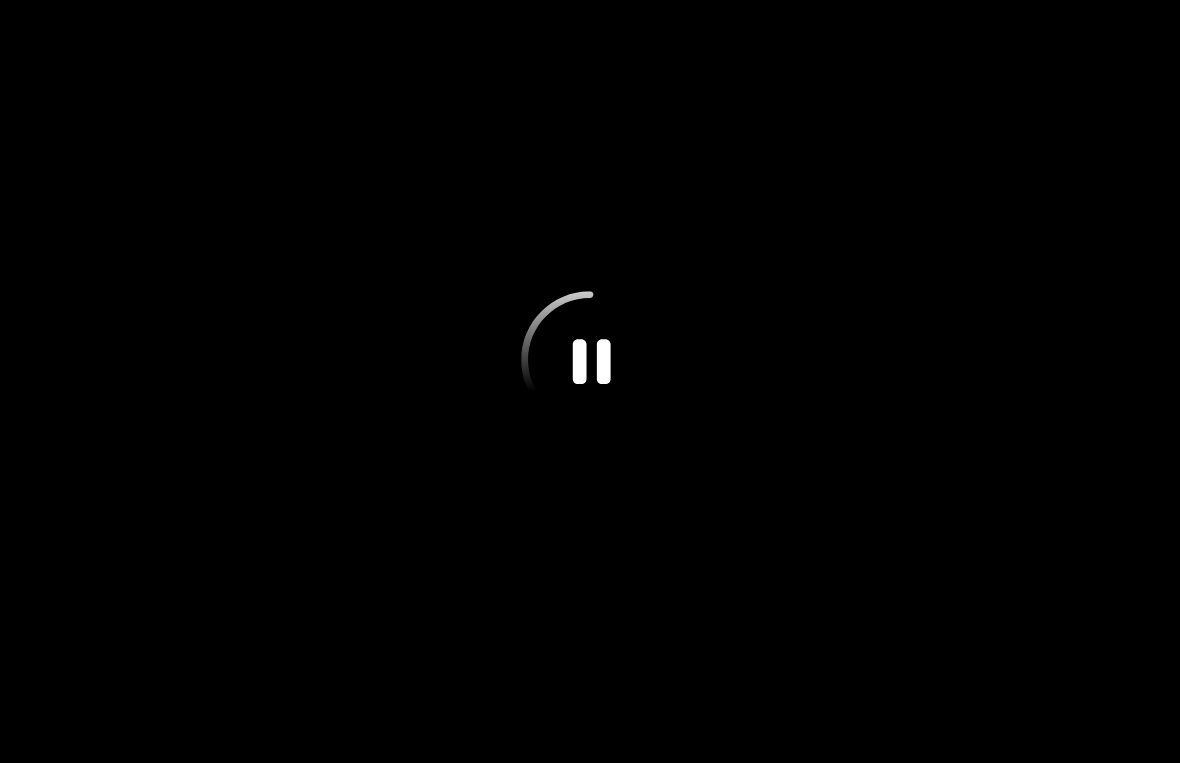click at bounding box center [590, 381] 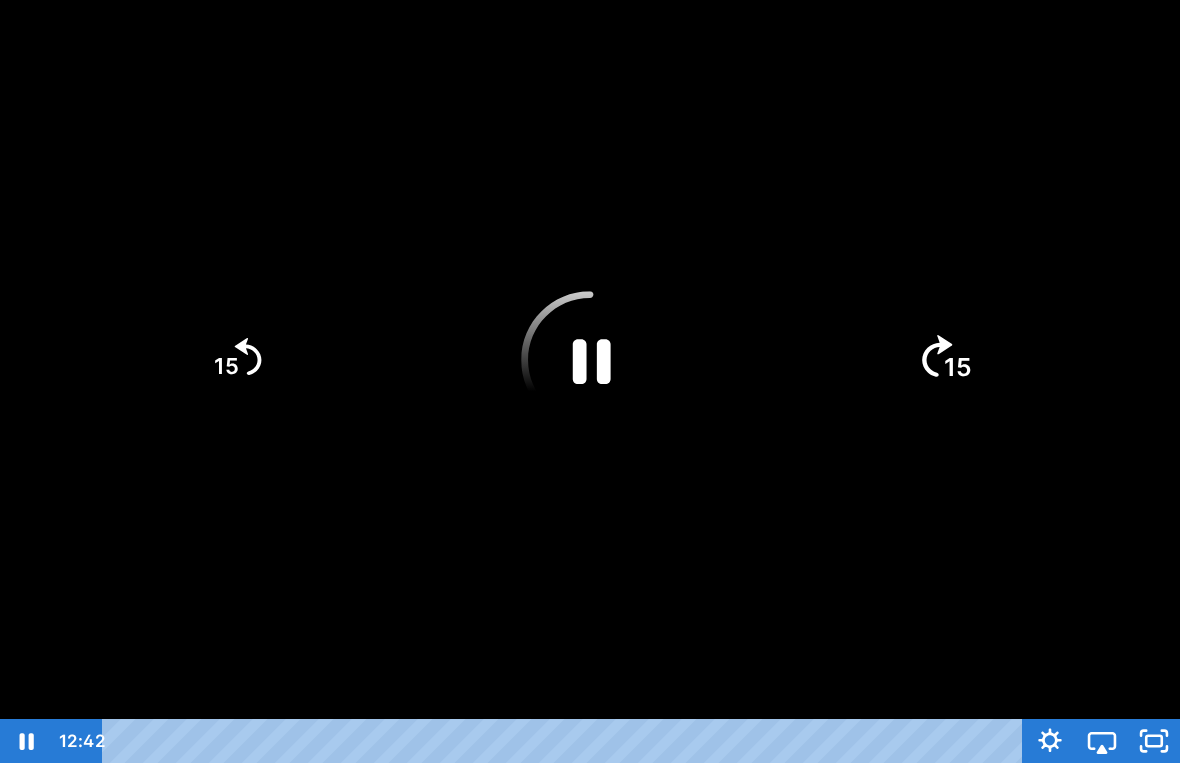 click on "15" 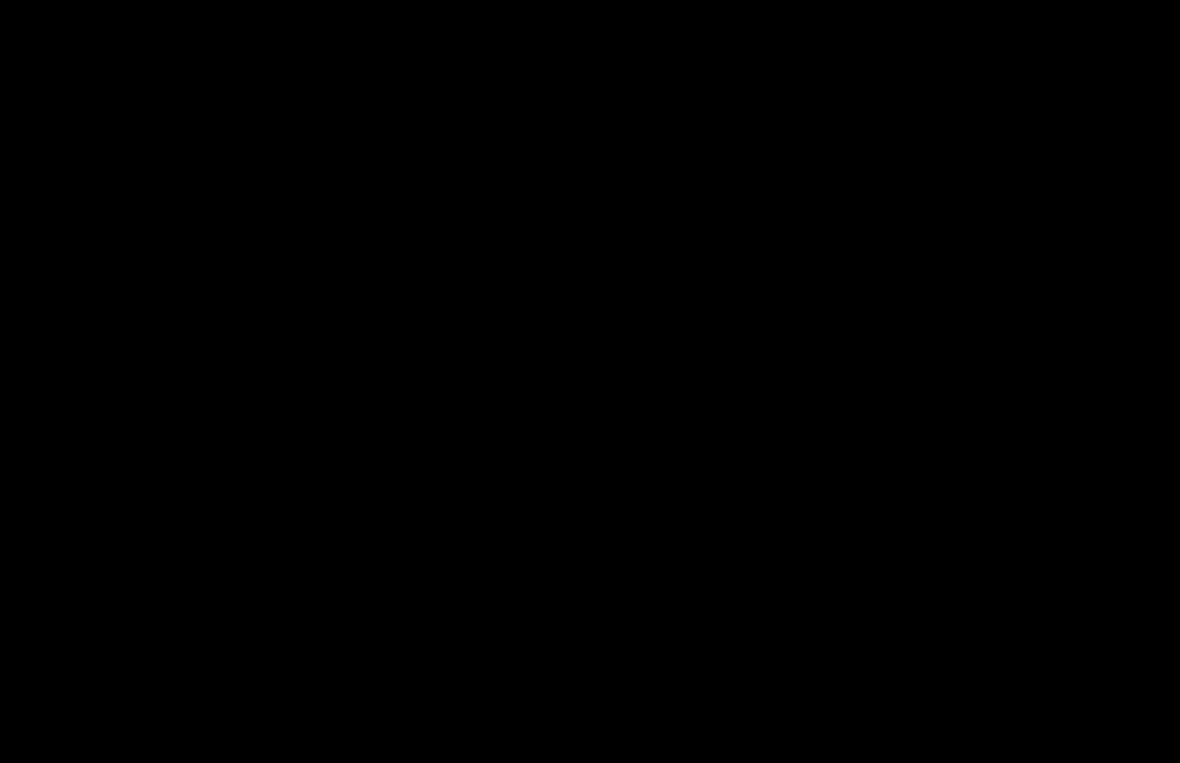 click at bounding box center [590, 381] 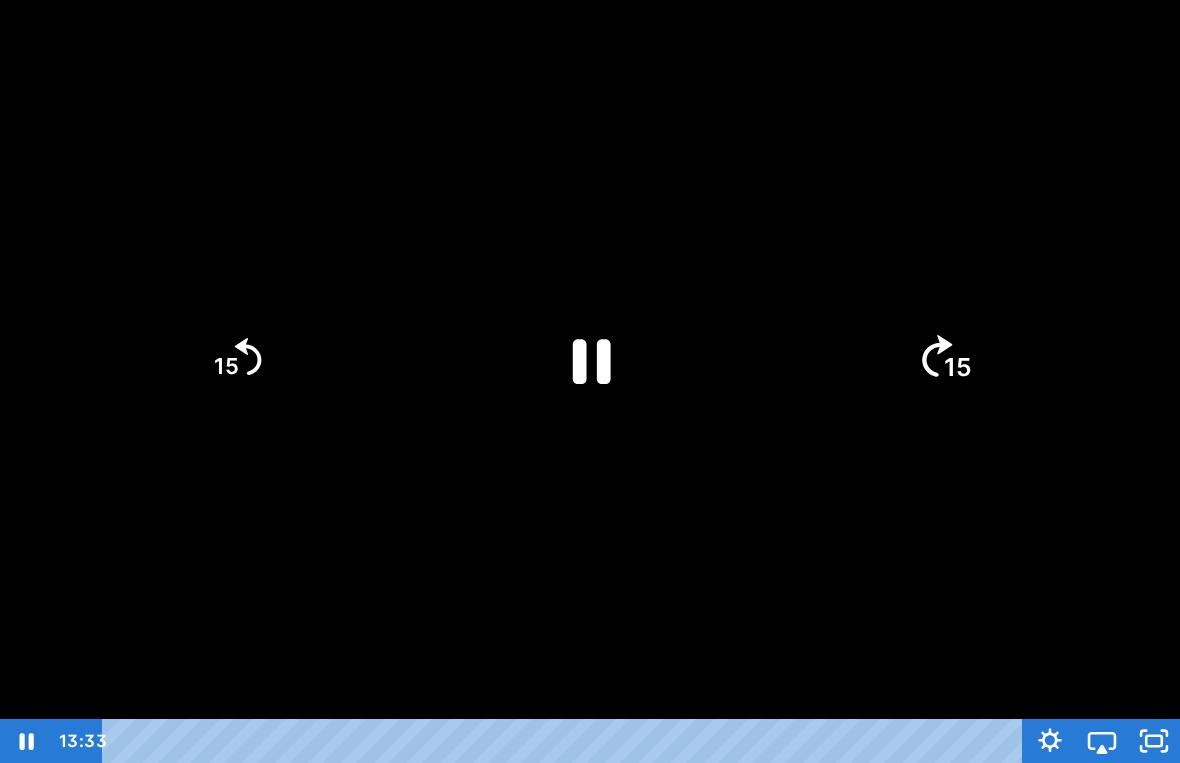click on "15" 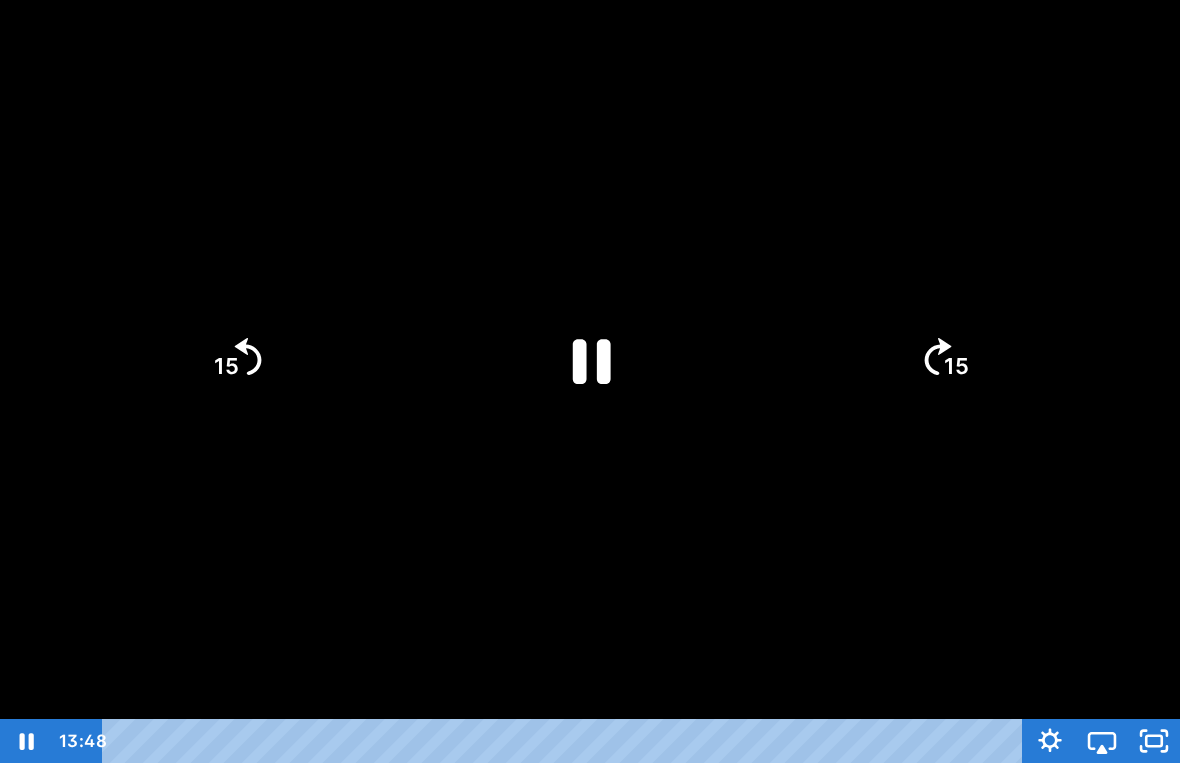 click at bounding box center (590, 381) 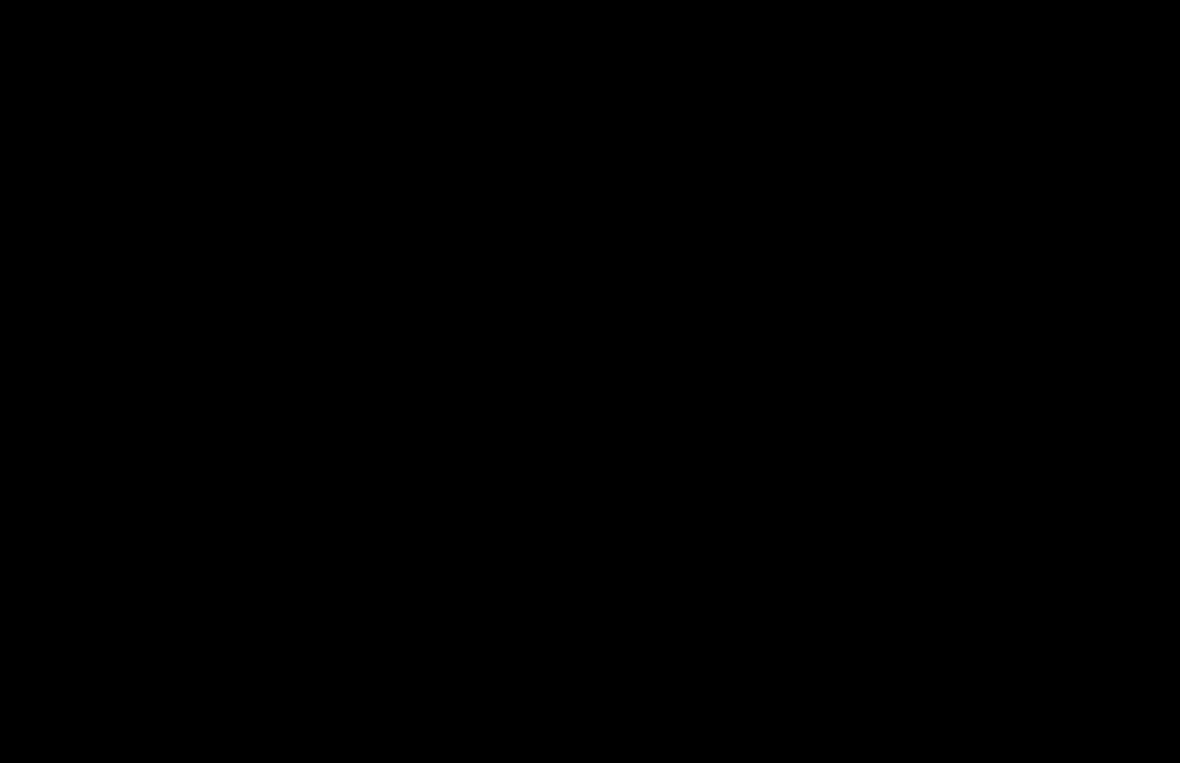 click at bounding box center [590, 381] 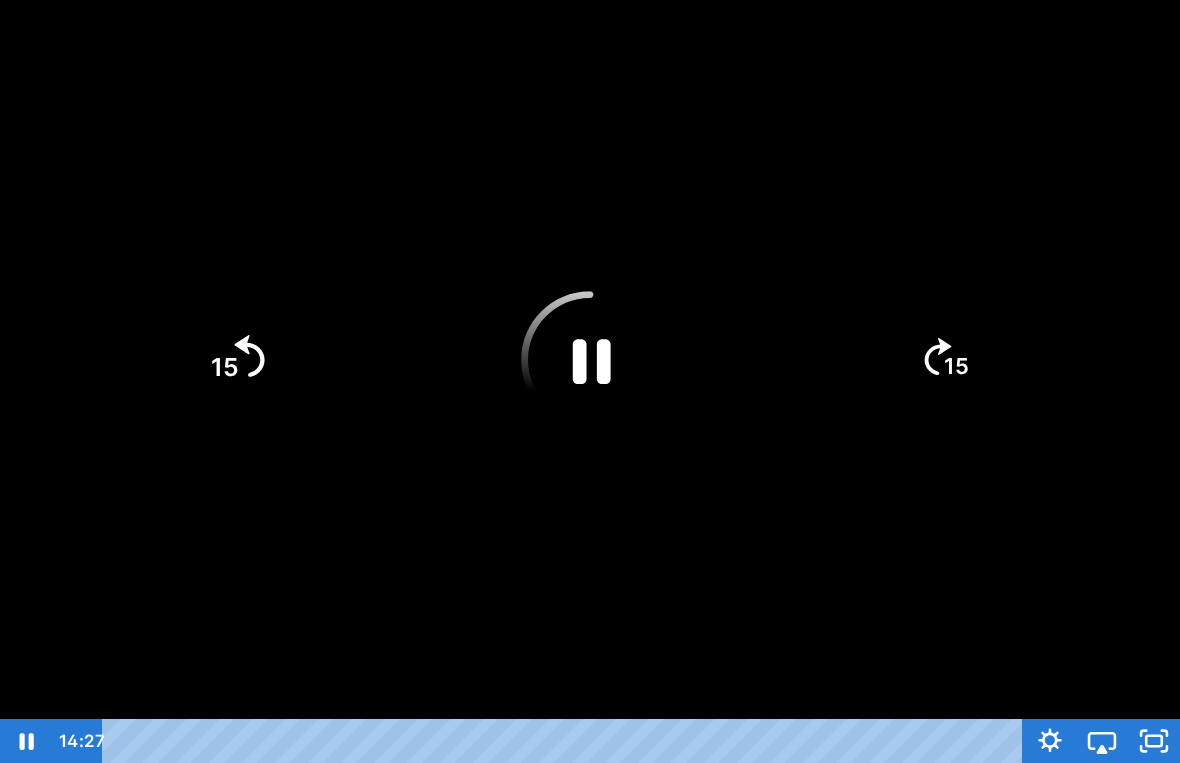 click on "15" 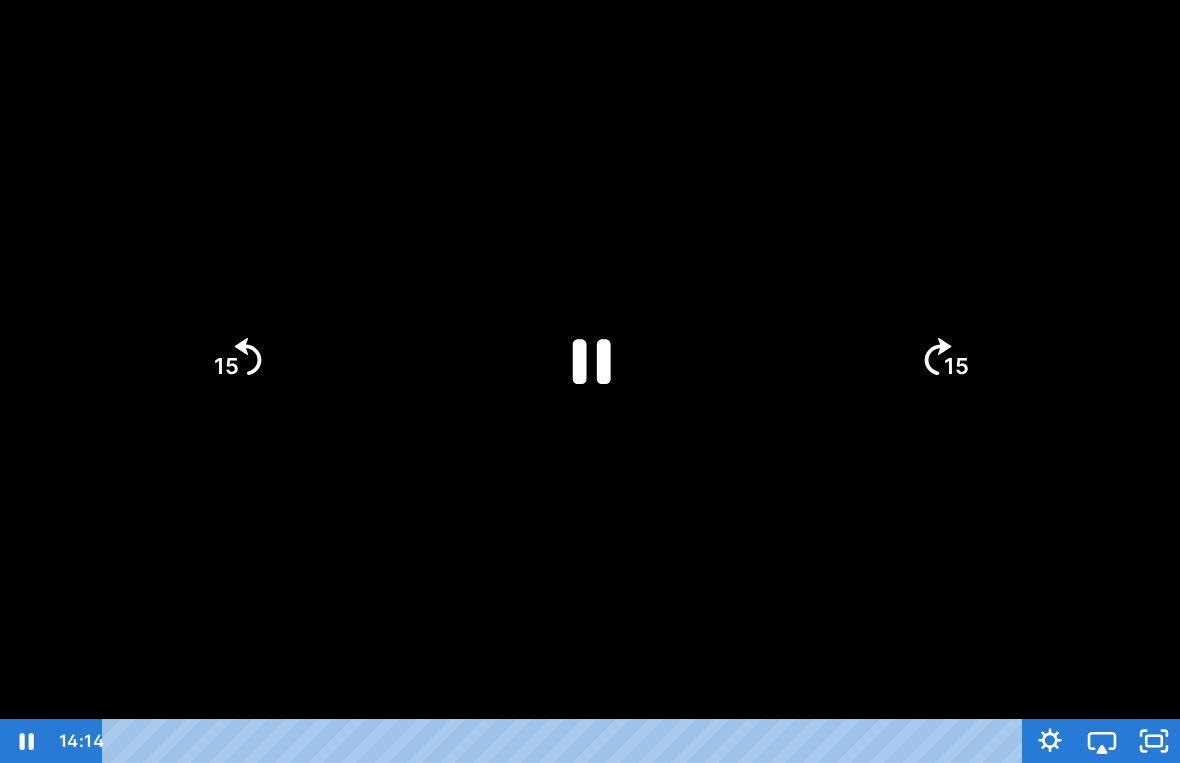 click on "Search
My Library
Settings
Logout
Miss Anna's Class
/
Categories
/
Week 22- Polar Days 9-12
/
Polar Day 10- Caribou and Musk Oxen" at bounding box center [590, 357] 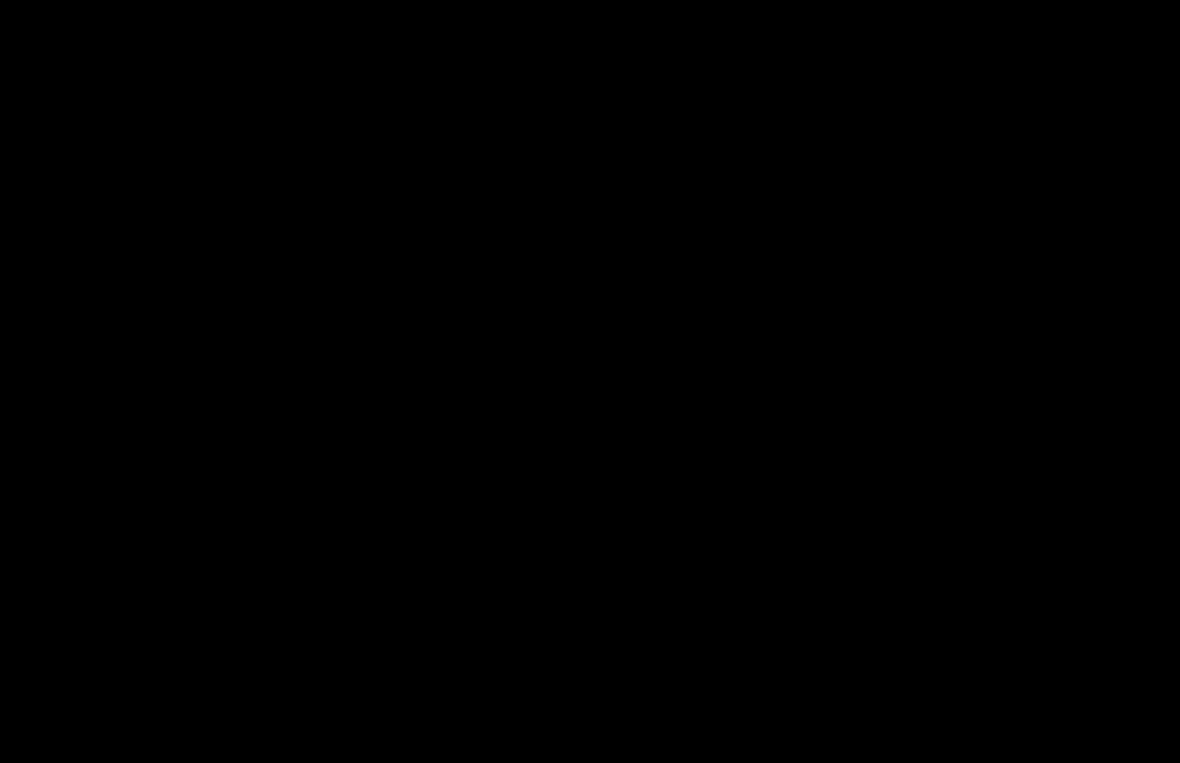 click at bounding box center [590, 381] 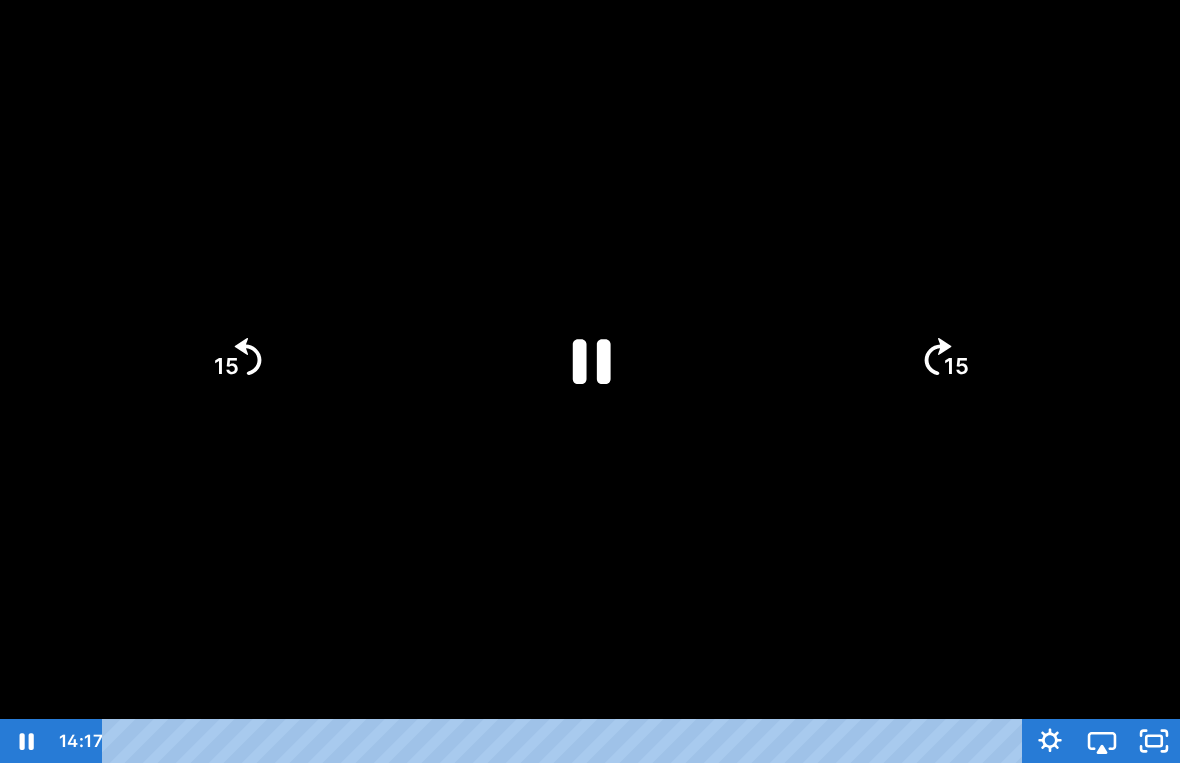 click at bounding box center (590, 381) 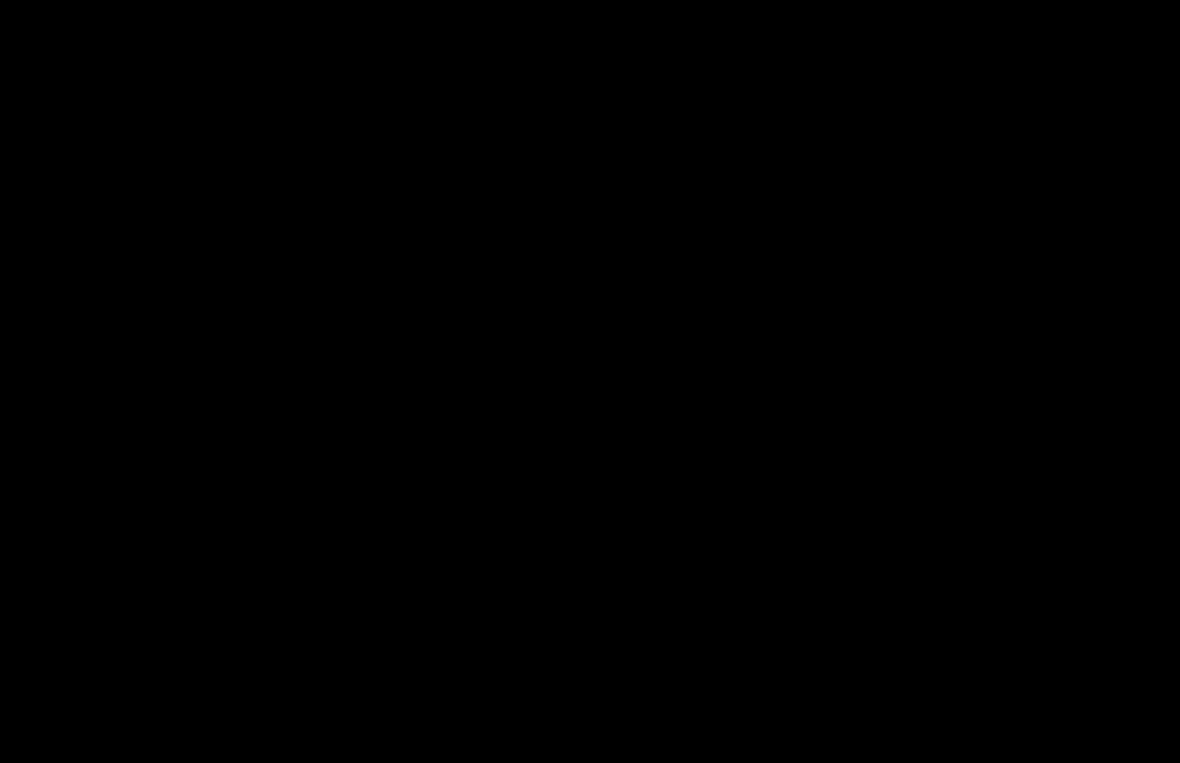 click at bounding box center [590, 381] 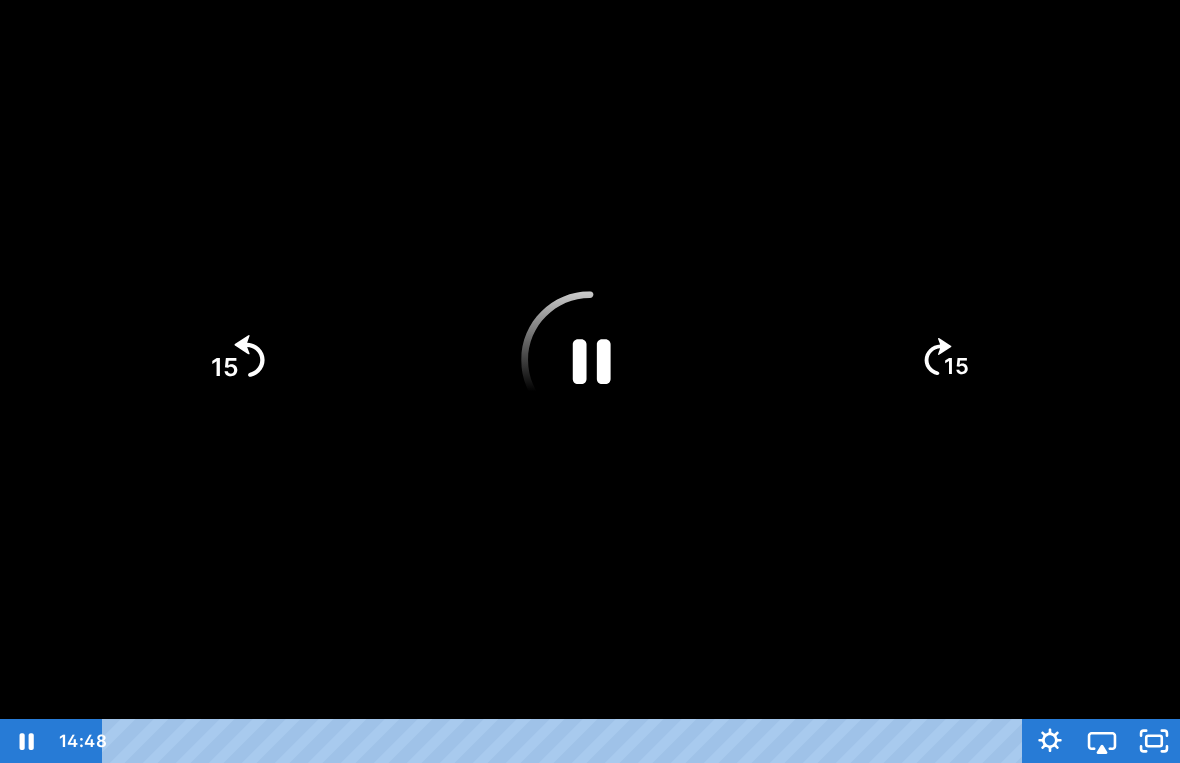 click on "15" 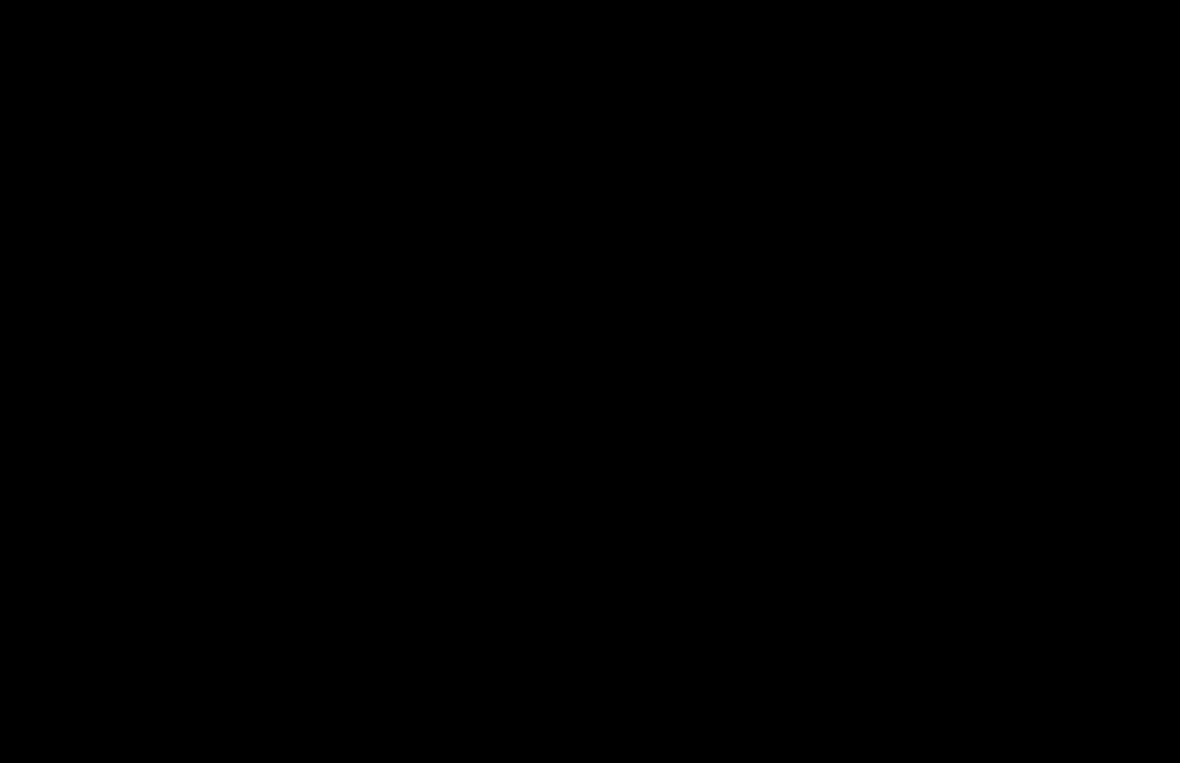 click at bounding box center [590, 381] 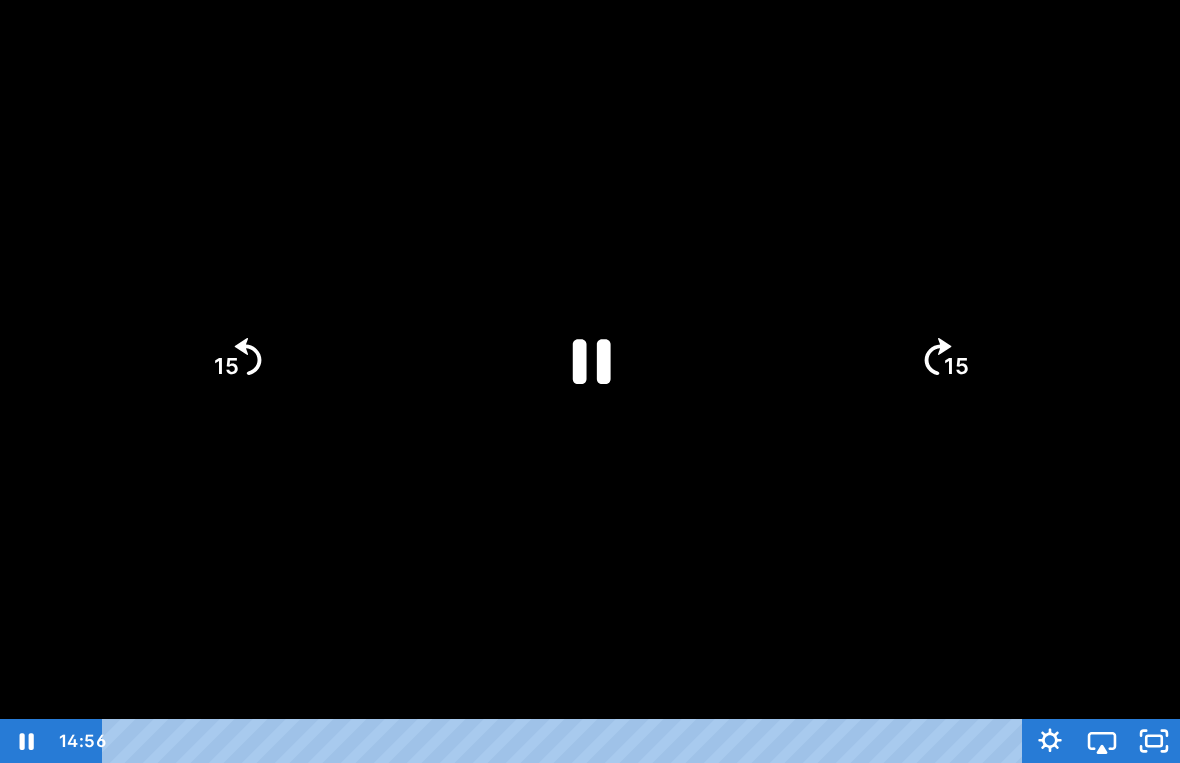click at bounding box center [590, 381] 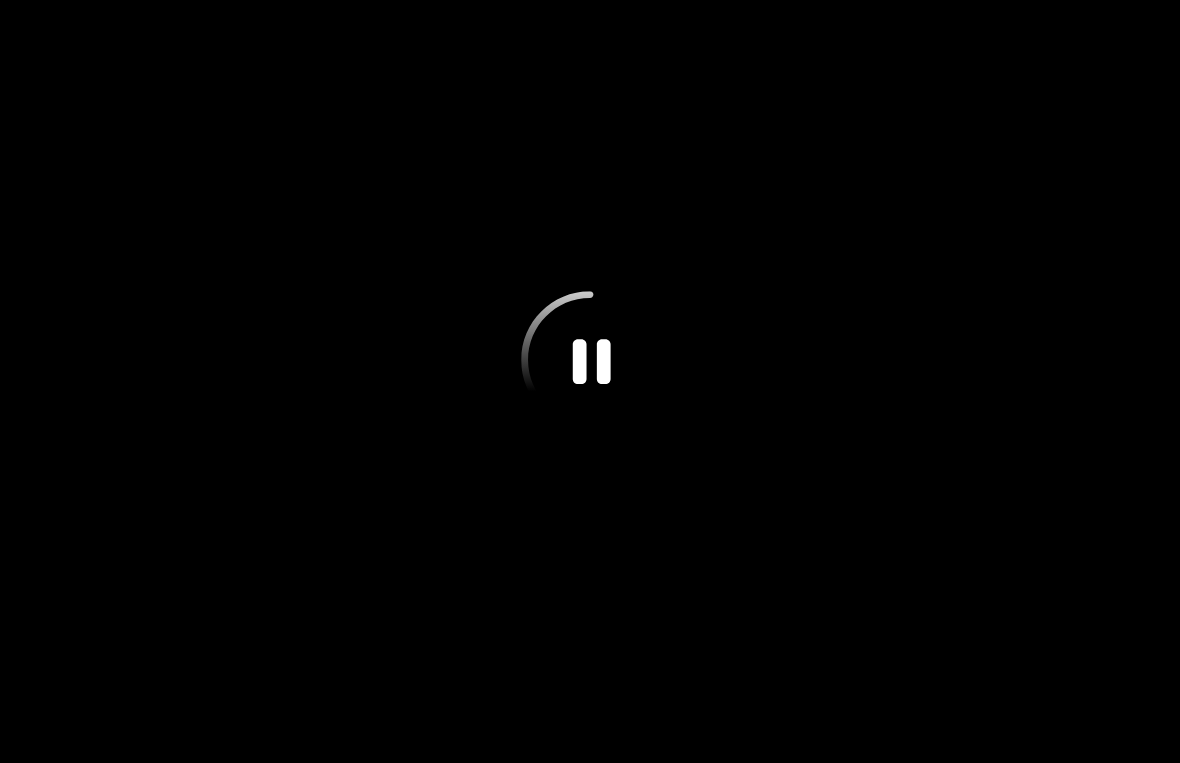 click at bounding box center (590, 381) 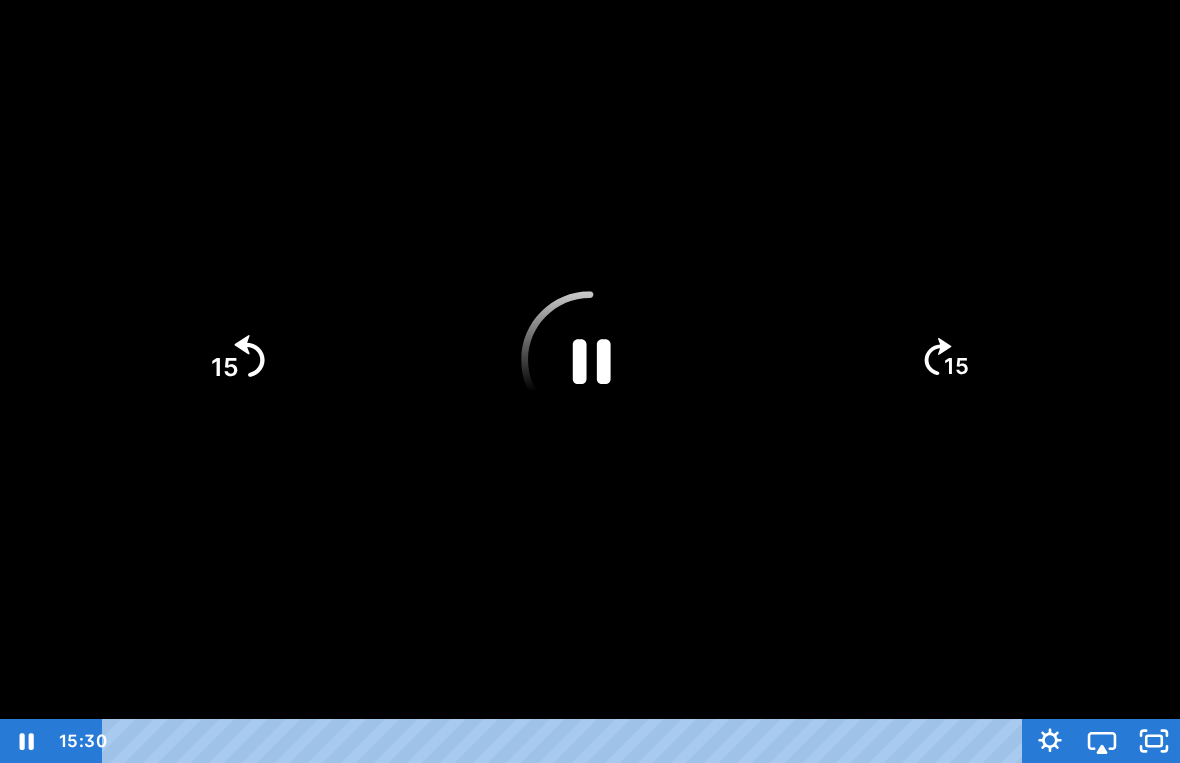 click on "15" 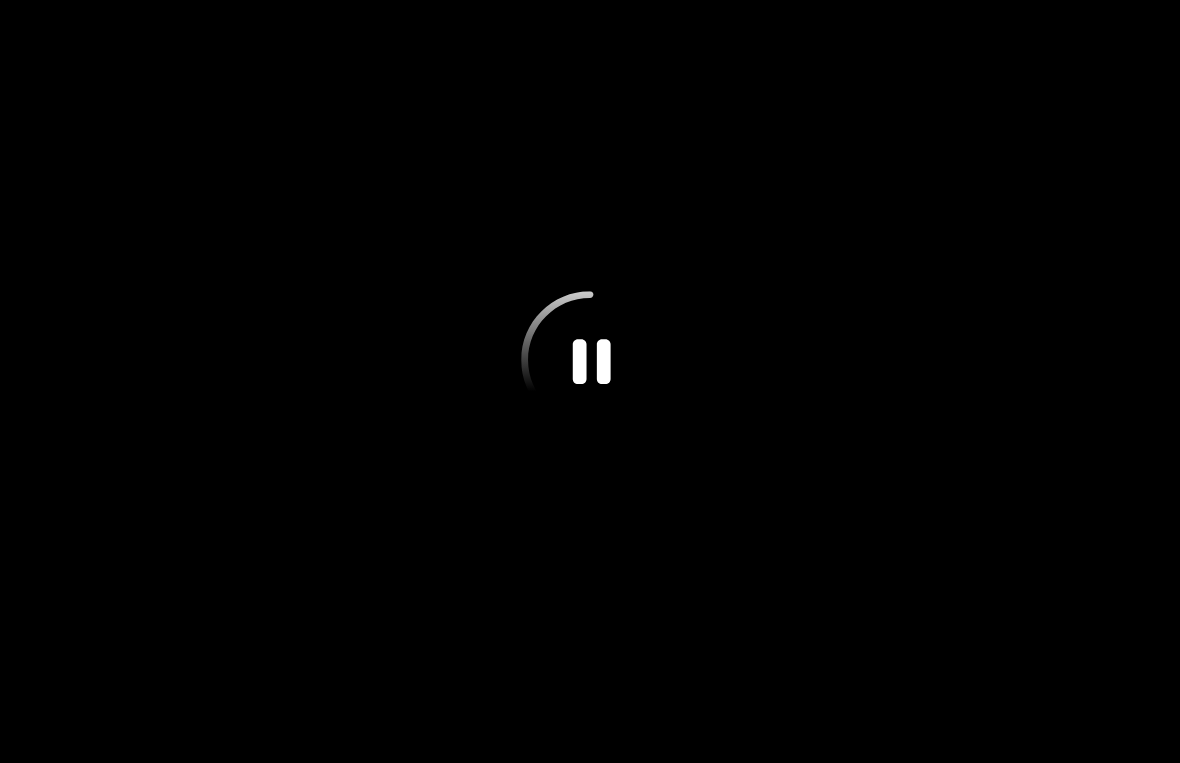 click at bounding box center [590, 381] 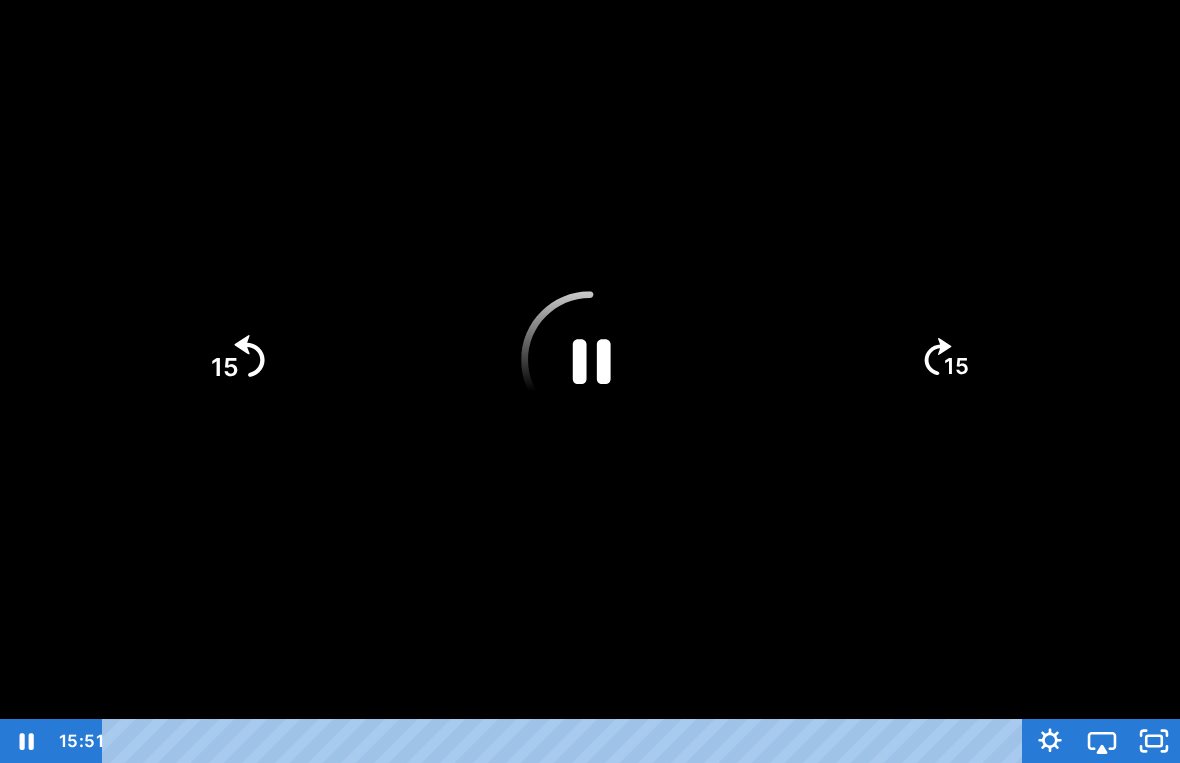 click on "15" 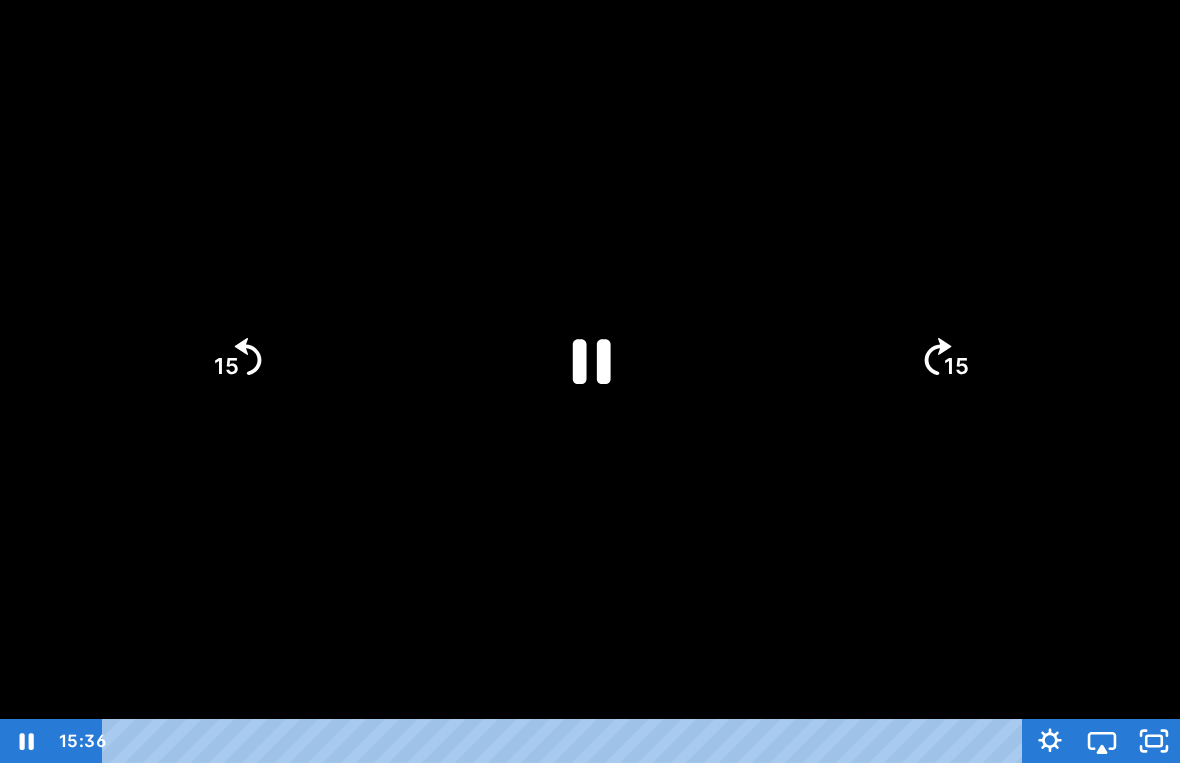 click at bounding box center (590, 381) 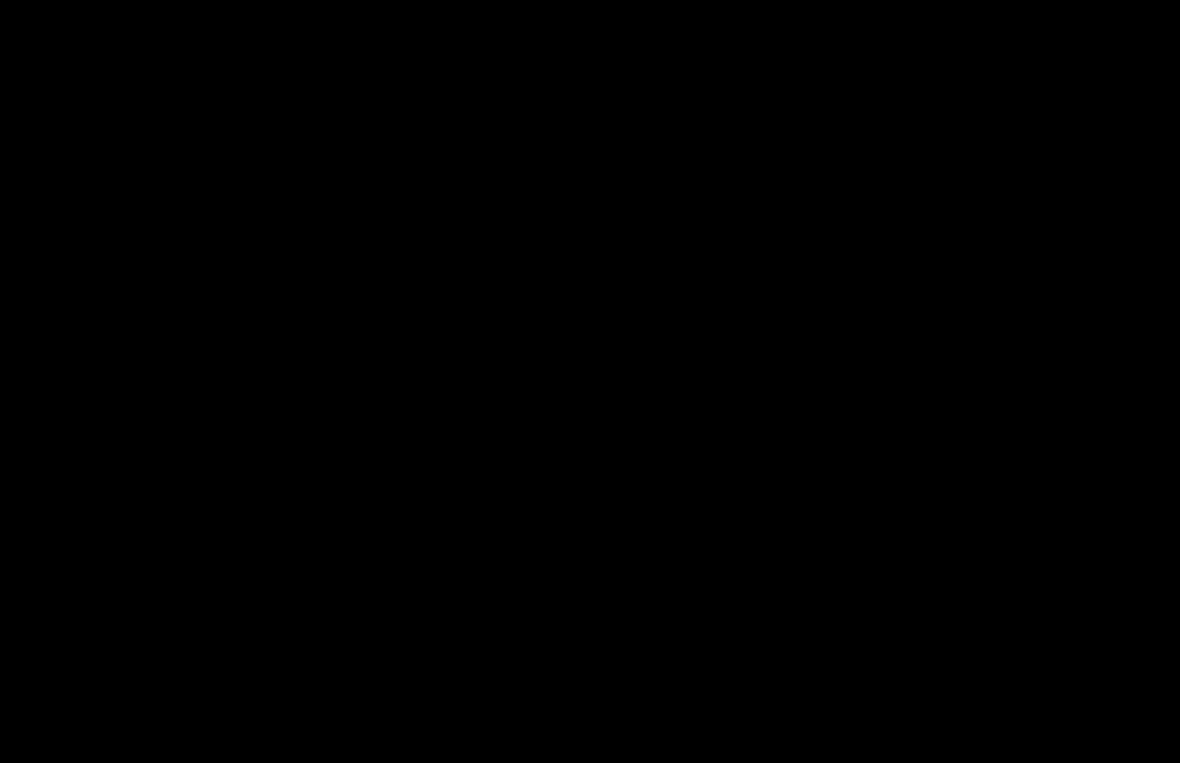 click at bounding box center [590, 381] 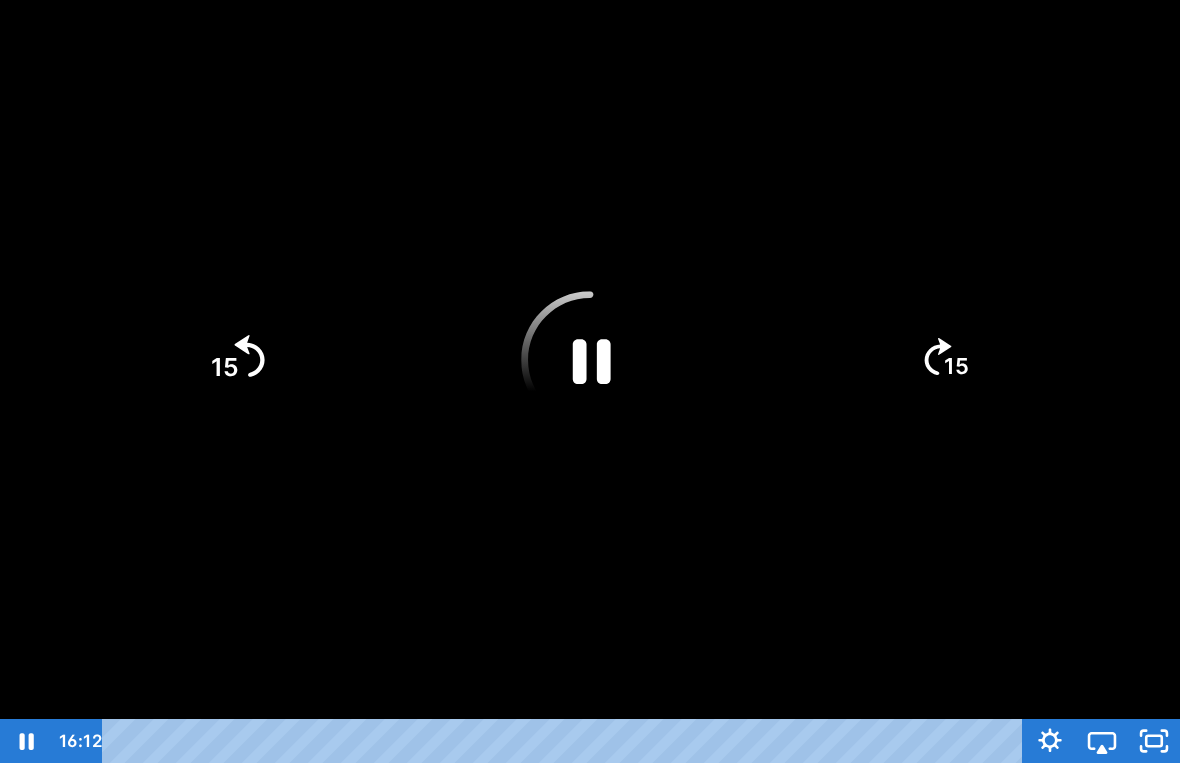 click 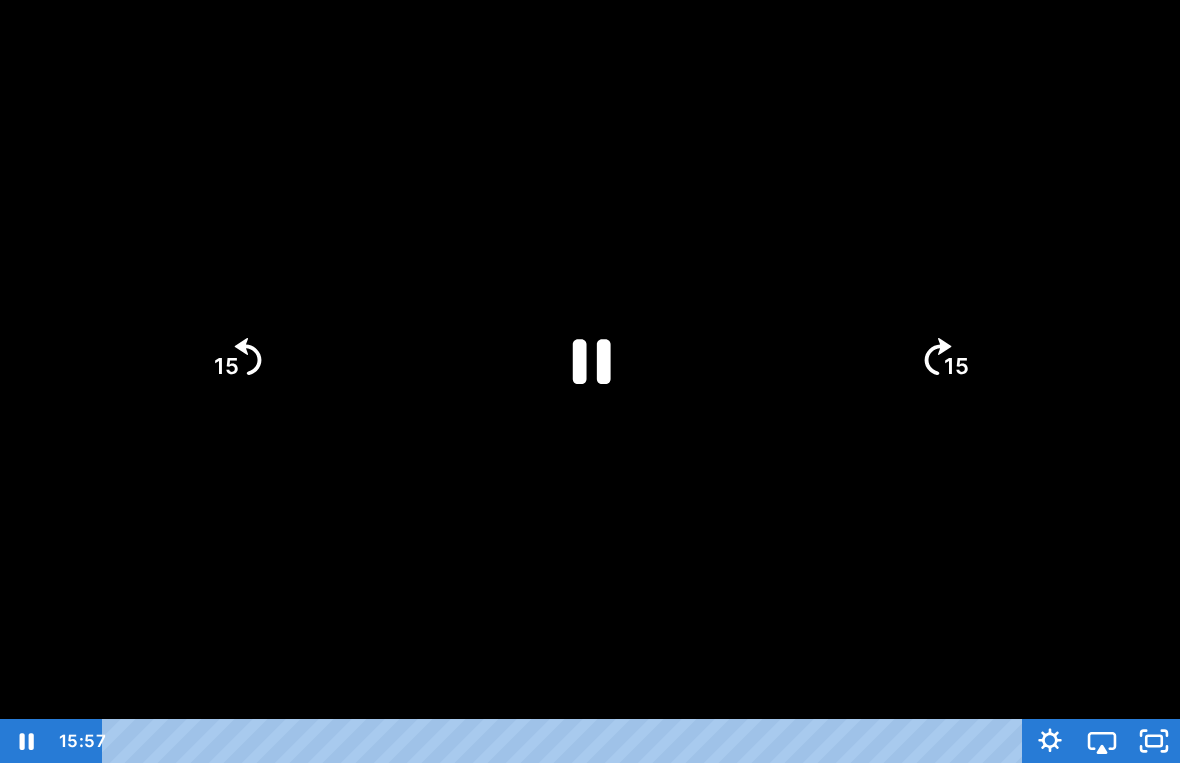 click at bounding box center (590, 381) 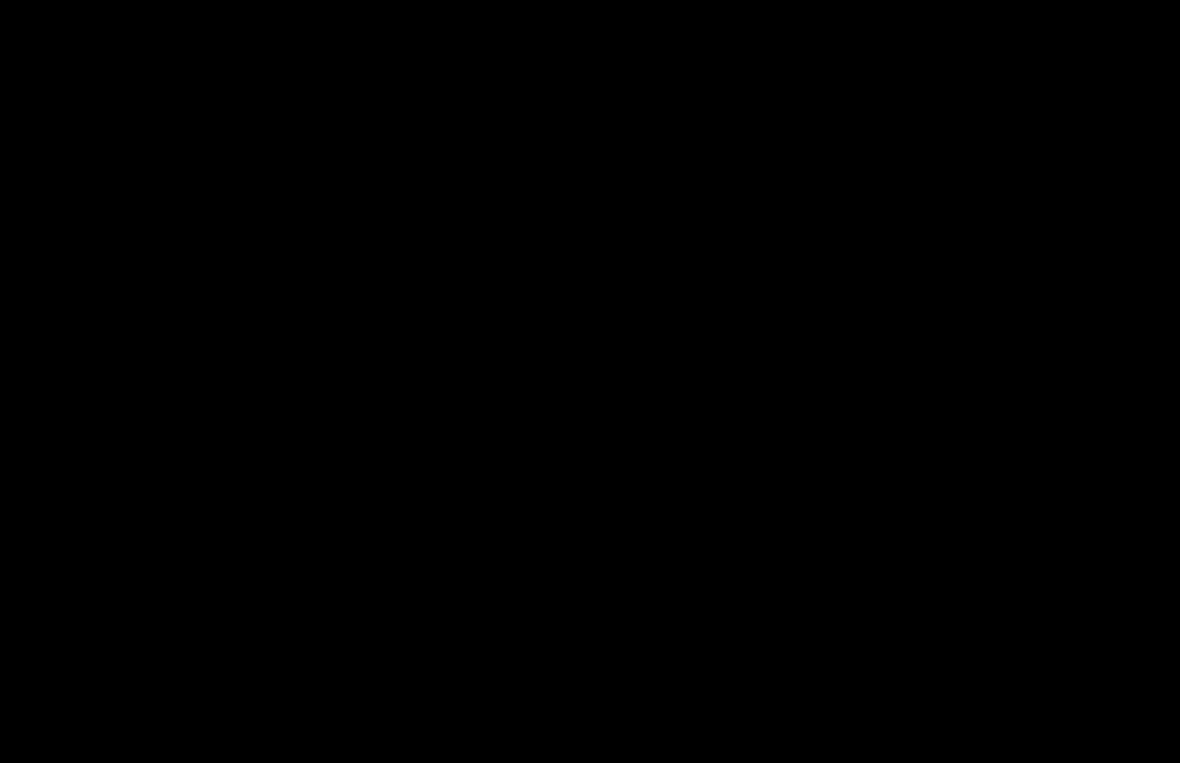 click at bounding box center (590, 381) 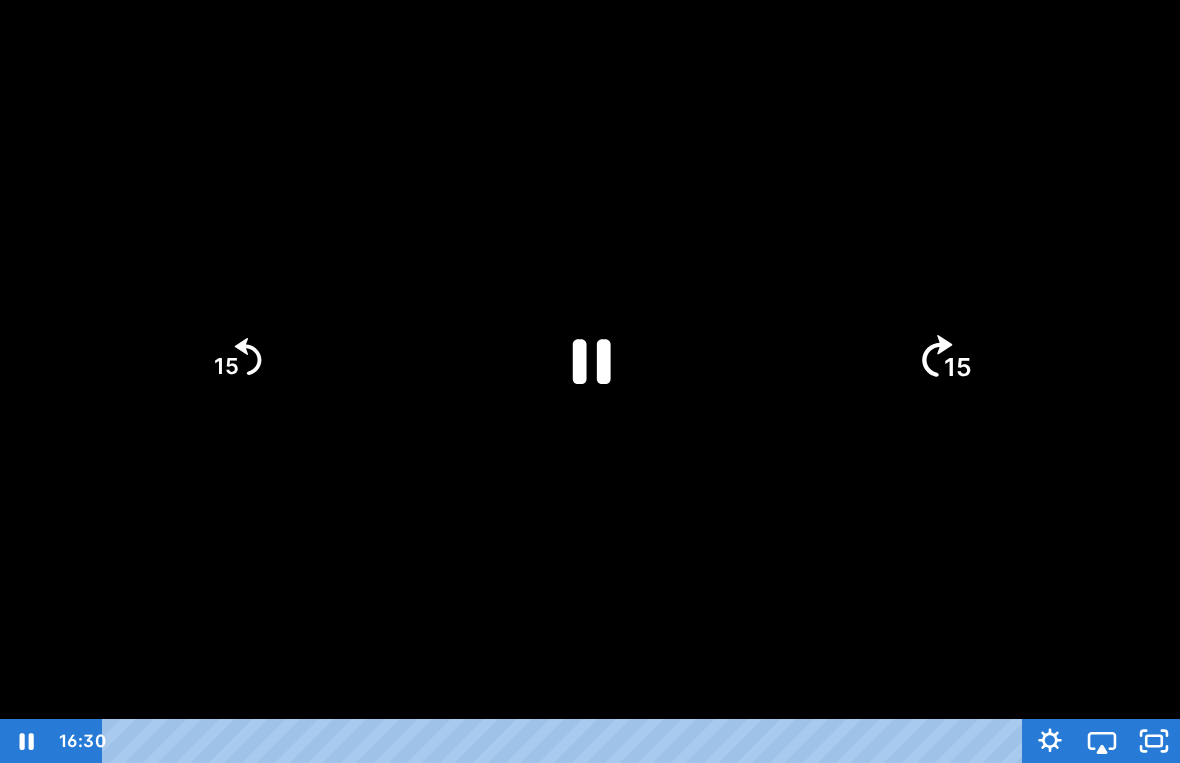 click on "15" 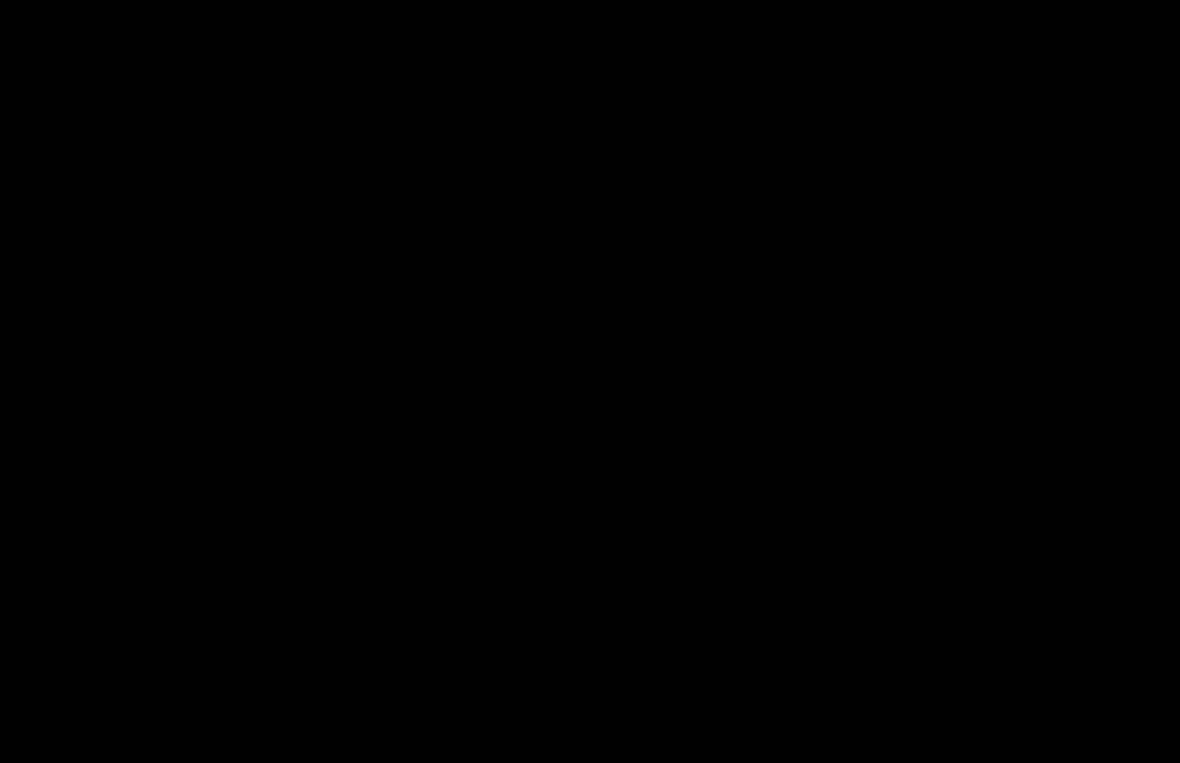 click at bounding box center (590, 381) 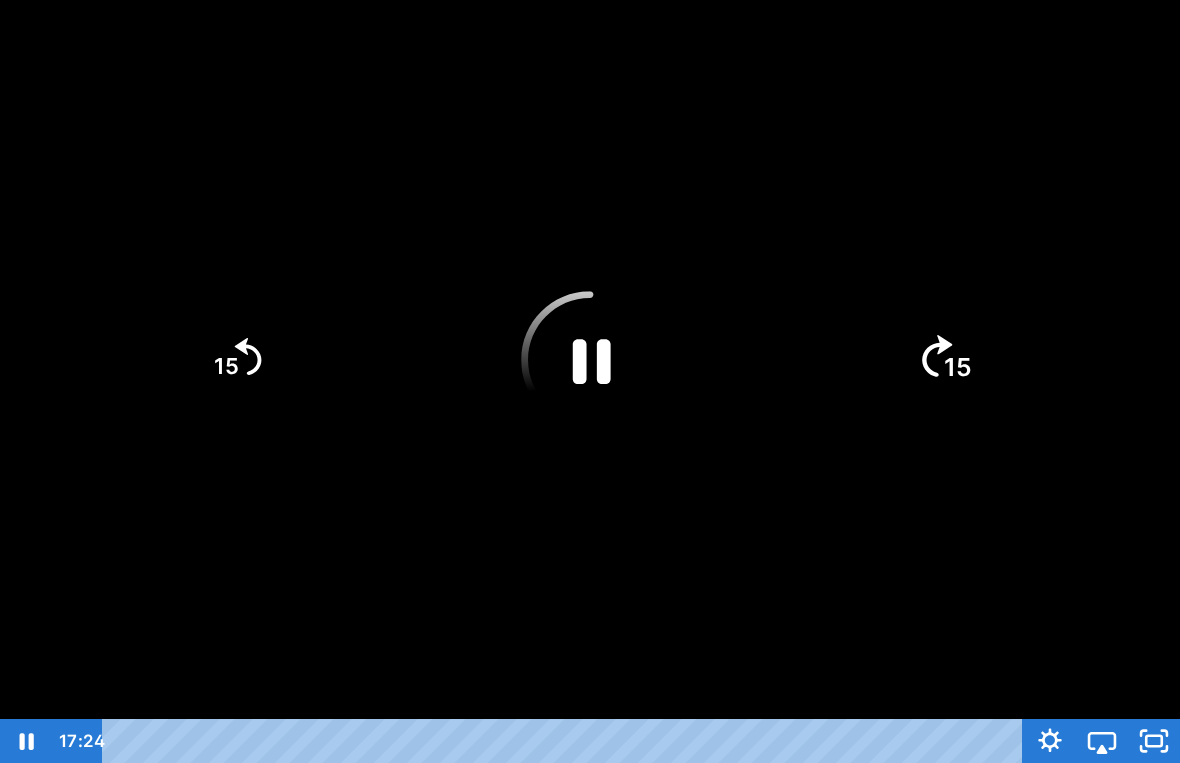 click on "15" 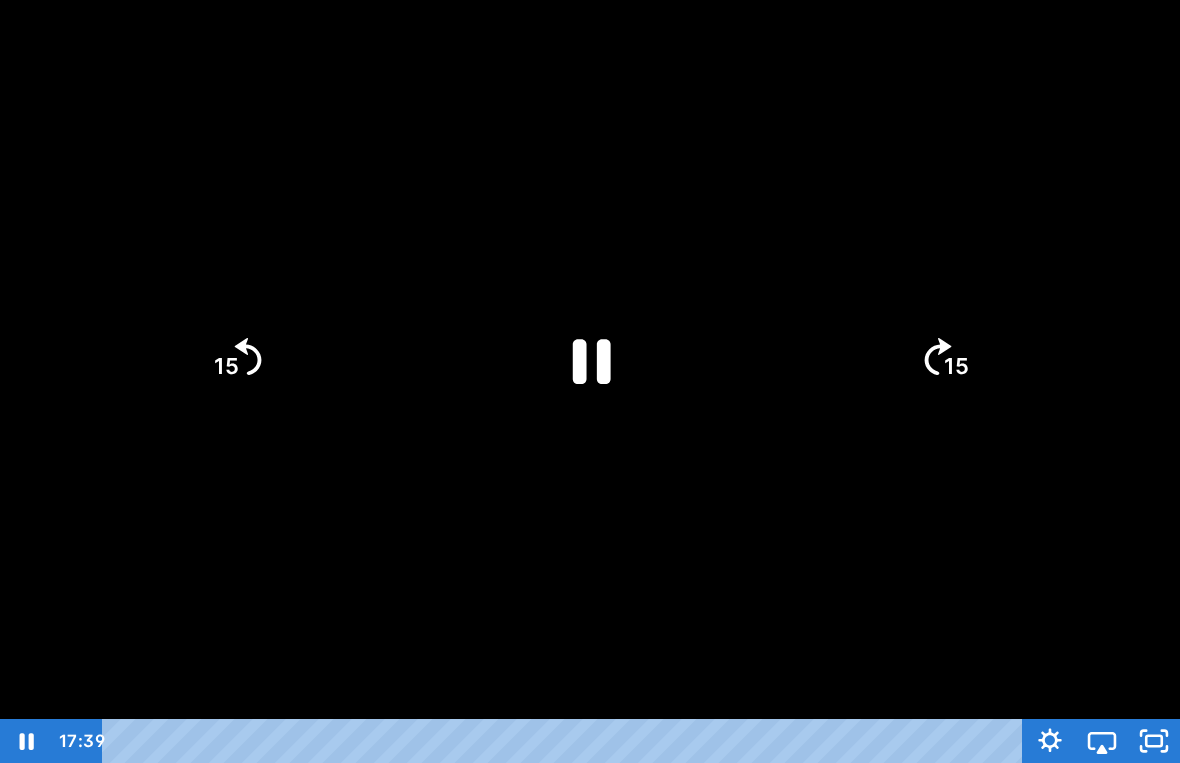 click at bounding box center (590, 381) 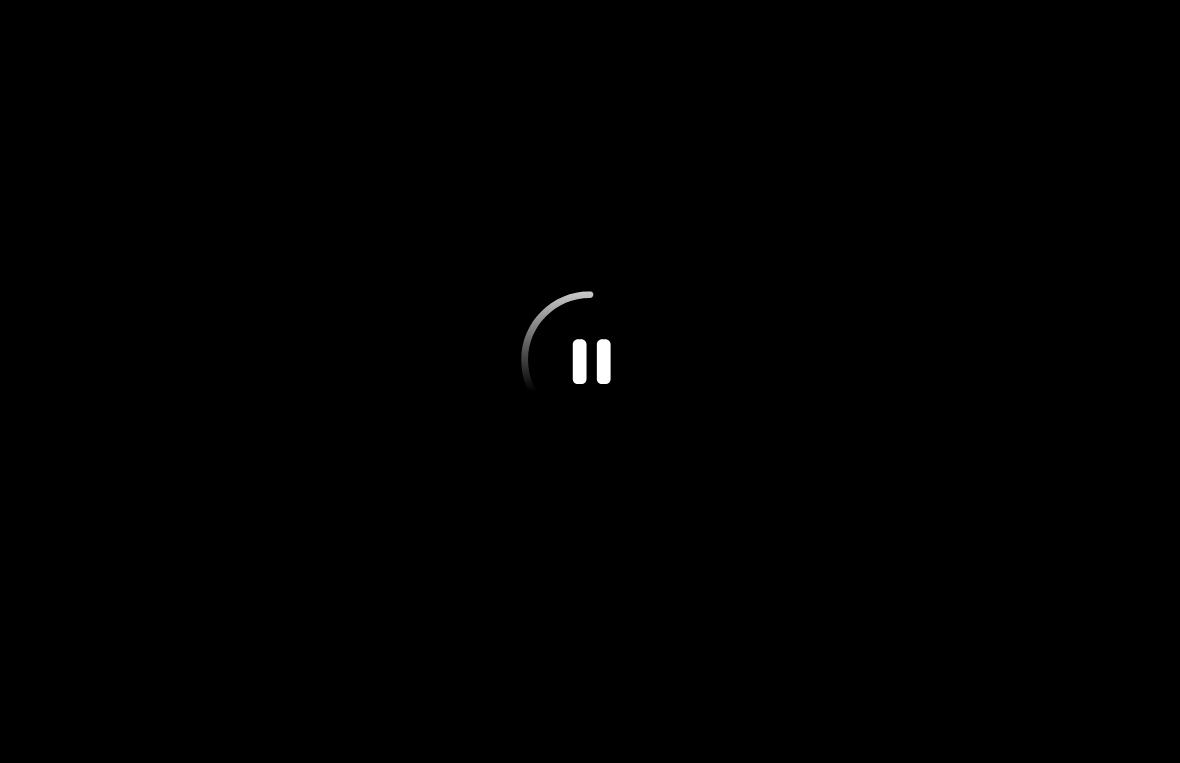 click at bounding box center (590, 381) 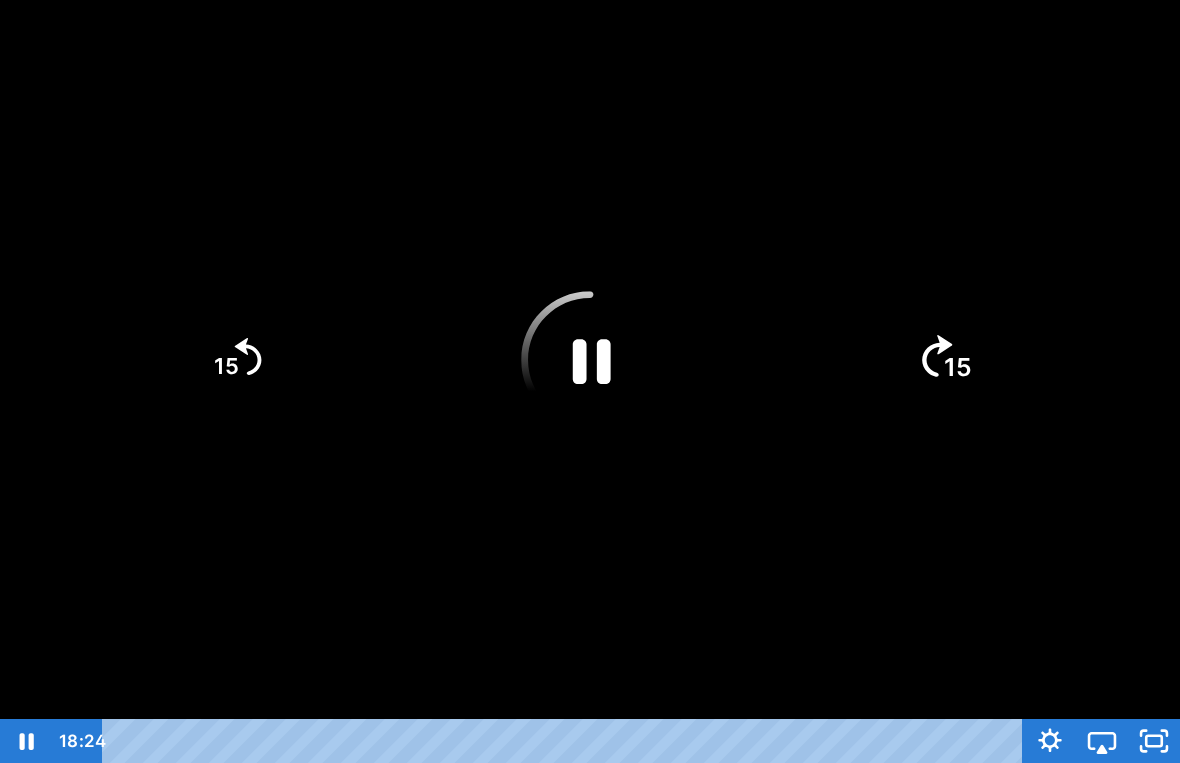 click on "15" 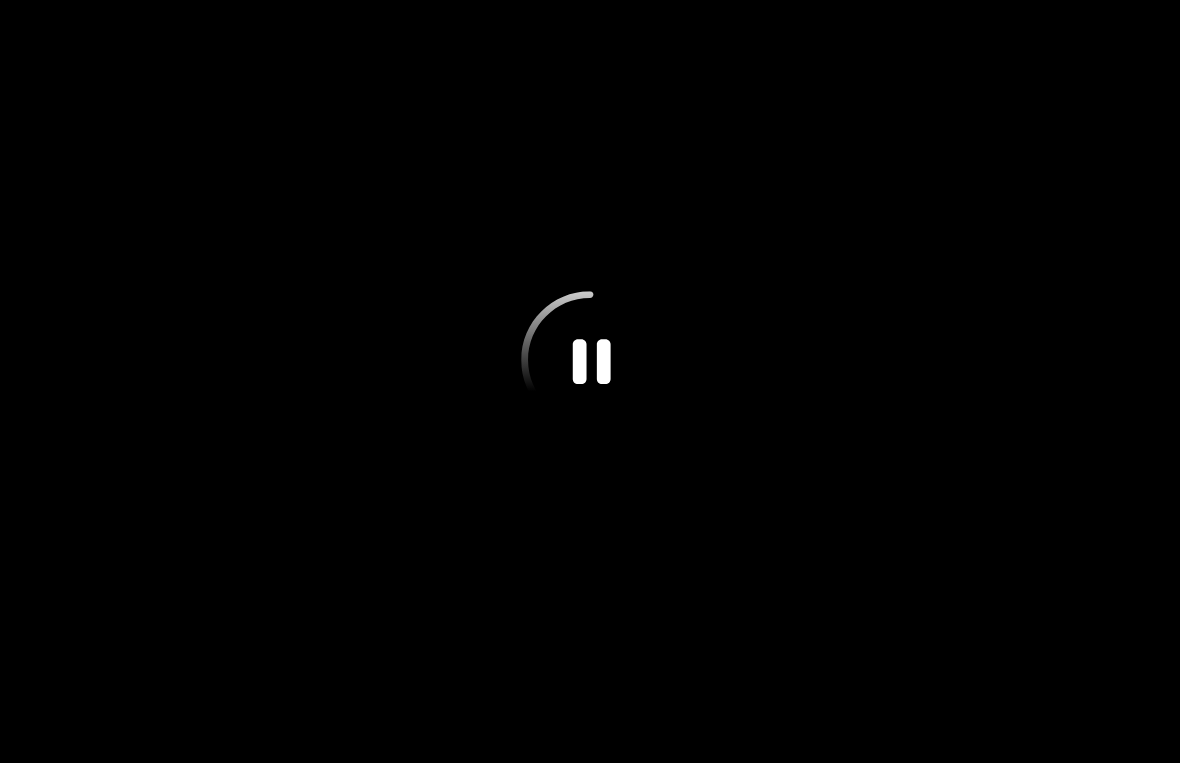 click at bounding box center (590, 381) 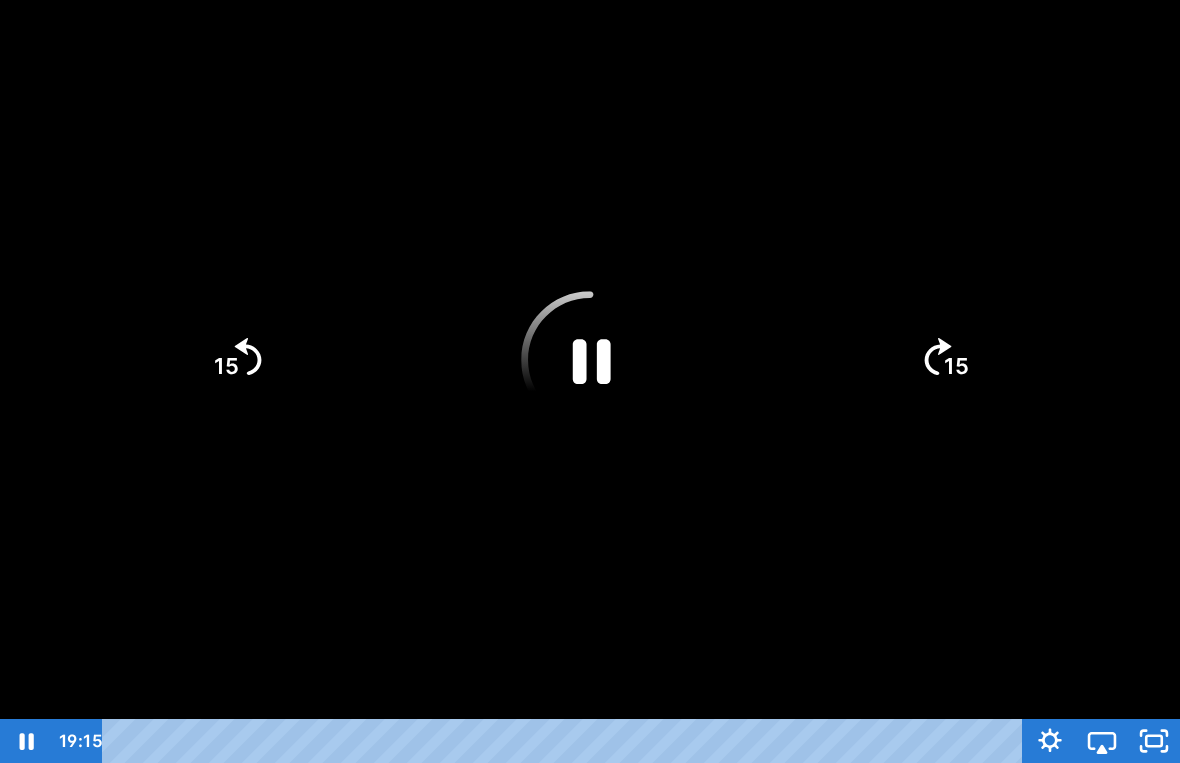 click on "15" 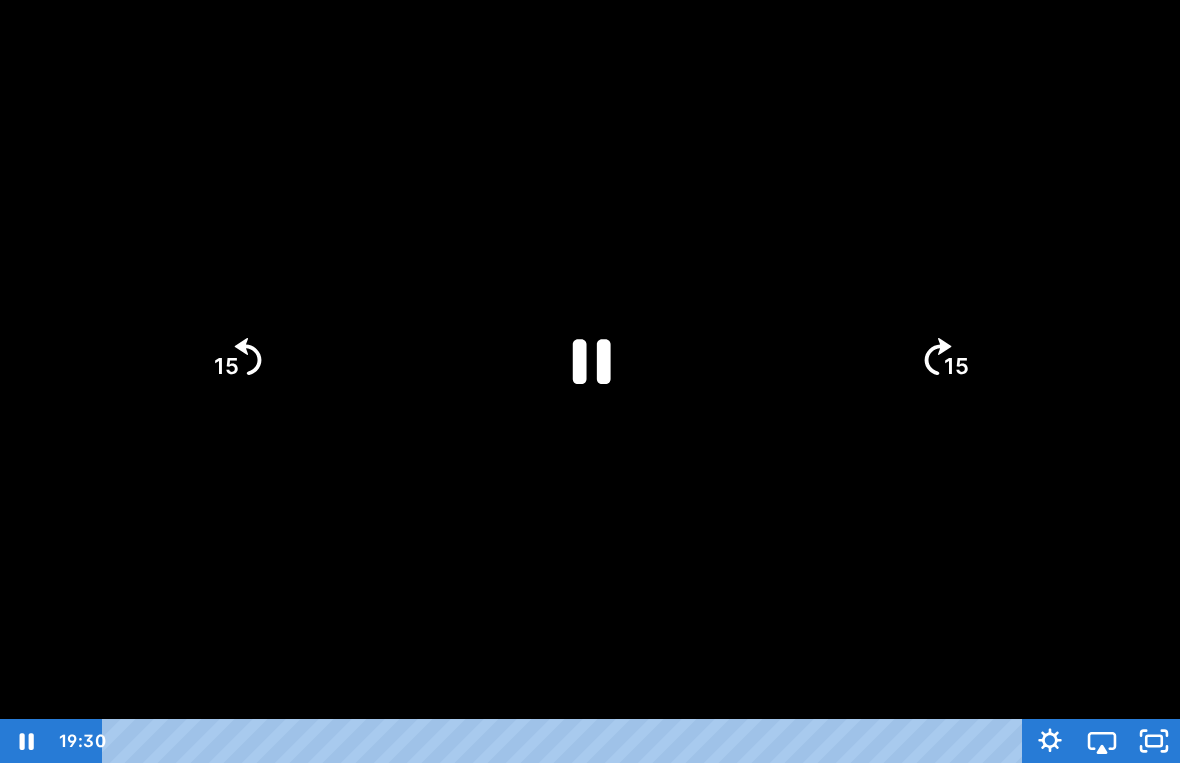 click at bounding box center [590, 381] 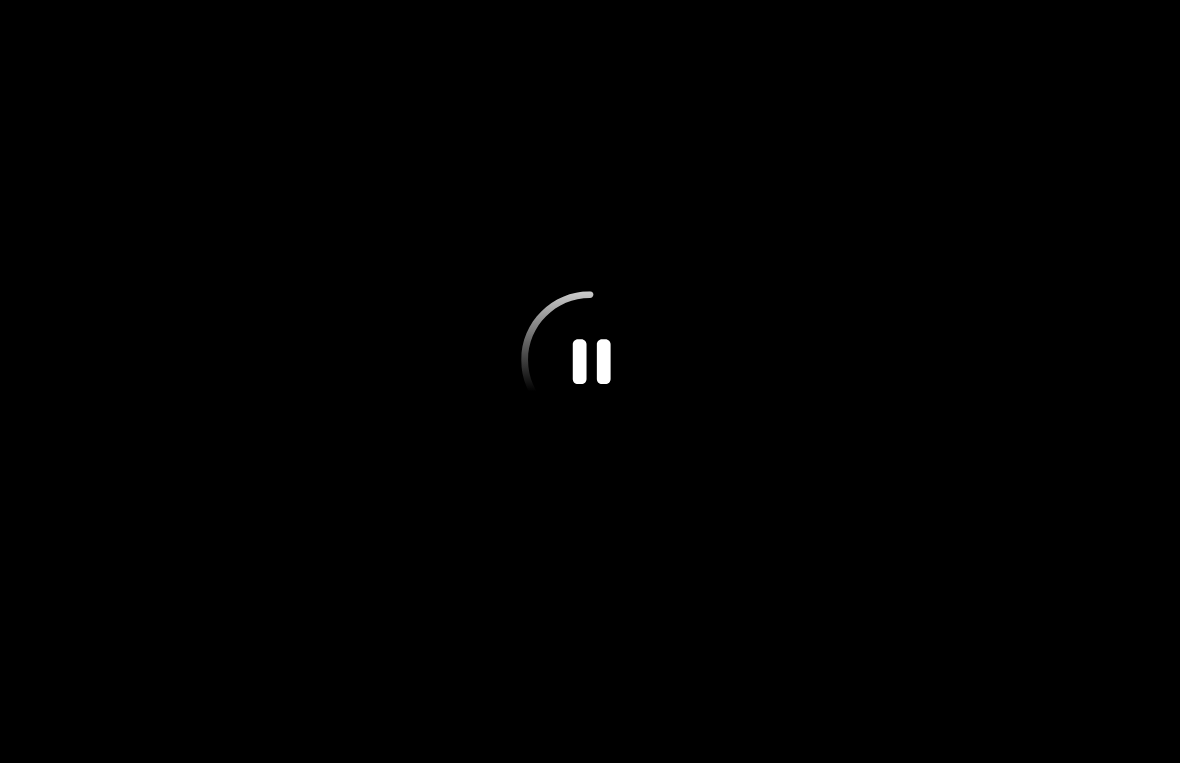 click at bounding box center [590, 381] 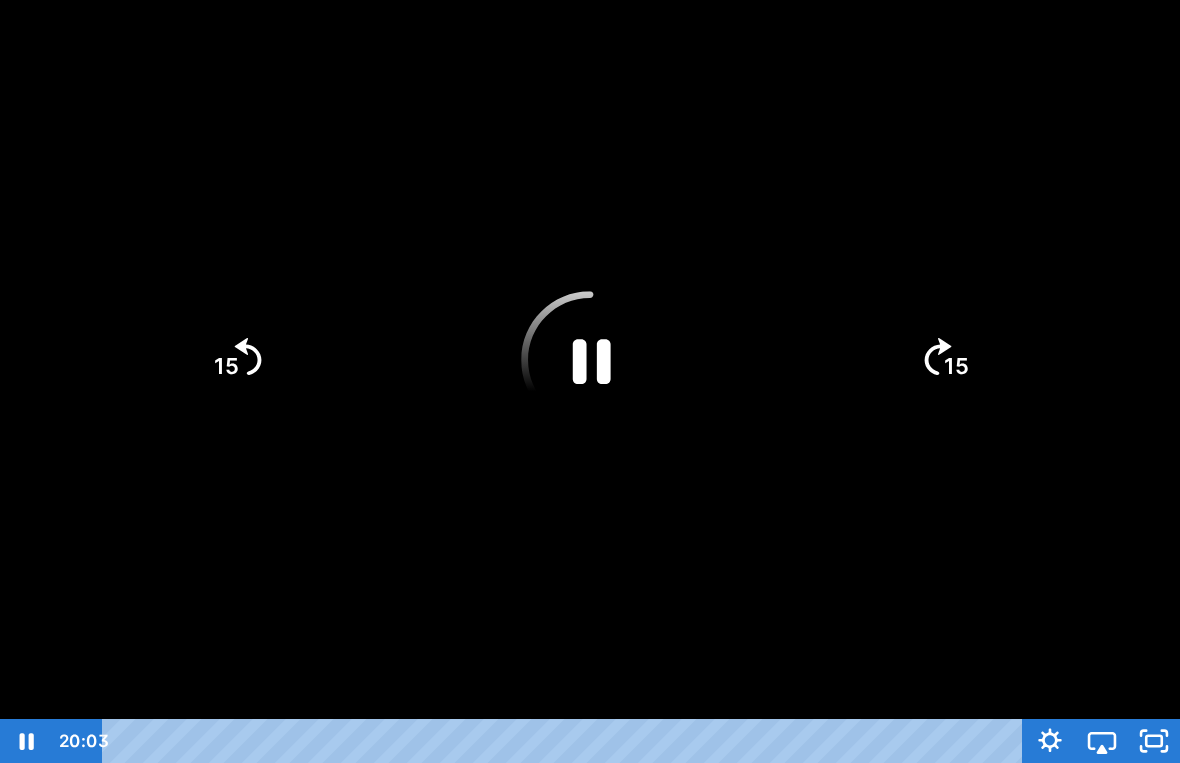 click 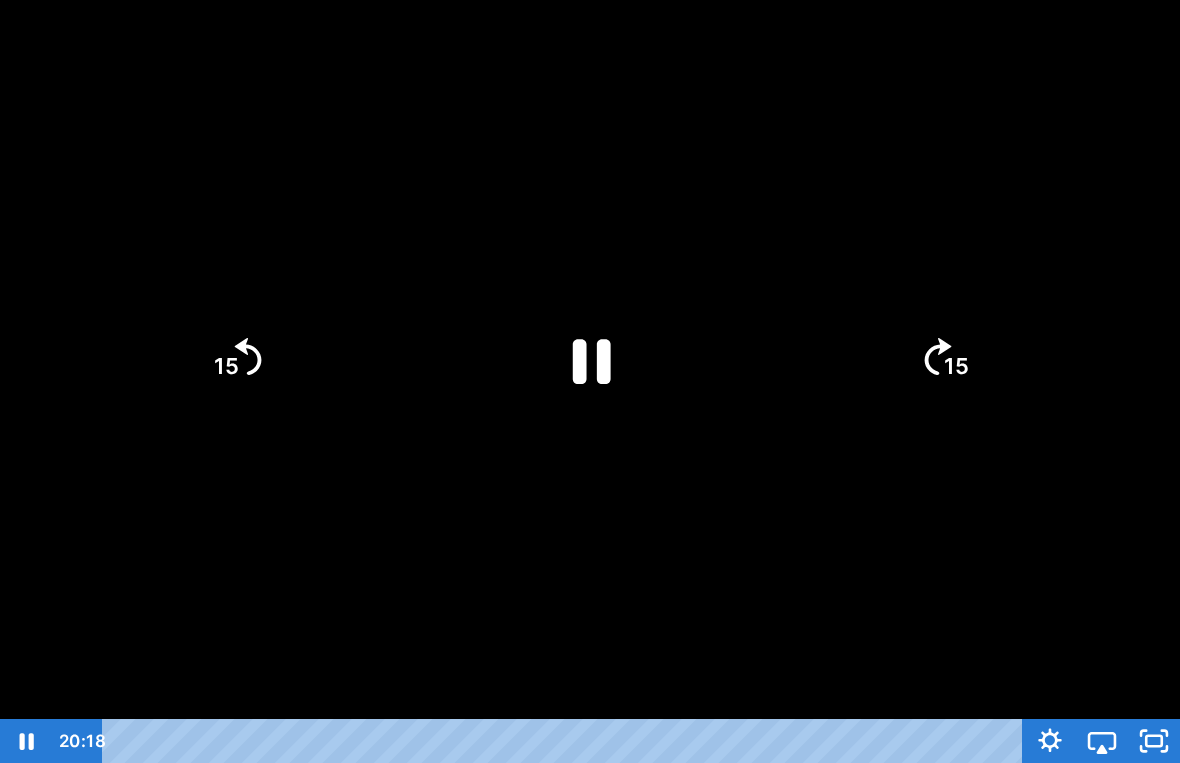 click at bounding box center [590, 381] 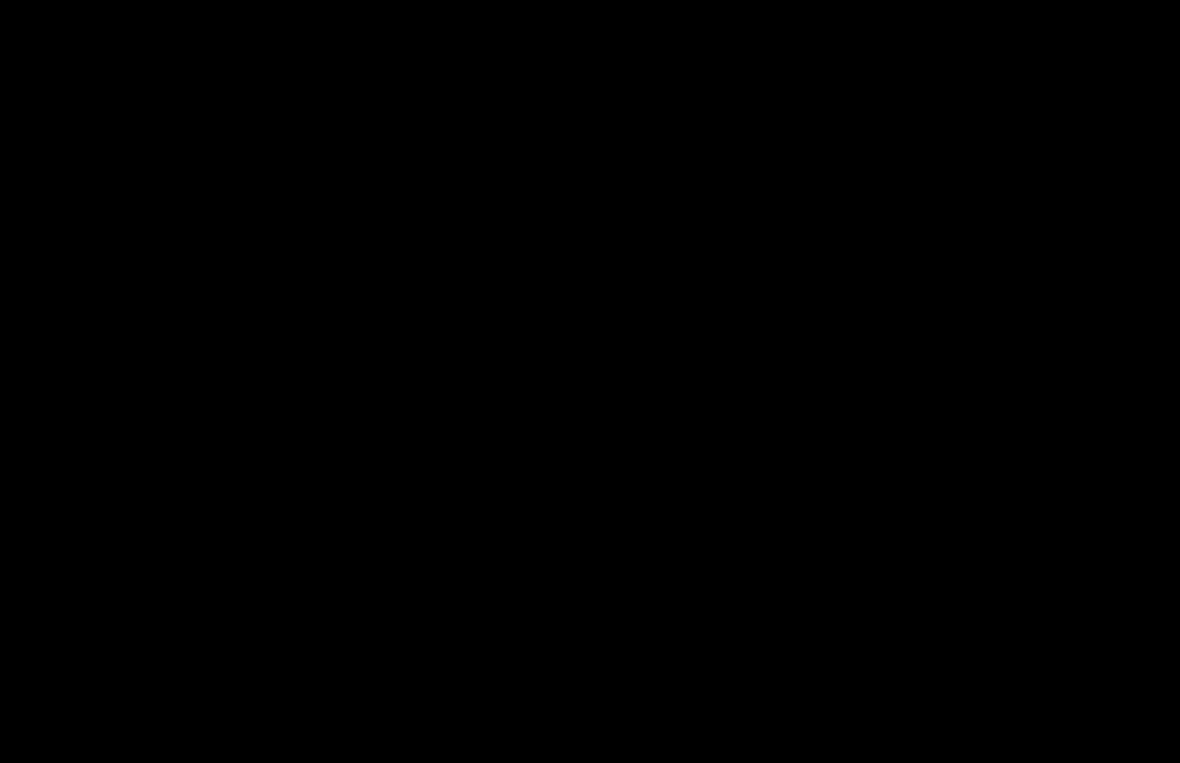 click at bounding box center (590, 381) 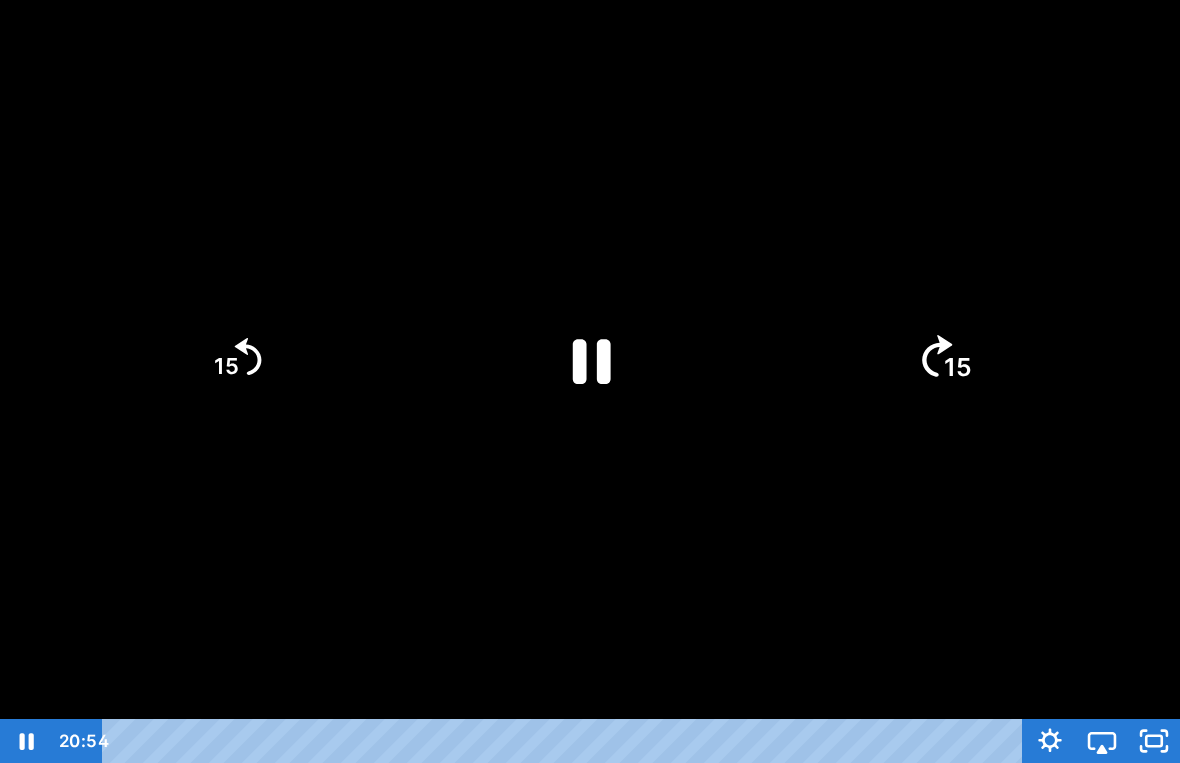 click on "15" 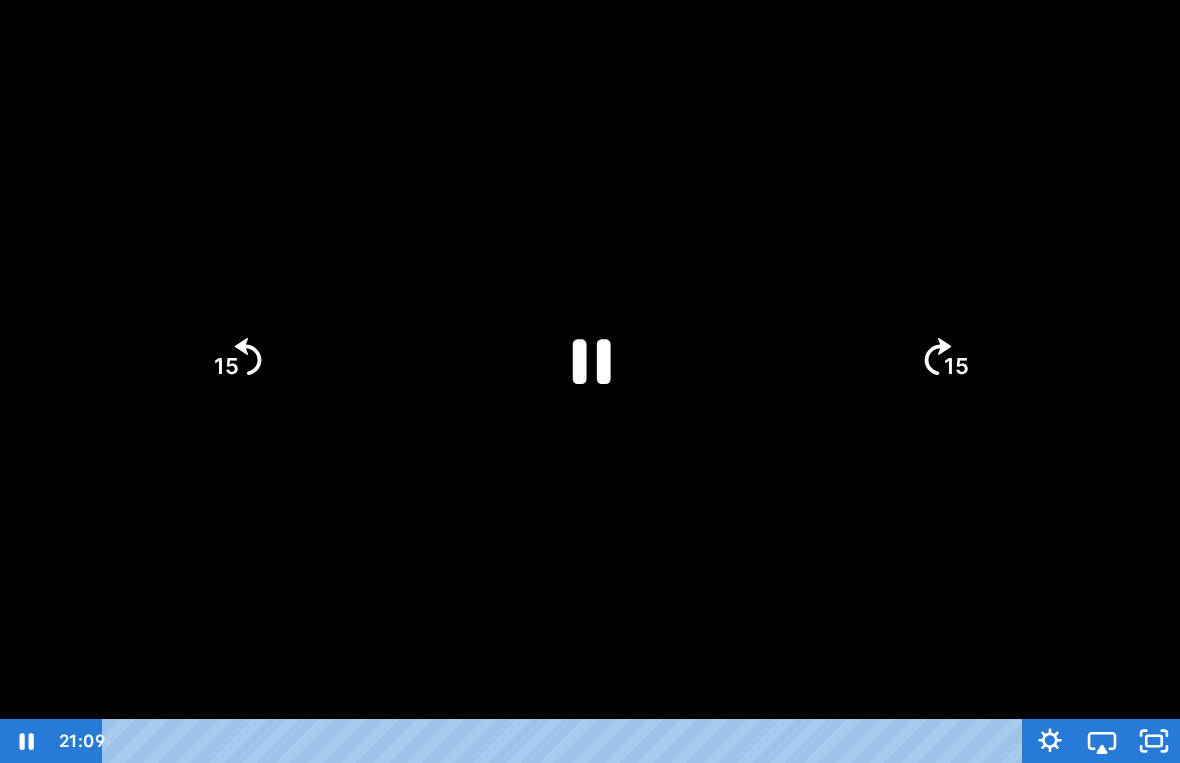 click at bounding box center [590, 381] 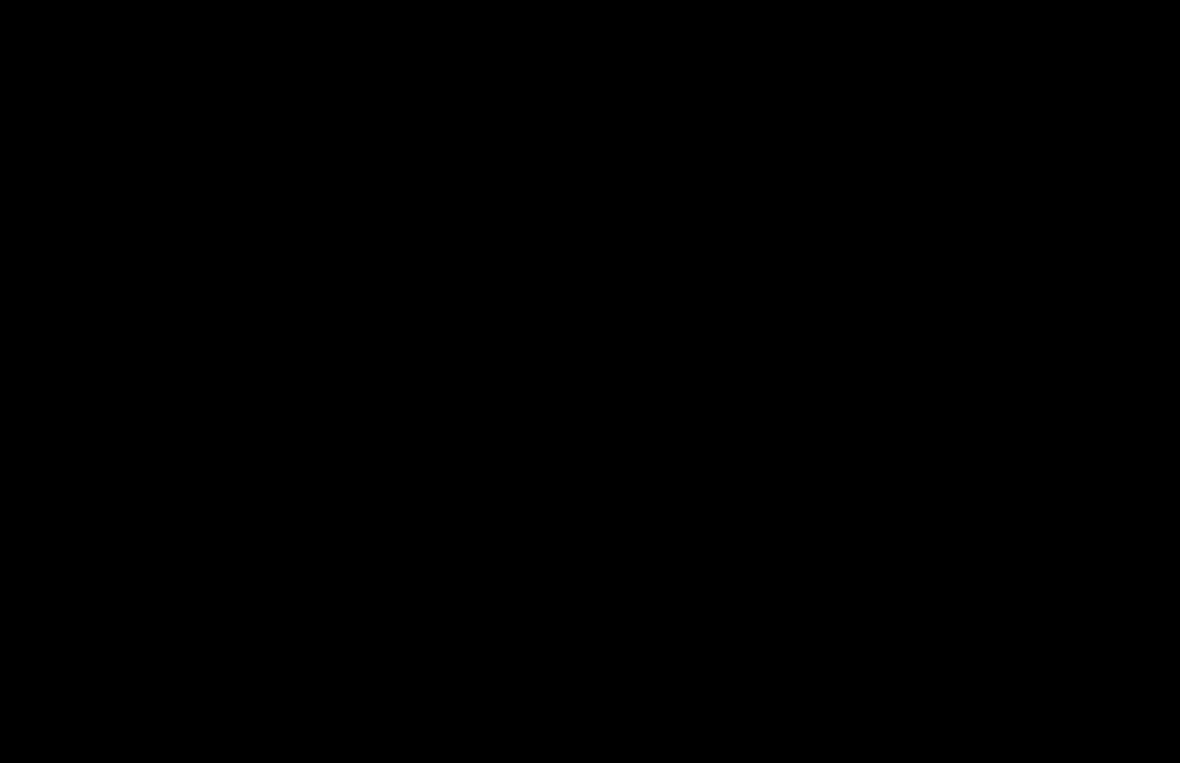 click at bounding box center (590, 381) 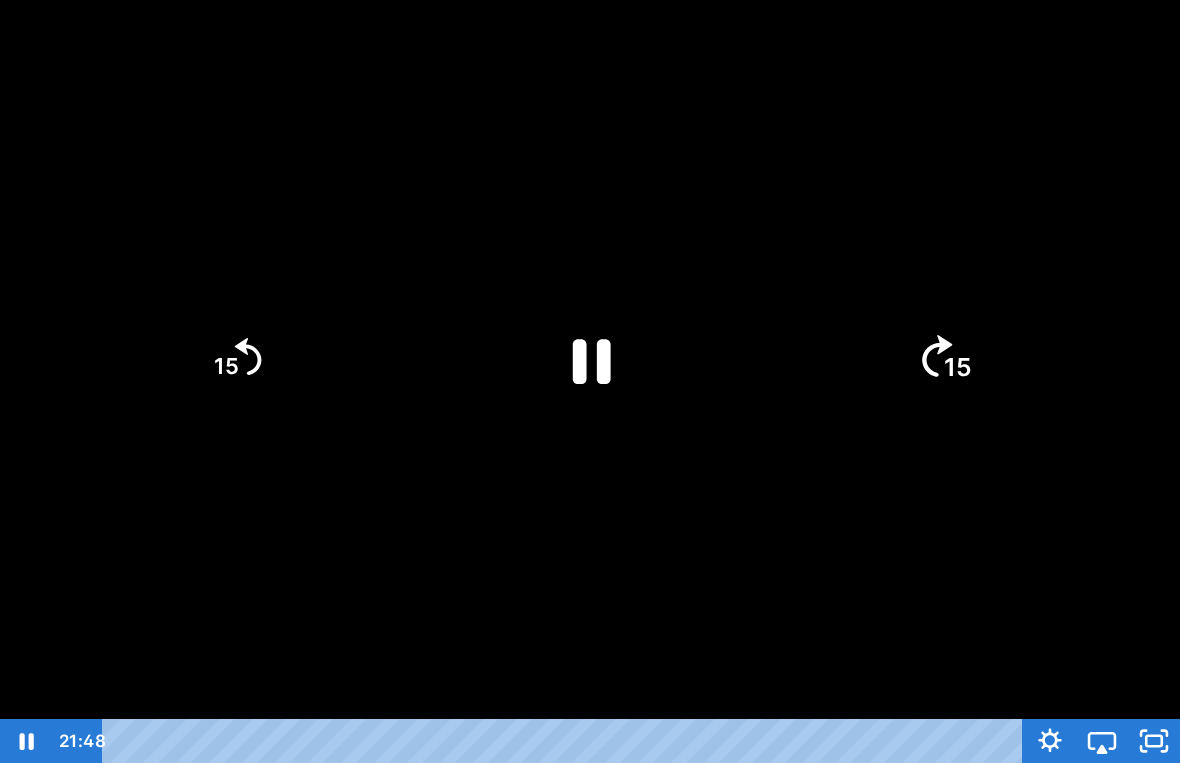 click on "15" 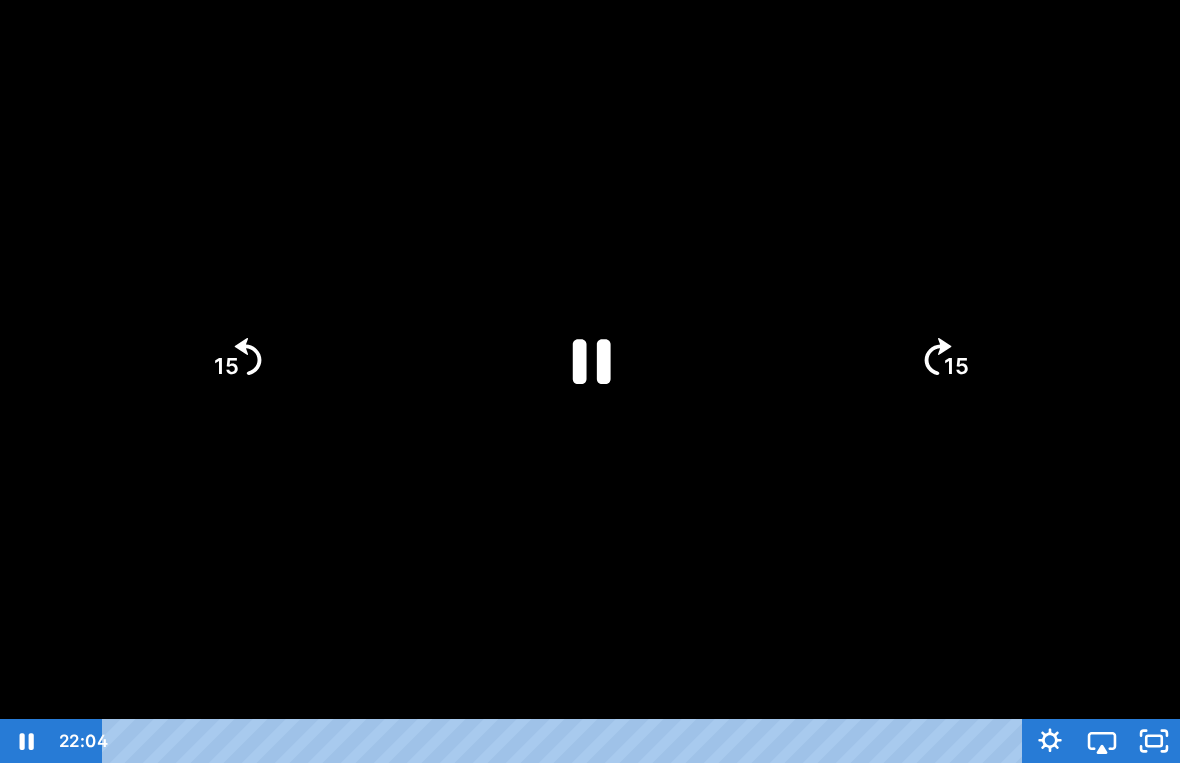 click at bounding box center [590, 381] 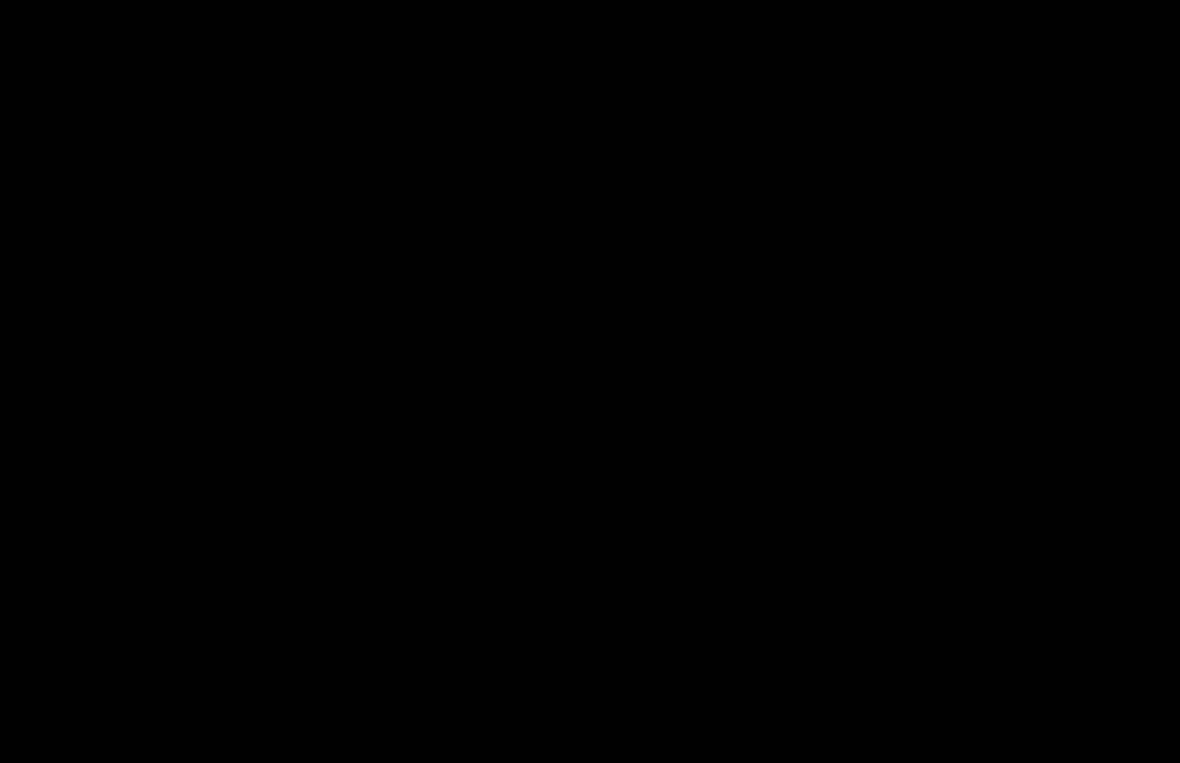 click on "Search
My Library
Settings
Logout
Miss Anna's Class
/
Categories
/
Week 22- Polar Days 9-12
/
Polar Day 10- Caribou and Musk Oxen" at bounding box center [590, 357] 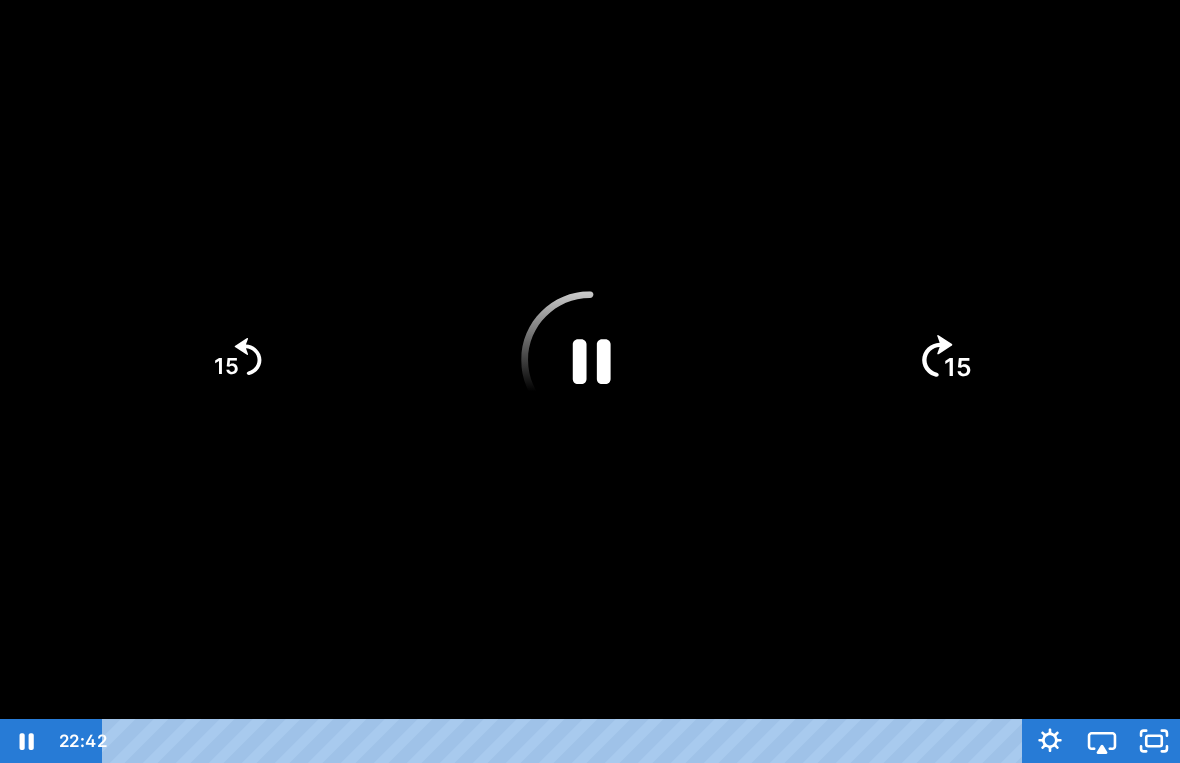 click on "15" 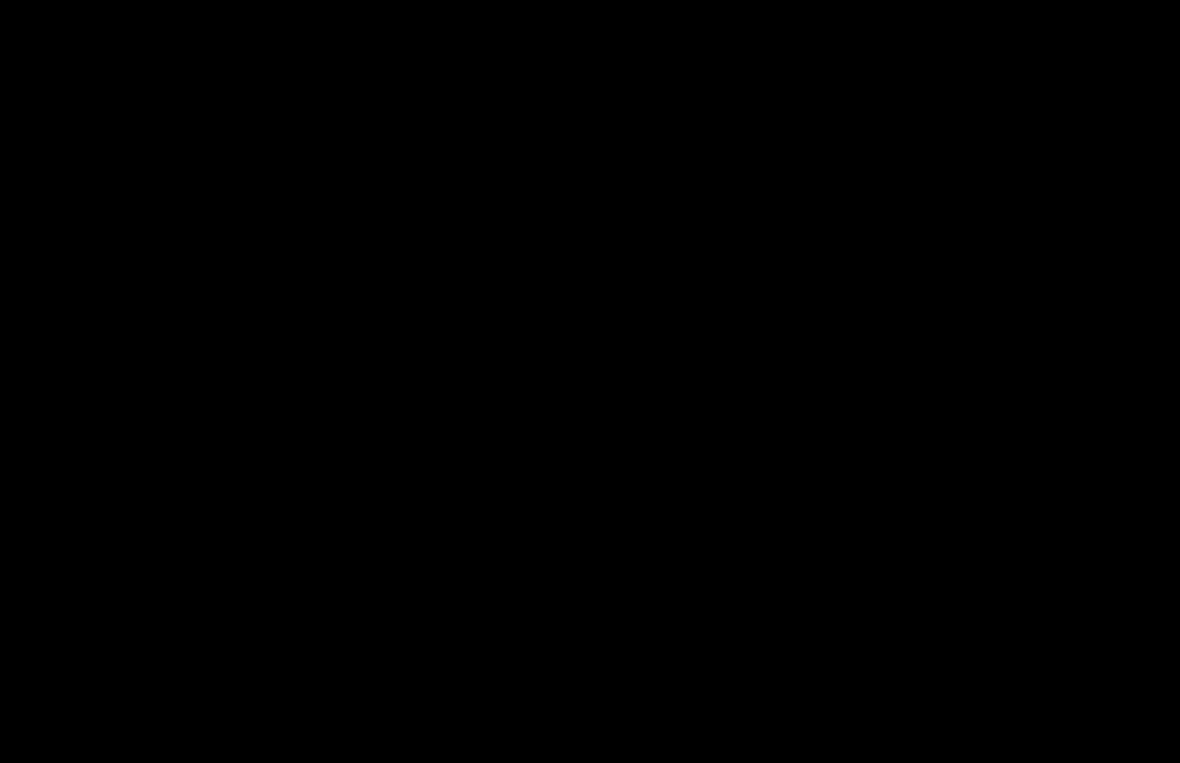 click at bounding box center (590, 381) 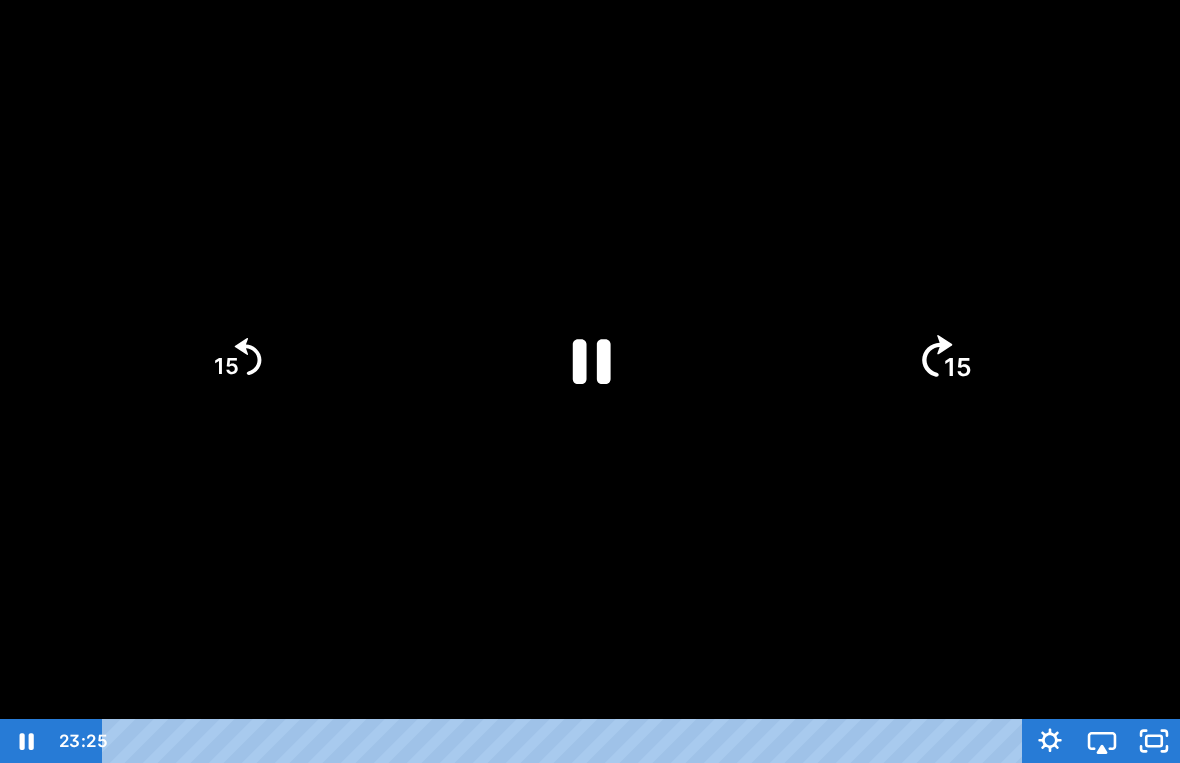 click on "15" 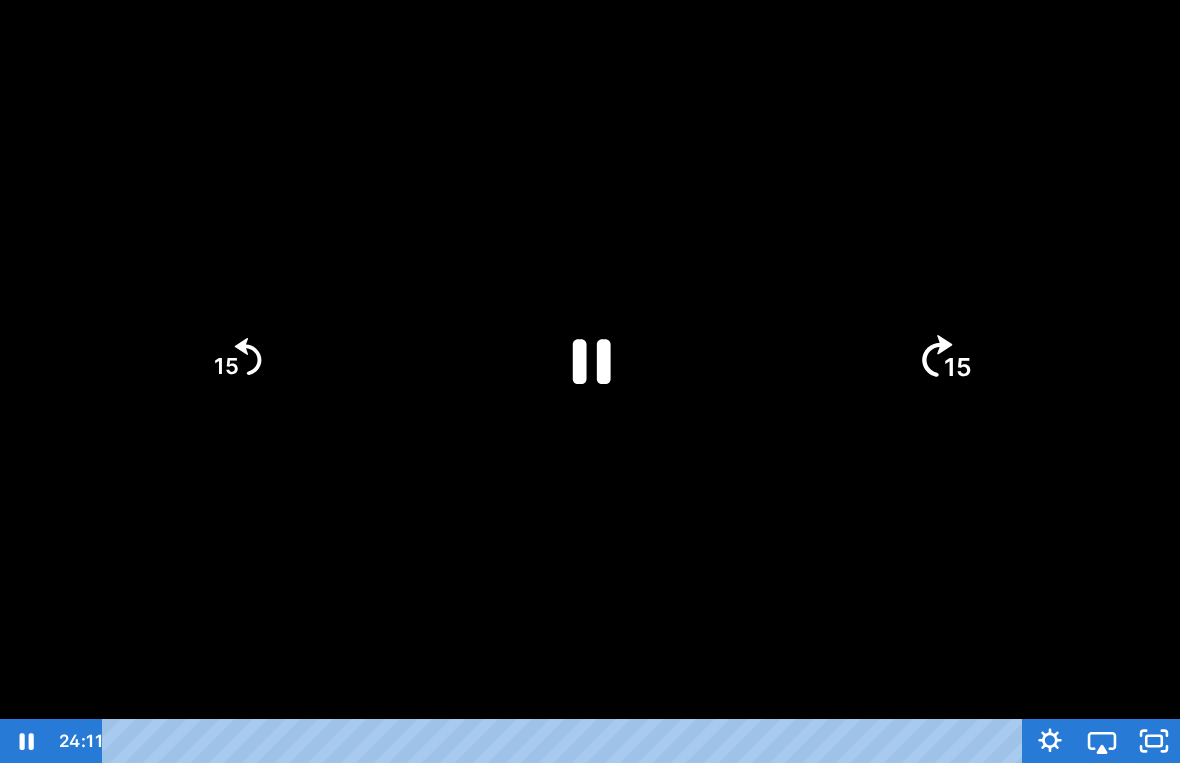 click on "15" 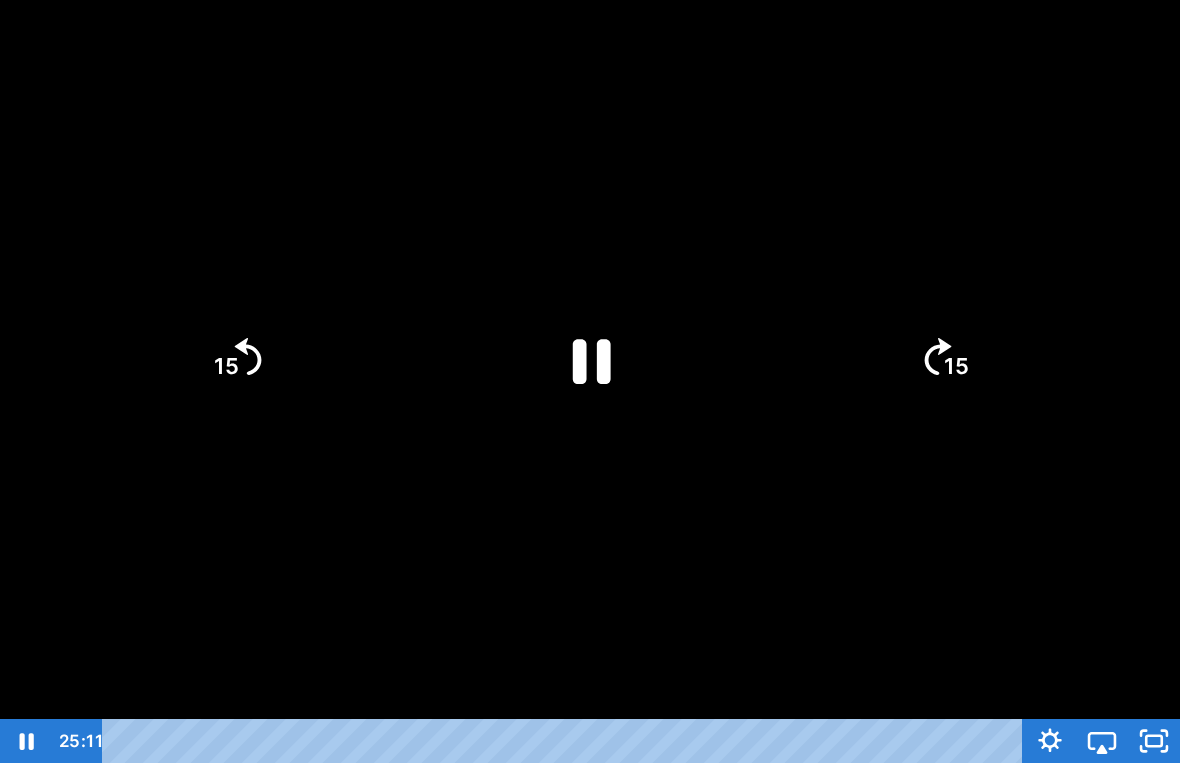 click on "15" 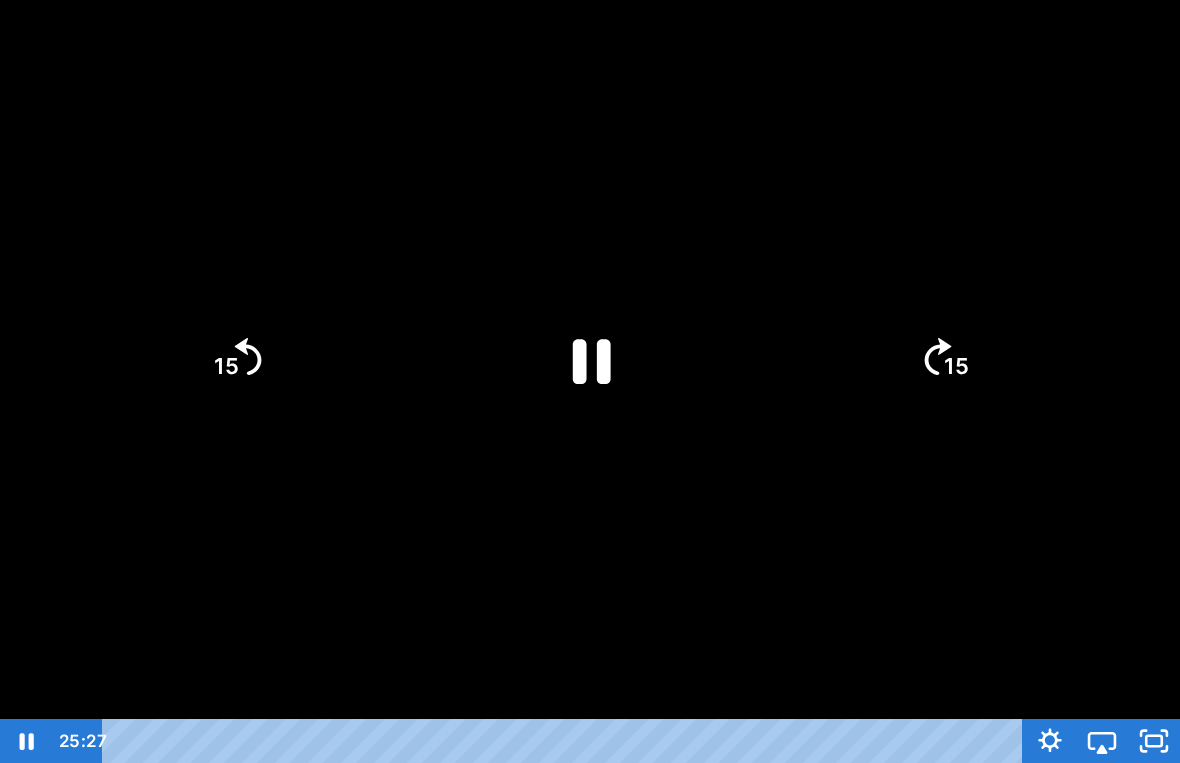 click at bounding box center (590, 381) 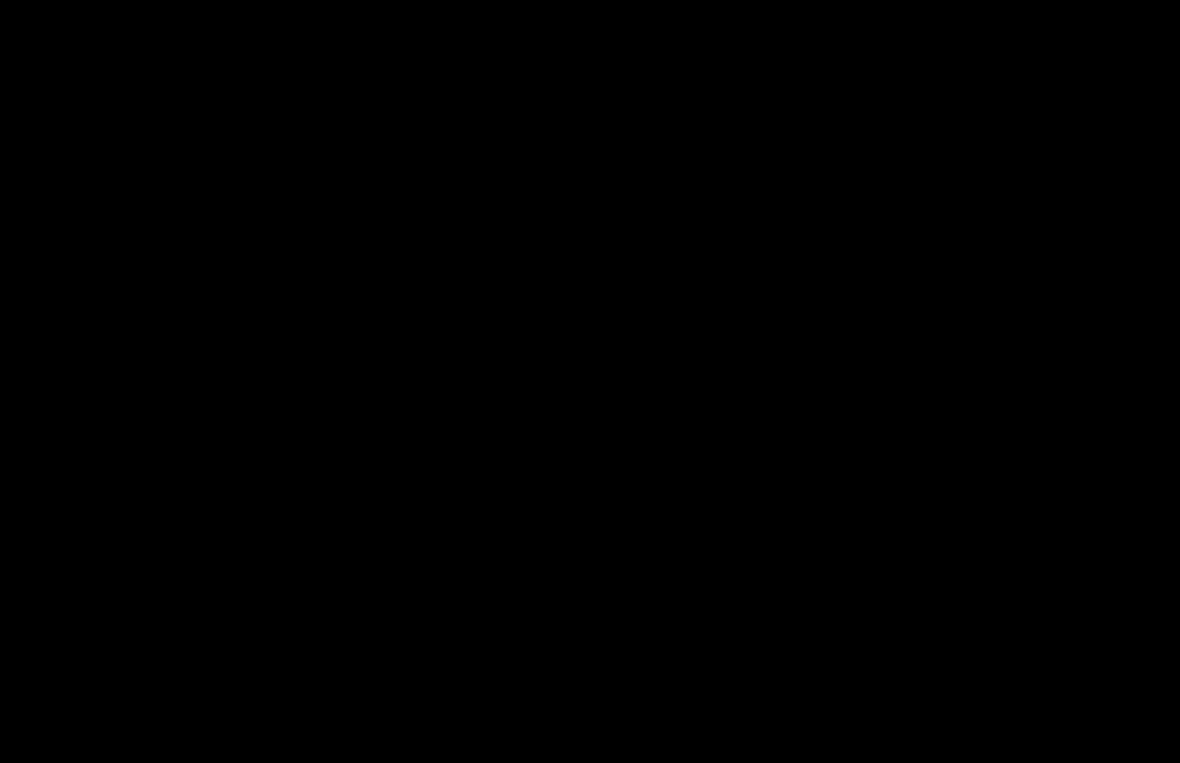 click at bounding box center (590, 381) 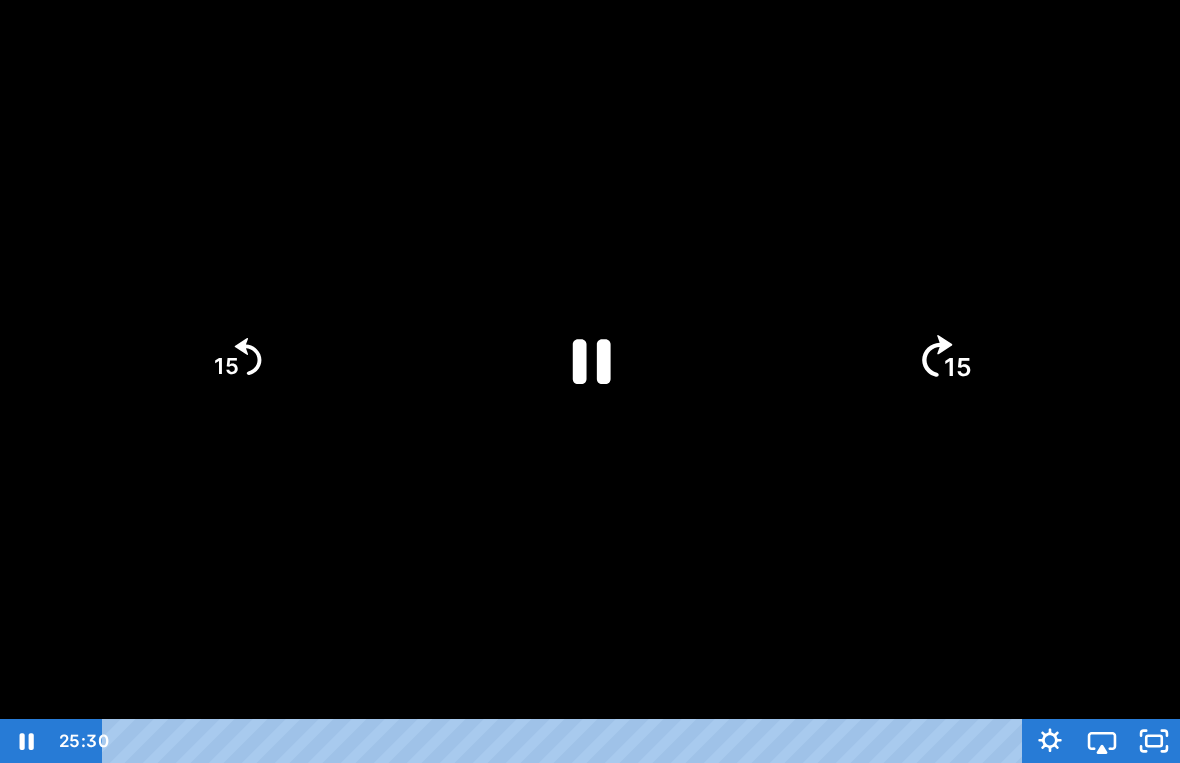 click on "15" 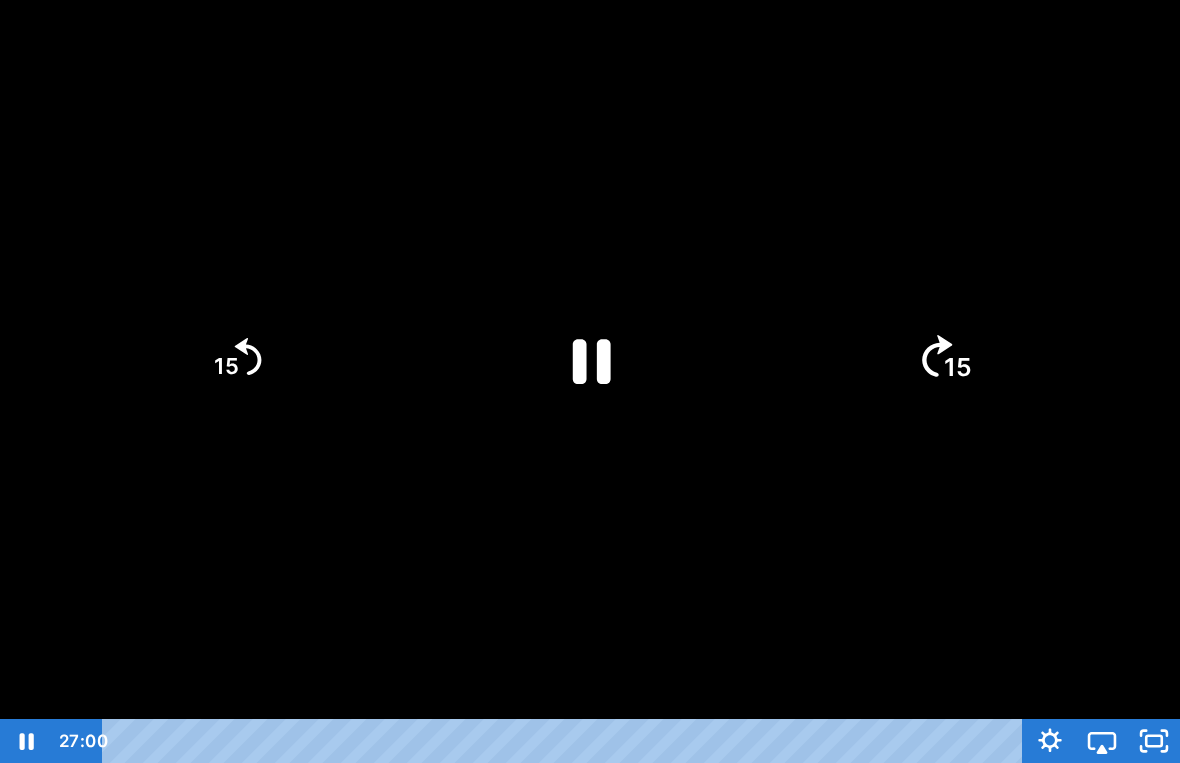 click on "15" 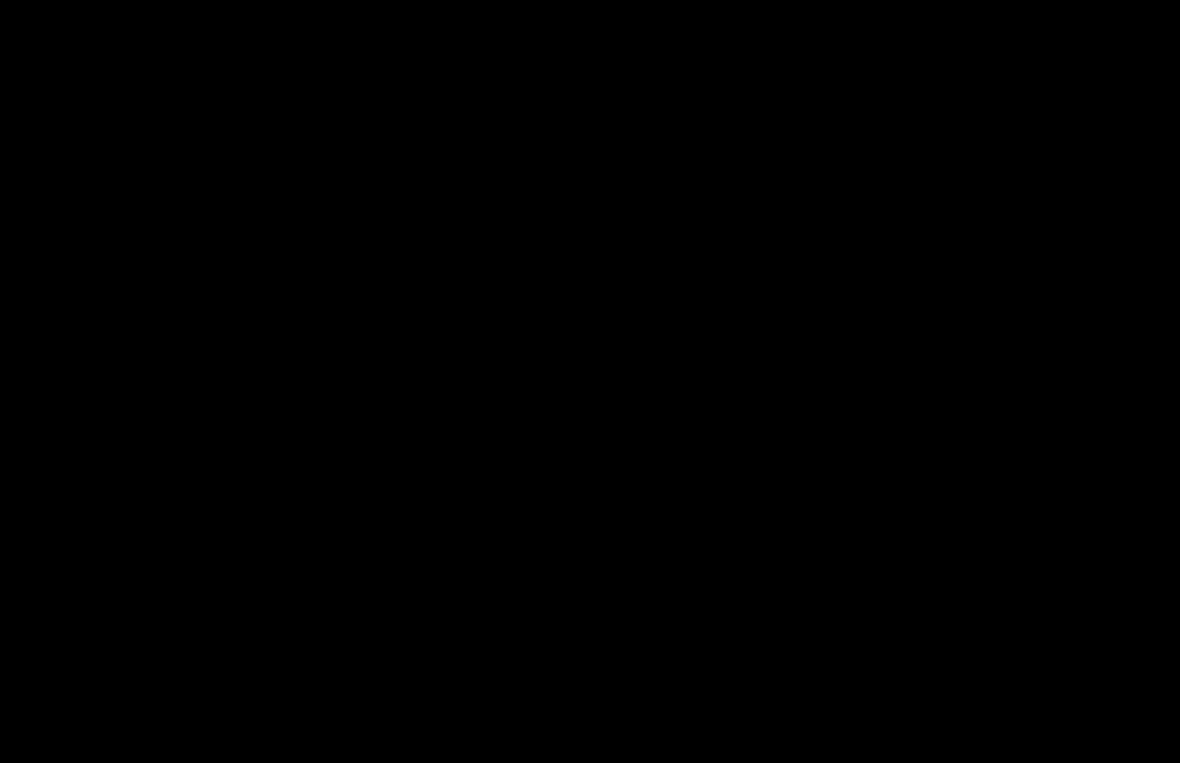 click at bounding box center [590, 381] 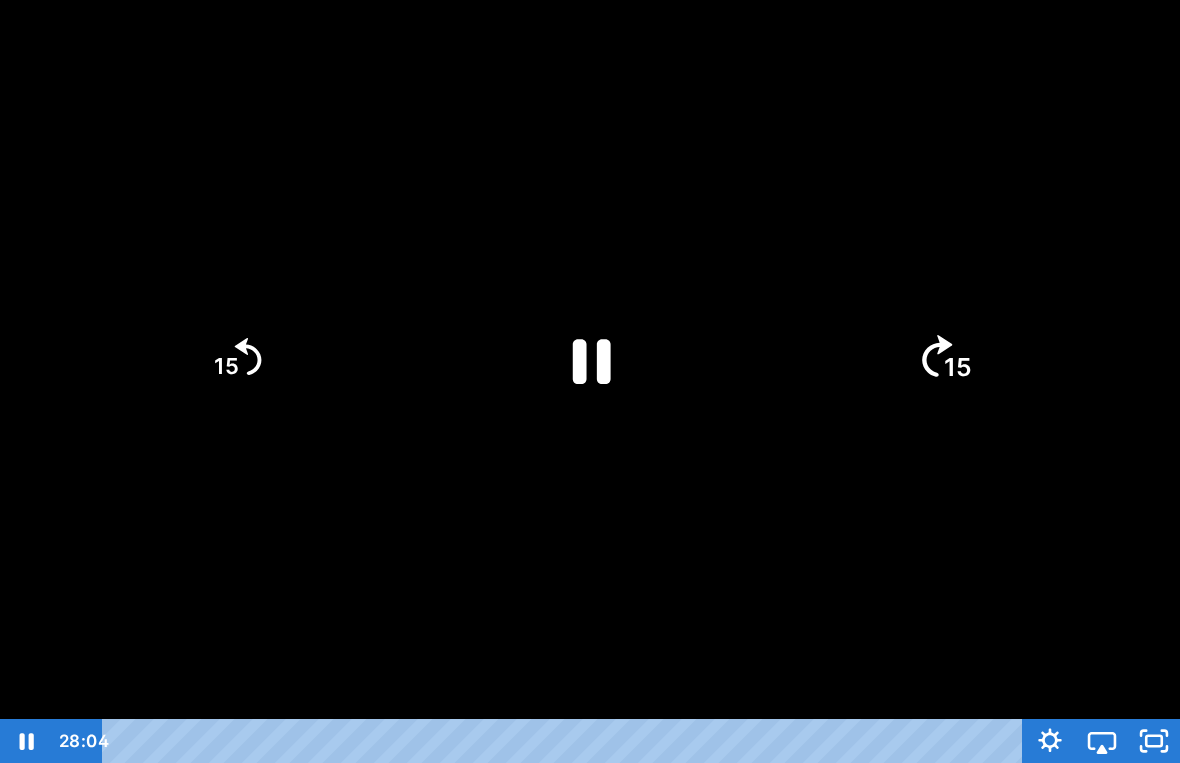 click on "15" 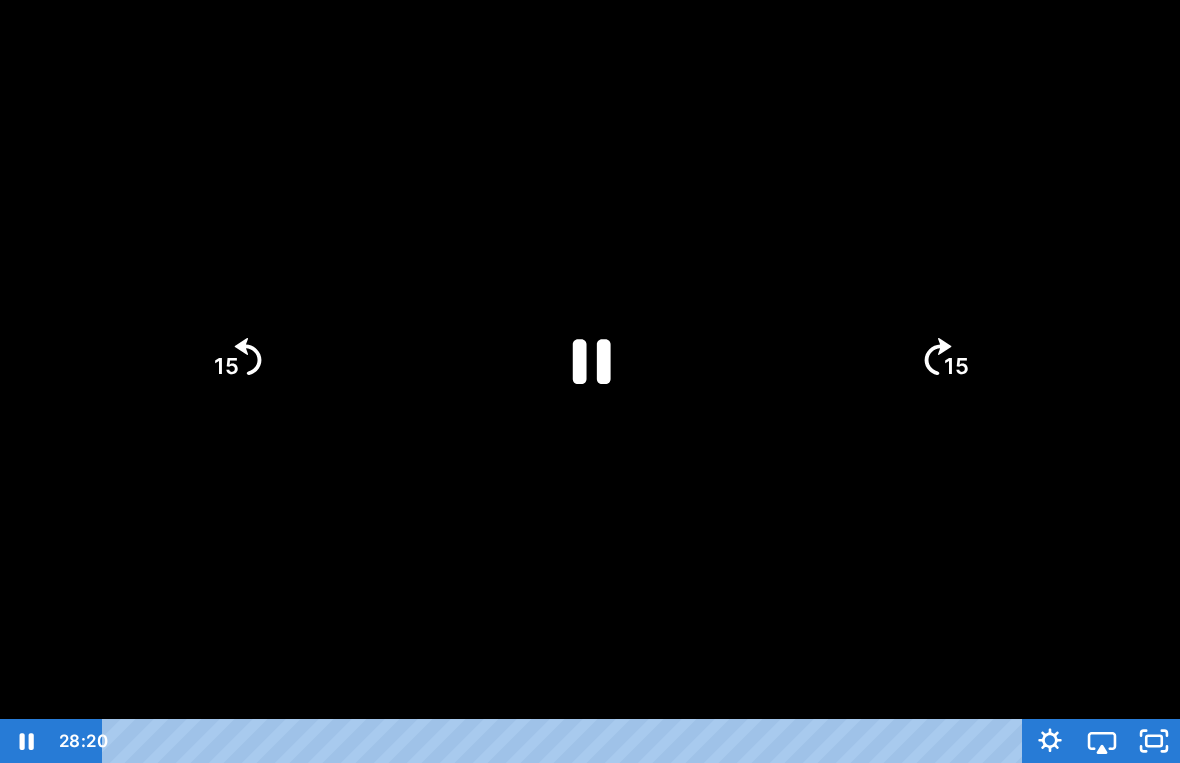 click at bounding box center (590, 381) 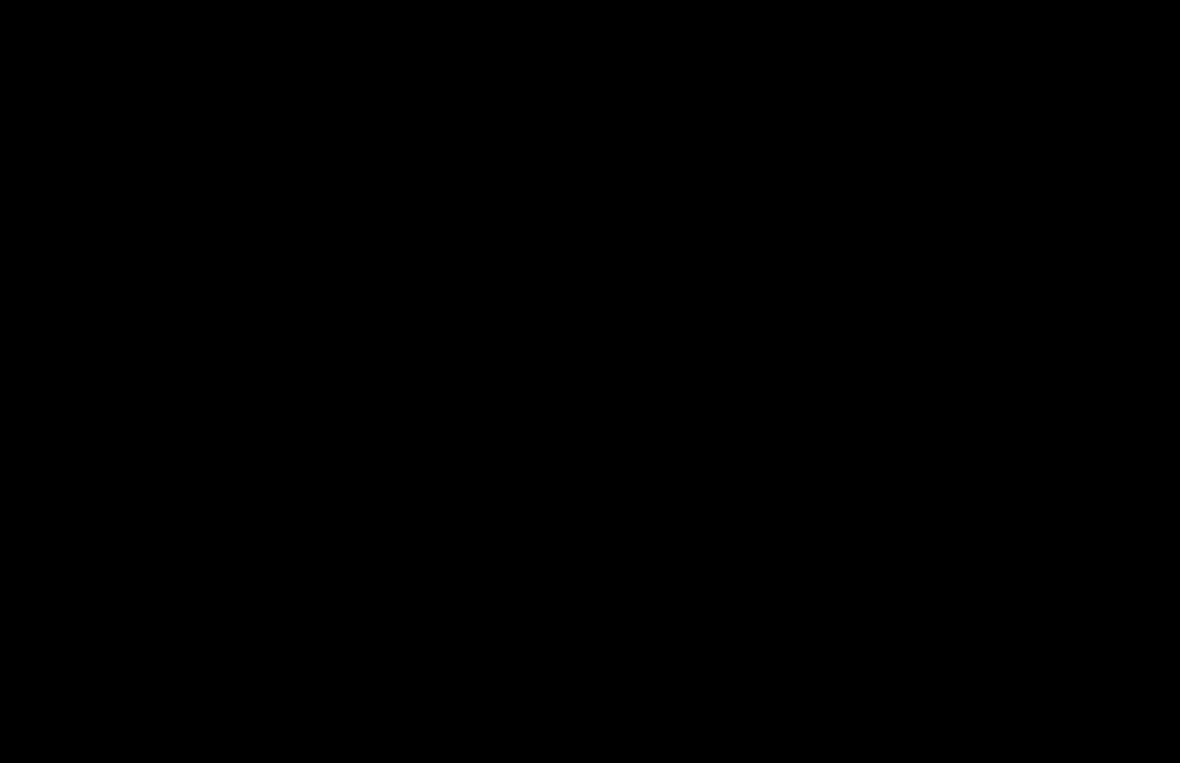 click at bounding box center (590, 381) 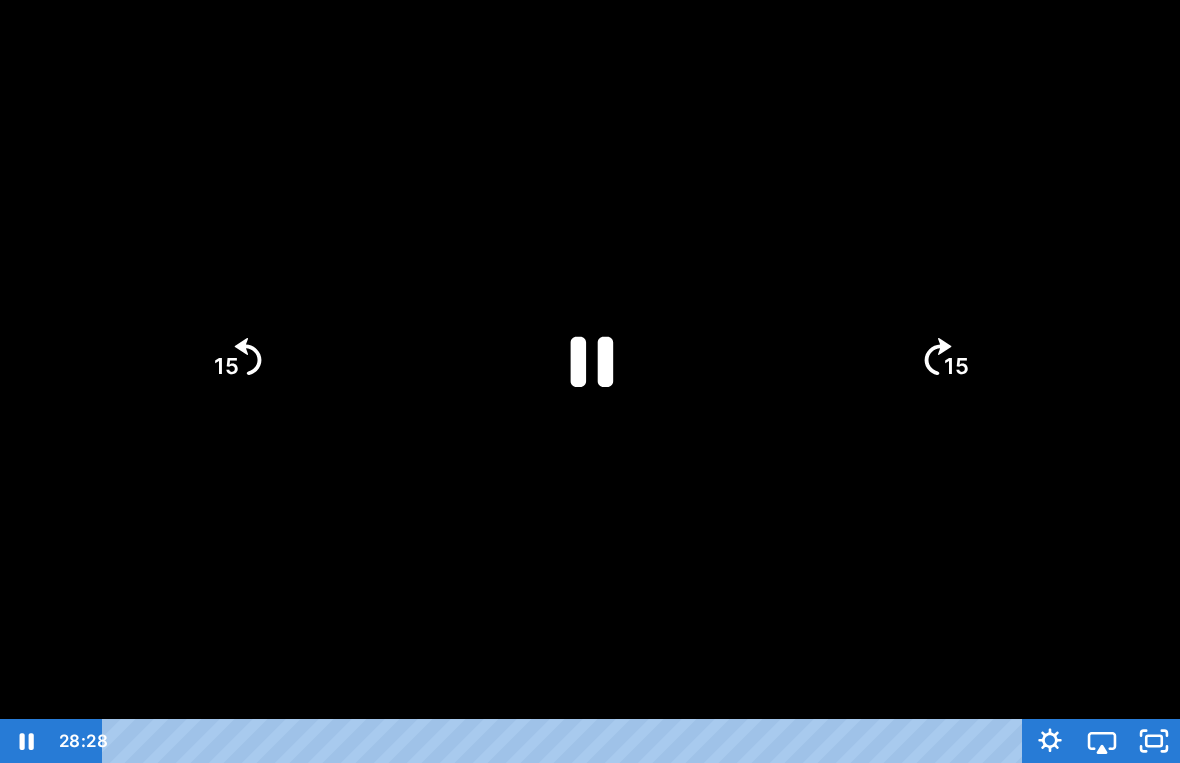 click 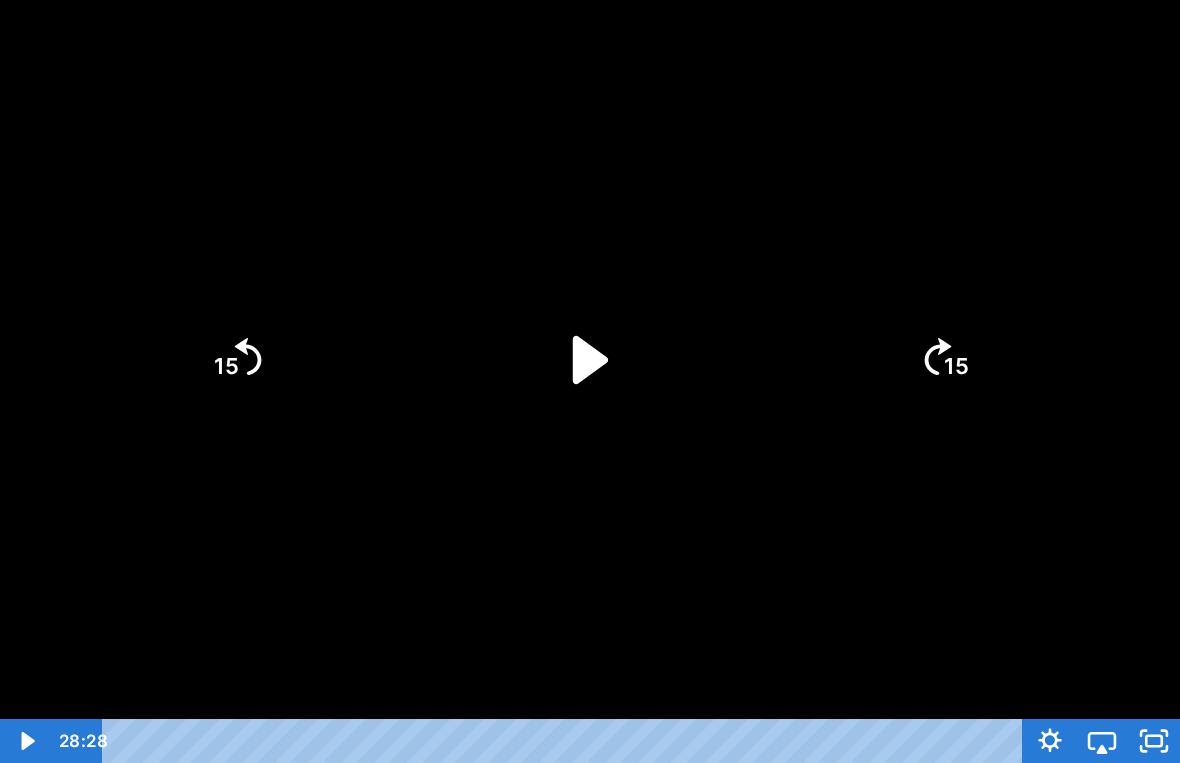 click at bounding box center [590, 381] 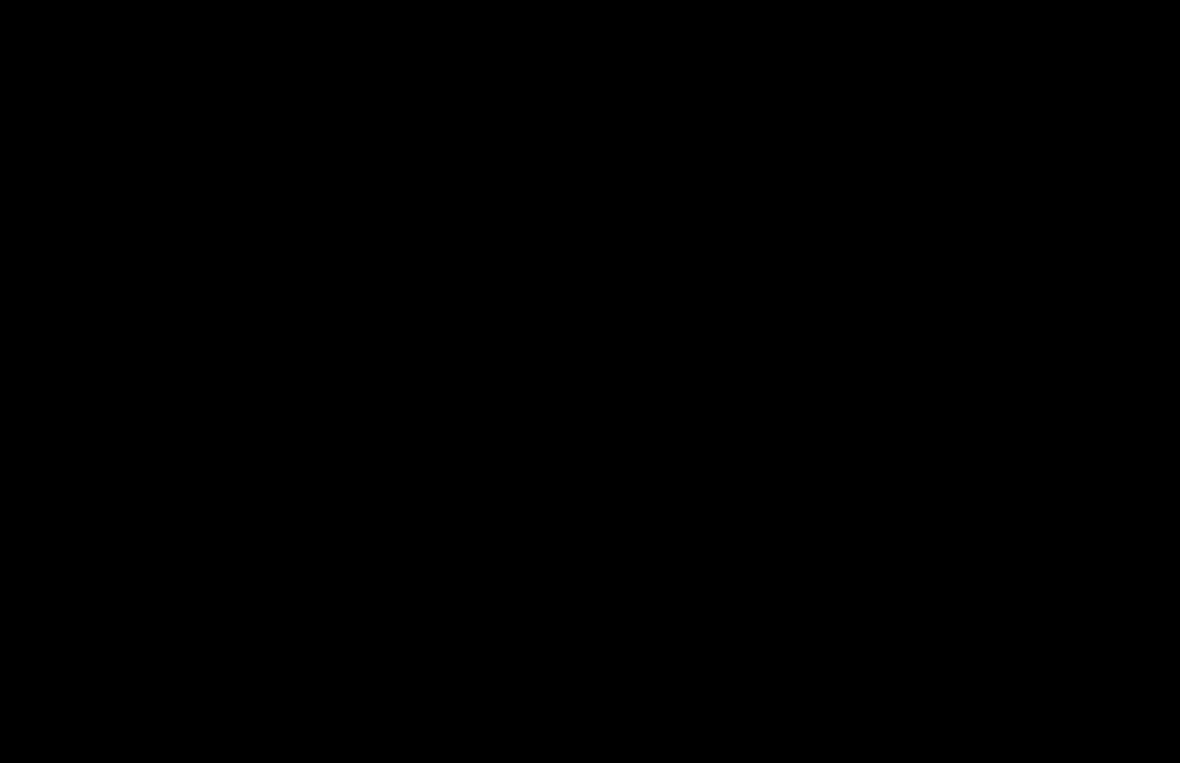 click at bounding box center [590, 381] 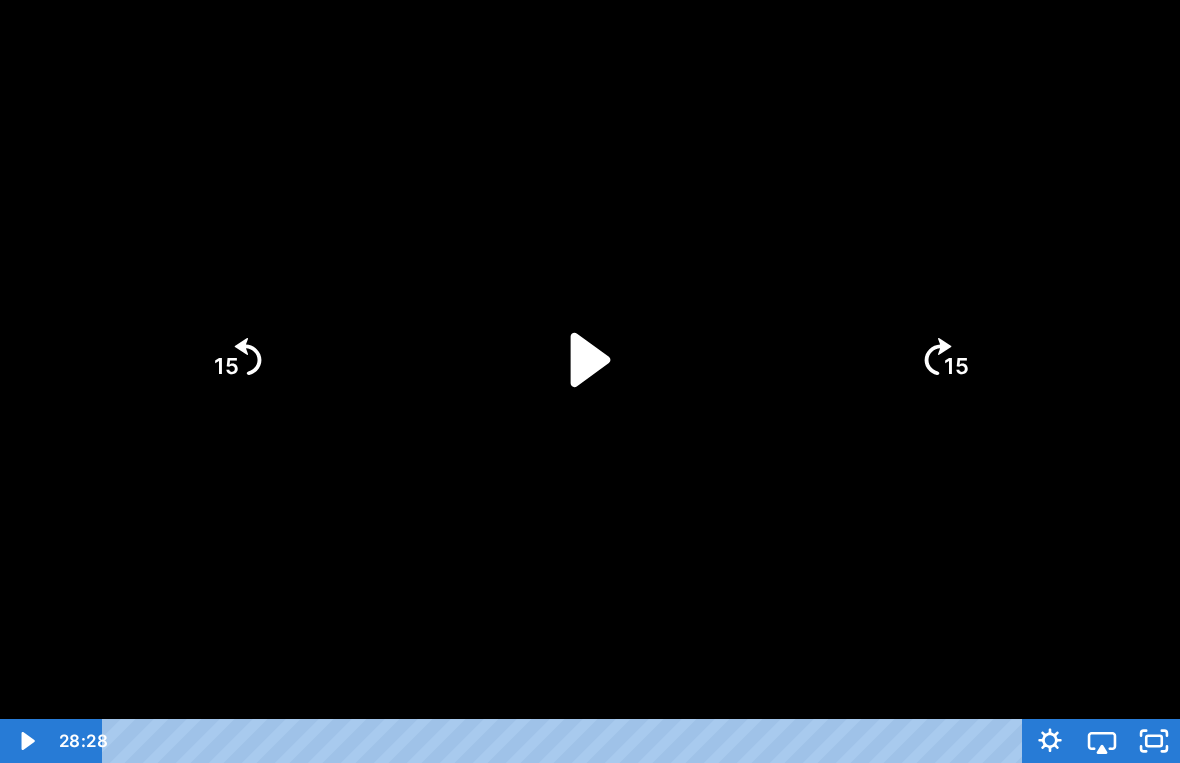 click 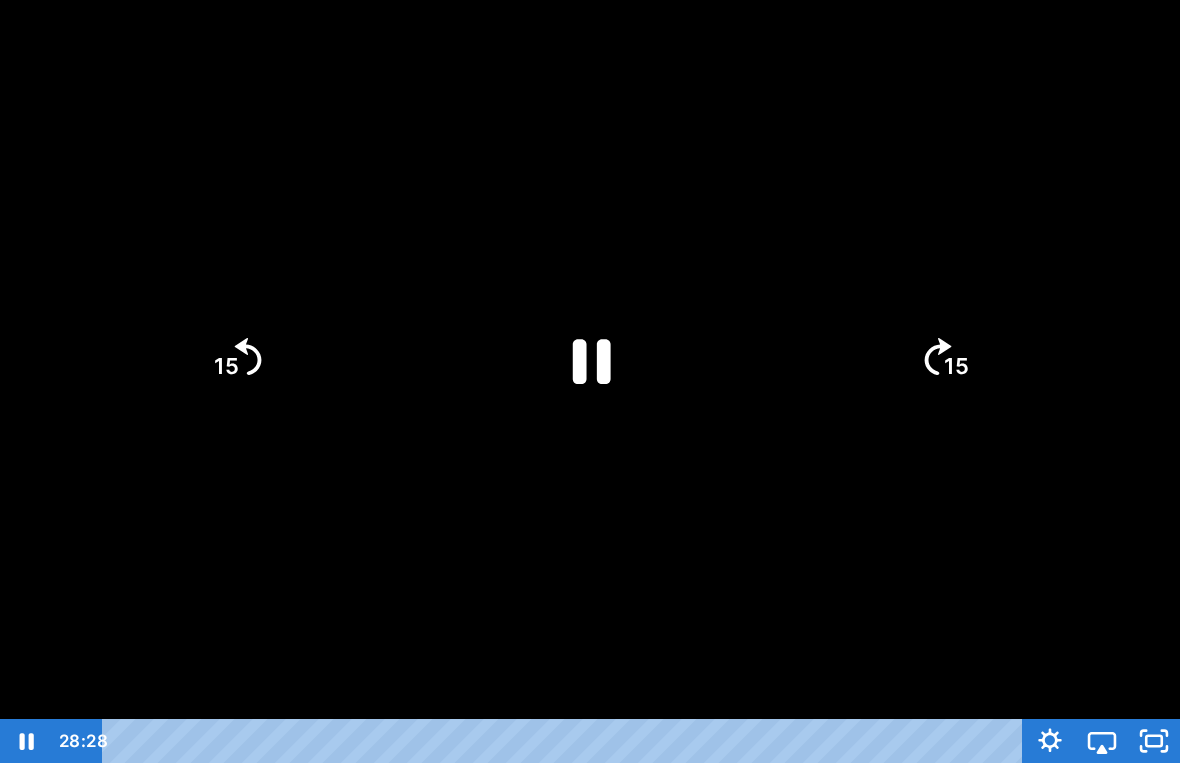 click at bounding box center [590, 381] 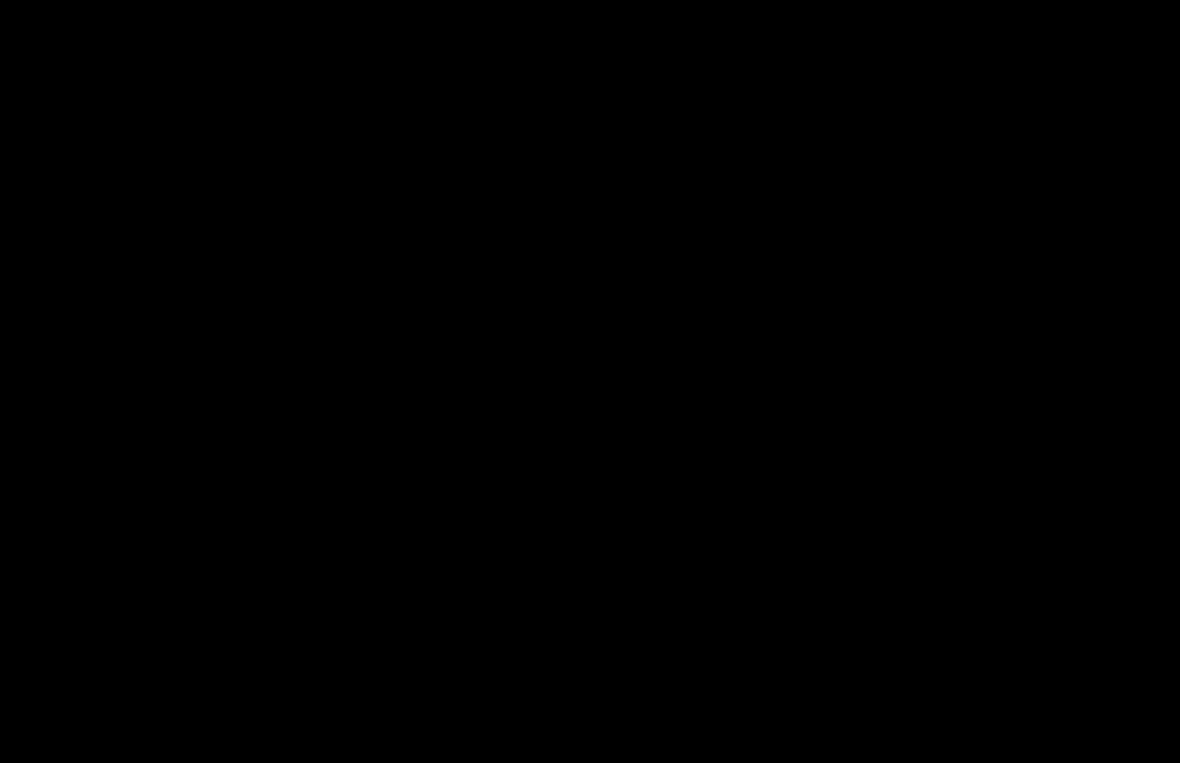 click at bounding box center [590, 381] 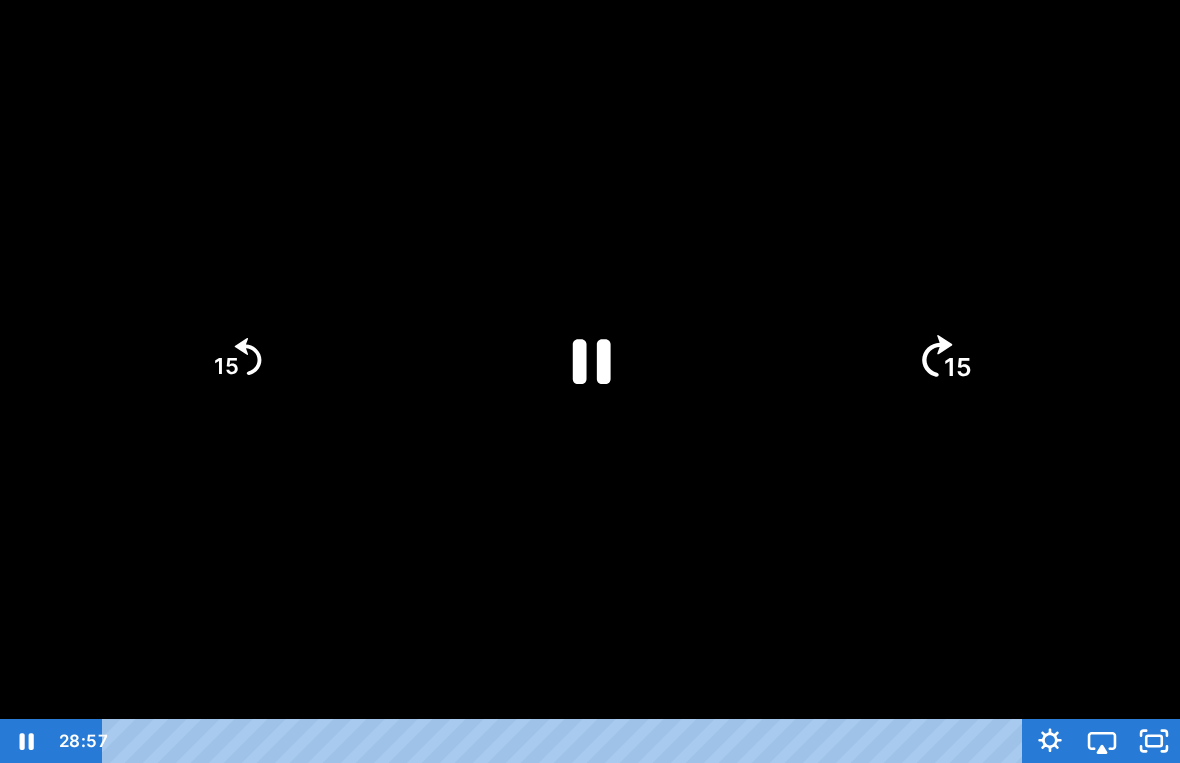 click on "15" 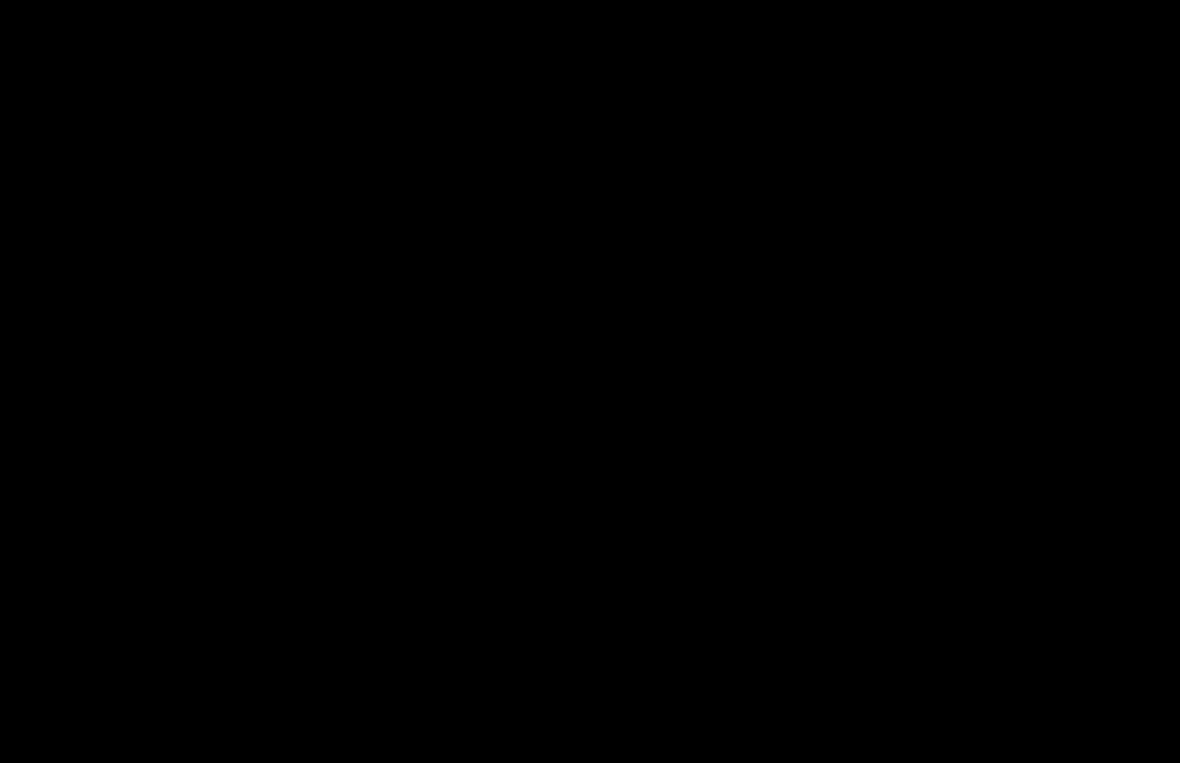click at bounding box center [590, 381] 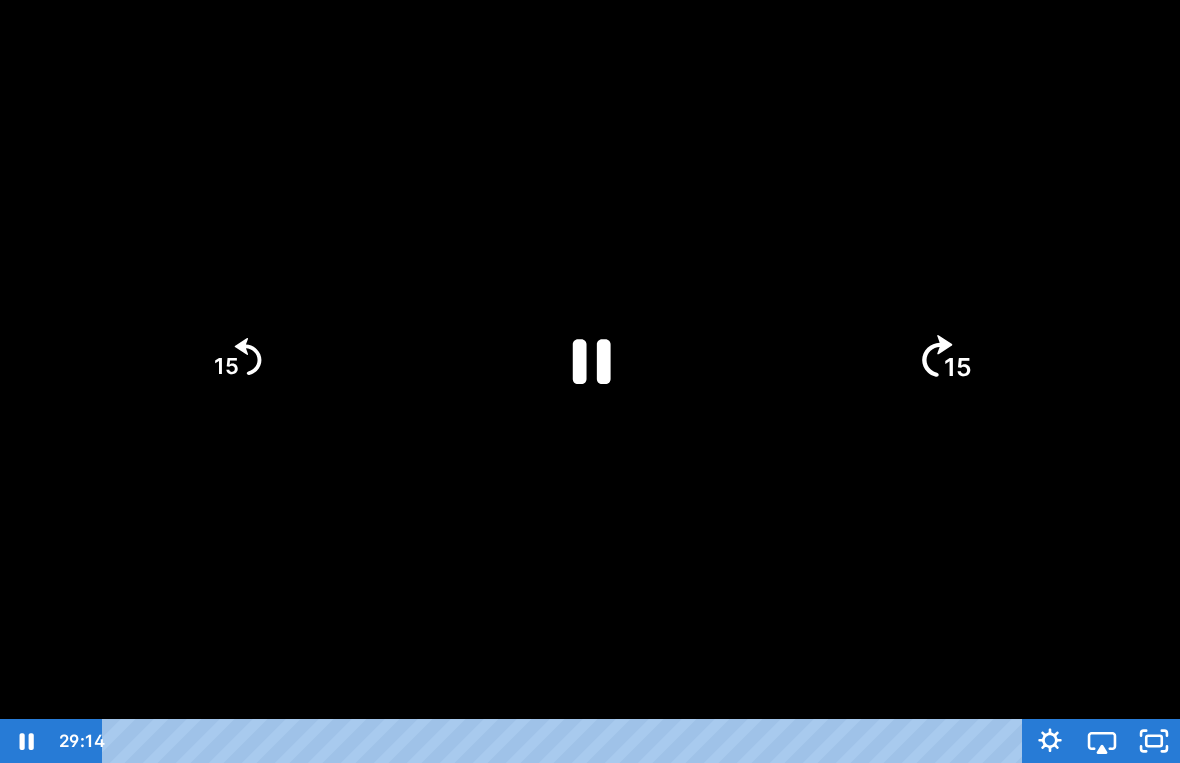 click on "15" 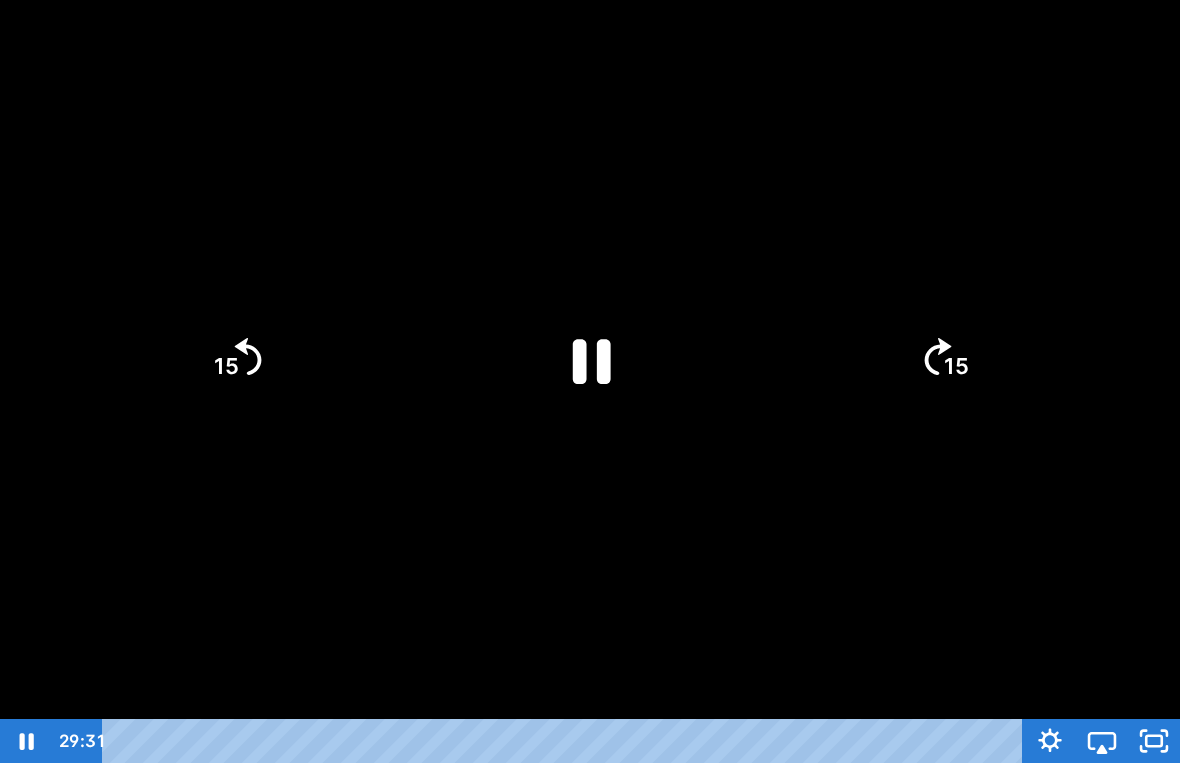 click at bounding box center [590, 381] 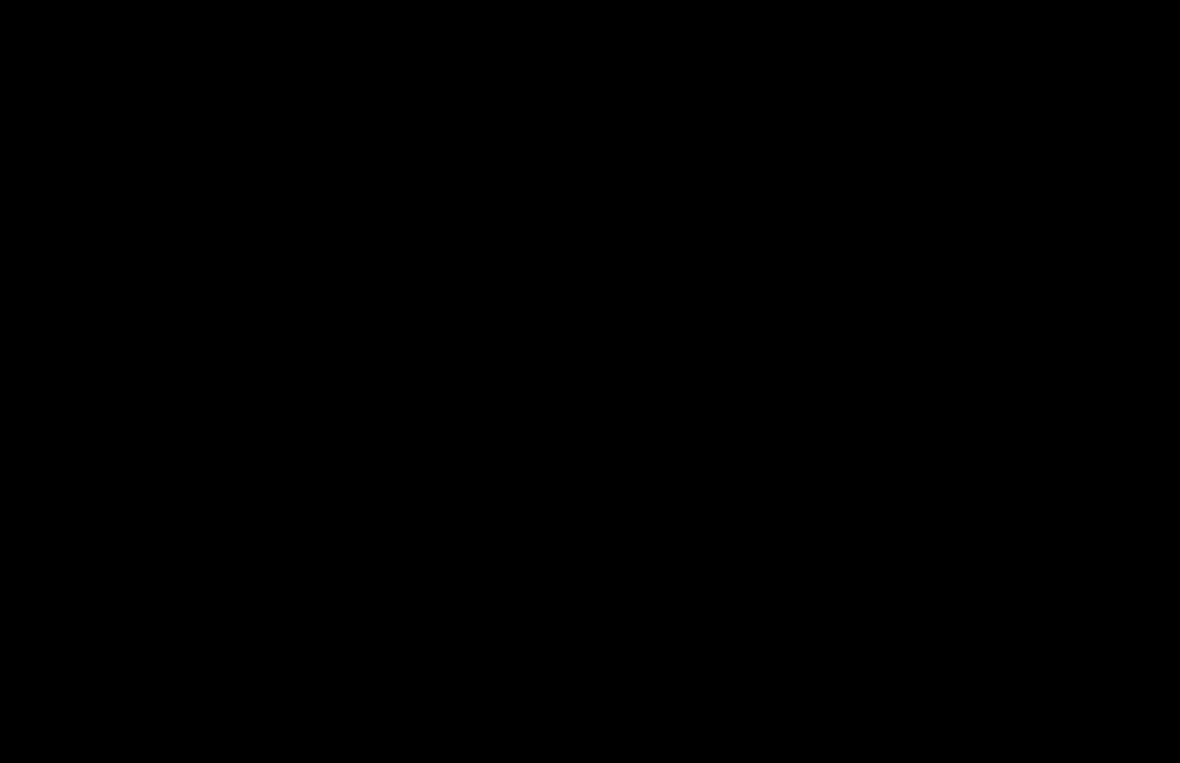 click at bounding box center [590, 381] 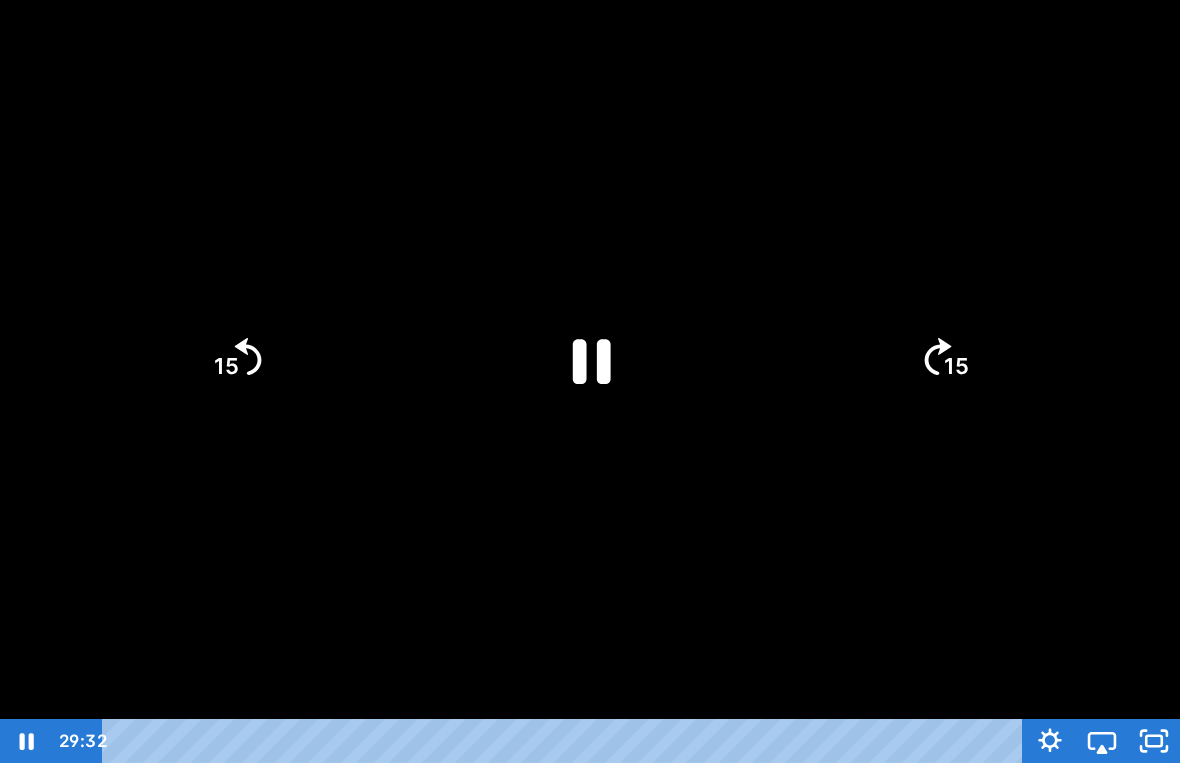 click at bounding box center (590, 381) 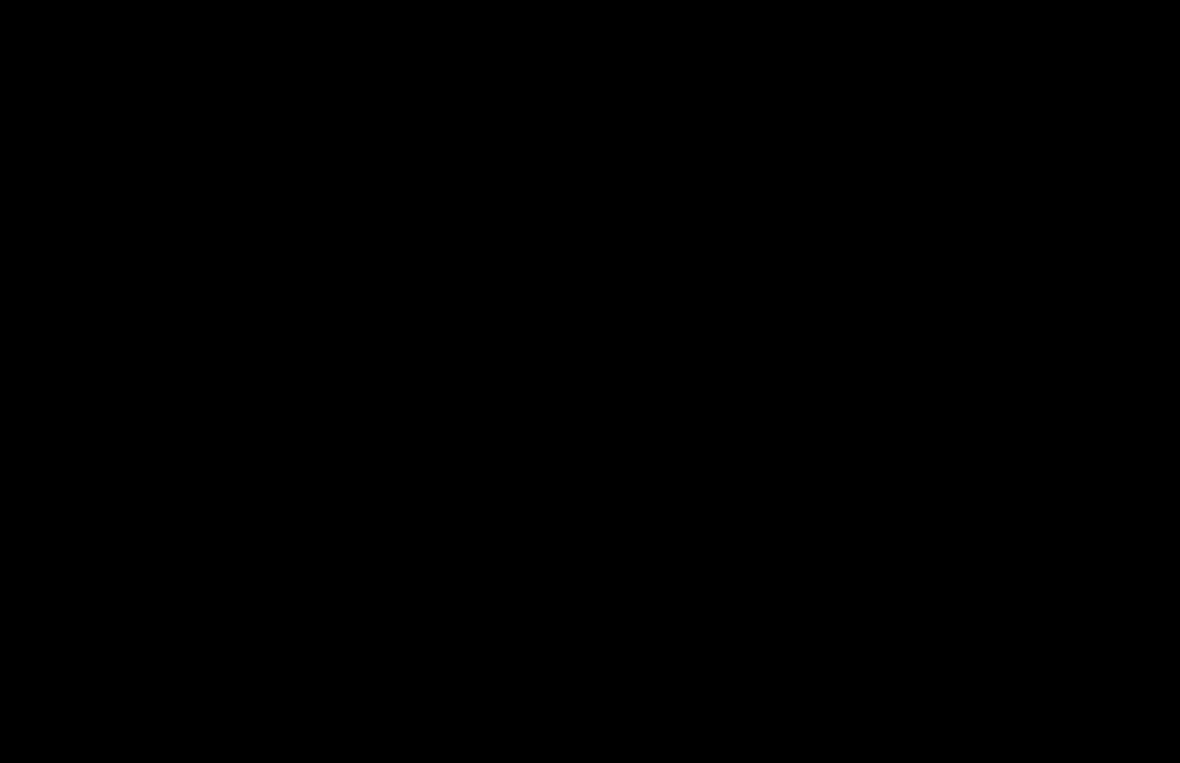 click at bounding box center (590, 381) 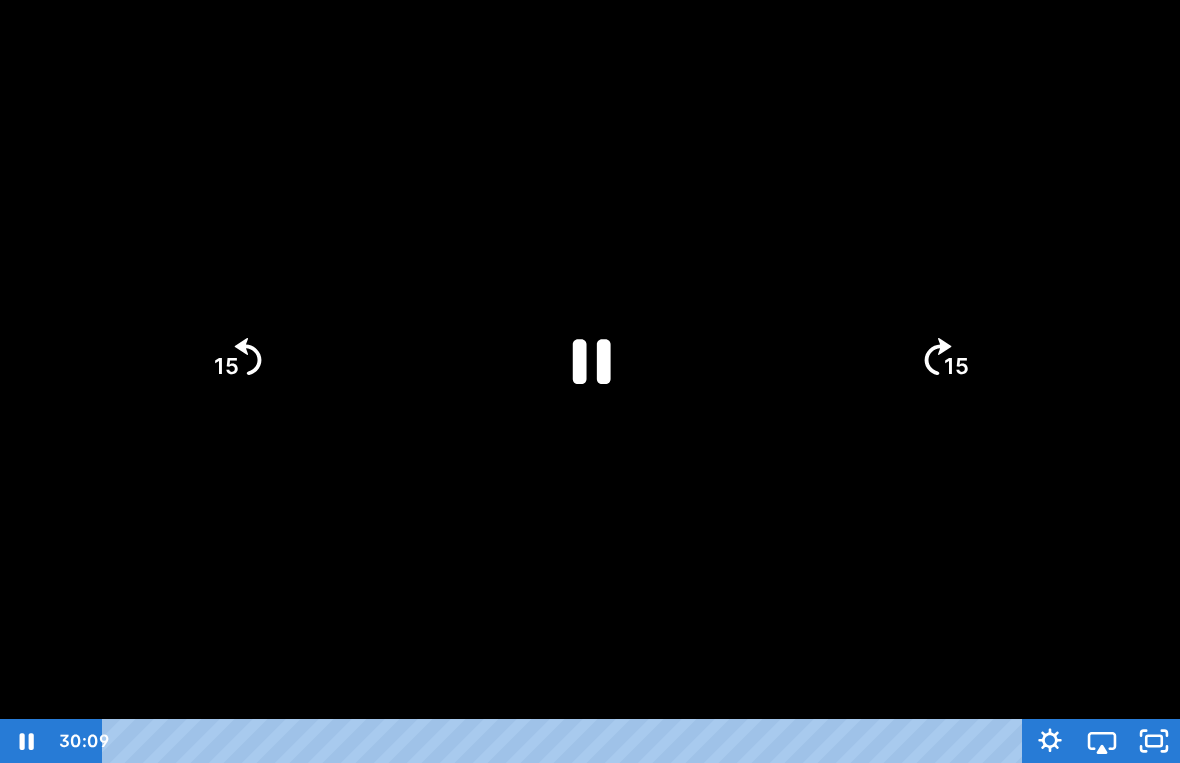 click on "15" 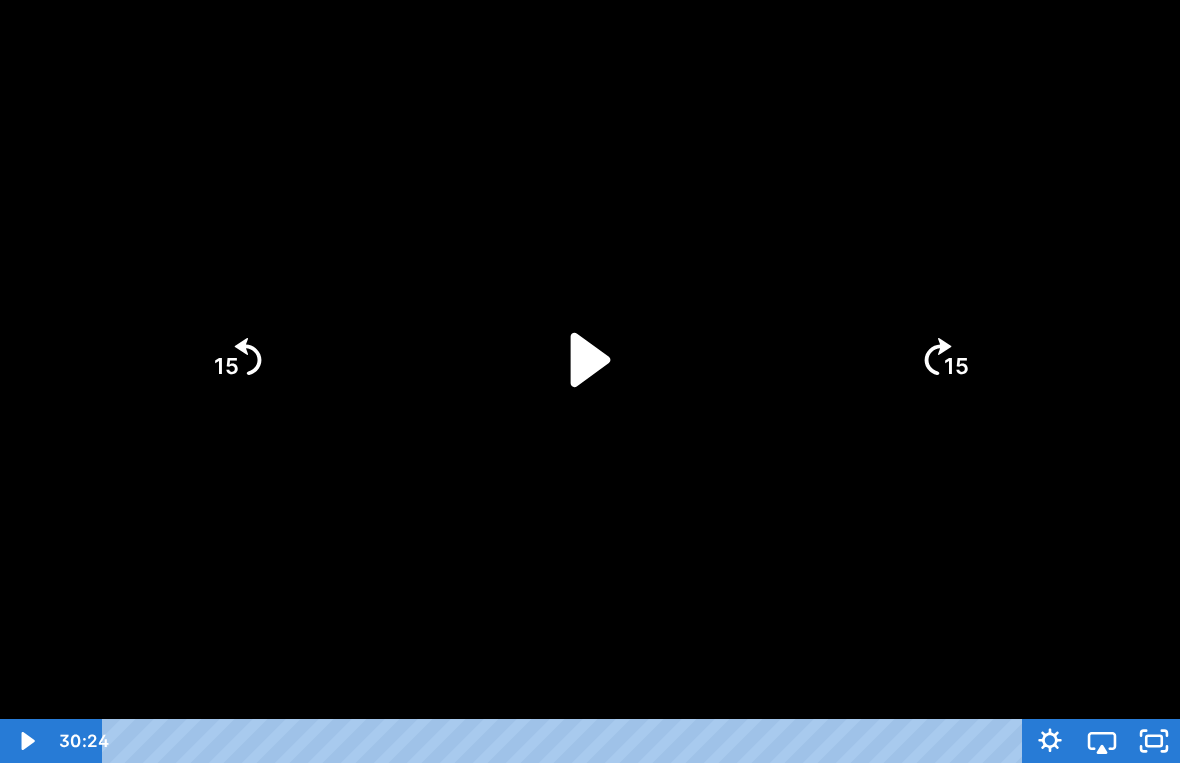 click 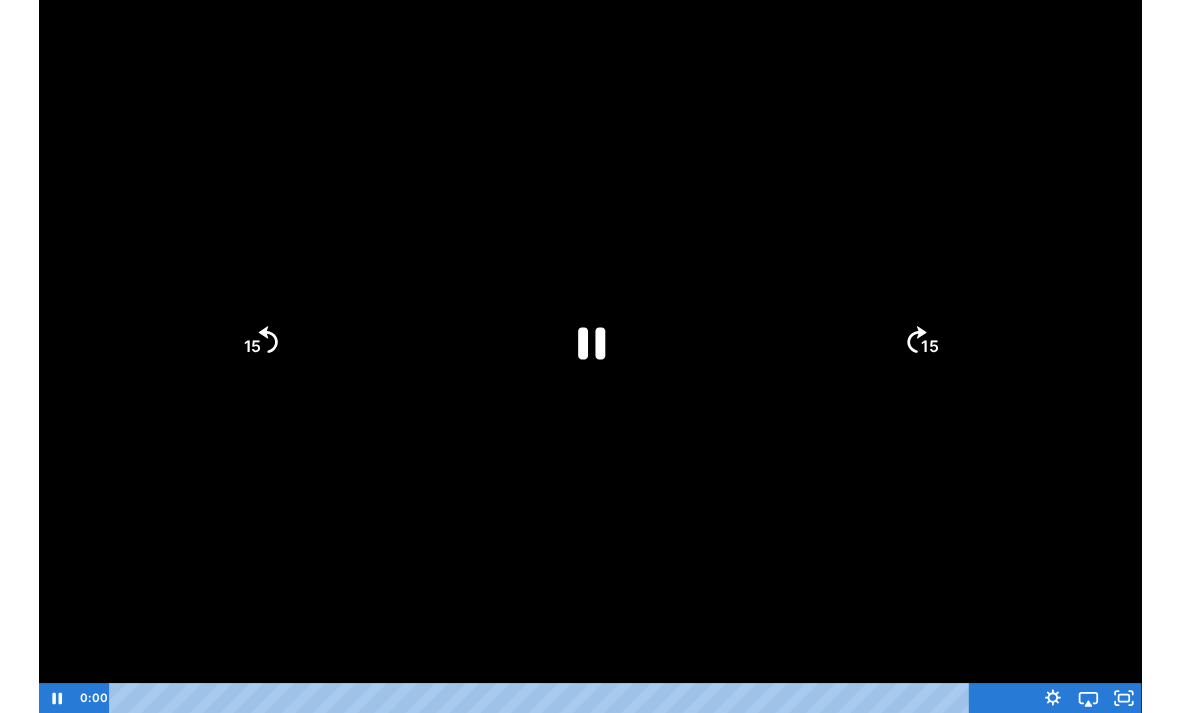 scroll, scrollTop: 0, scrollLeft: 0, axis: both 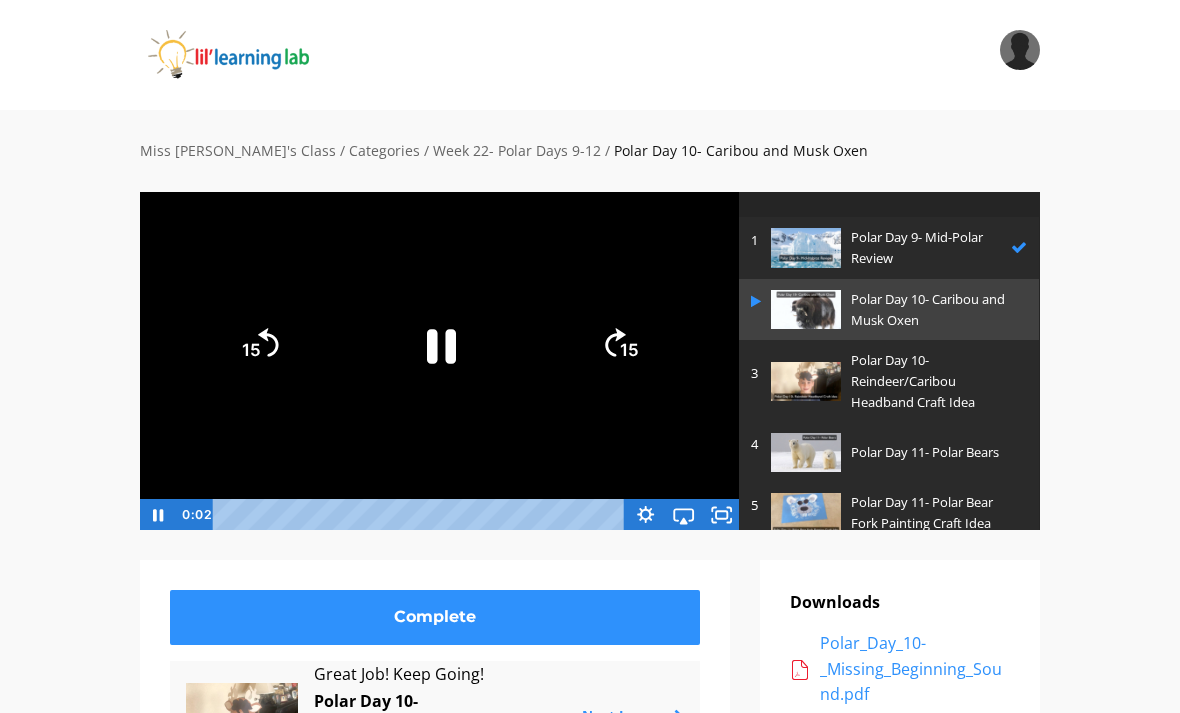 click on "Polar Day 10- Reindeer/Caribou Headband Craft Idea" at bounding box center [934, 381] 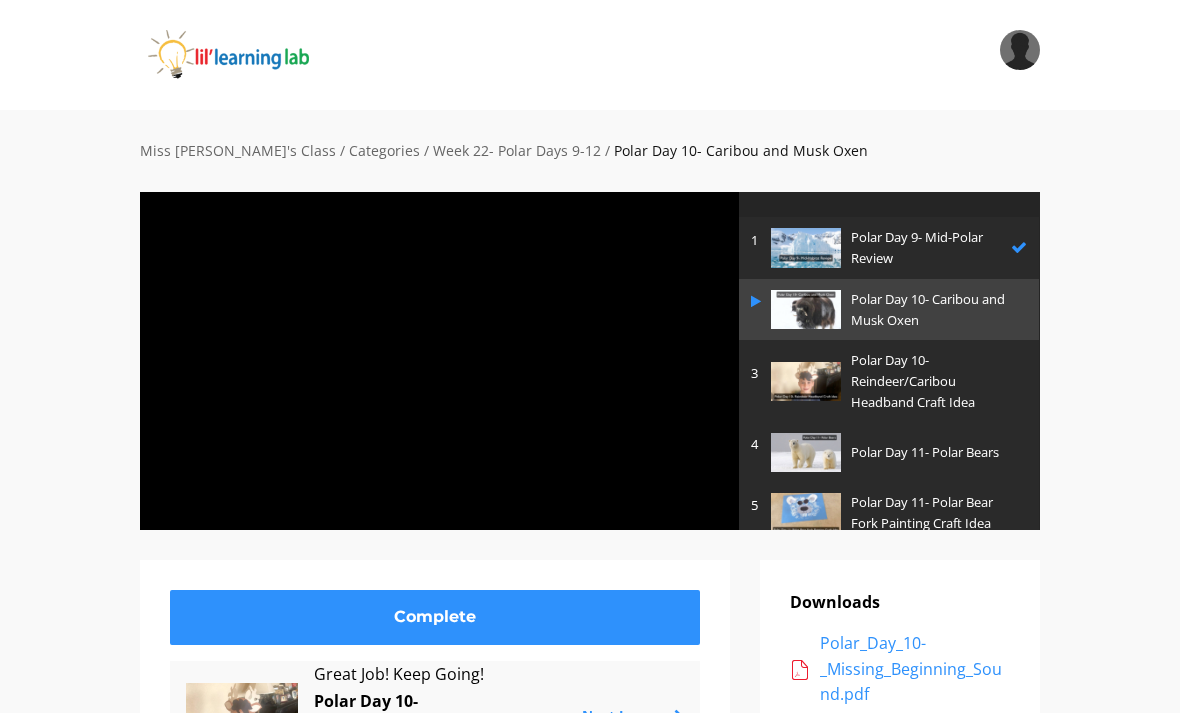 click at bounding box center [806, 381] 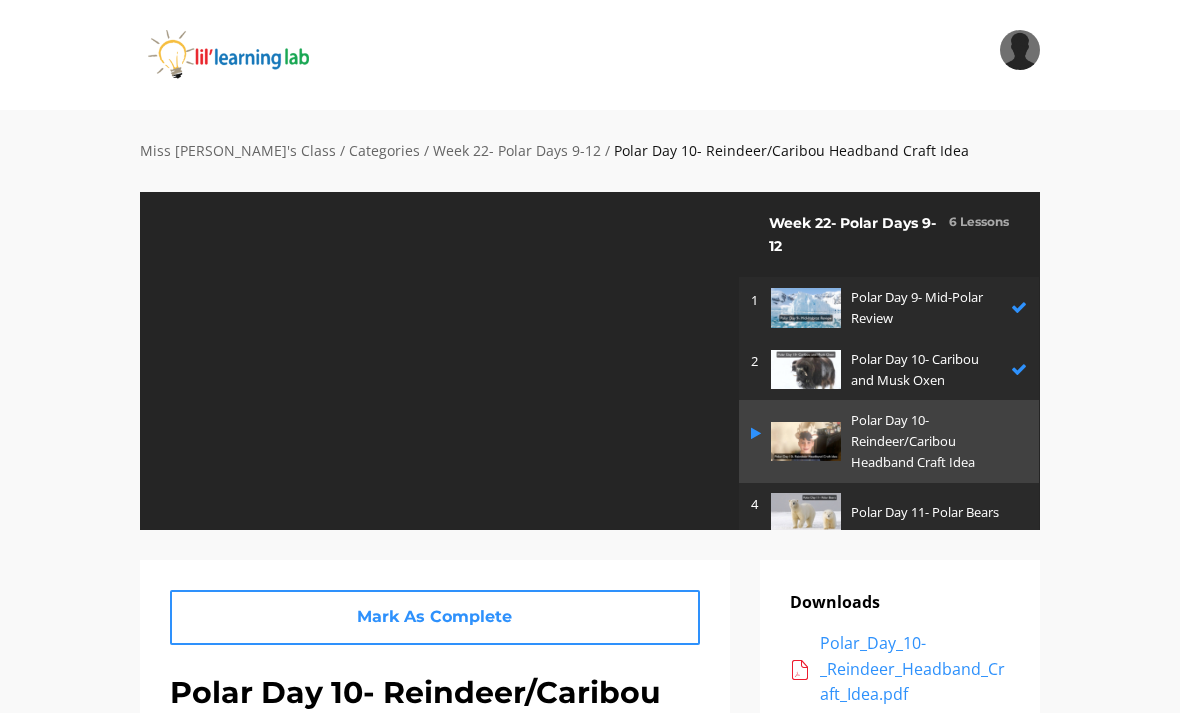 scroll, scrollTop: 0, scrollLeft: 0, axis: both 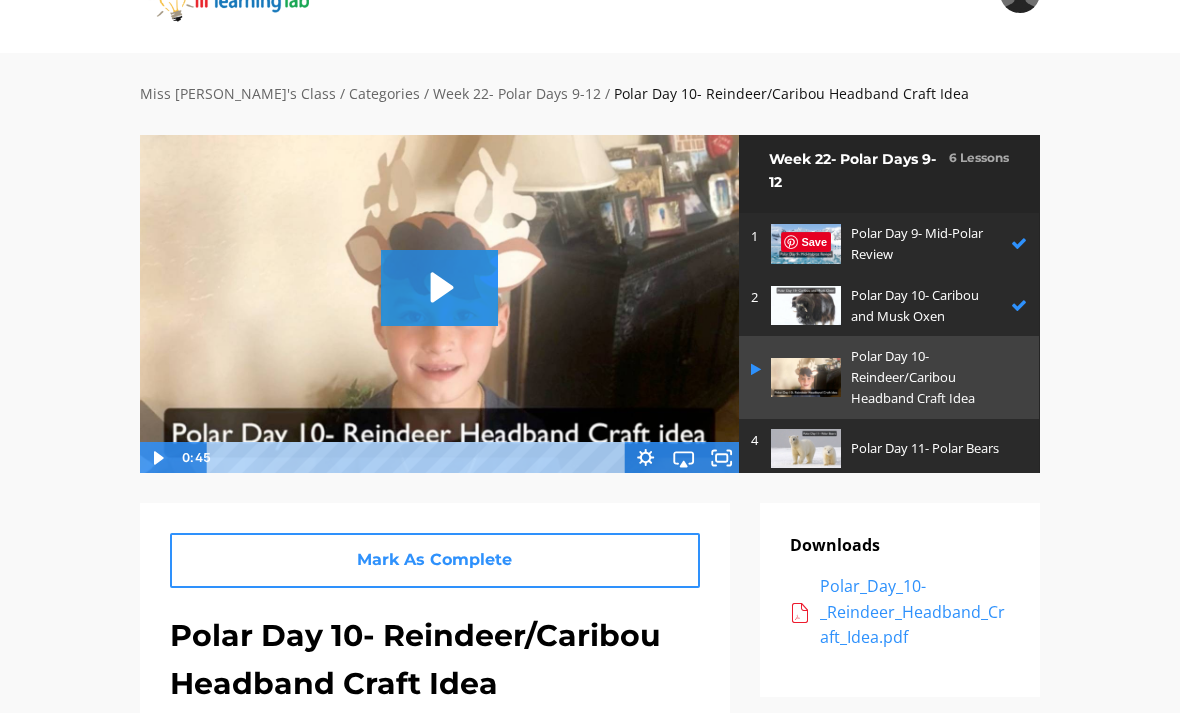 click 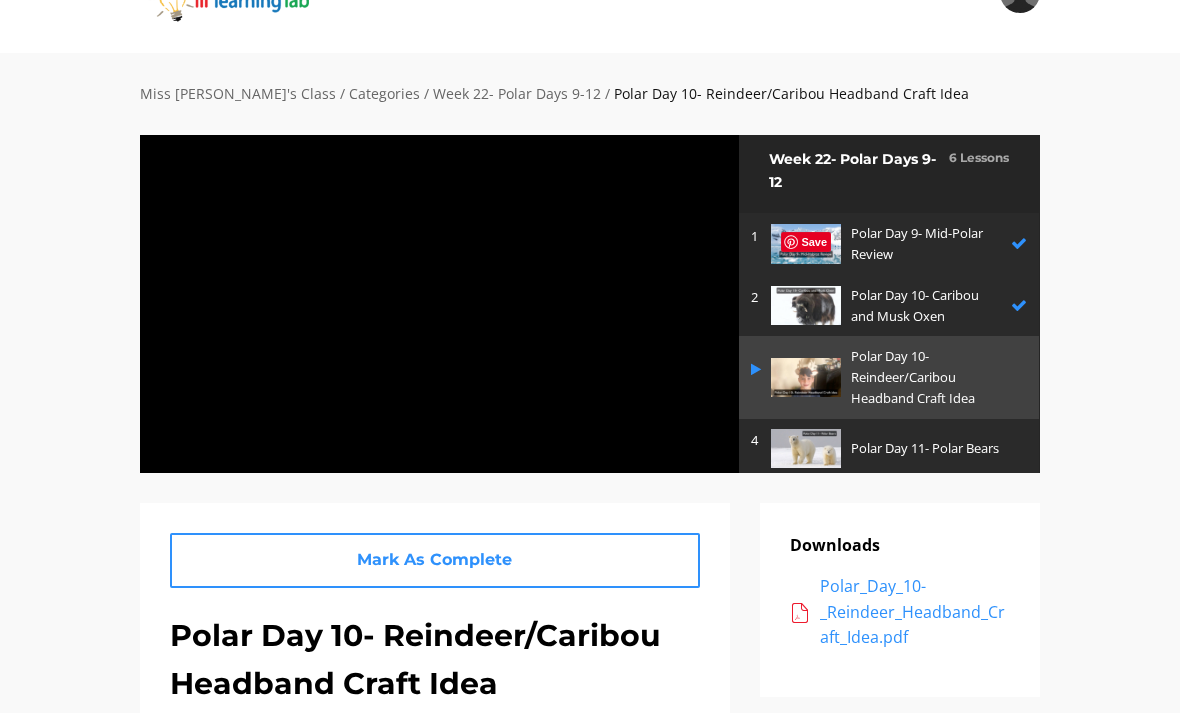 click at bounding box center (439, 303) 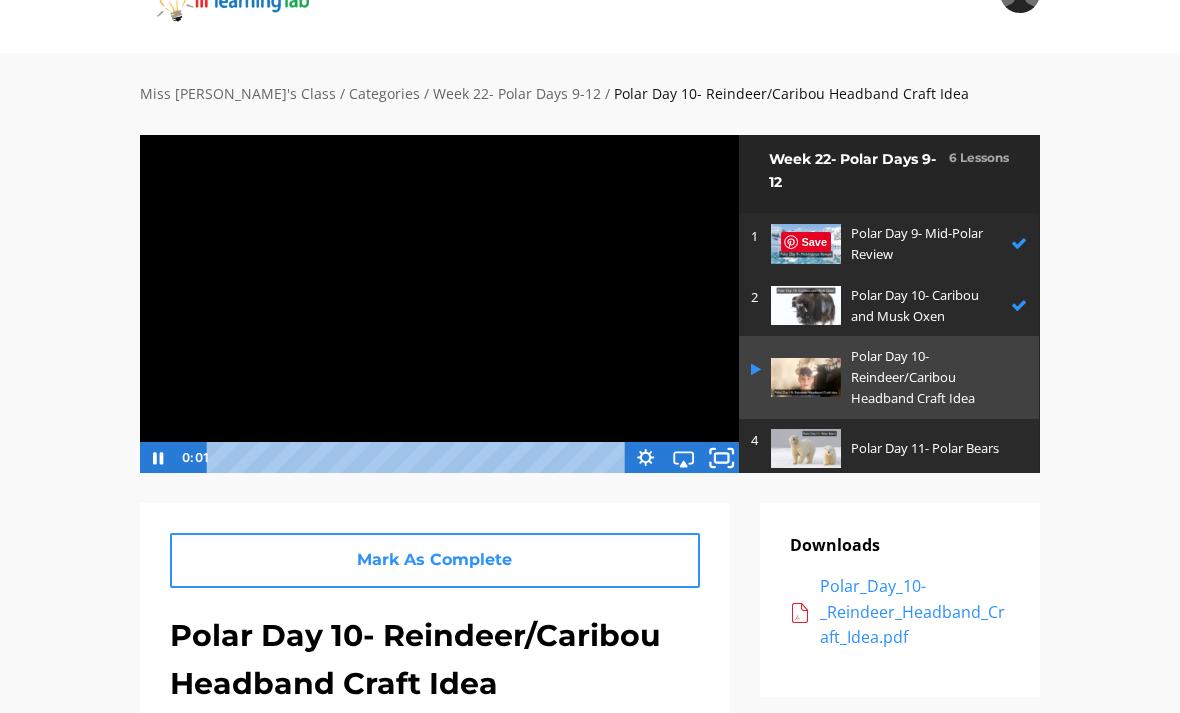 click 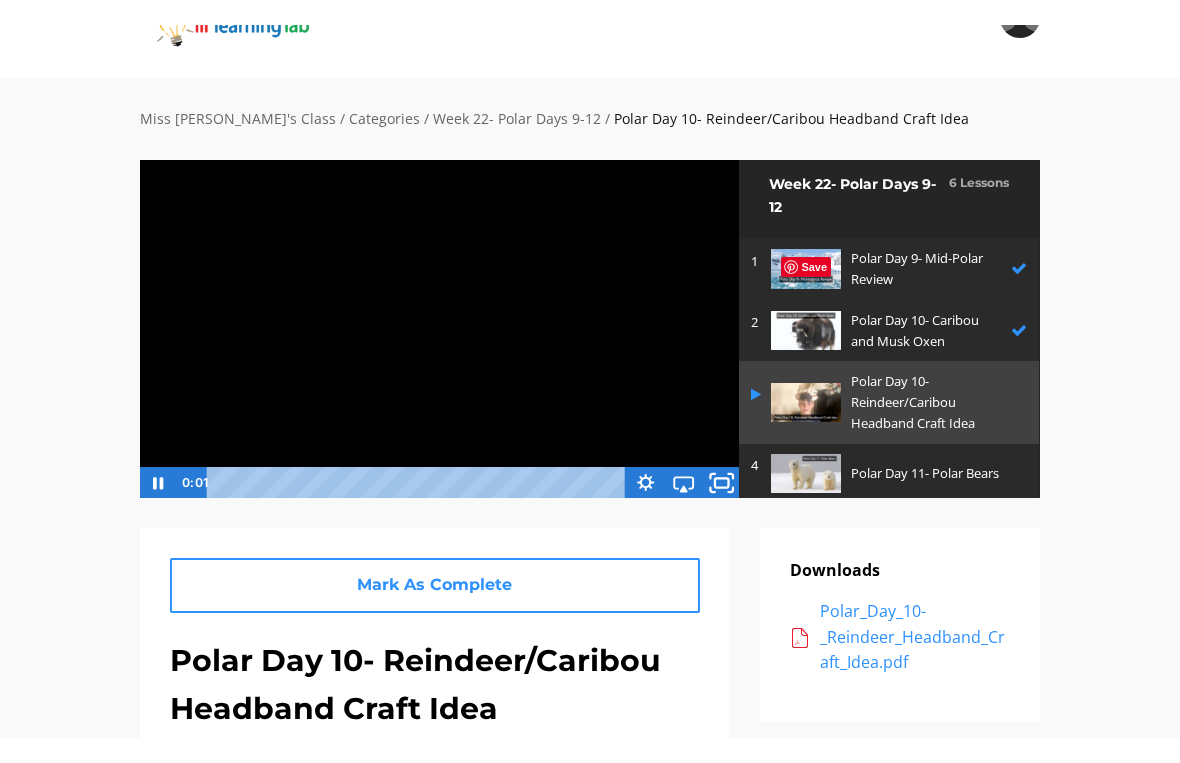 scroll, scrollTop: 24, scrollLeft: 0, axis: vertical 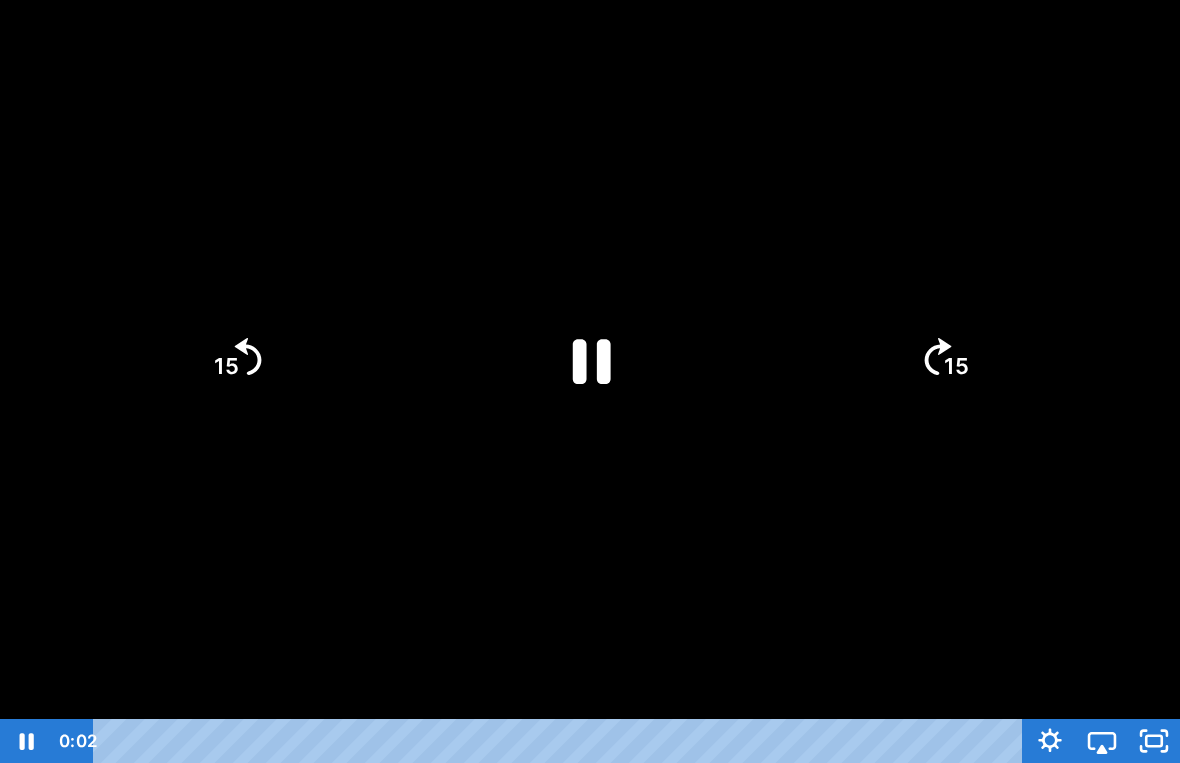 click 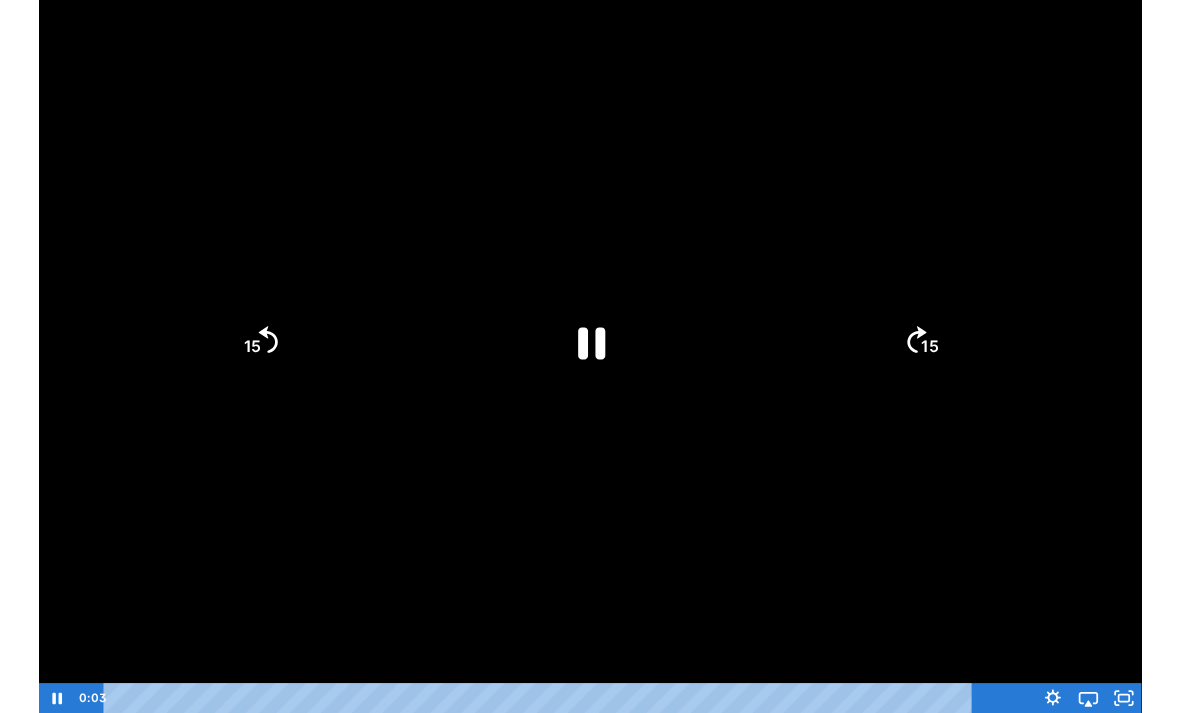 scroll, scrollTop: 57, scrollLeft: 0, axis: vertical 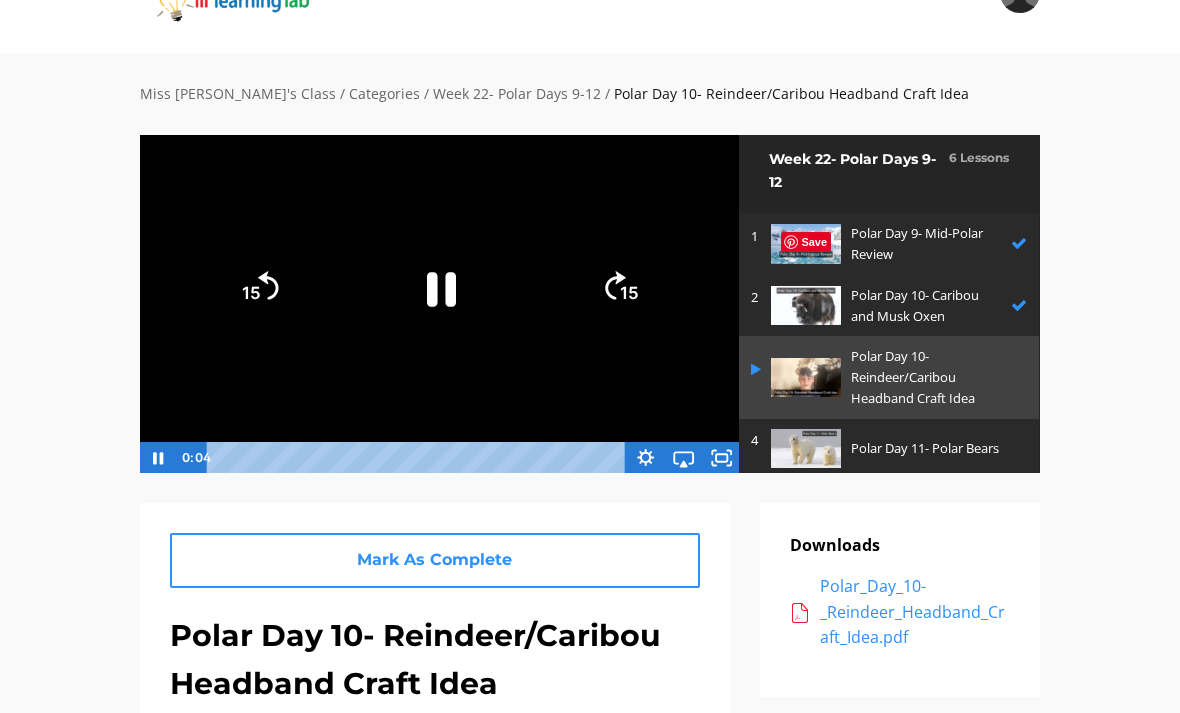 click on "Polar Day 10- Caribou and Musk Oxen" at bounding box center (926, 306) 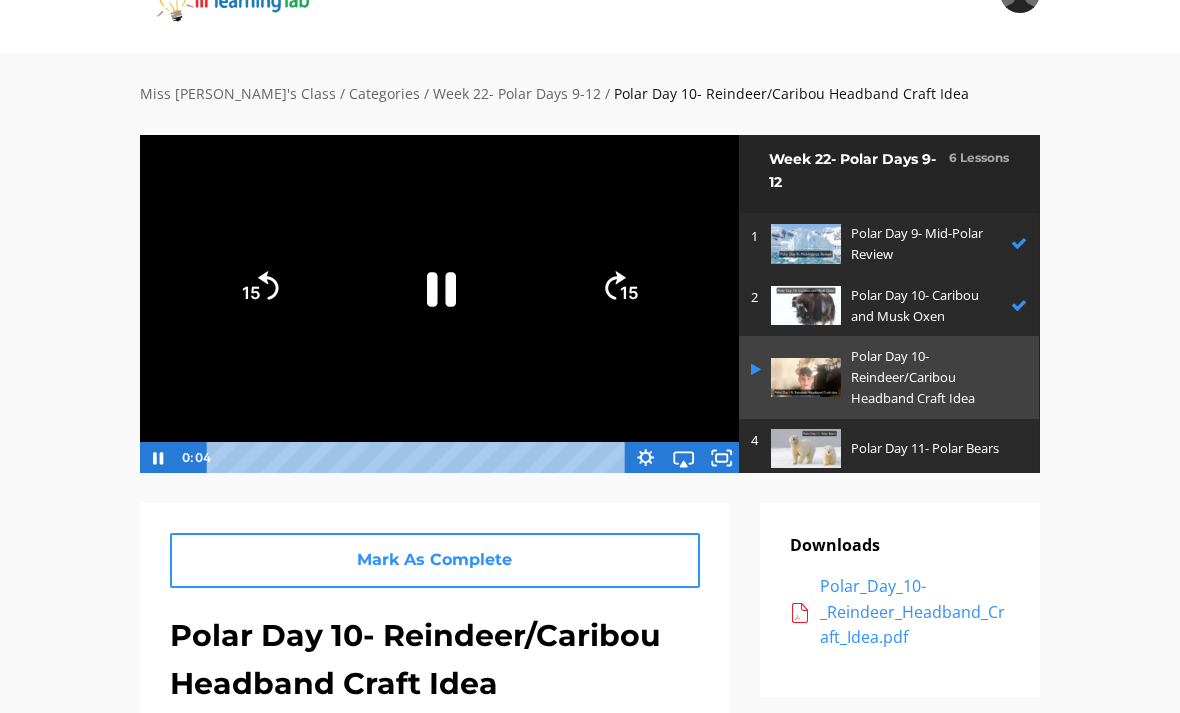 click at bounding box center (806, 305) 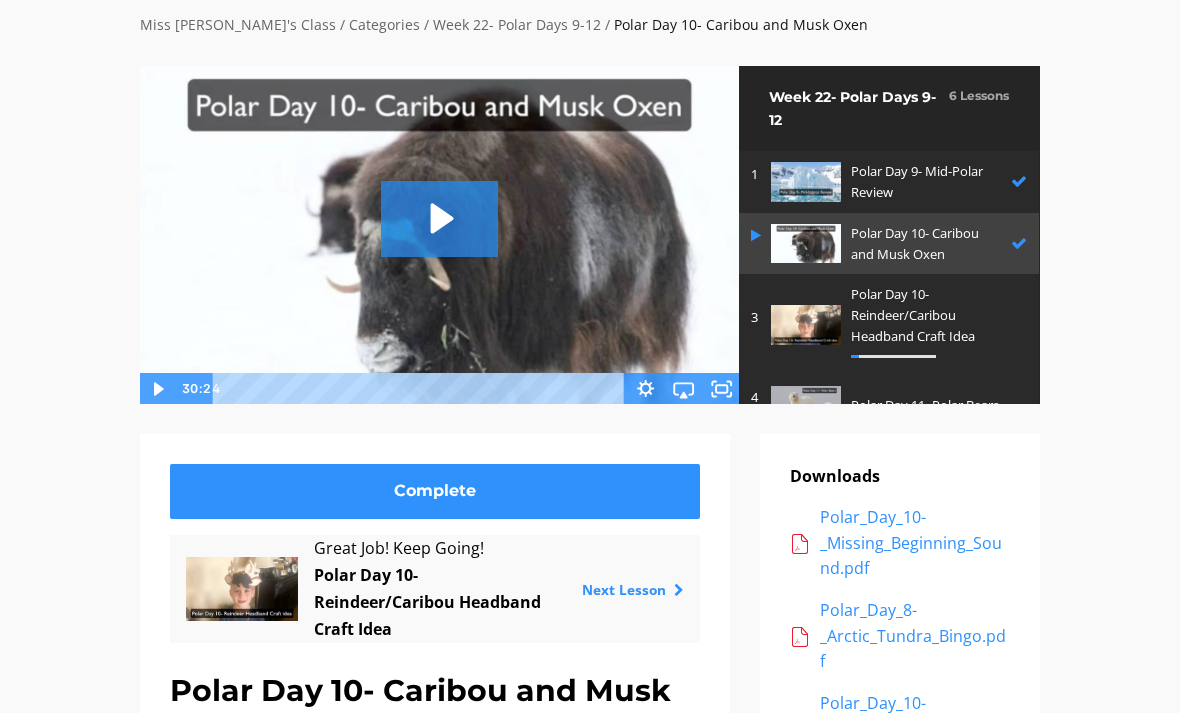 scroll, scrollTop: 125, scrollLeft: 0, axis: vertical 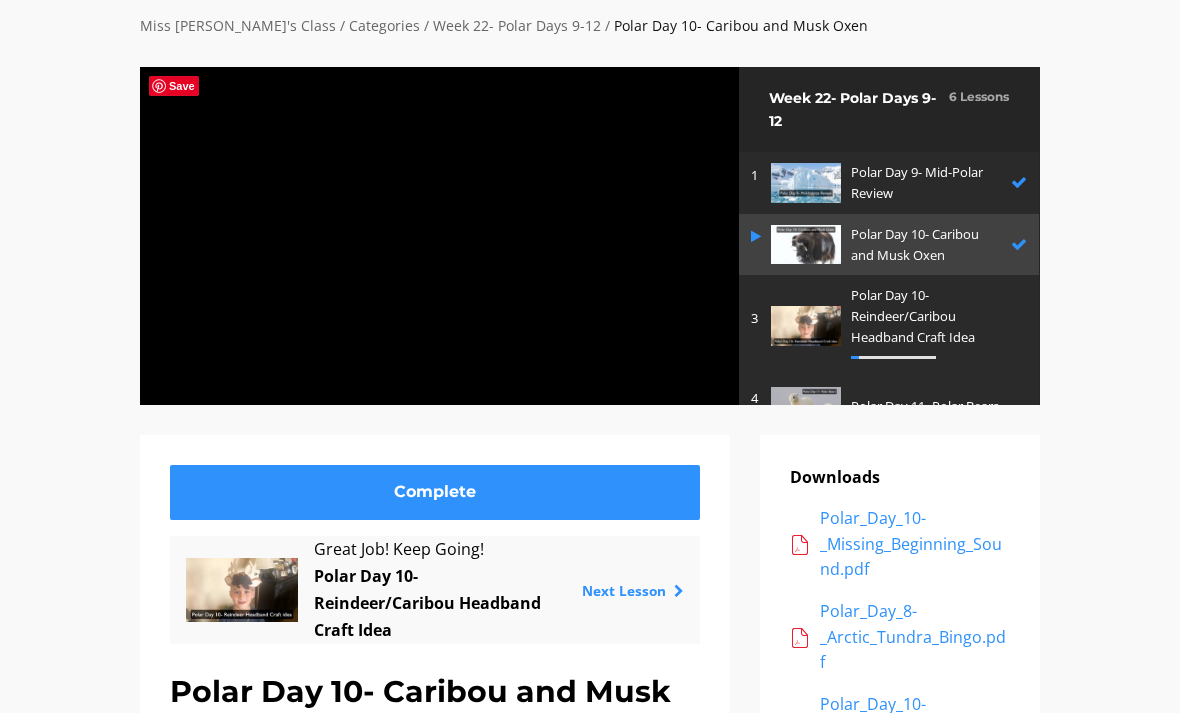 click at bounding box center (806, 325) 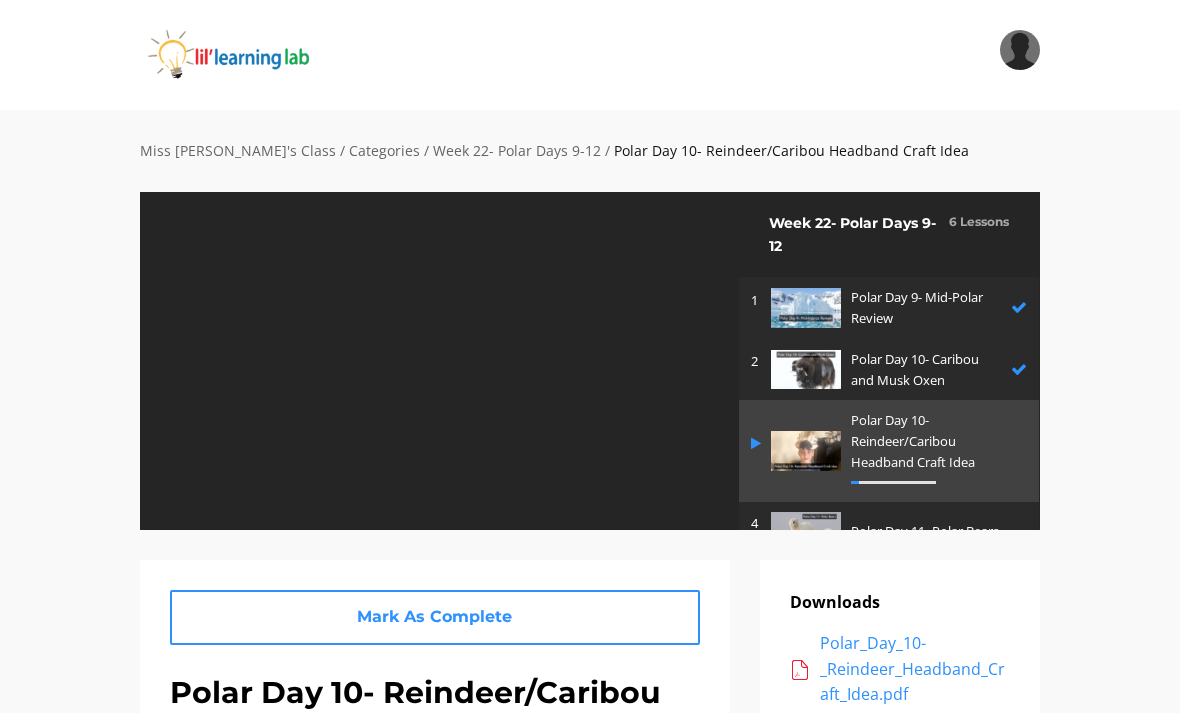 scroll, scrollTop: 0, scrollLeft: 0, axis: both 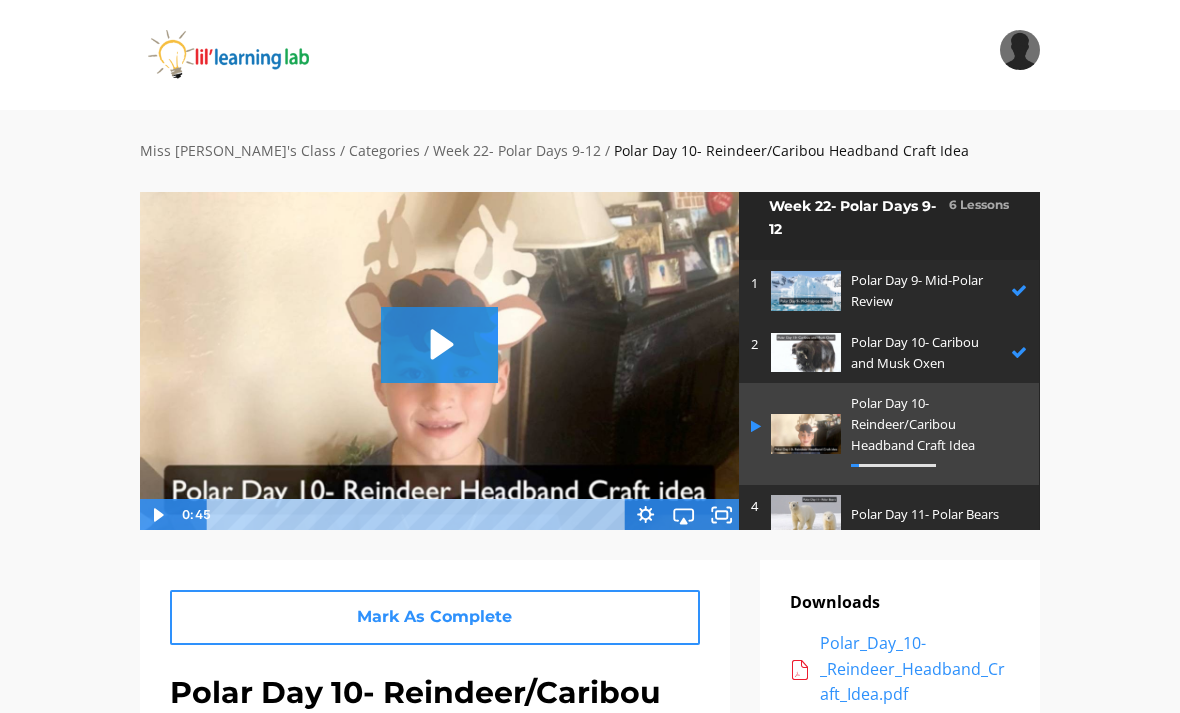 click on "Polar Day 10- Caribou and Musk Oxen" at bounding box center [926, 353] 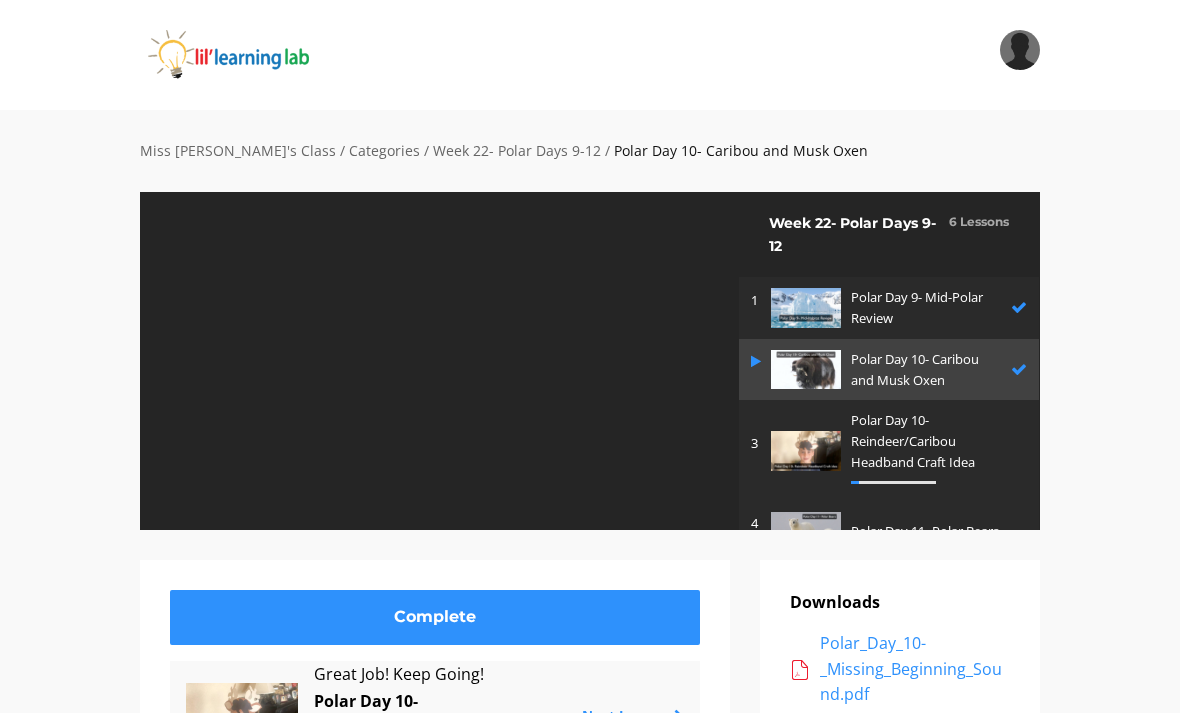 scroll, scrollTop: 0, scrollLeft: 0, axis: both 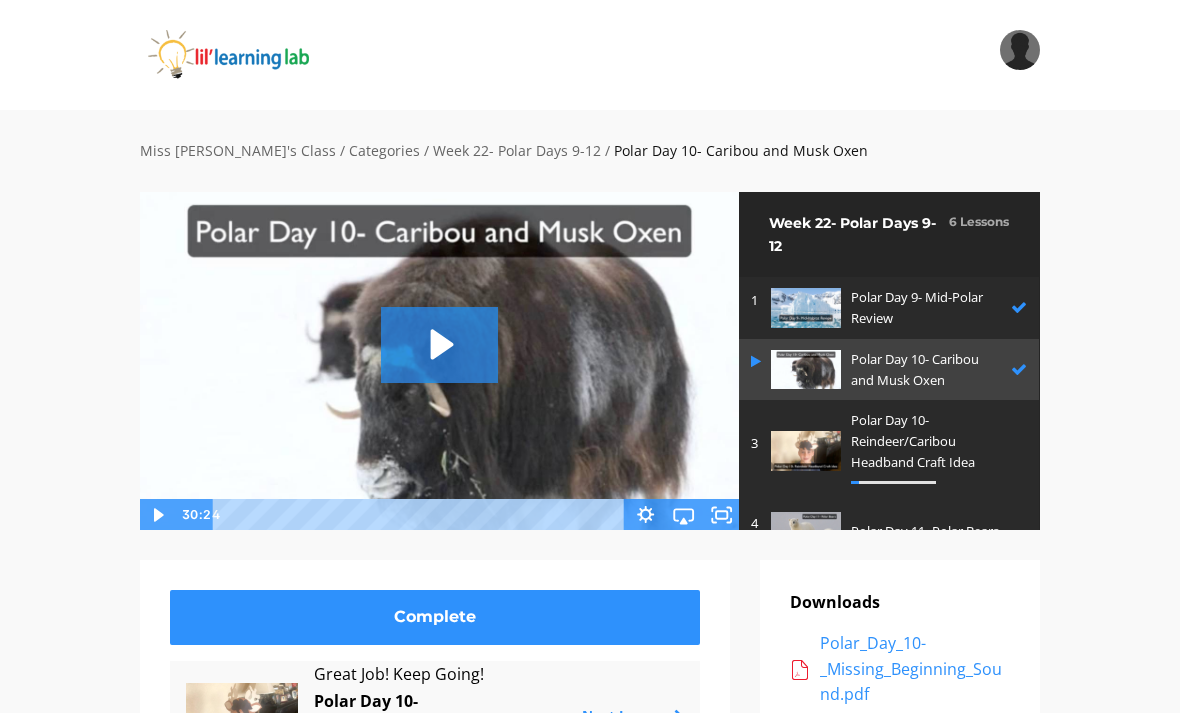 click at bounding box center (806, 450) 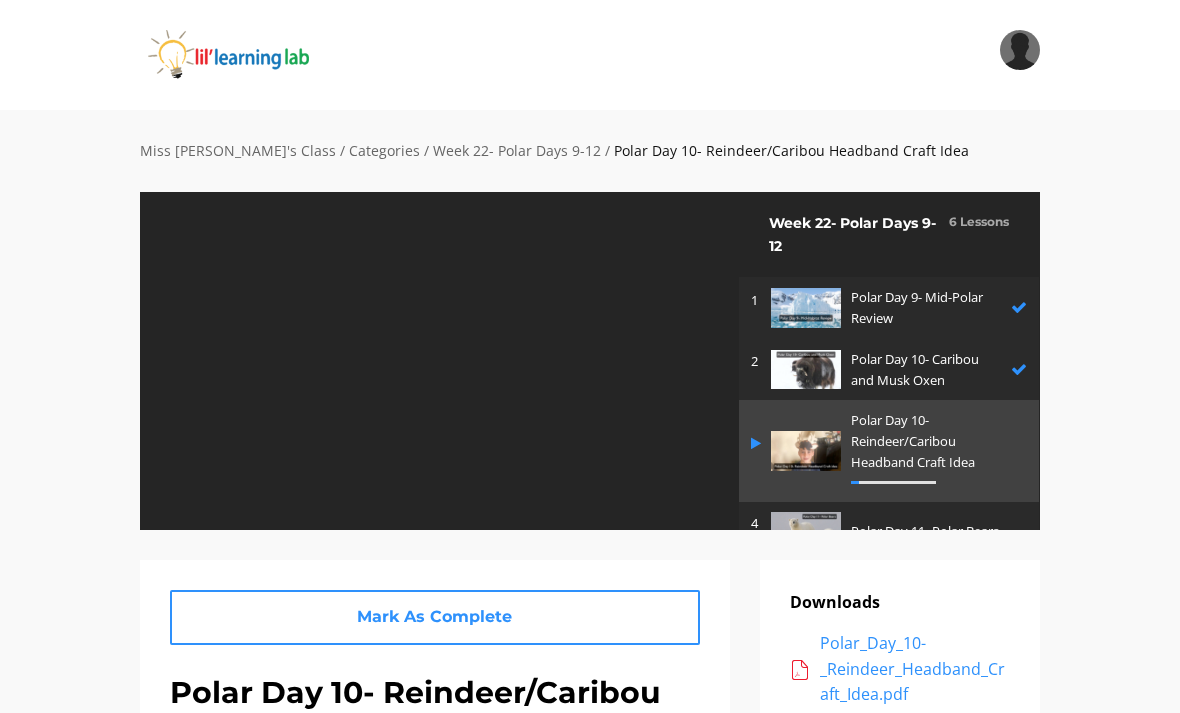 scroll, scrollTop: 0, scrollLeft: 0, axis: both 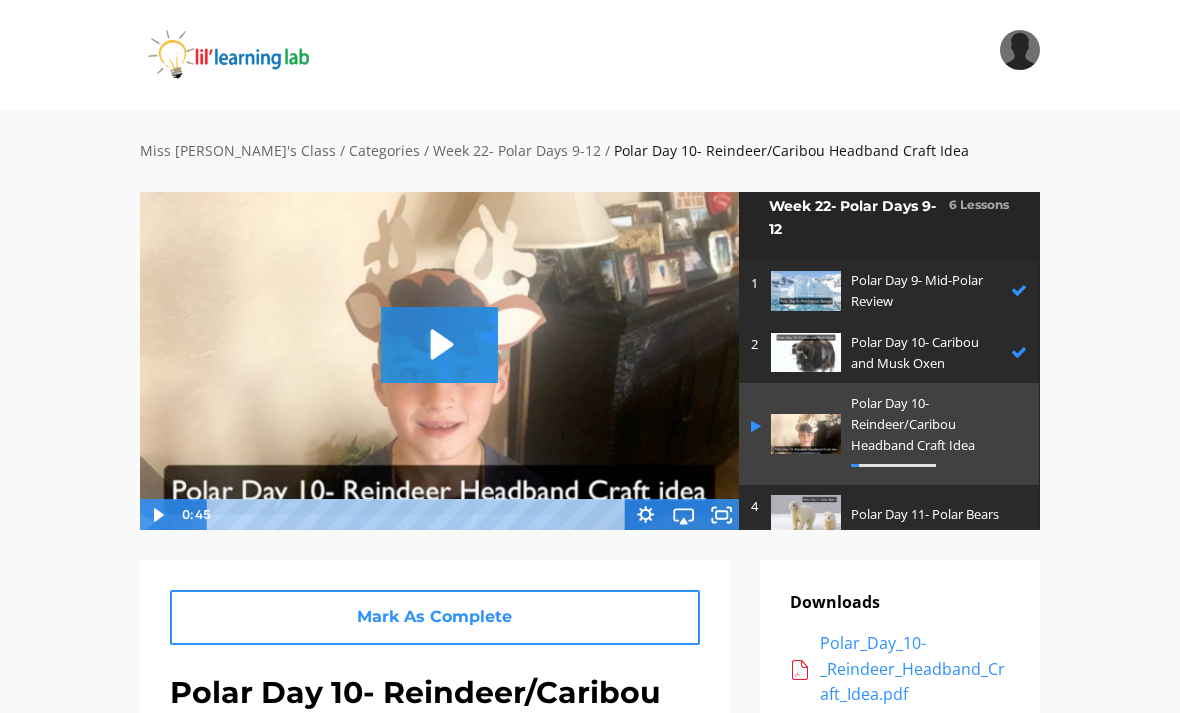 click 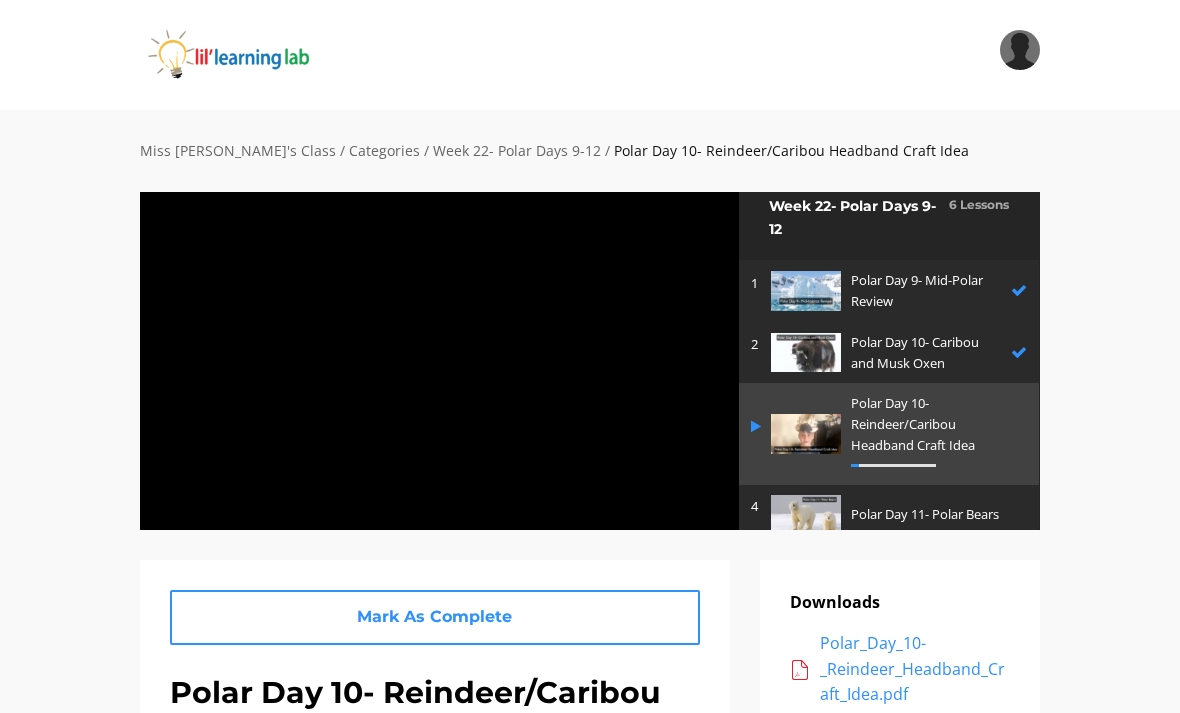 click on "Polar Day 10- Caribou and Musk Oxen" 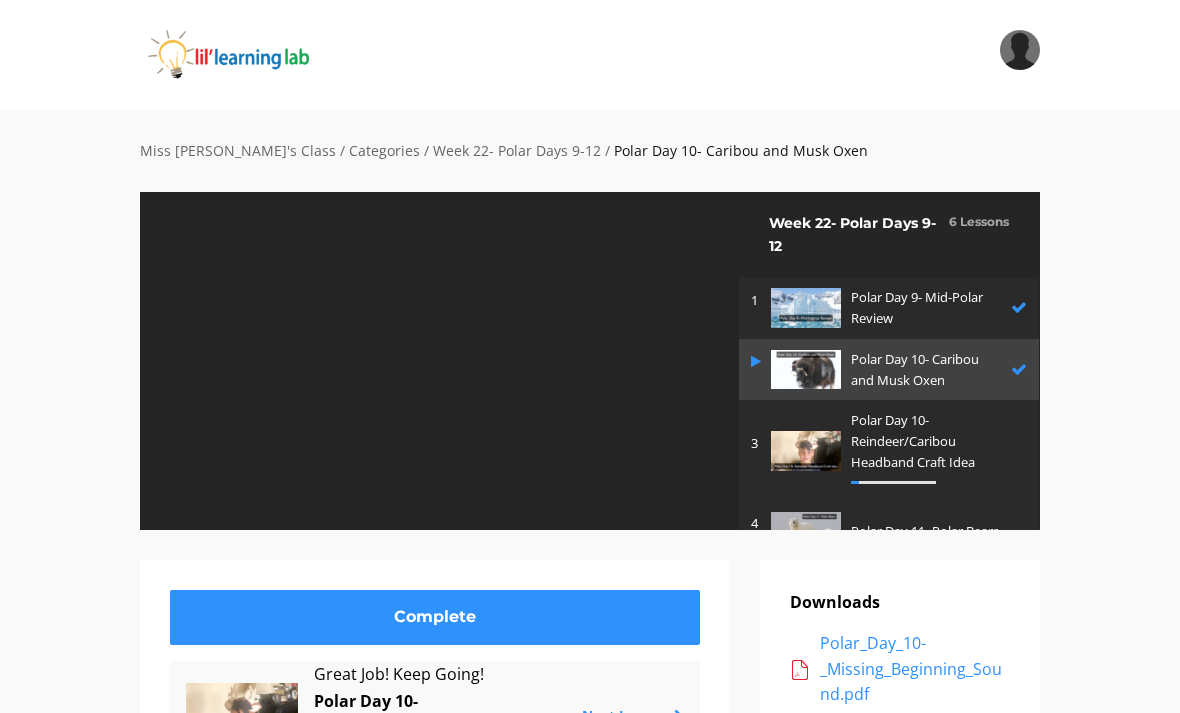 scroll, scrollTop: 0, scrollLeft: 0, axis: both 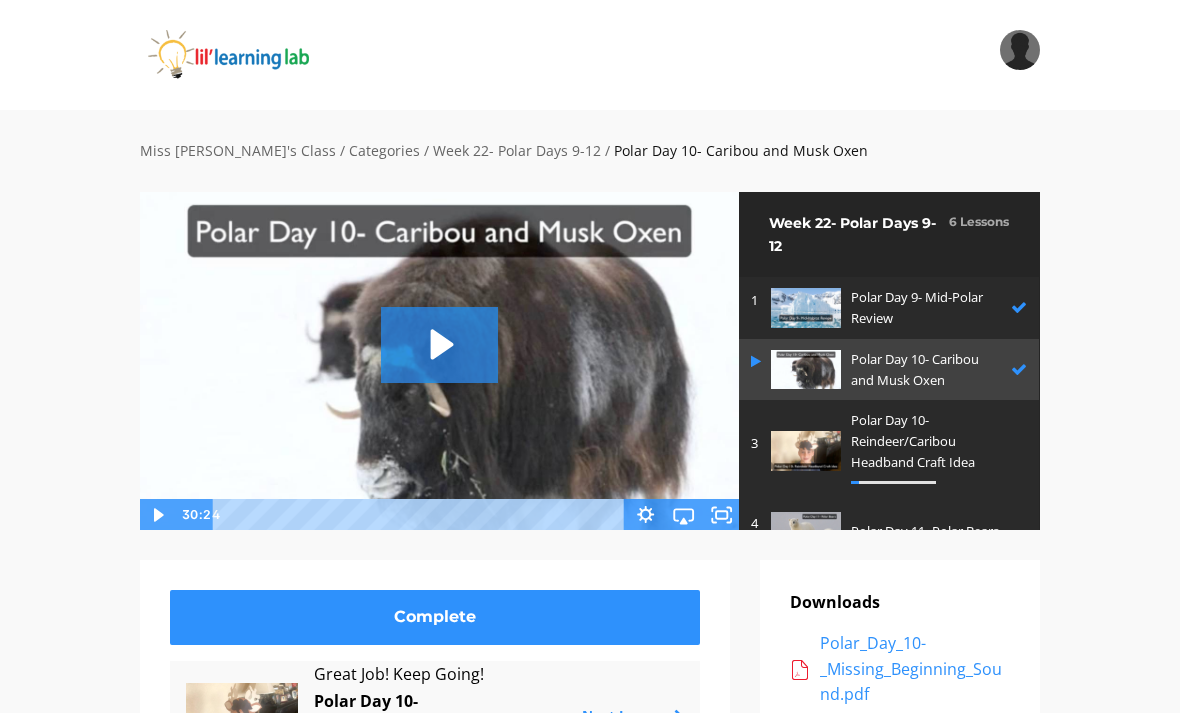 click at bounding box center (806, 450) 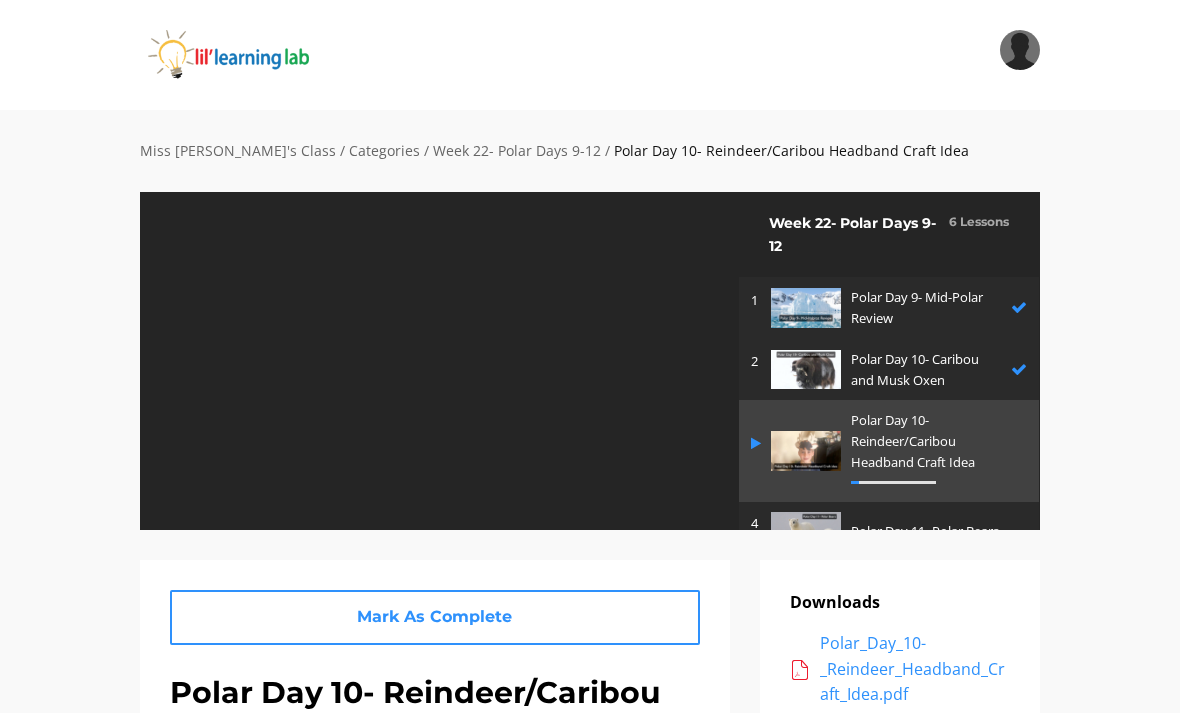 scroll, scrollTop: 0, scrollLeft: 0, axis: both 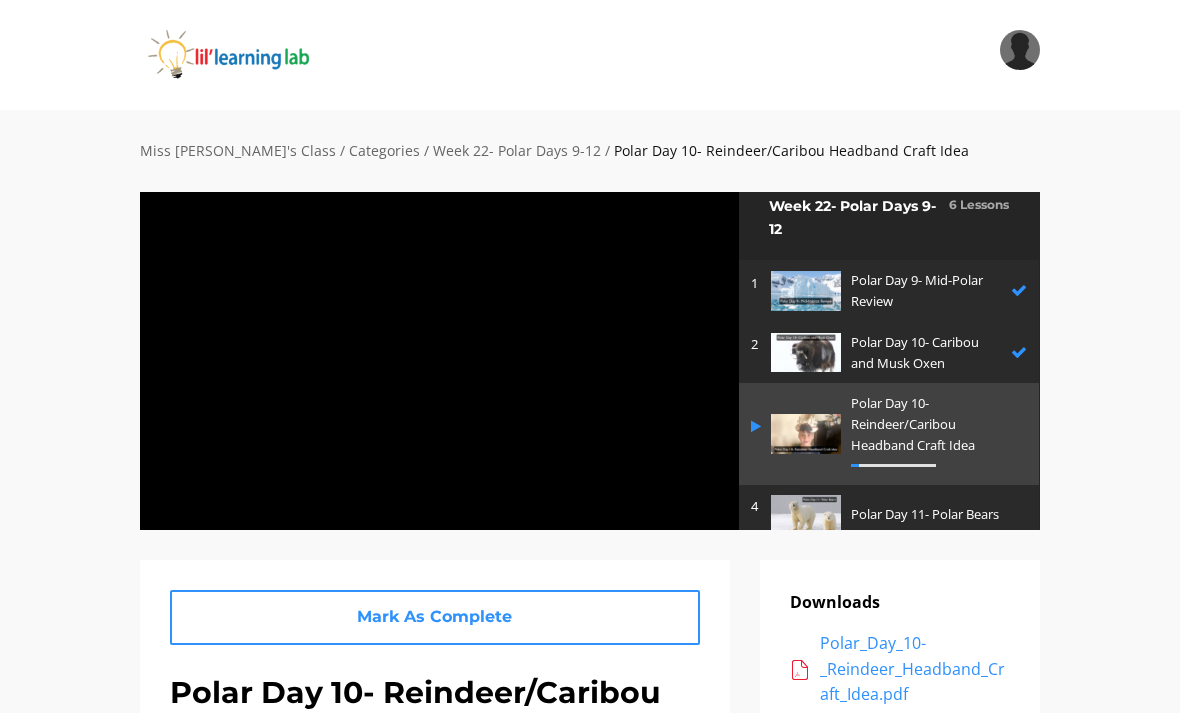 click at bounding box center [439, 360] 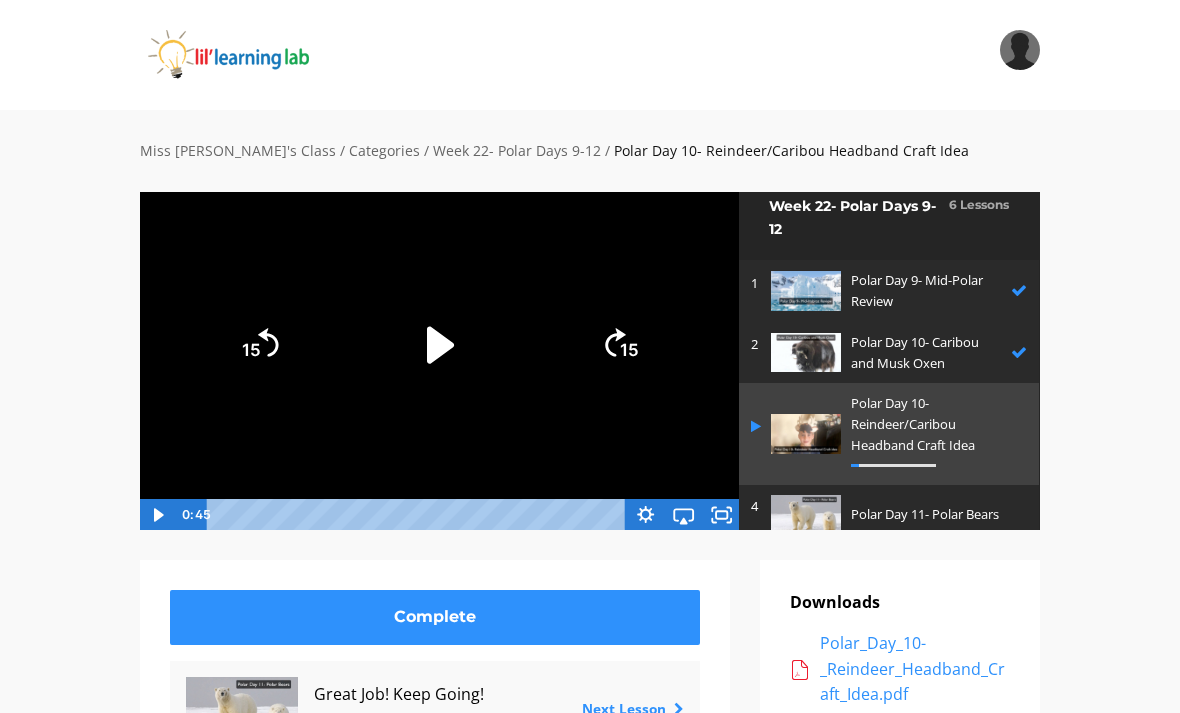 click on "Polar Day 10- Caribou and Musk Oxen" at bounding box center [926, 353] 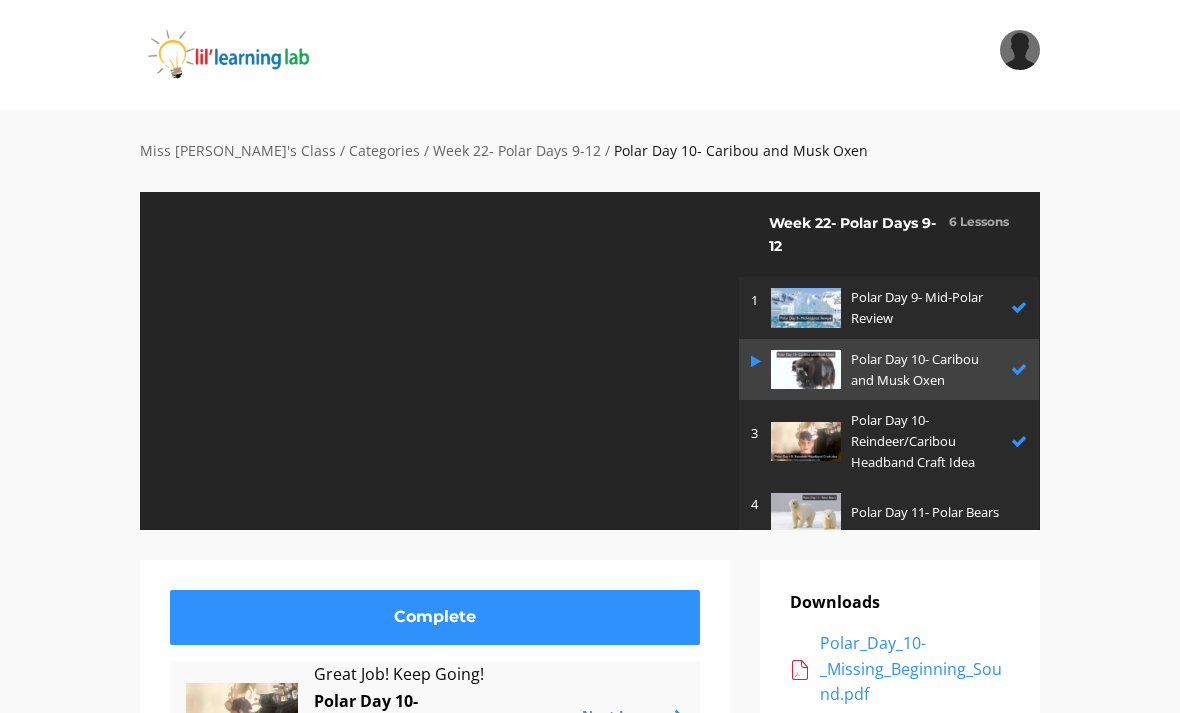 scroll, scrollTop: 0, scrollLeft: 0, axis: both 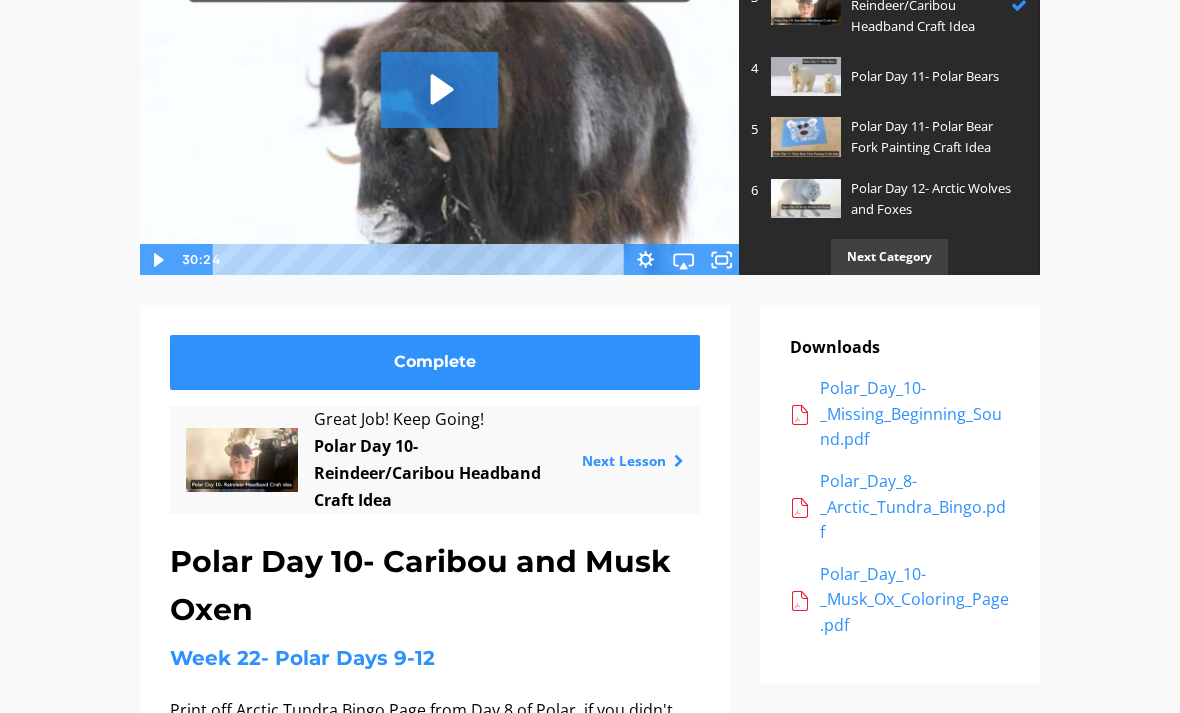 click on "Polar_Day_10-_Missing_Beginning_Sound.pdf" at bounding box center (915, 415) 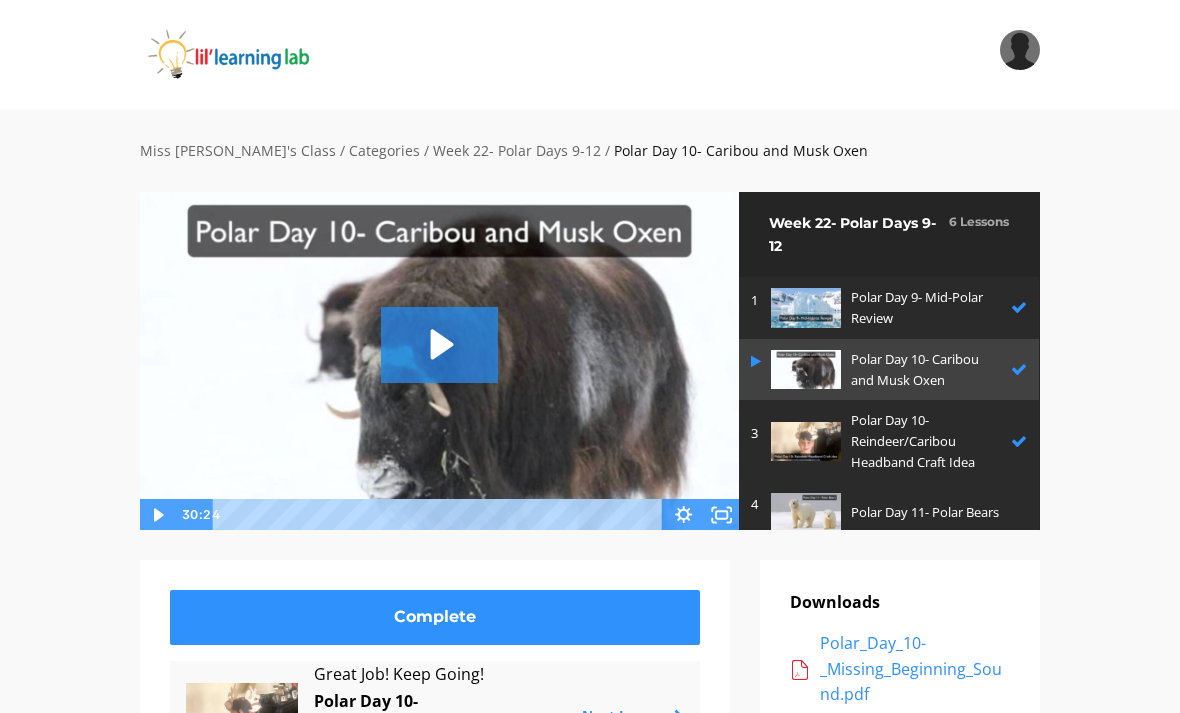 scroll, scrollTop: 0, scrollLeft: 0, axis: both 